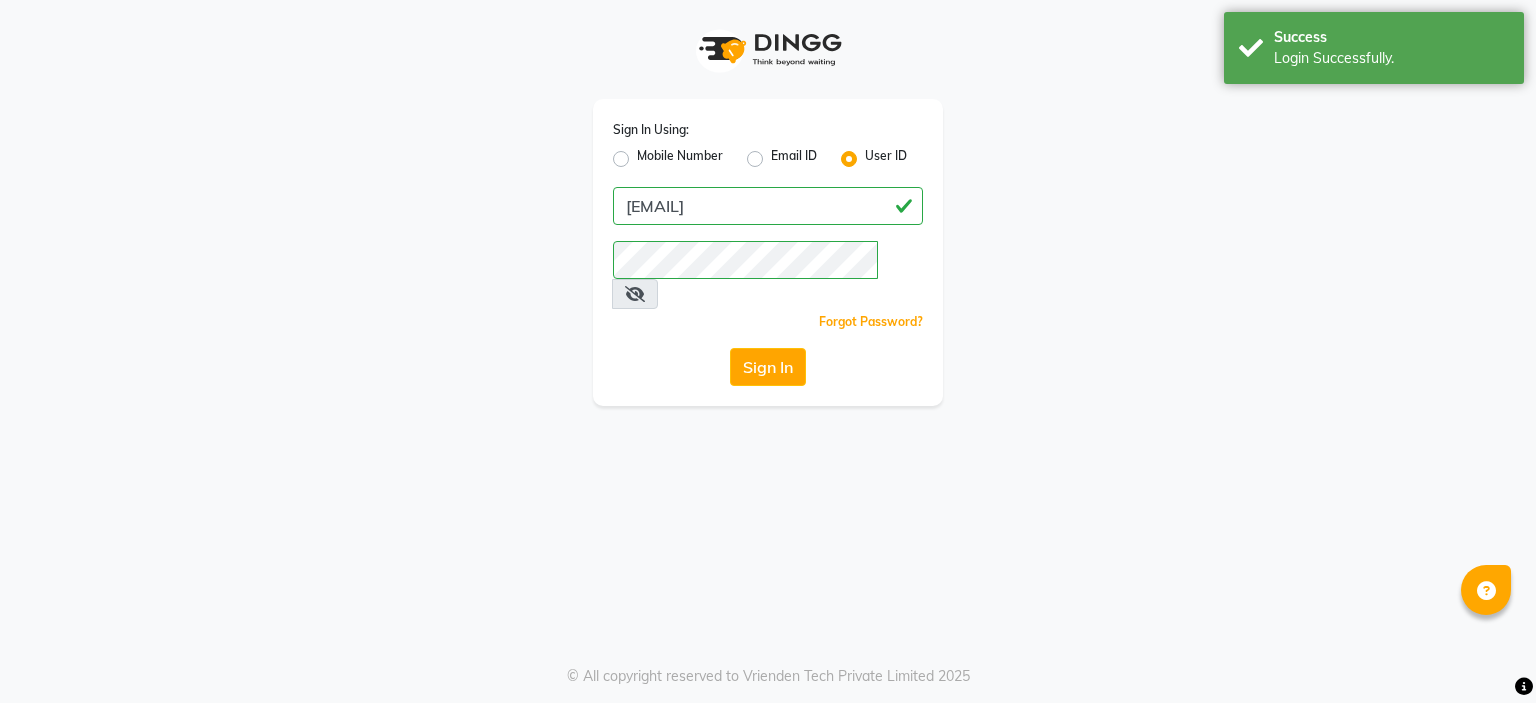 scroll, scrollTop: 0, scrollLeft: 0, axis: both 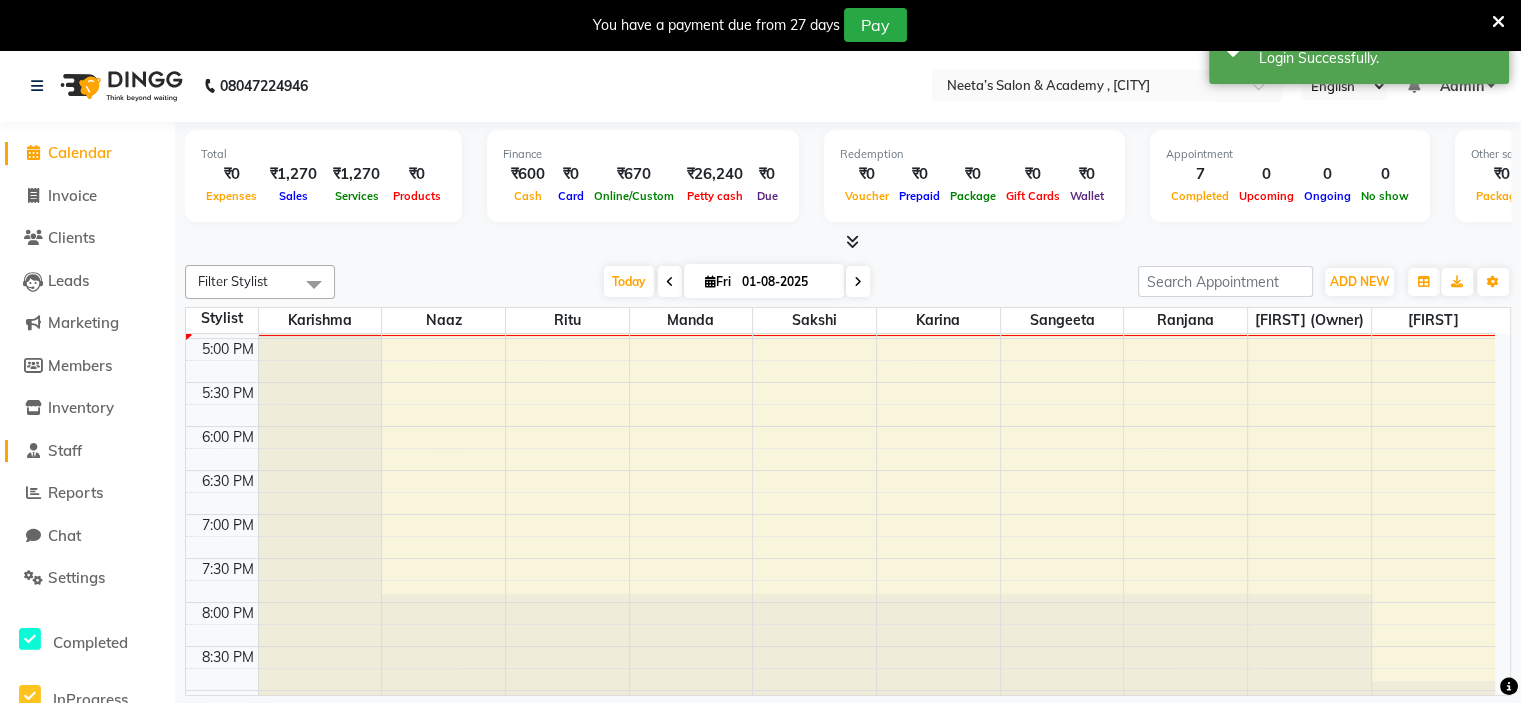 click on "Staff" 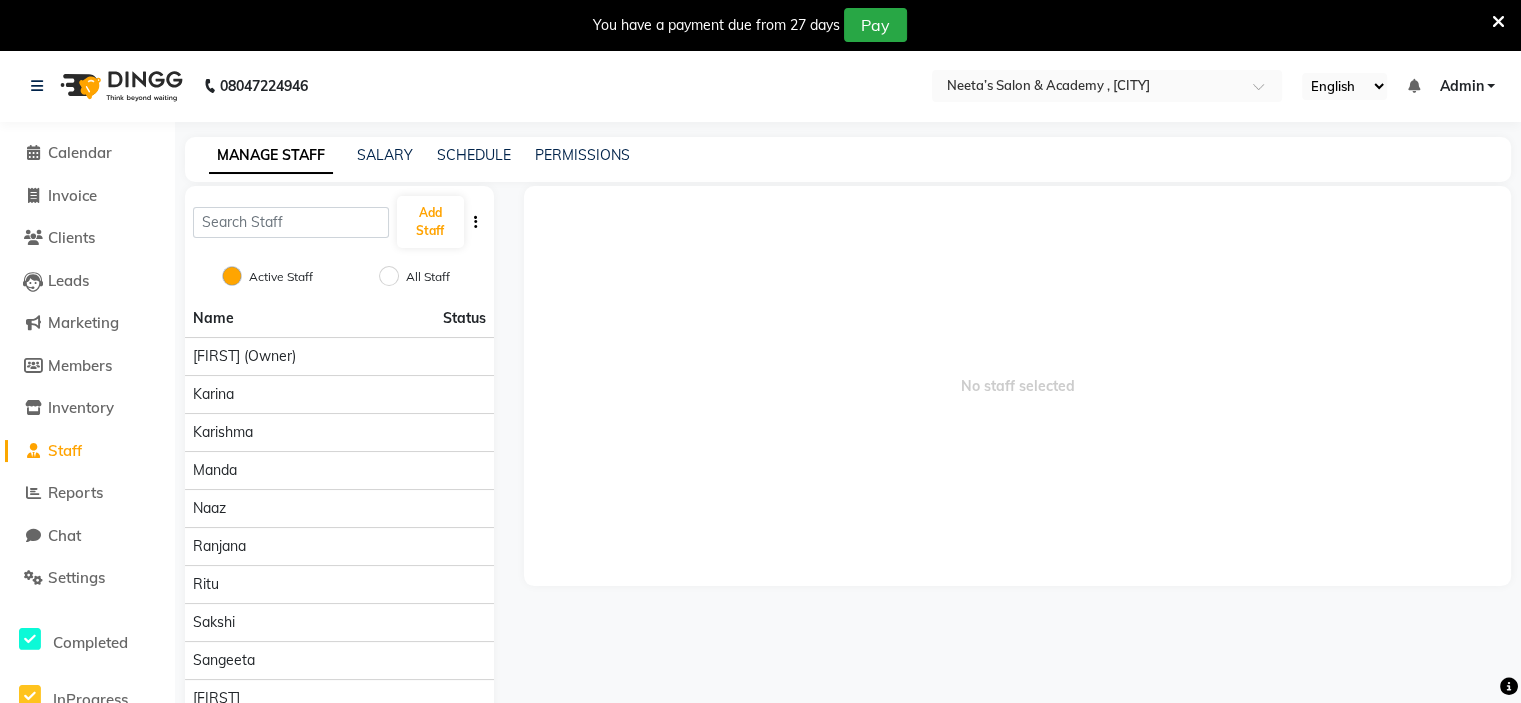 click on "PERMISSIONS" 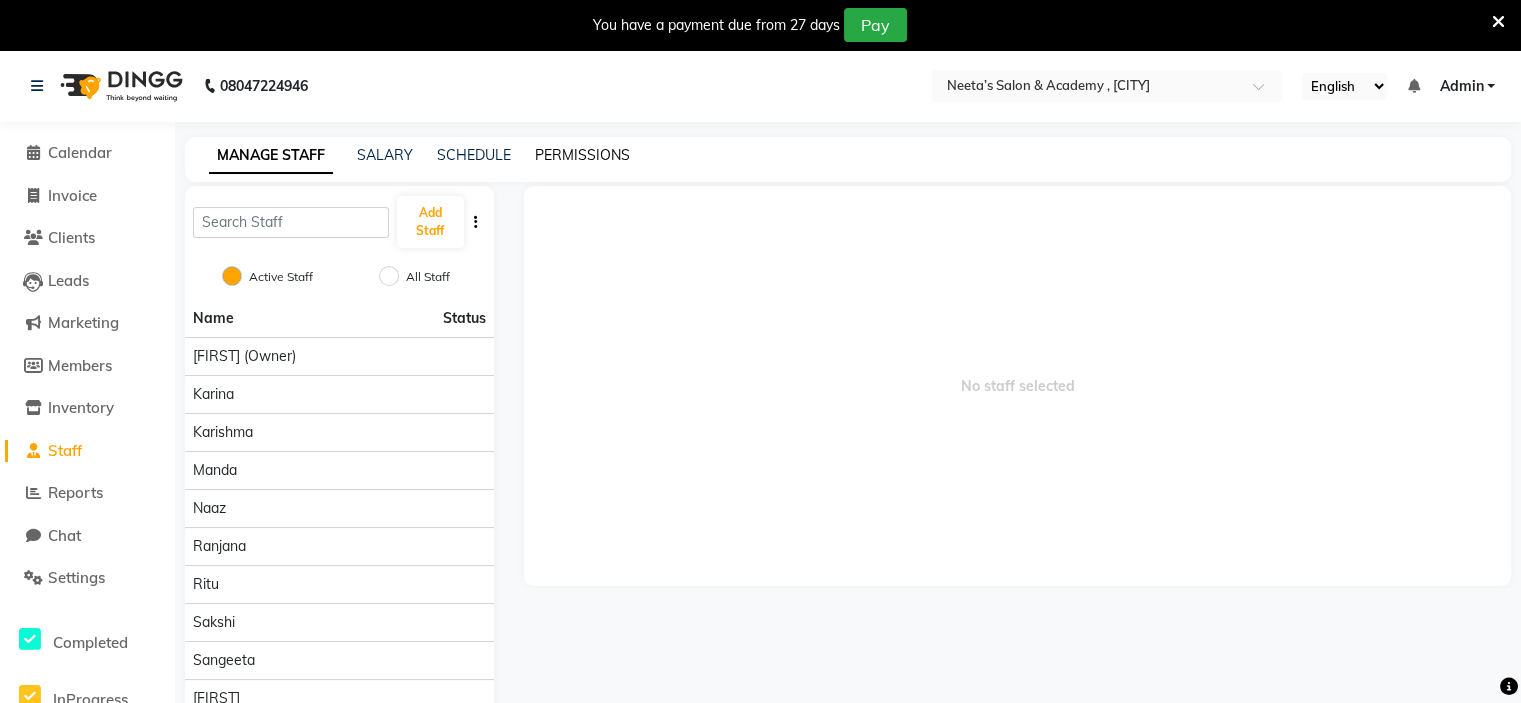 click on "PERMISSIONS" 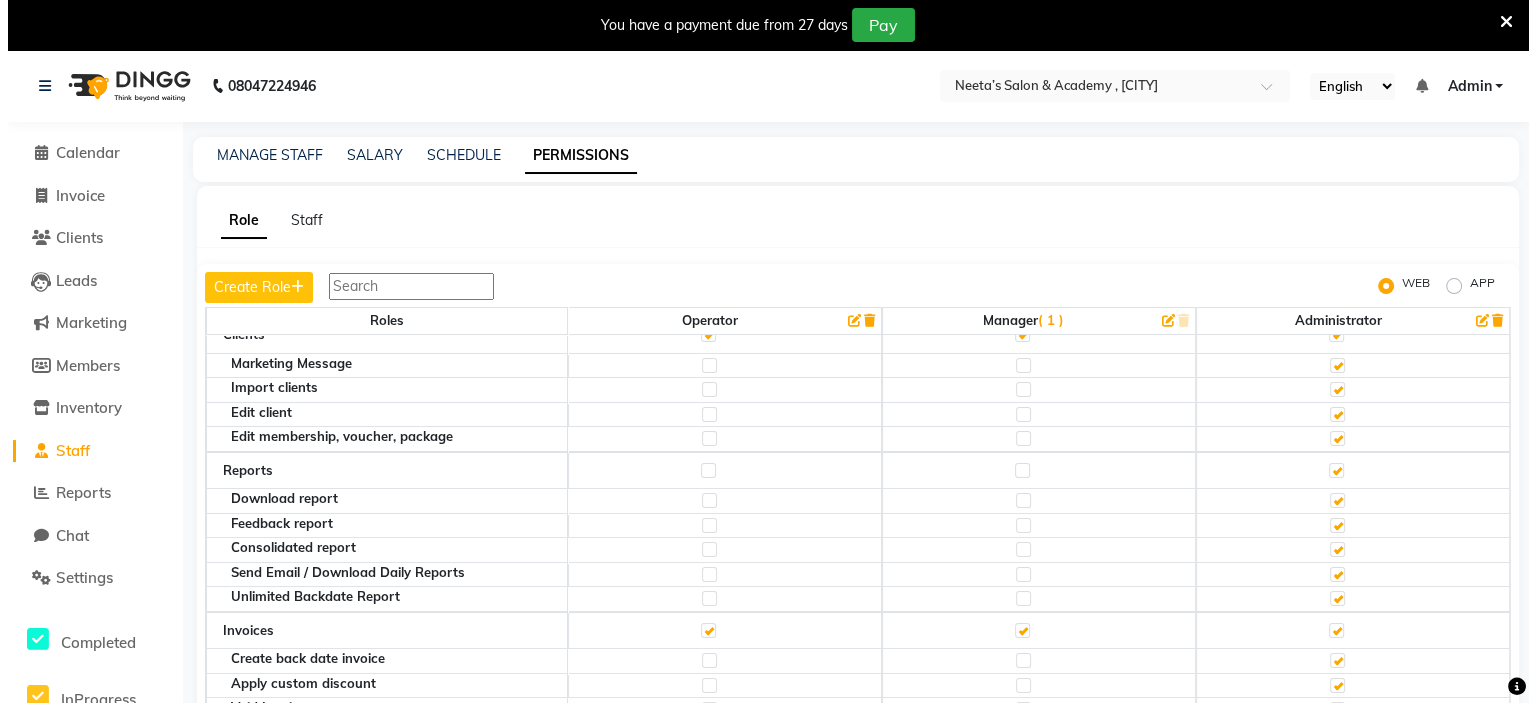 scroll, scrollTop: 0, scrollLeft: 0, axis: both 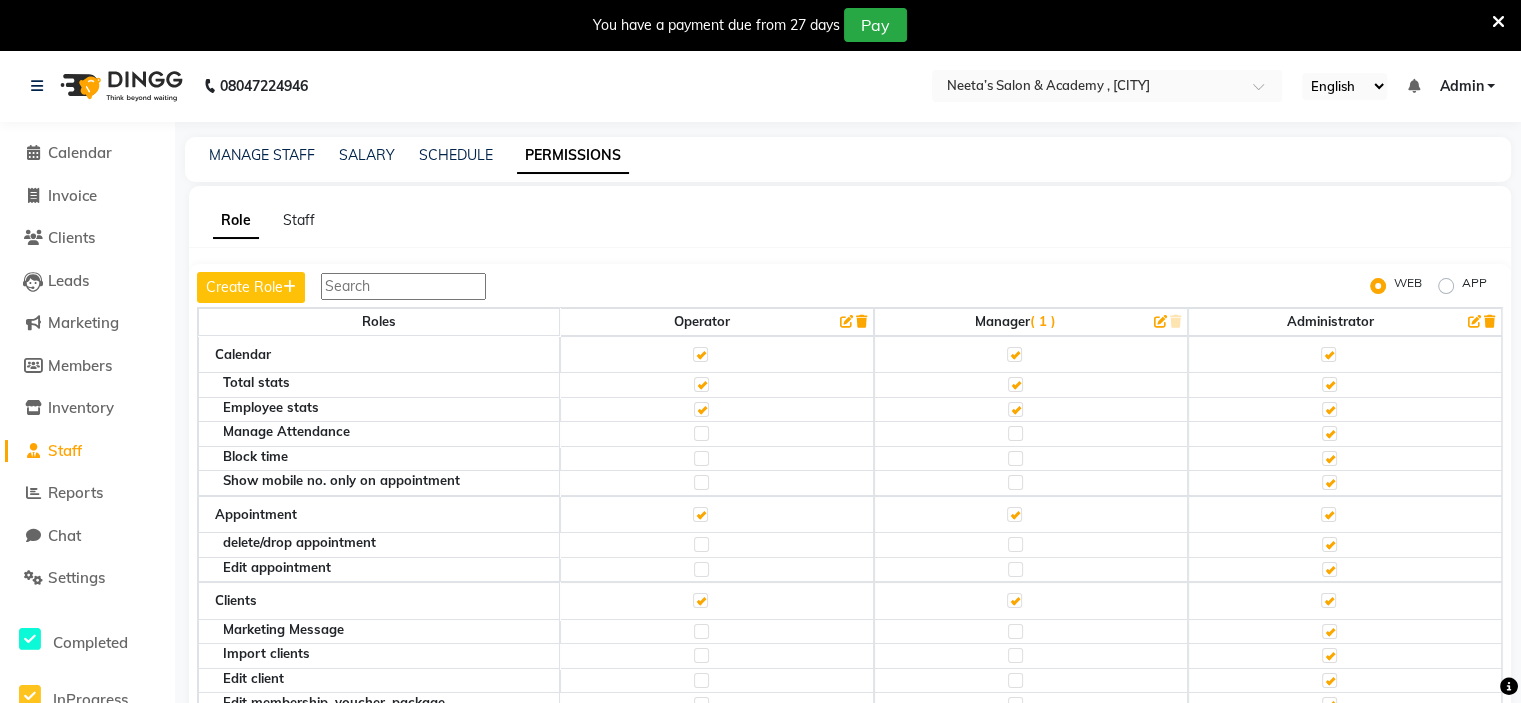 click on "Admin" at bounding box center [1461, 86] 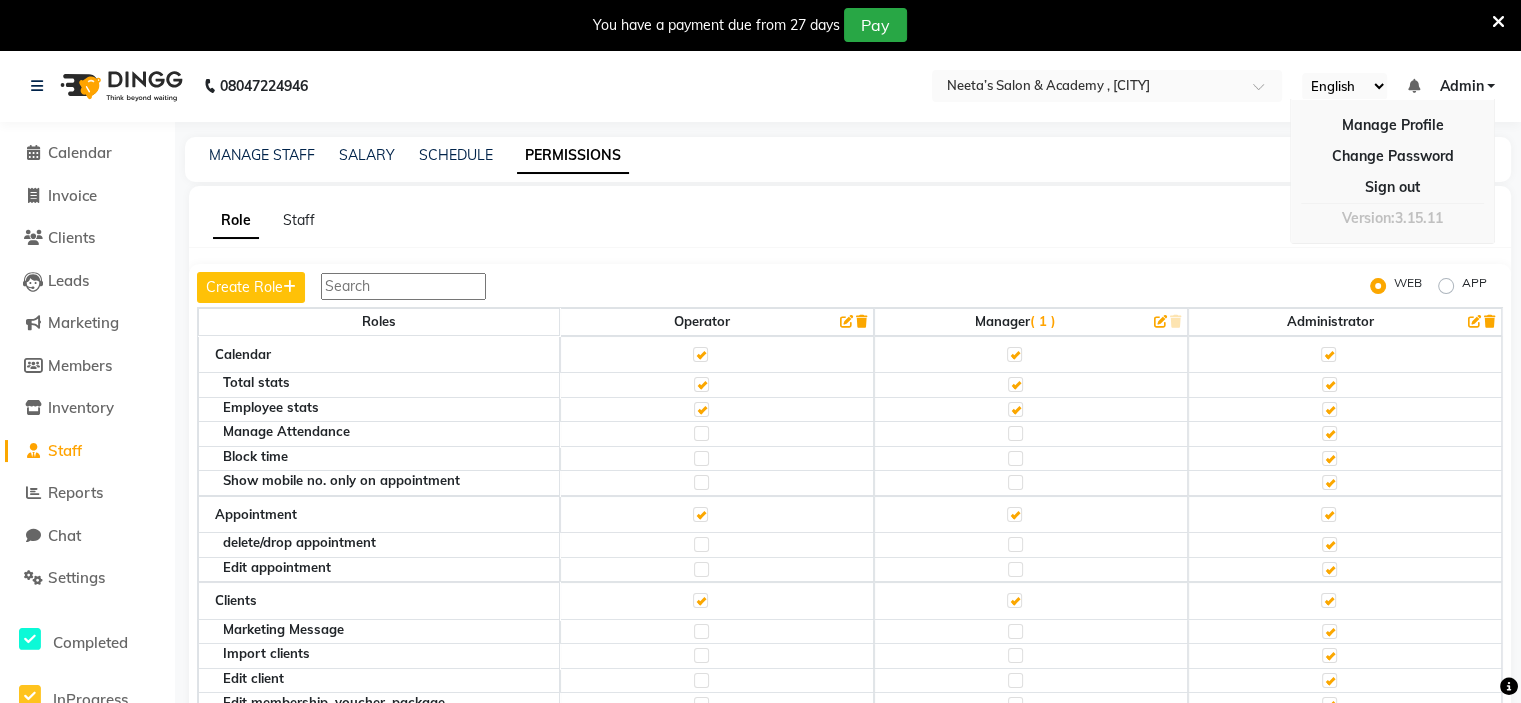 click on "08047224946 Select Location × Neeta’s Salon & Academy , Thane English ENGLISH Español العربية मराठी हिंदी ગુજરાતી தமிழ் 中文 Notifications nothing to show Admin Manage Profile Change Password Sign out  Version:3.15.11" 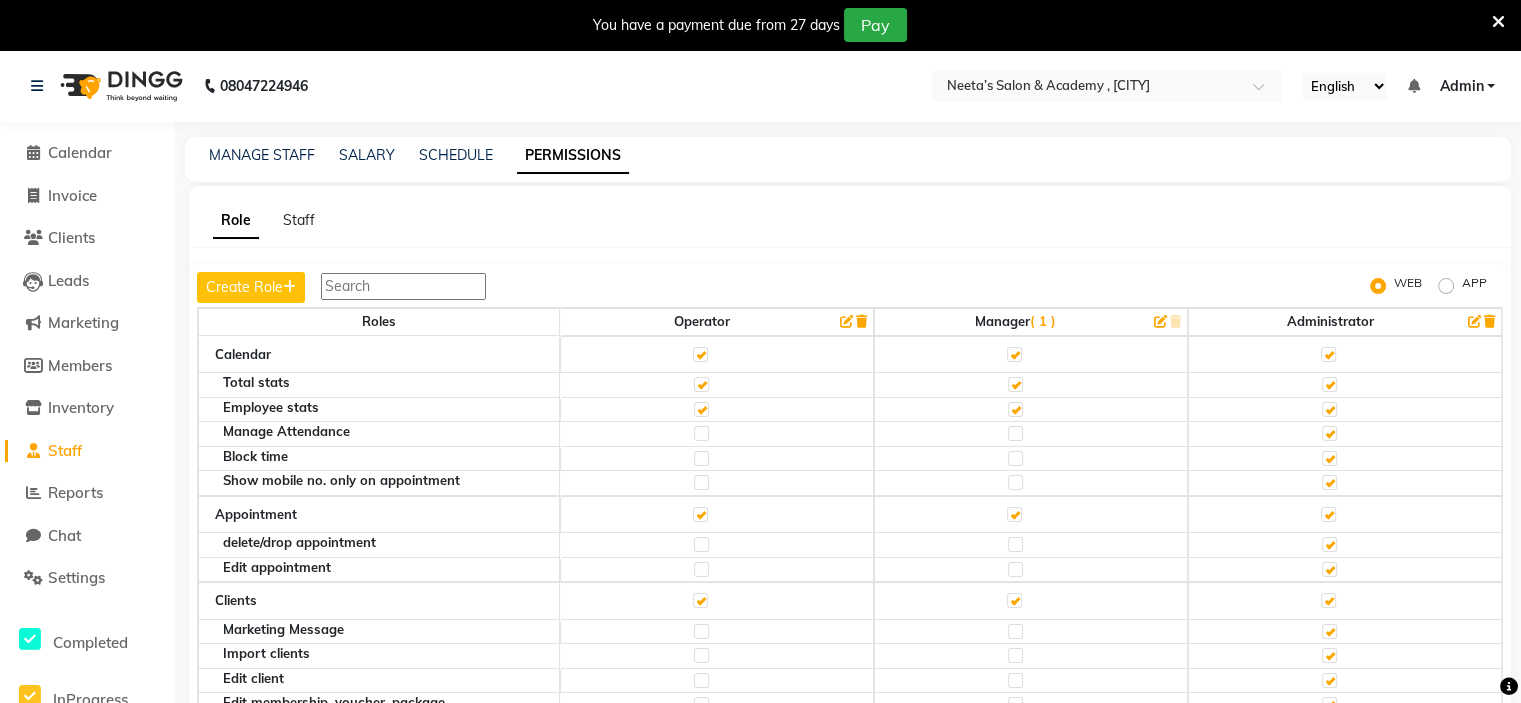 click at bounding box center (1498, 22) 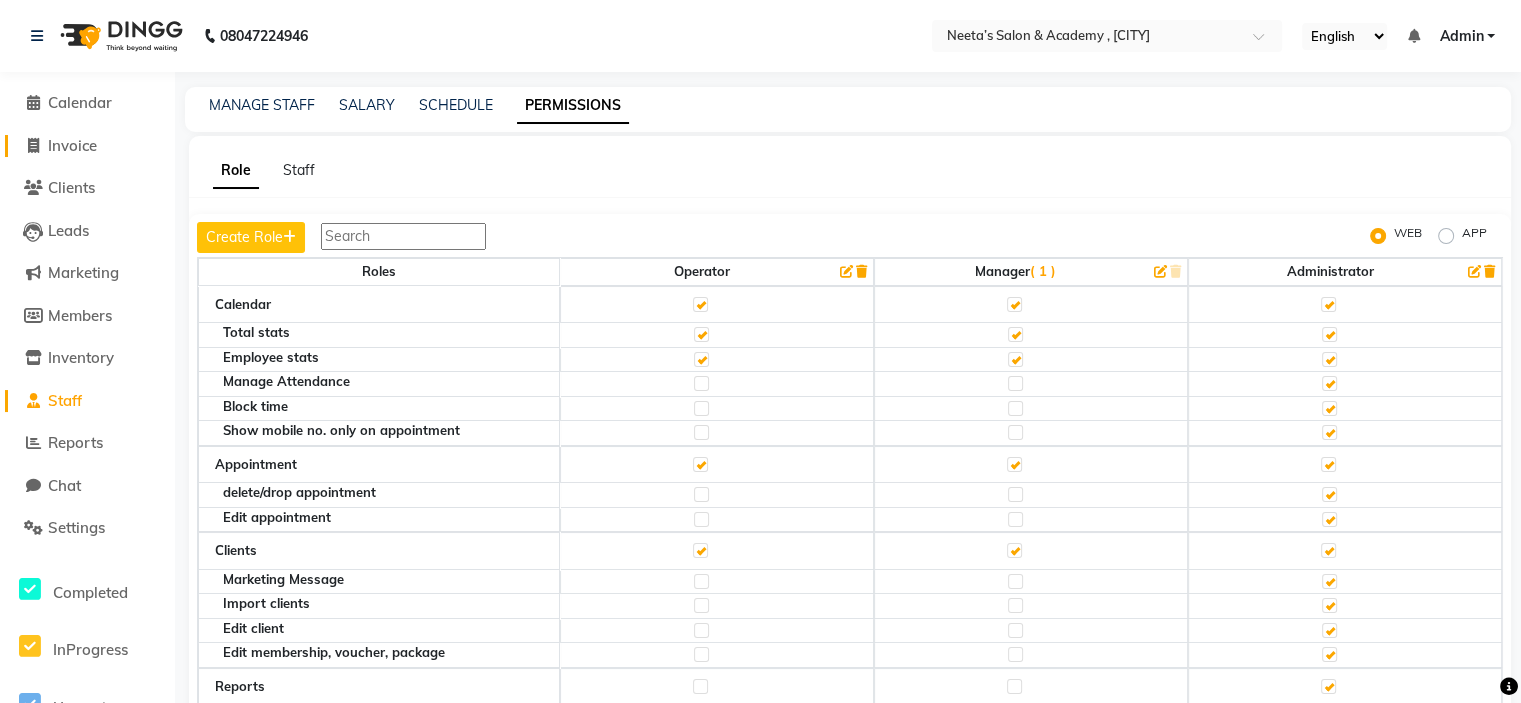 click 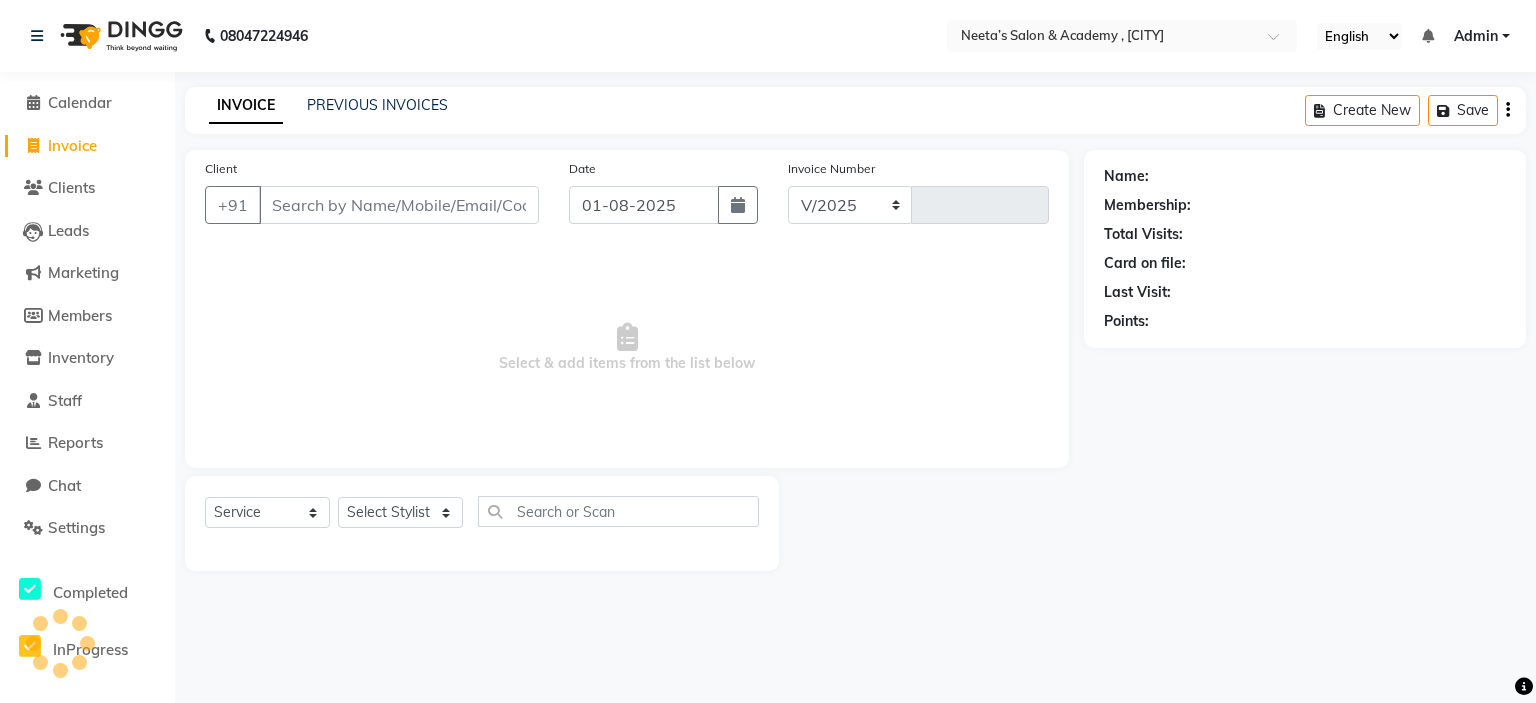 select on "8519" 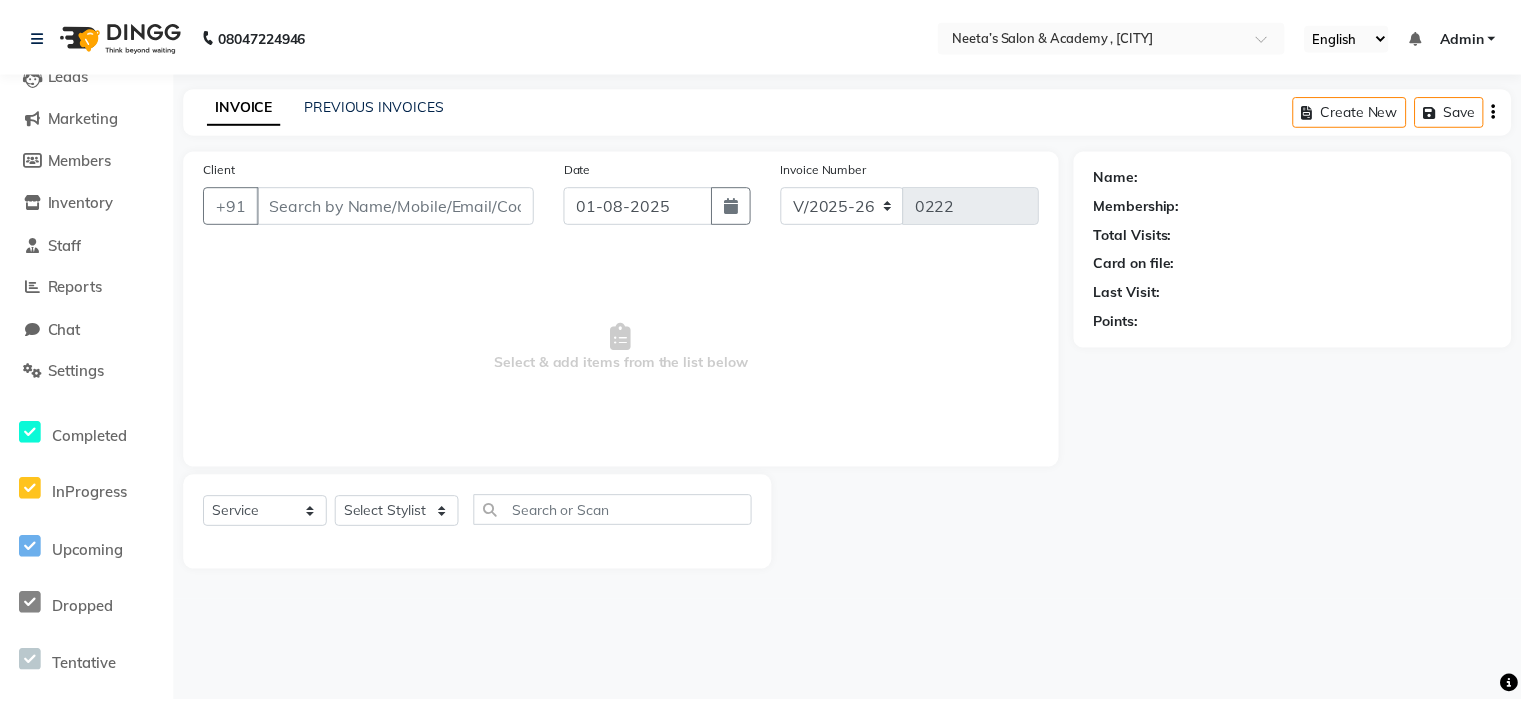 scroll, scrollTop: 0, scrollLeft: 0, axis: both 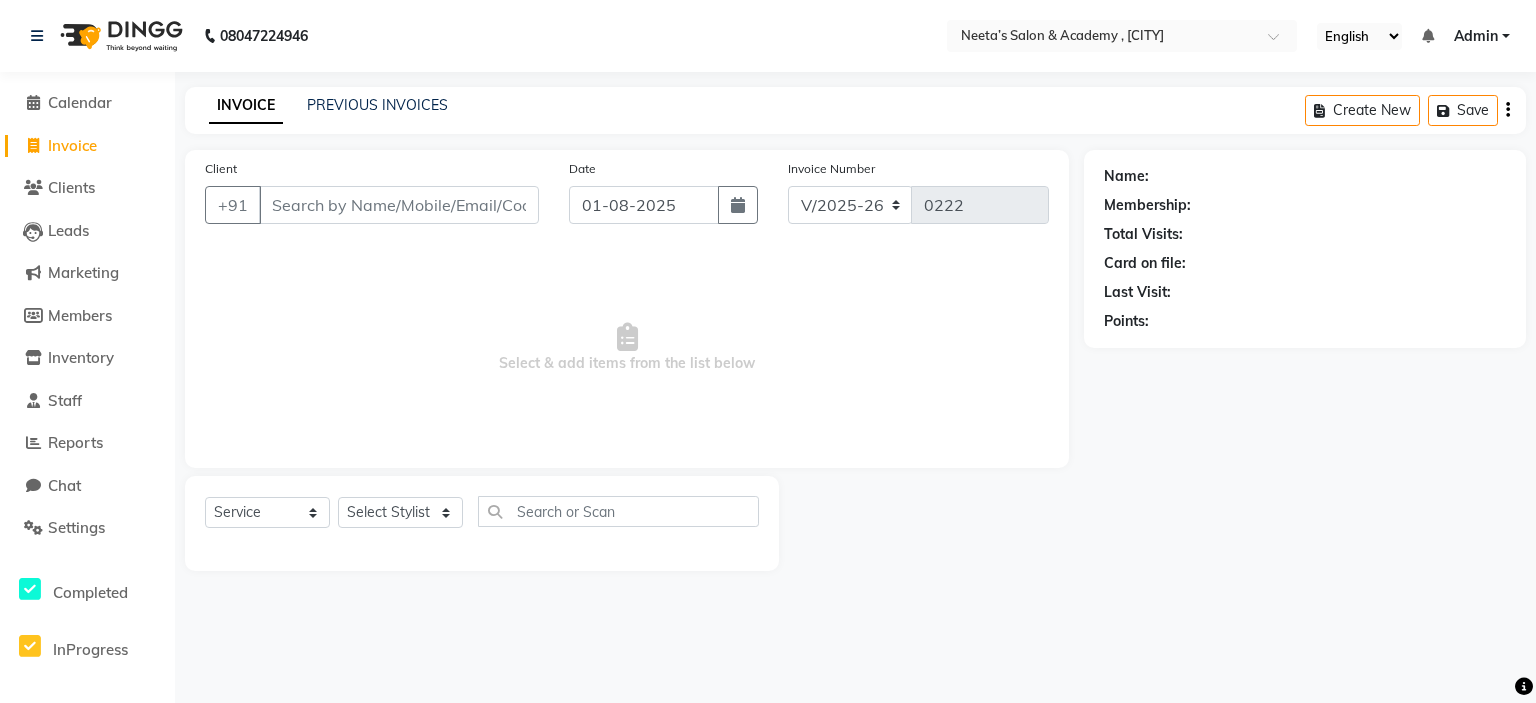 click on "08047224946" 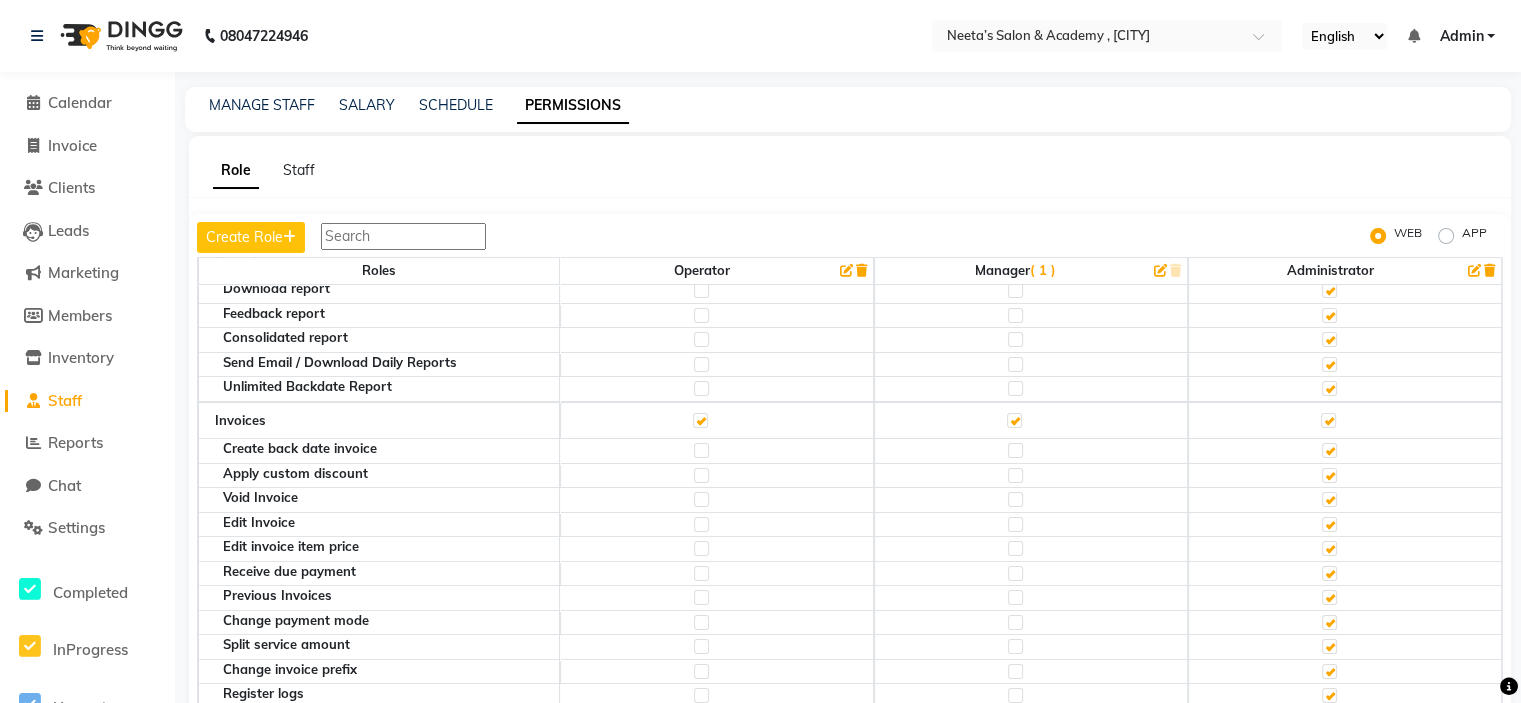 scroll, scrollTop: 0, scrollLeft: 0, axis: both 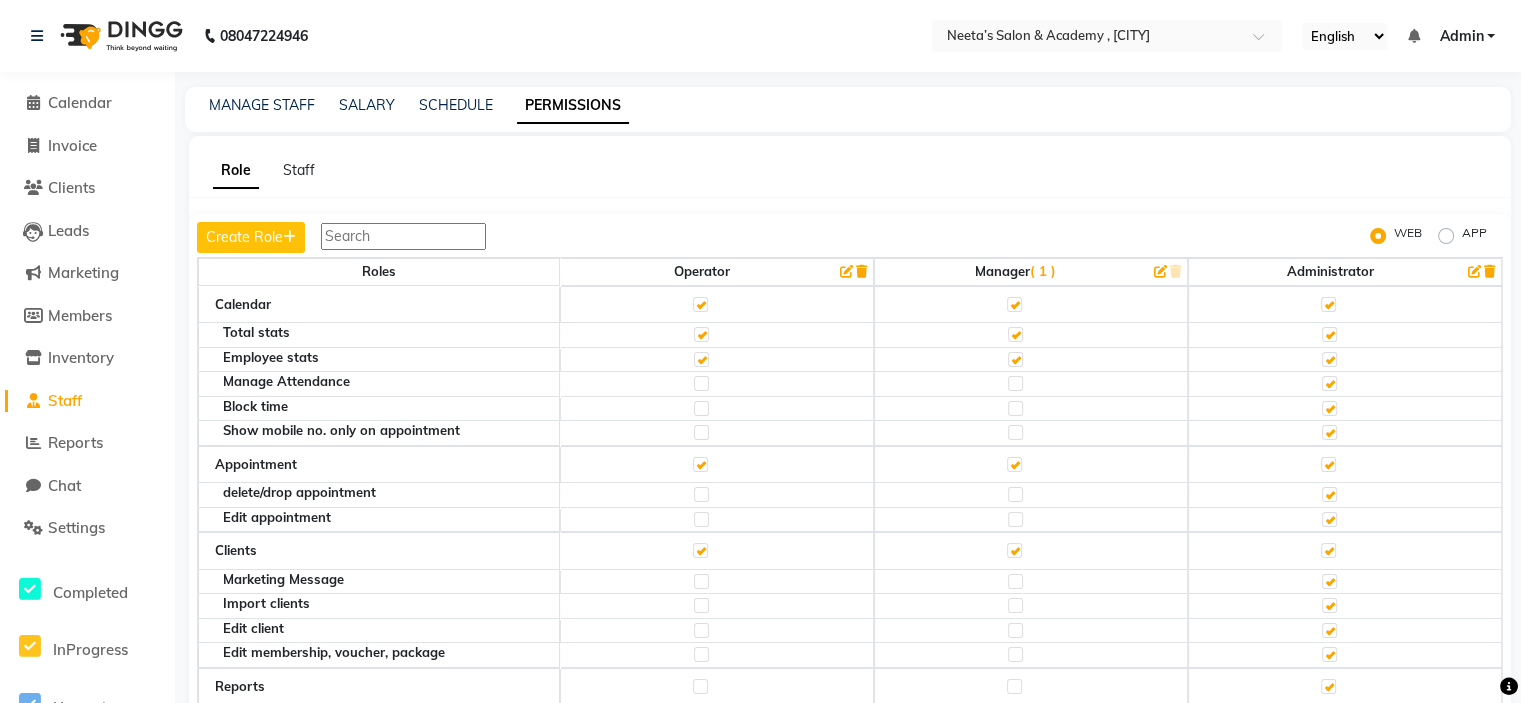 click on "Admin" at bounding box center [1461, 36] 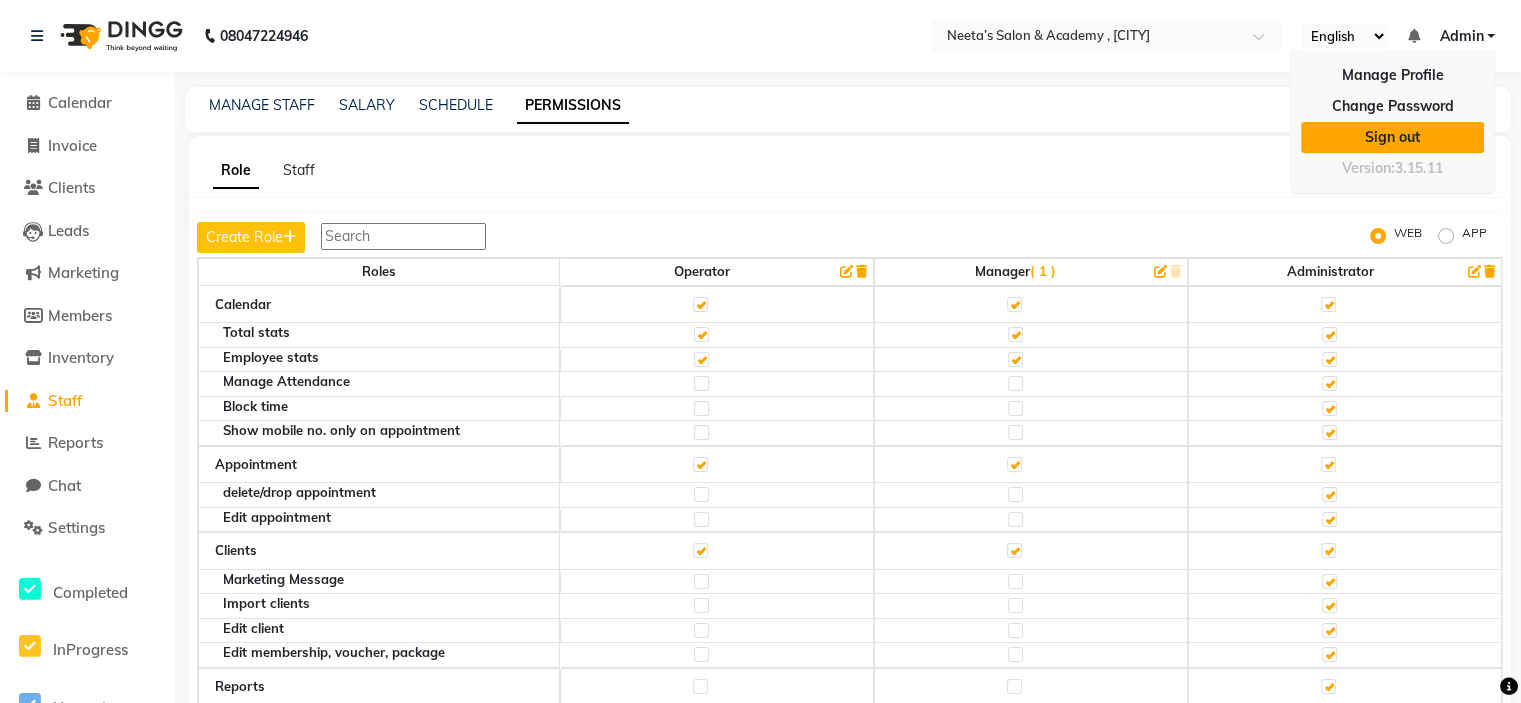 click on "Sign out" at bounding box center [1392, 137] 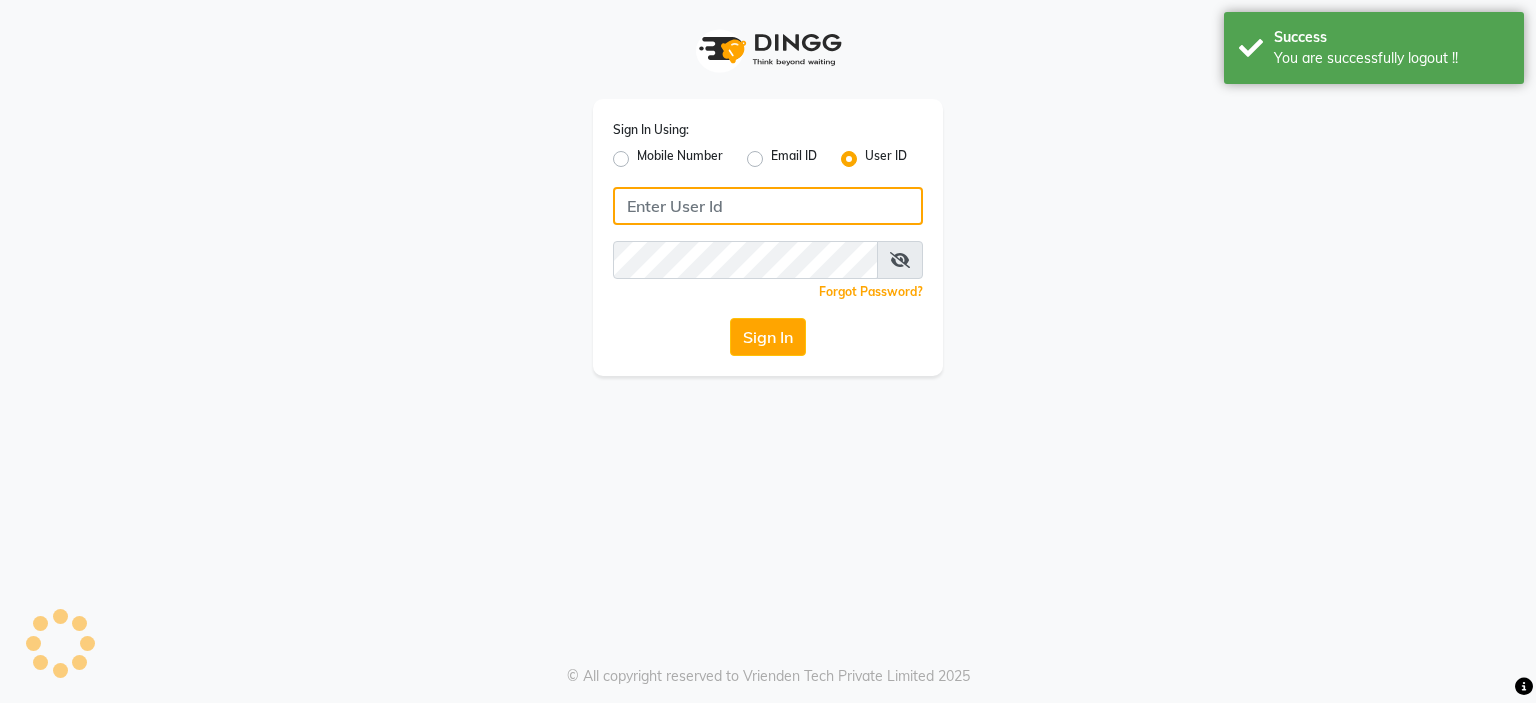 type on "jayadandile@gmail.com" 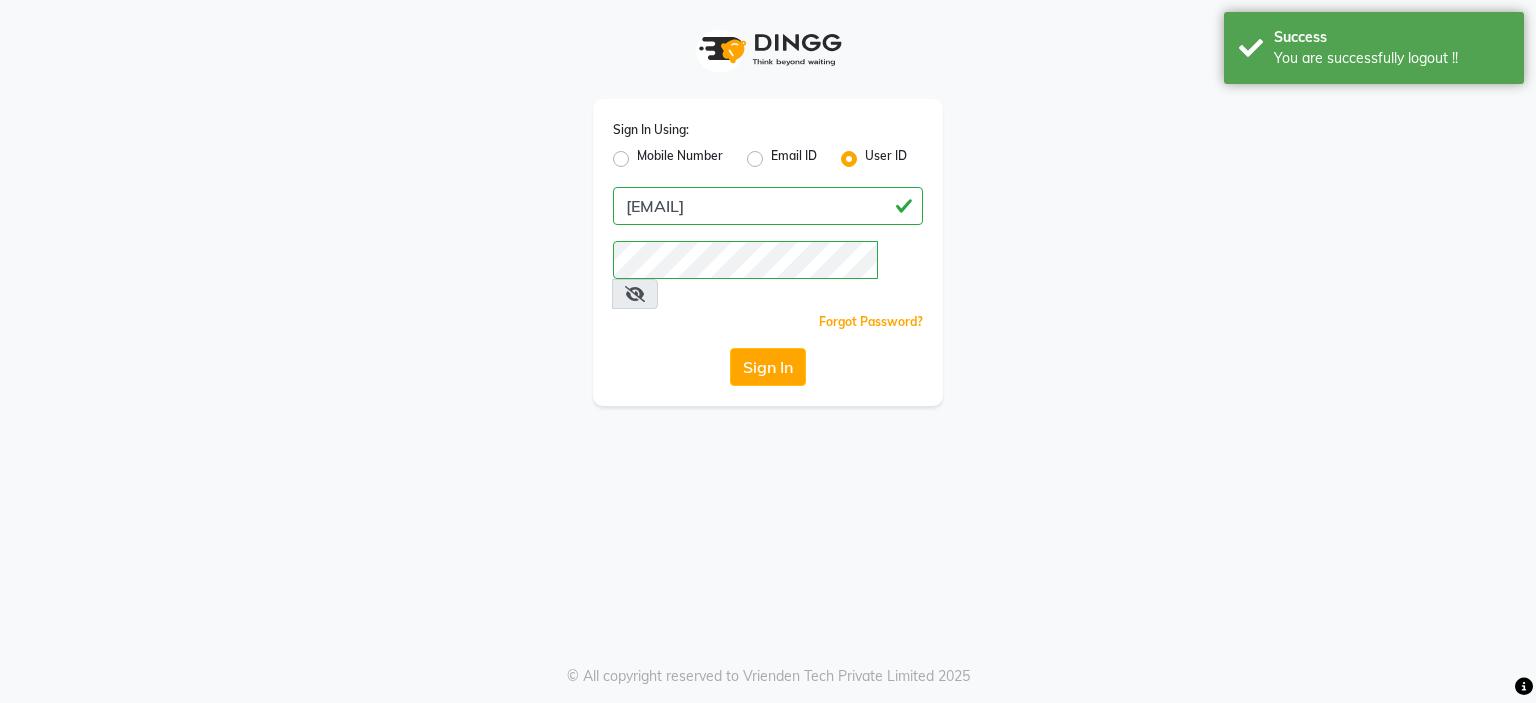 click on "Email ID" 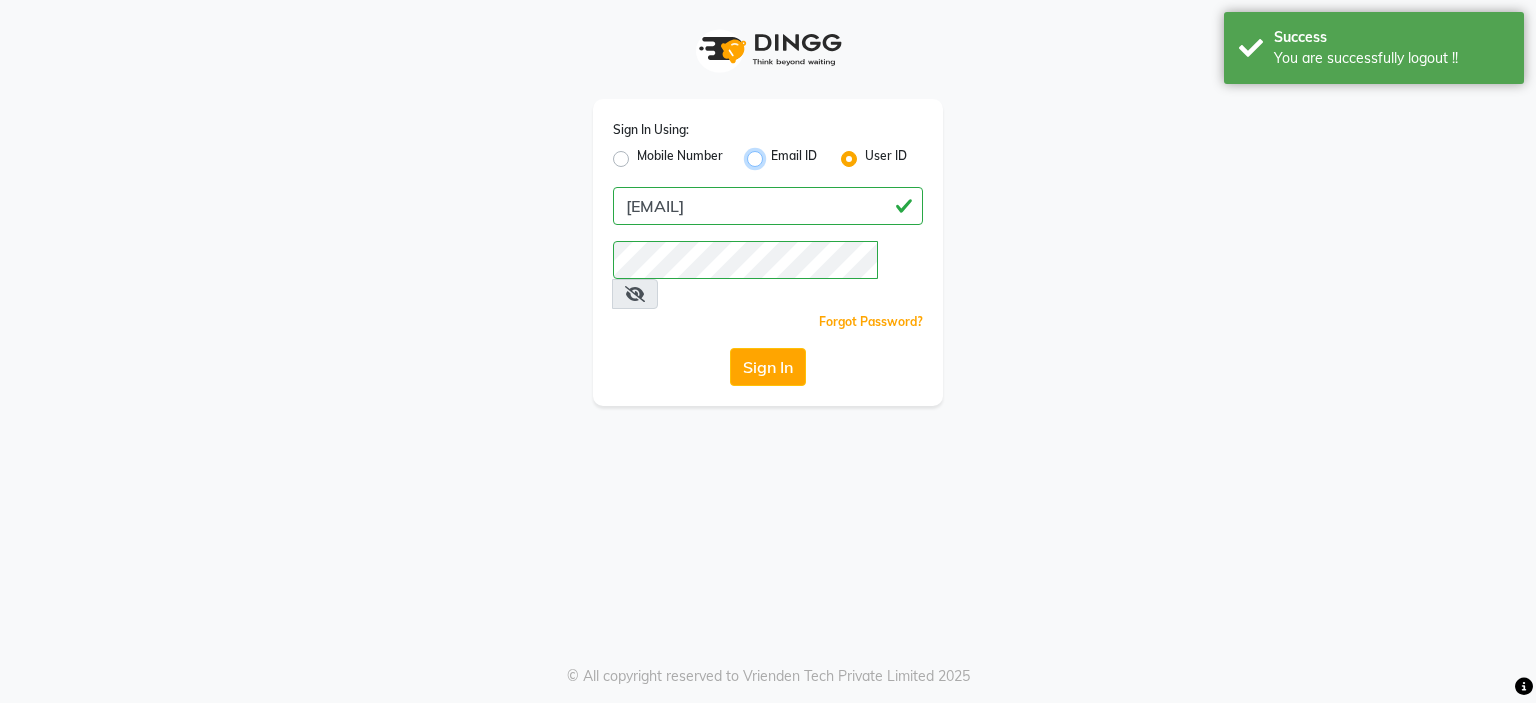 click on "Email ID" at bounding box center (777, 153) 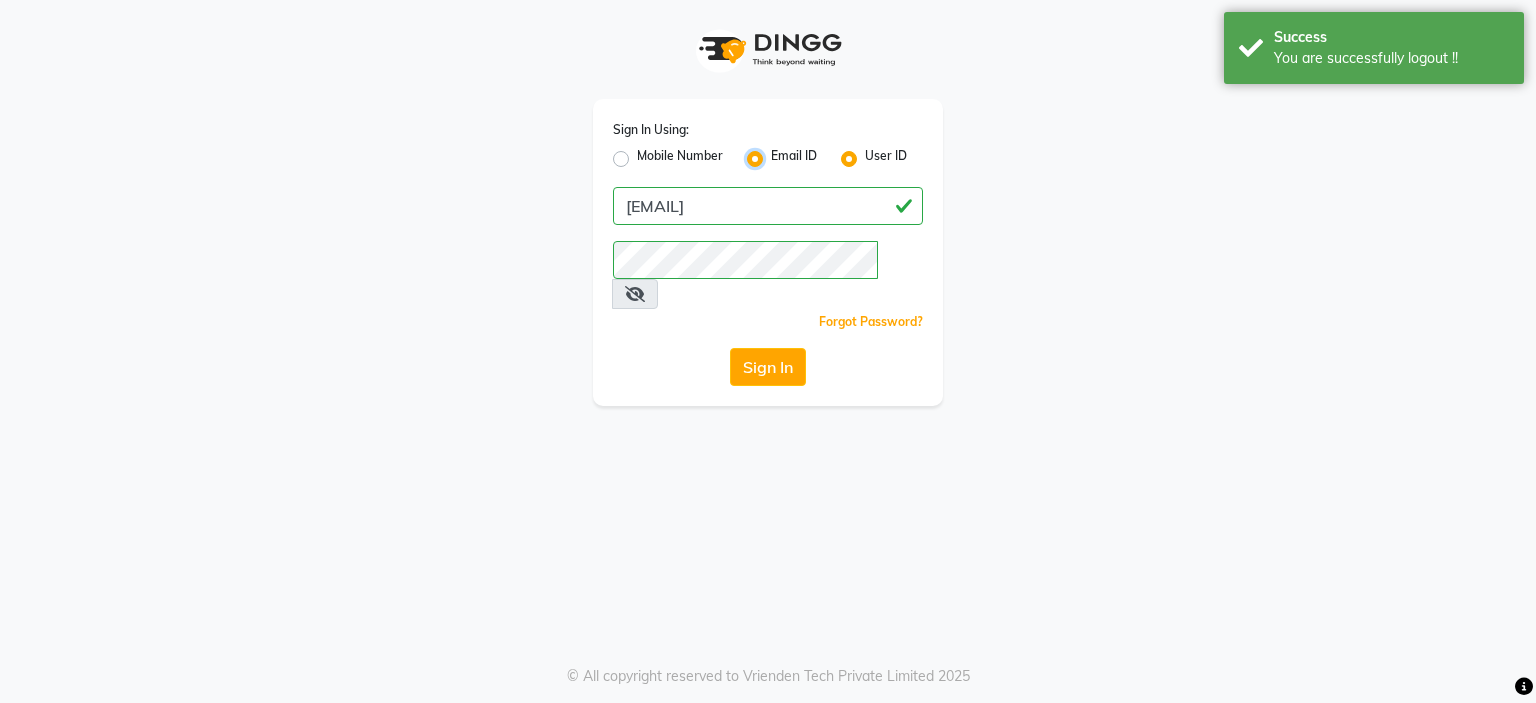 radio on "false" 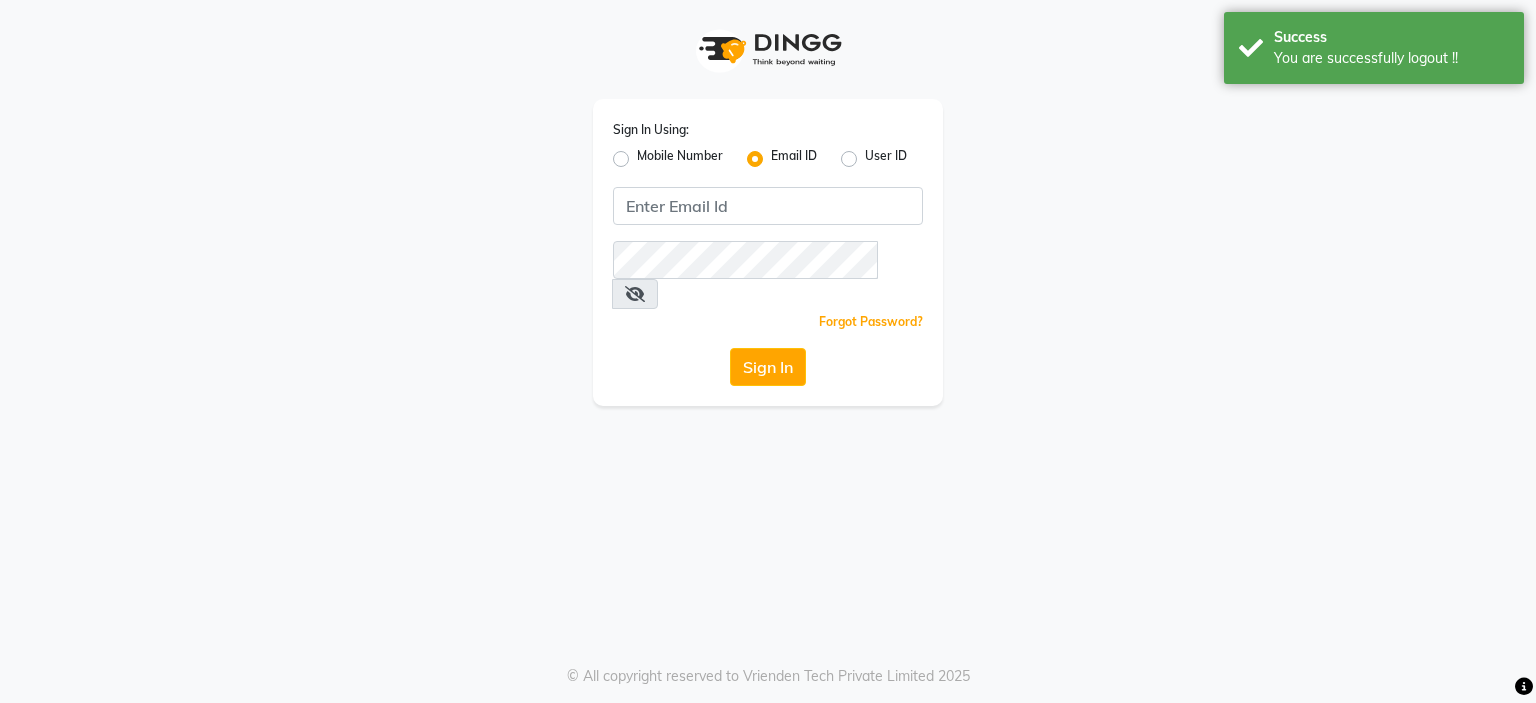 click on "Mobile Number" 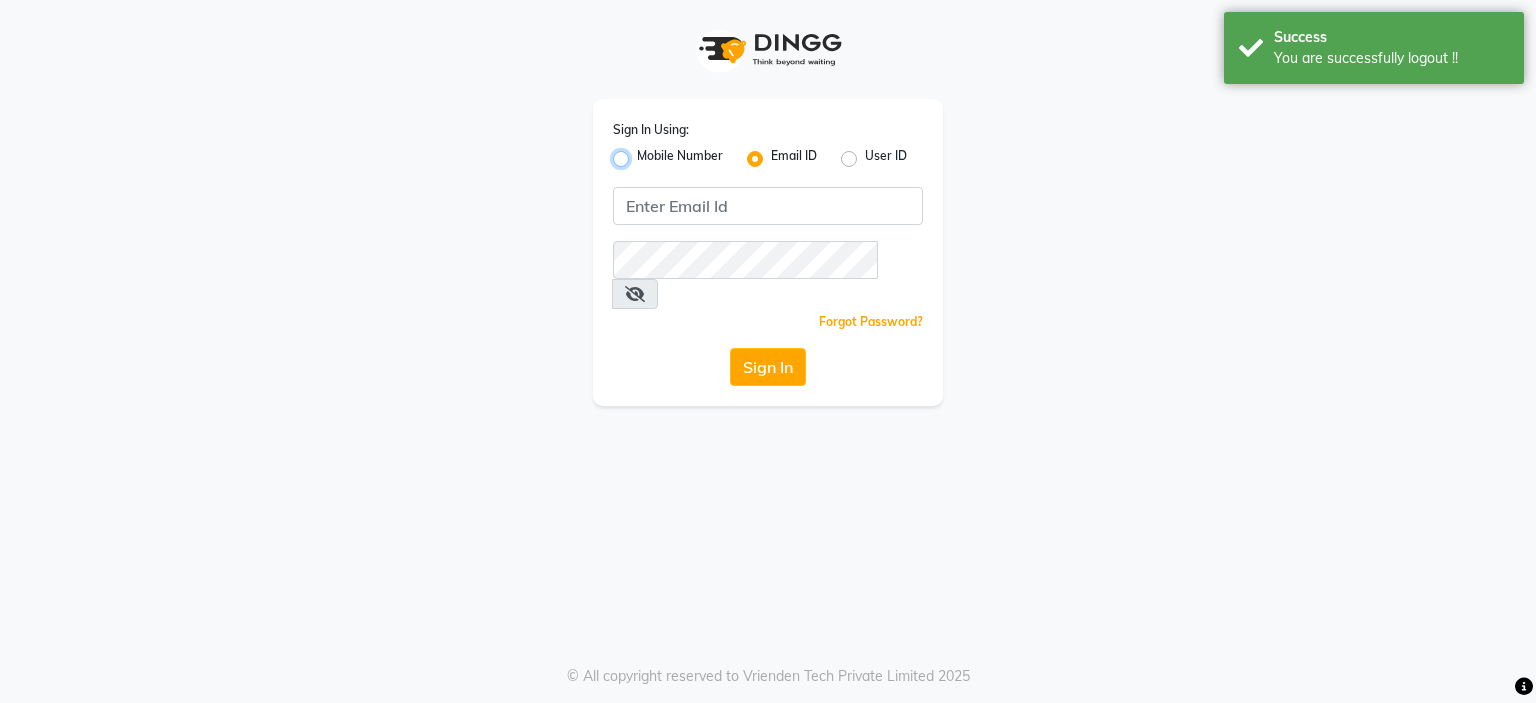 click on "Mobile Number" at bounding box center [643, 153] 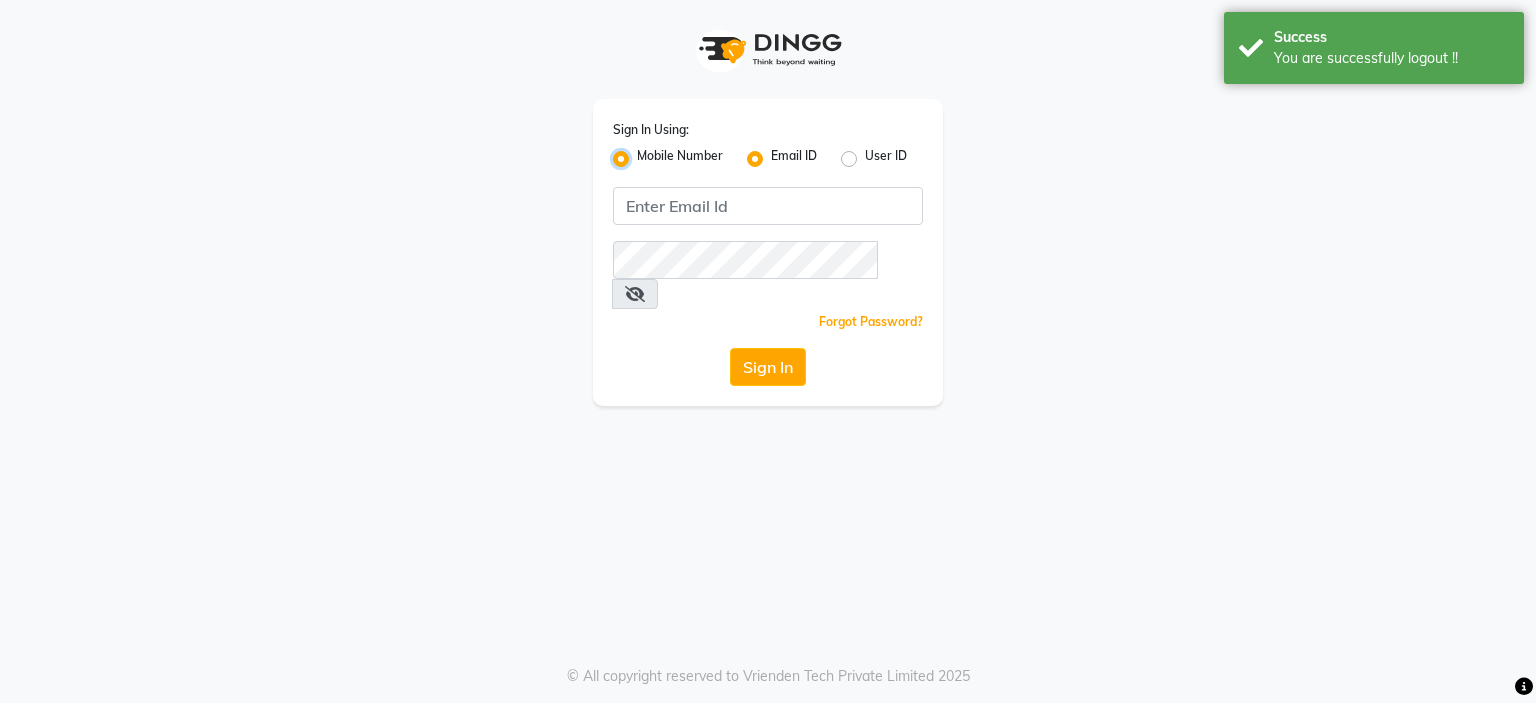 radio on "false" 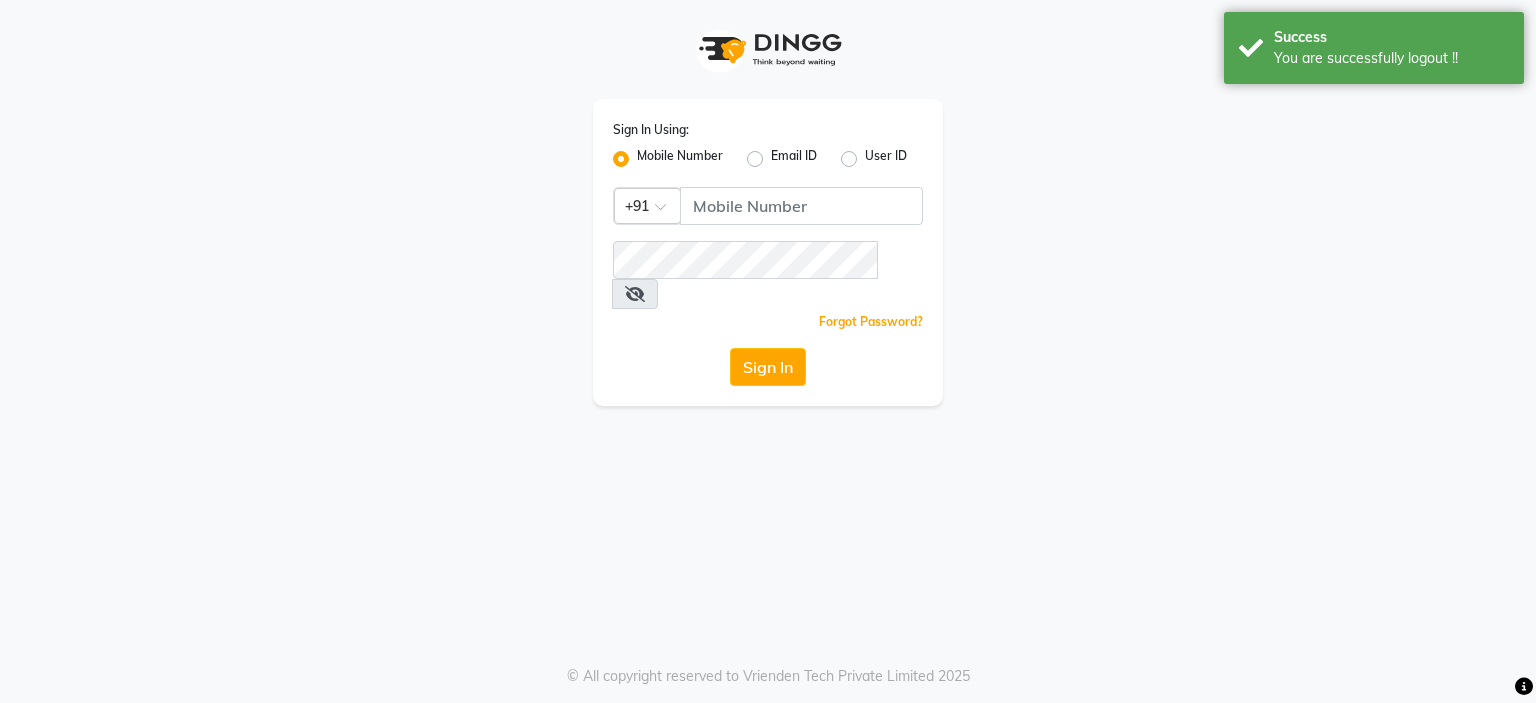 click on "User ID" 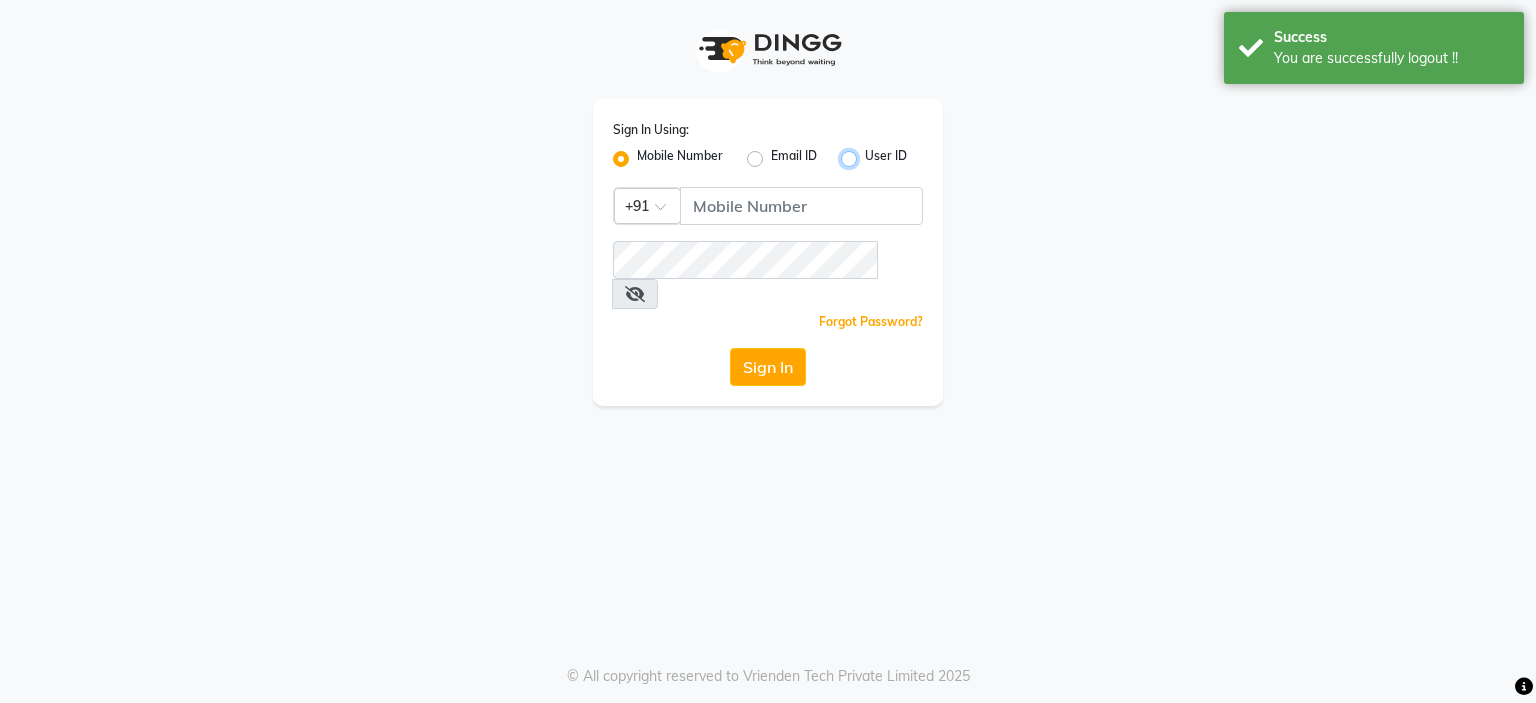 click on "User ID" at bounding box center (871, 153) 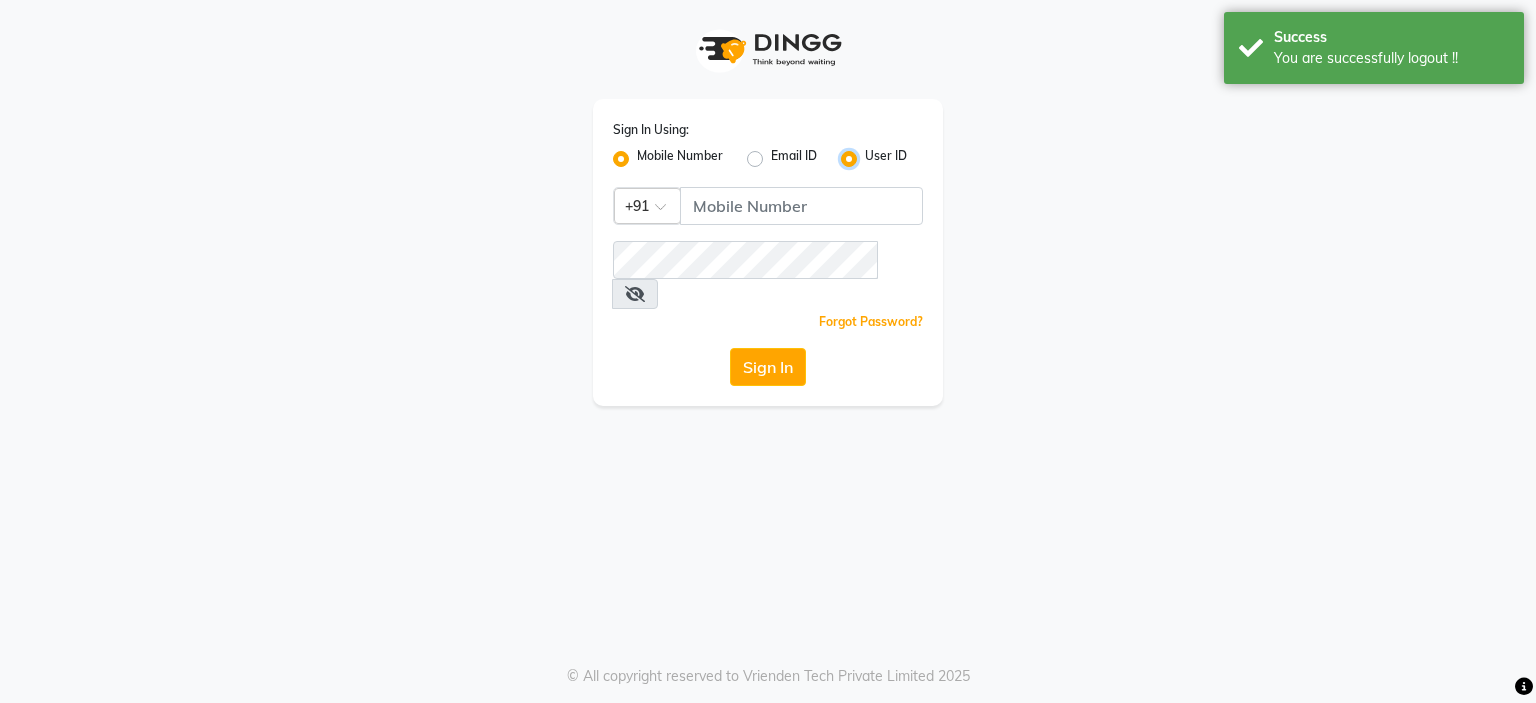 radio on "false" 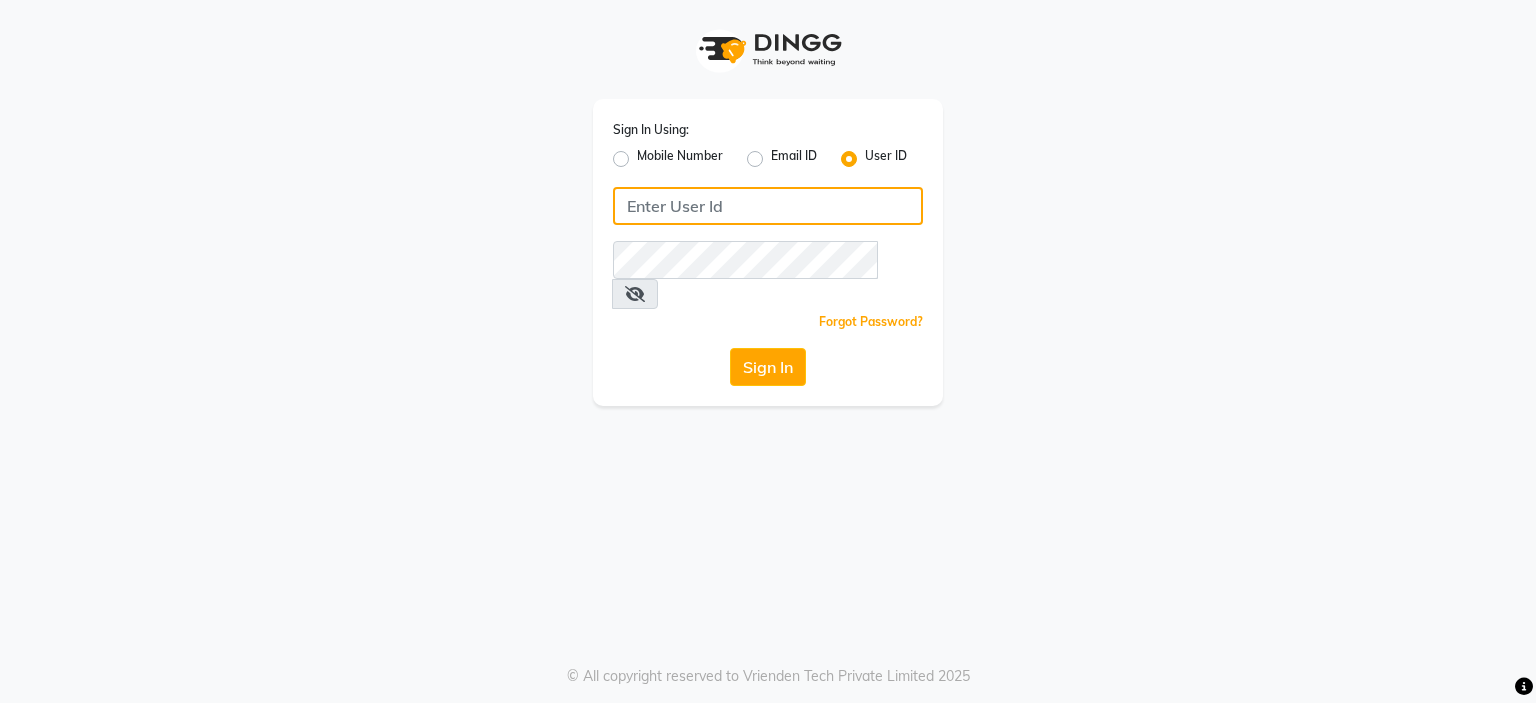 click 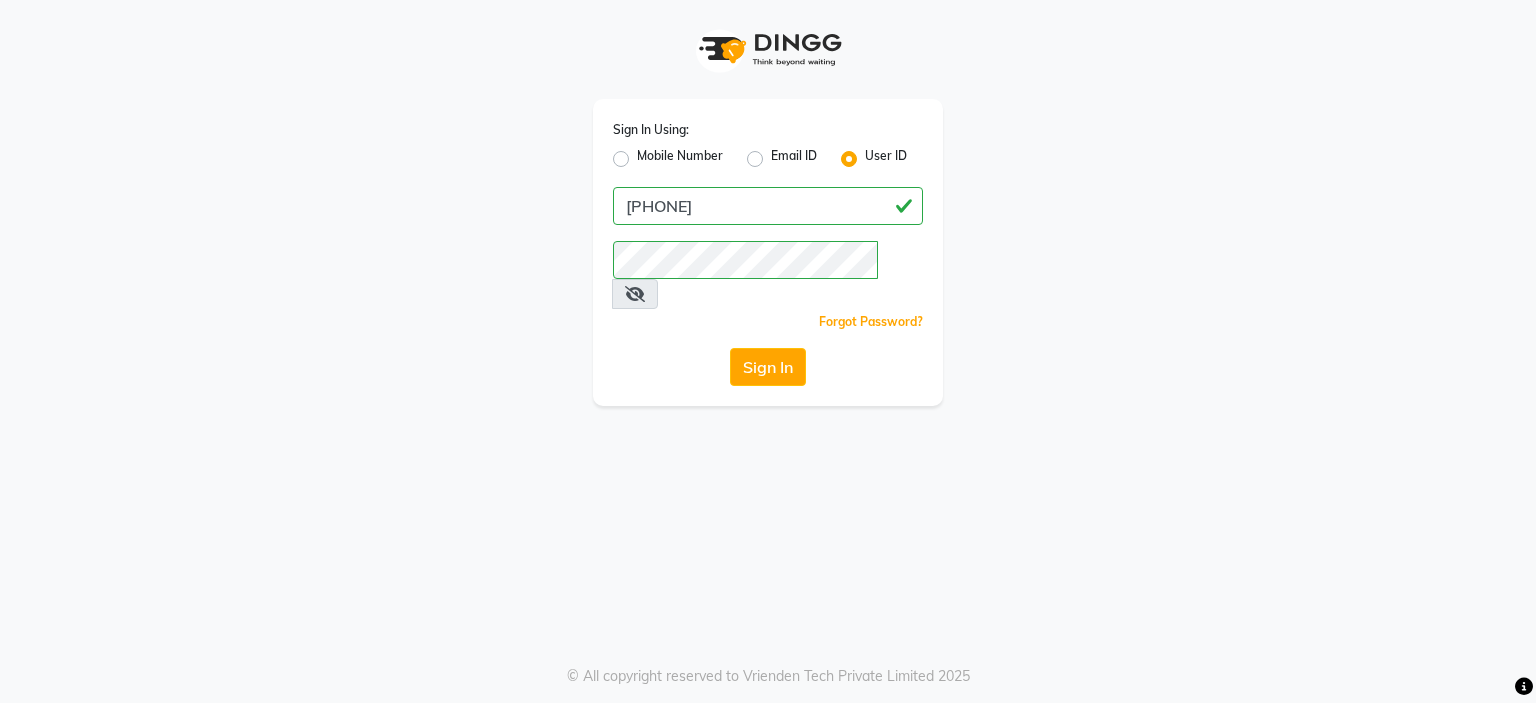 click on "[PHONE]" 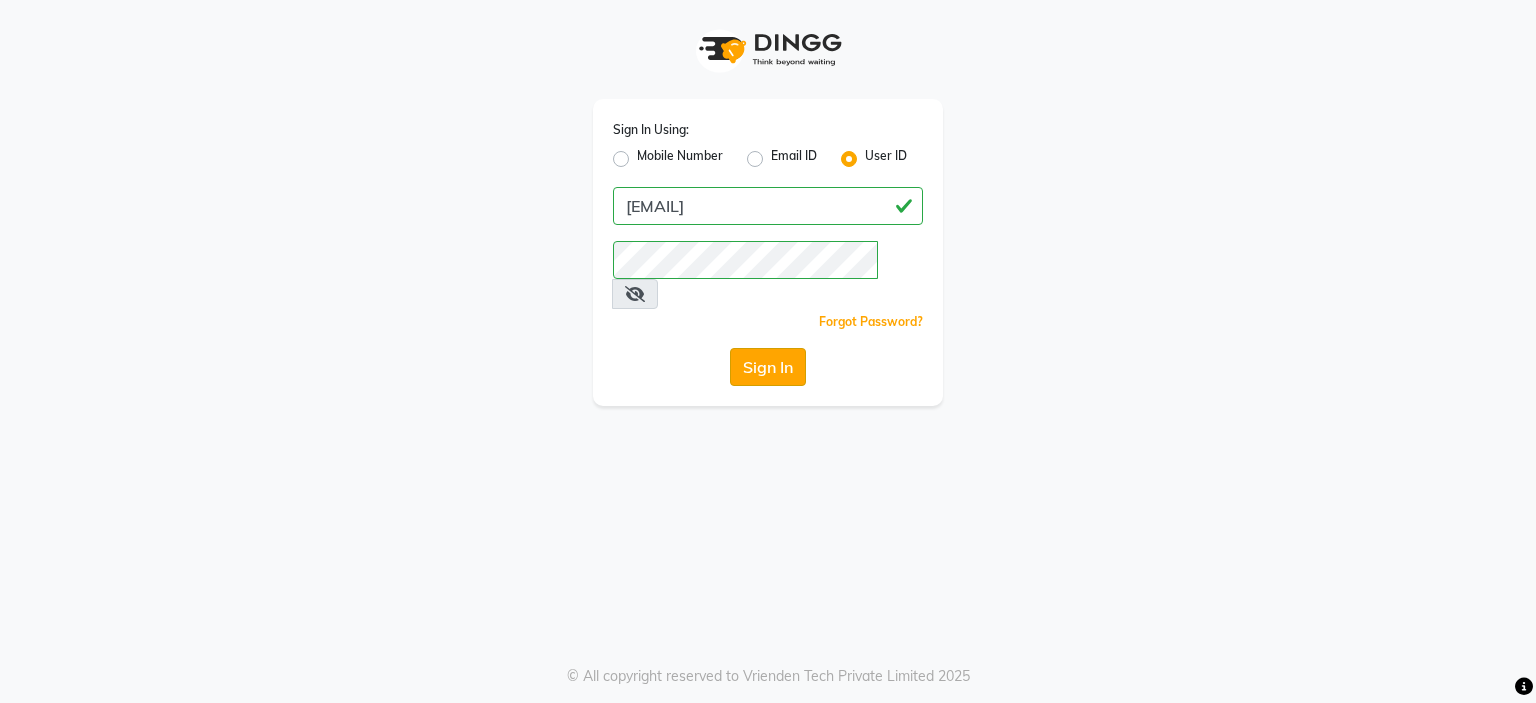 click on "Sign In" 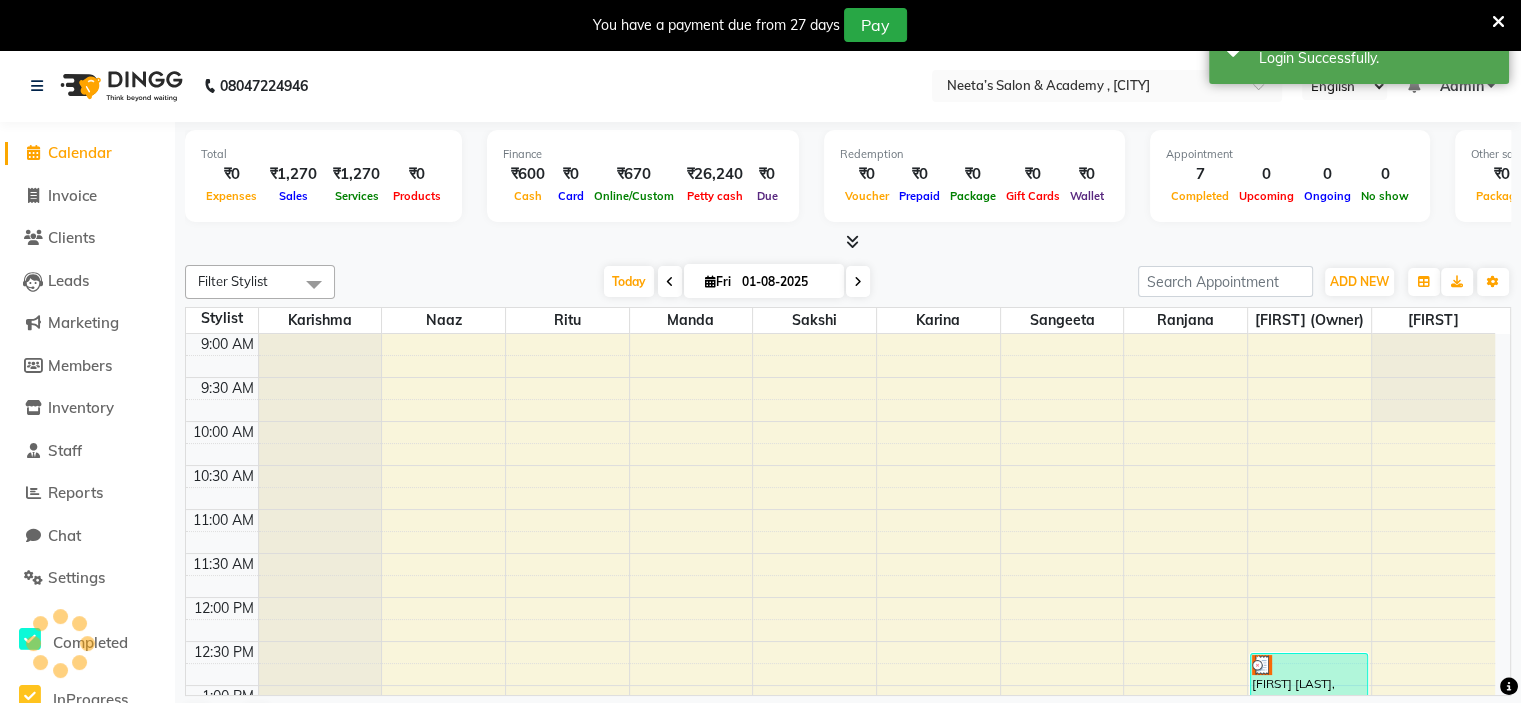 scroll, scrollTop: 699, scrollLeft: 0, axis: vertical 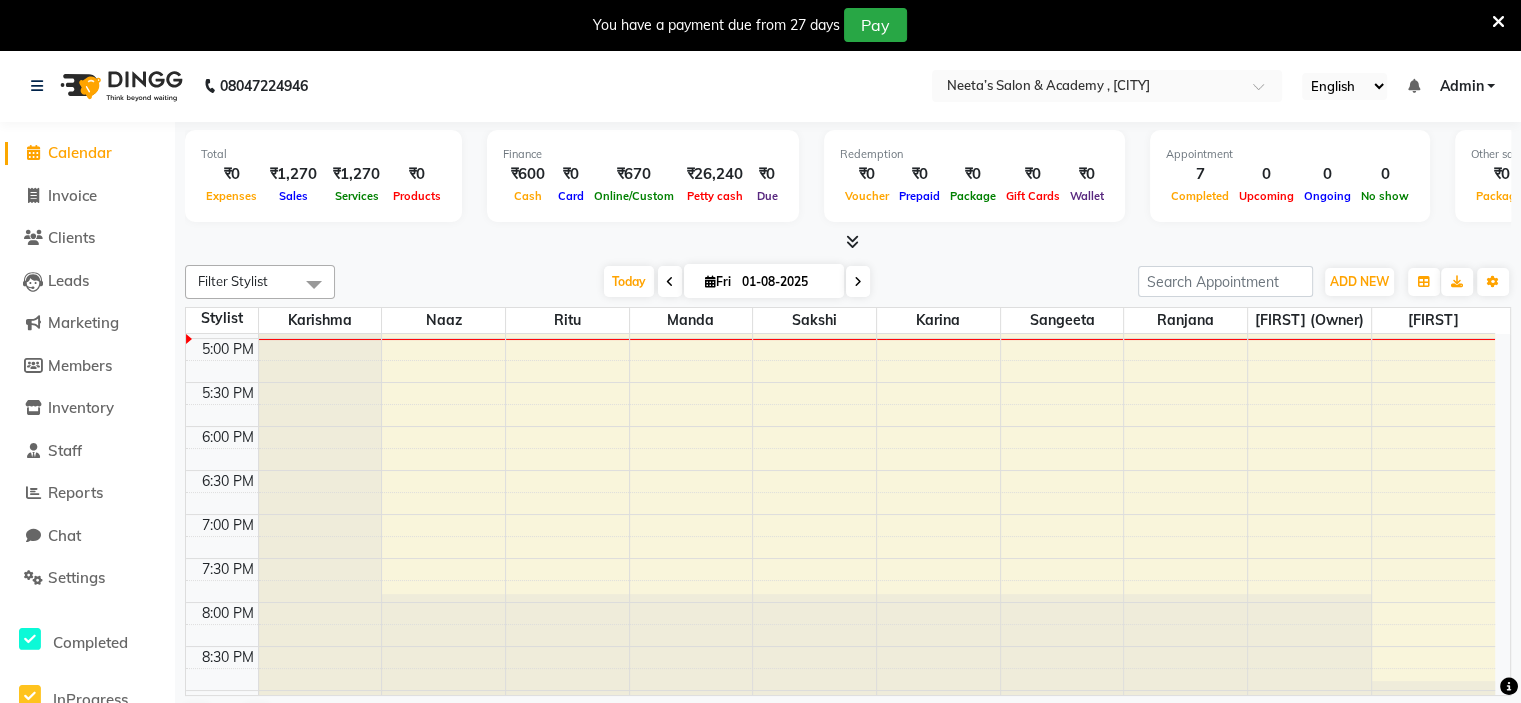 click at bounding box center [1498, 22] 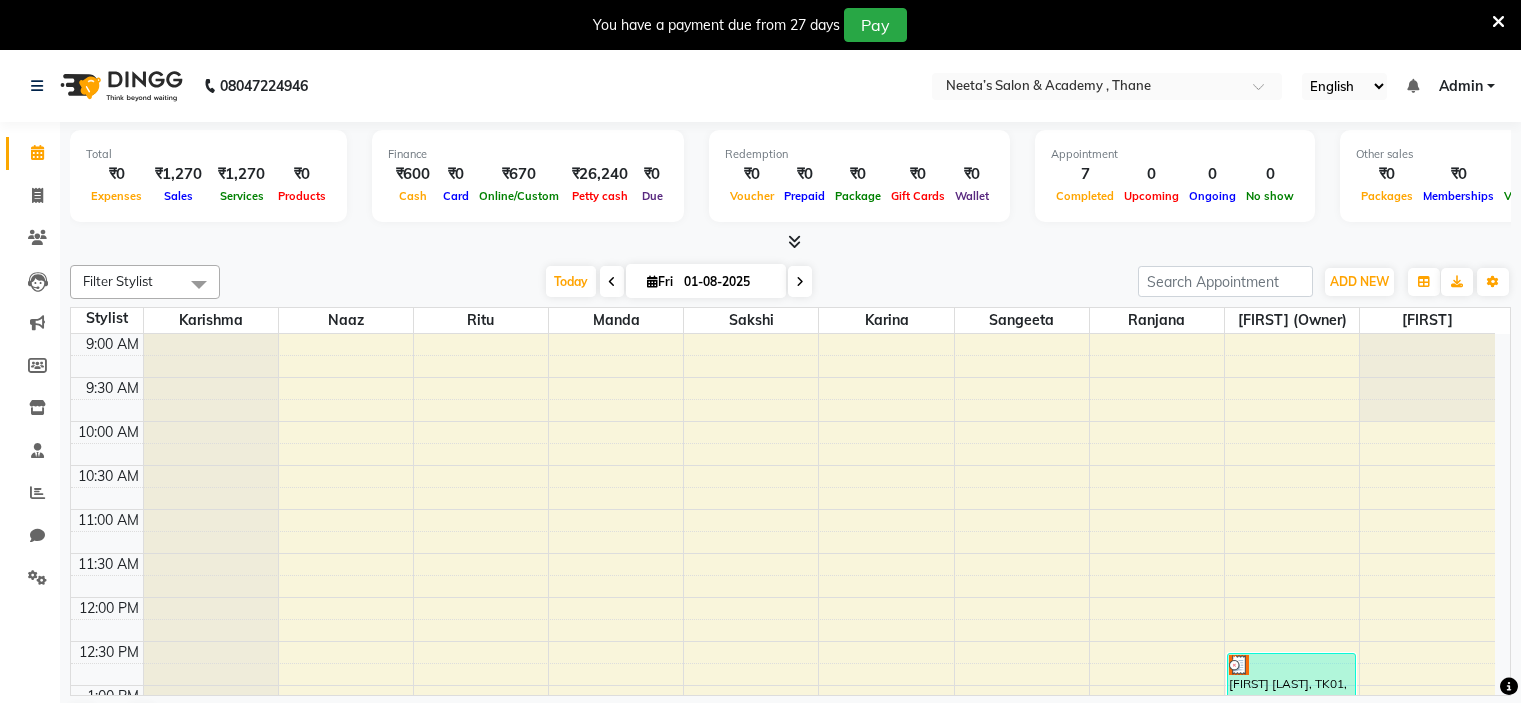 scroll, scrollTop: 0, scrollLeft: 0, axis: both 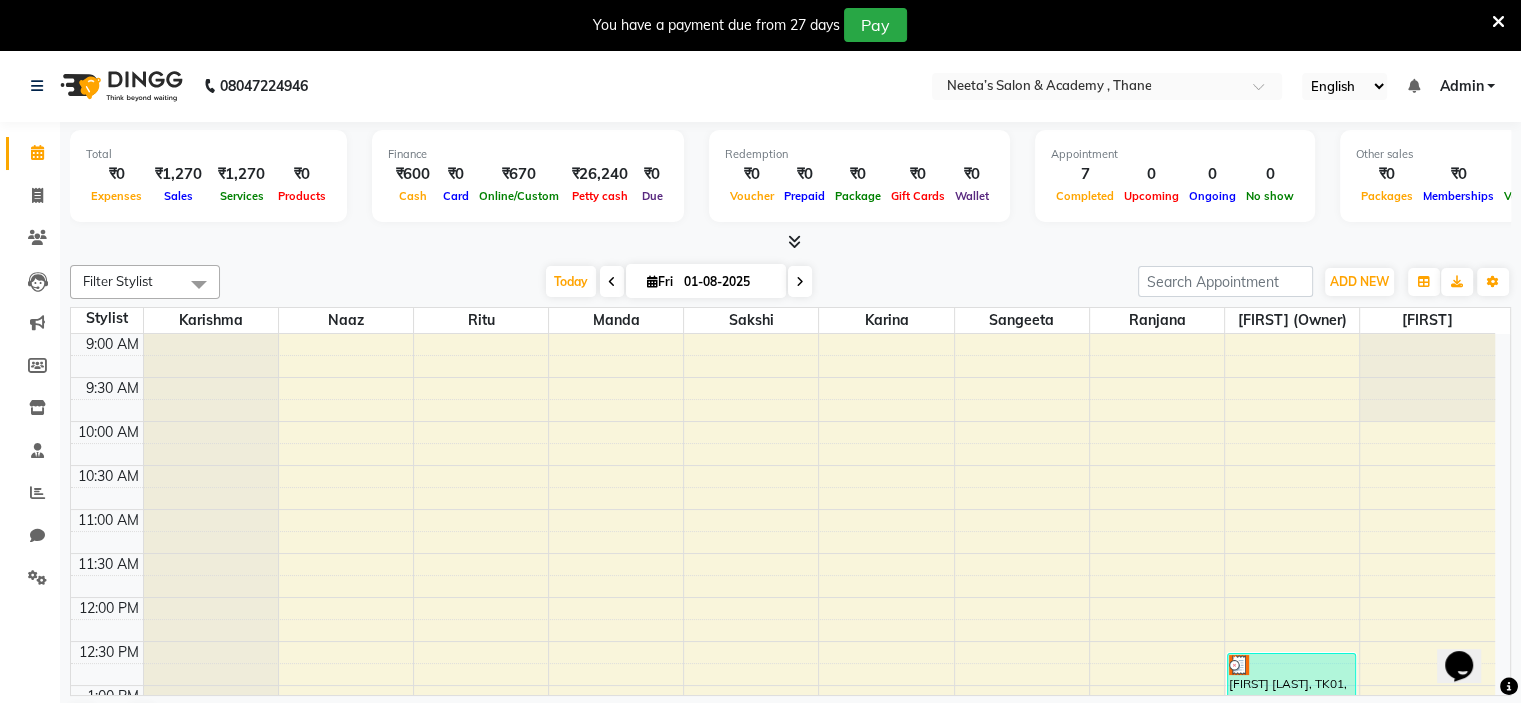 click at bounding box center (1498, 22) 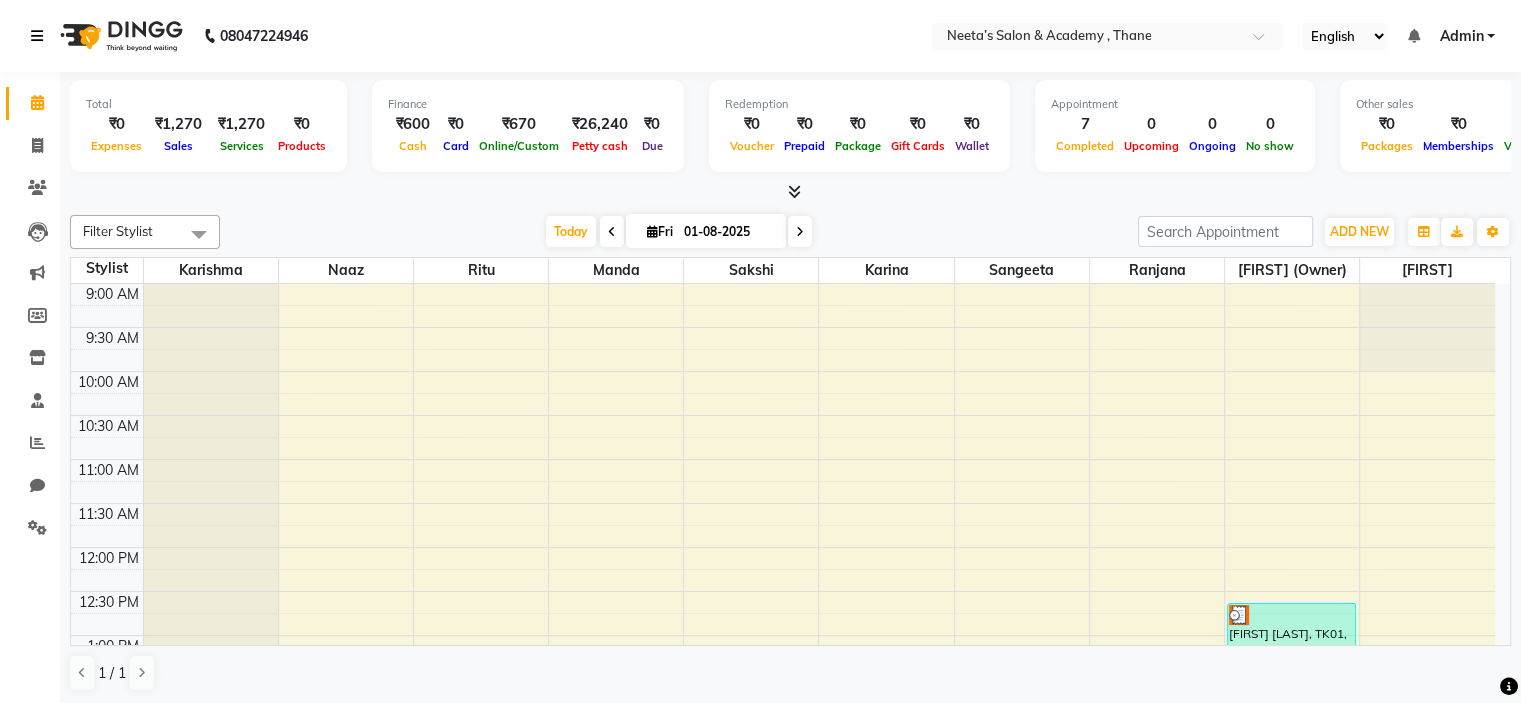 click at bounding box center [41, 36] 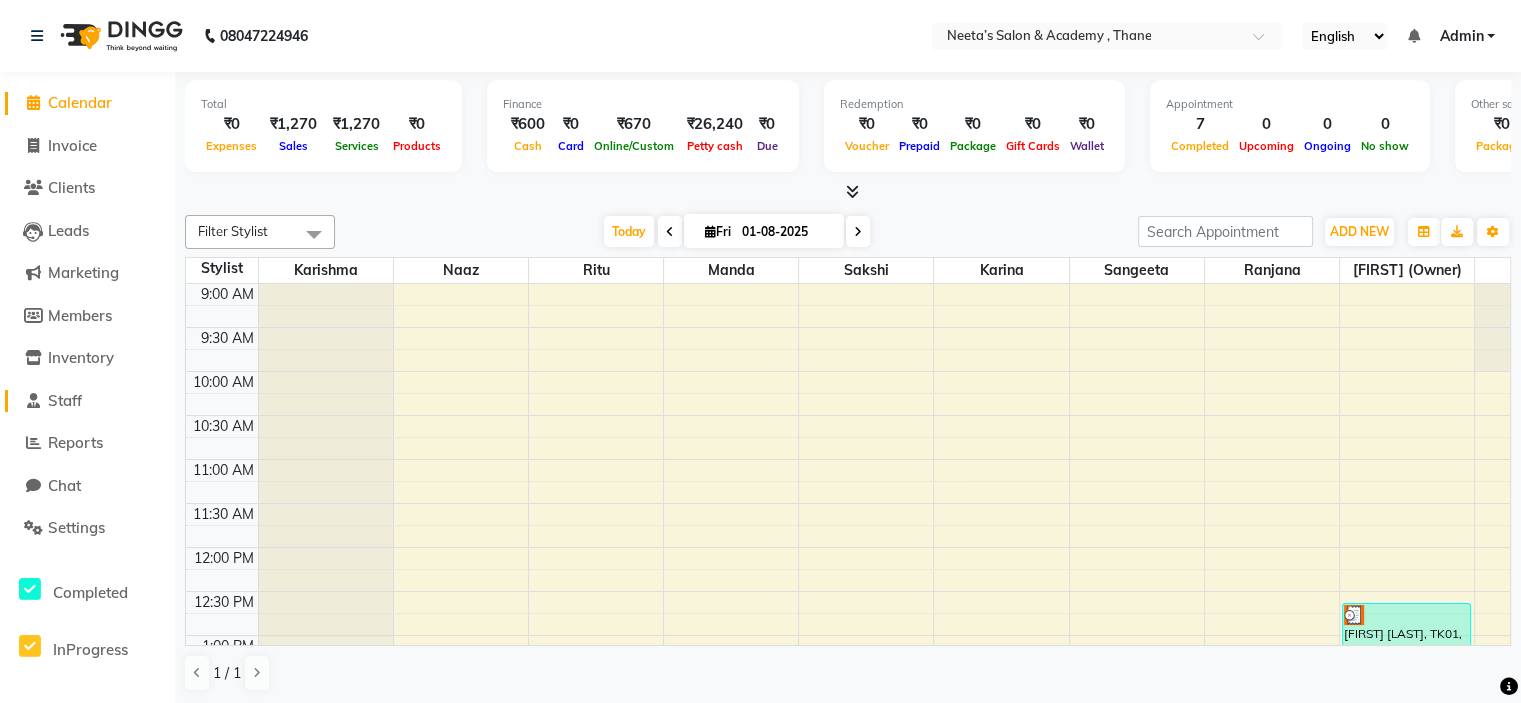 click on "Staff" 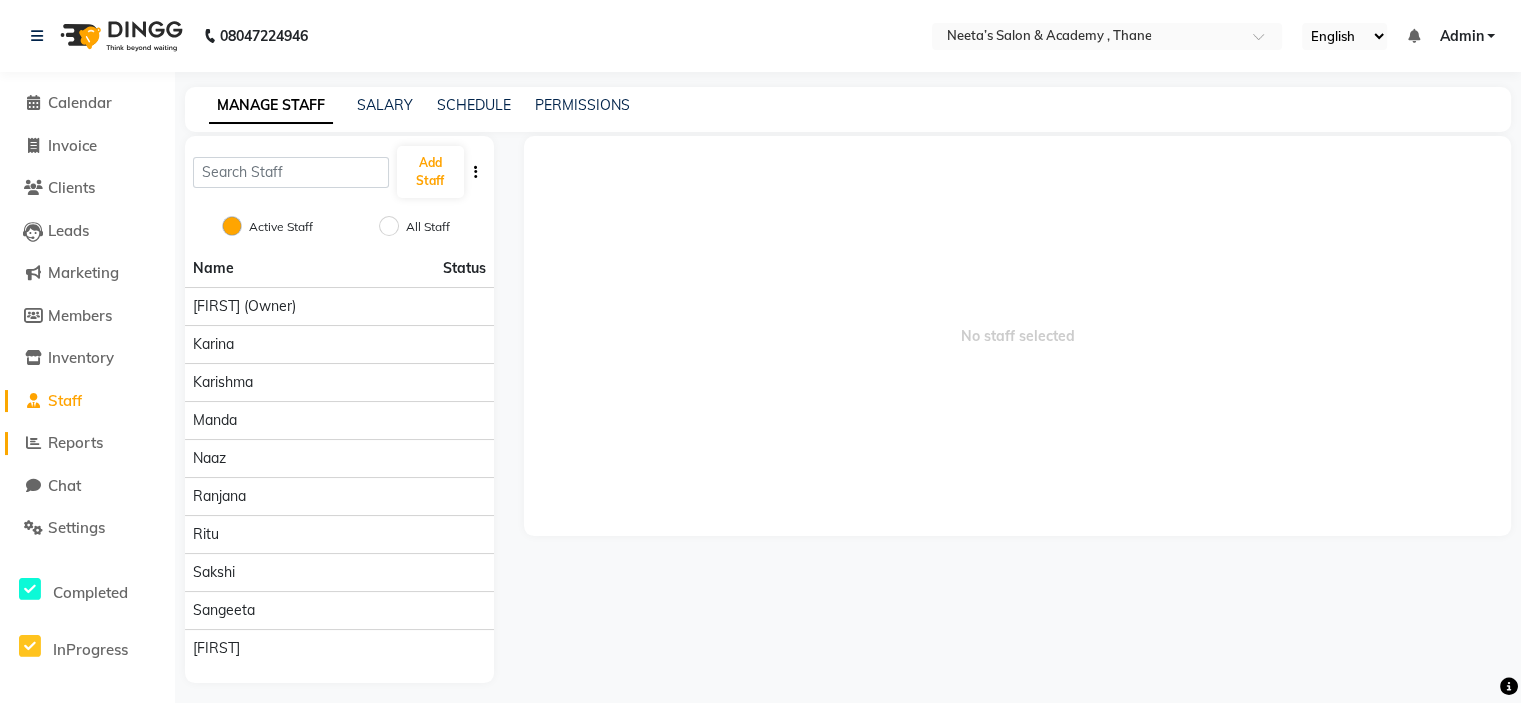 click on "Reports" 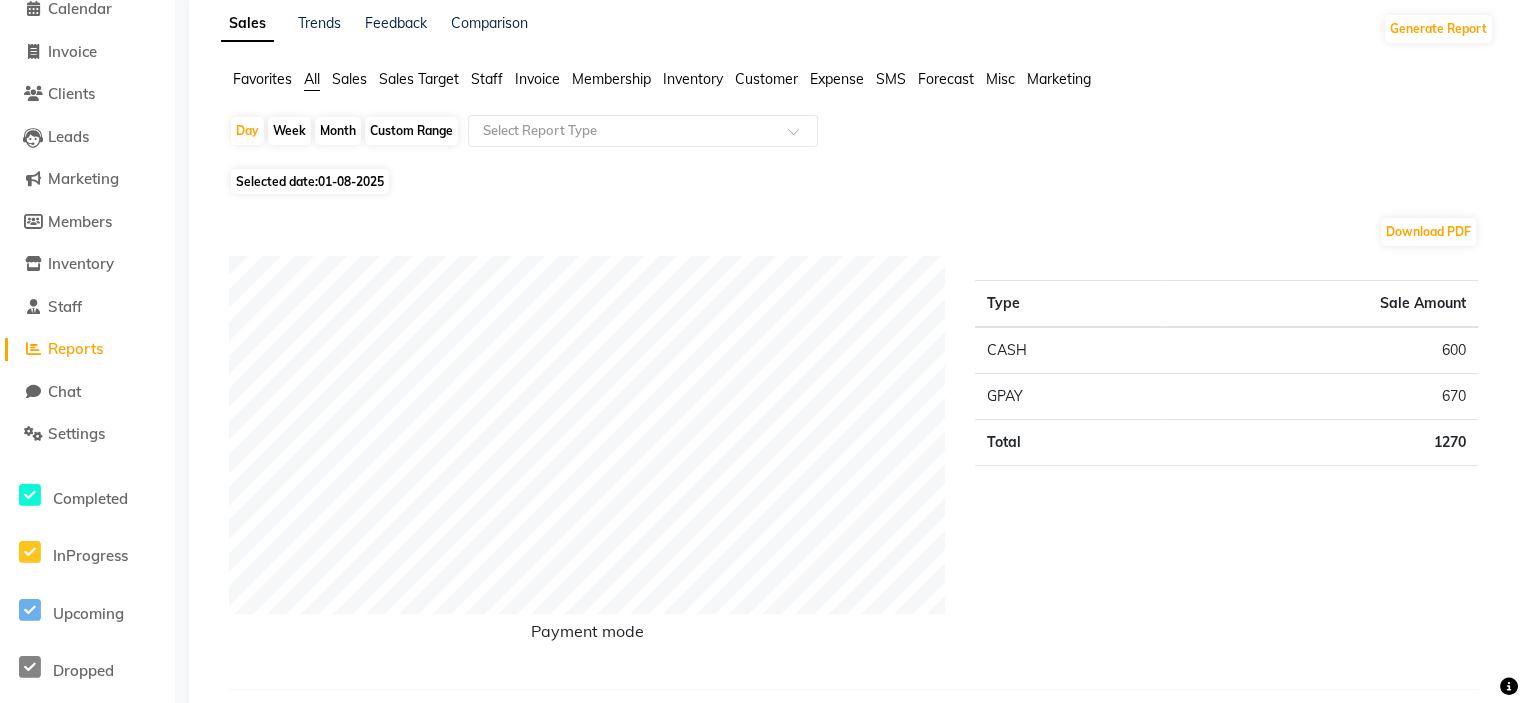 scroll, scrollTop: 0, scrollLeft: 0, axis: both 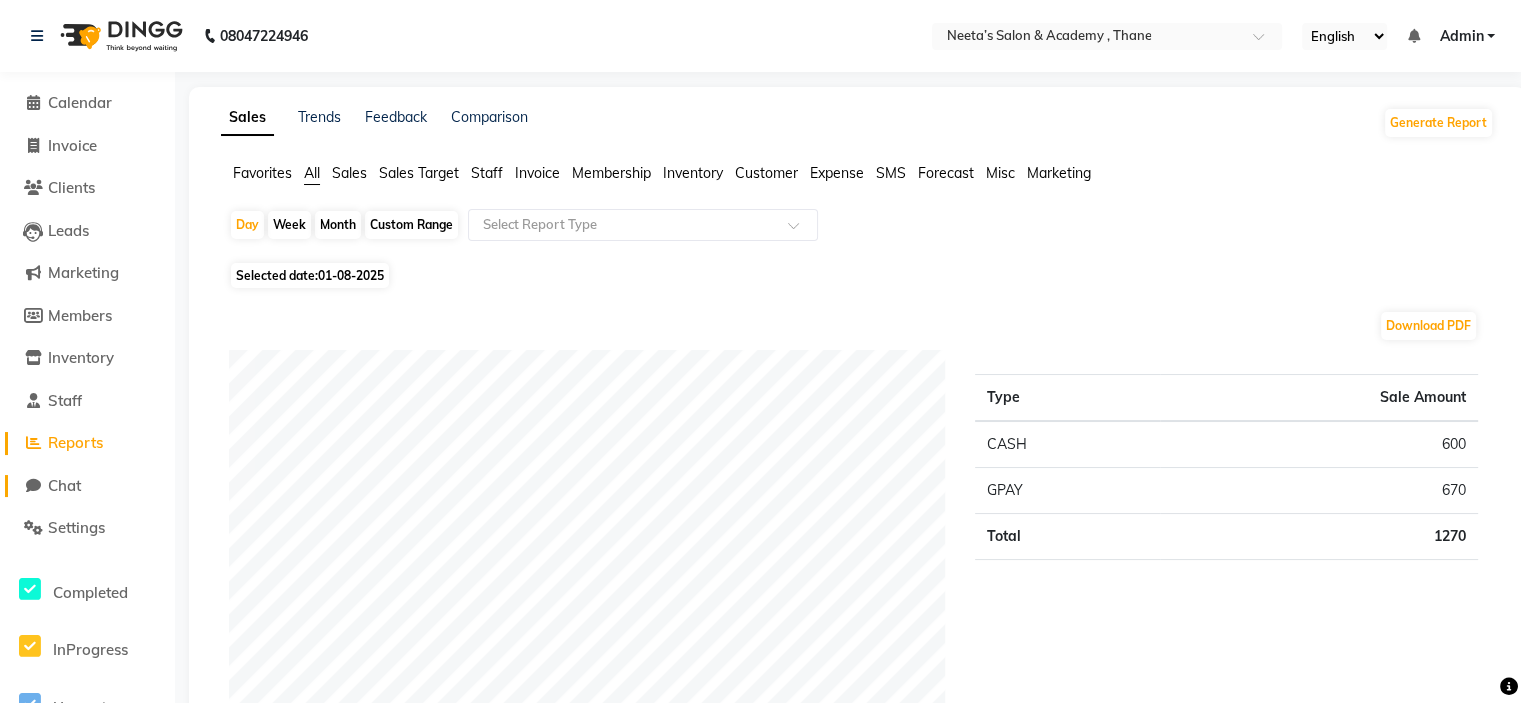 click on "Chat" 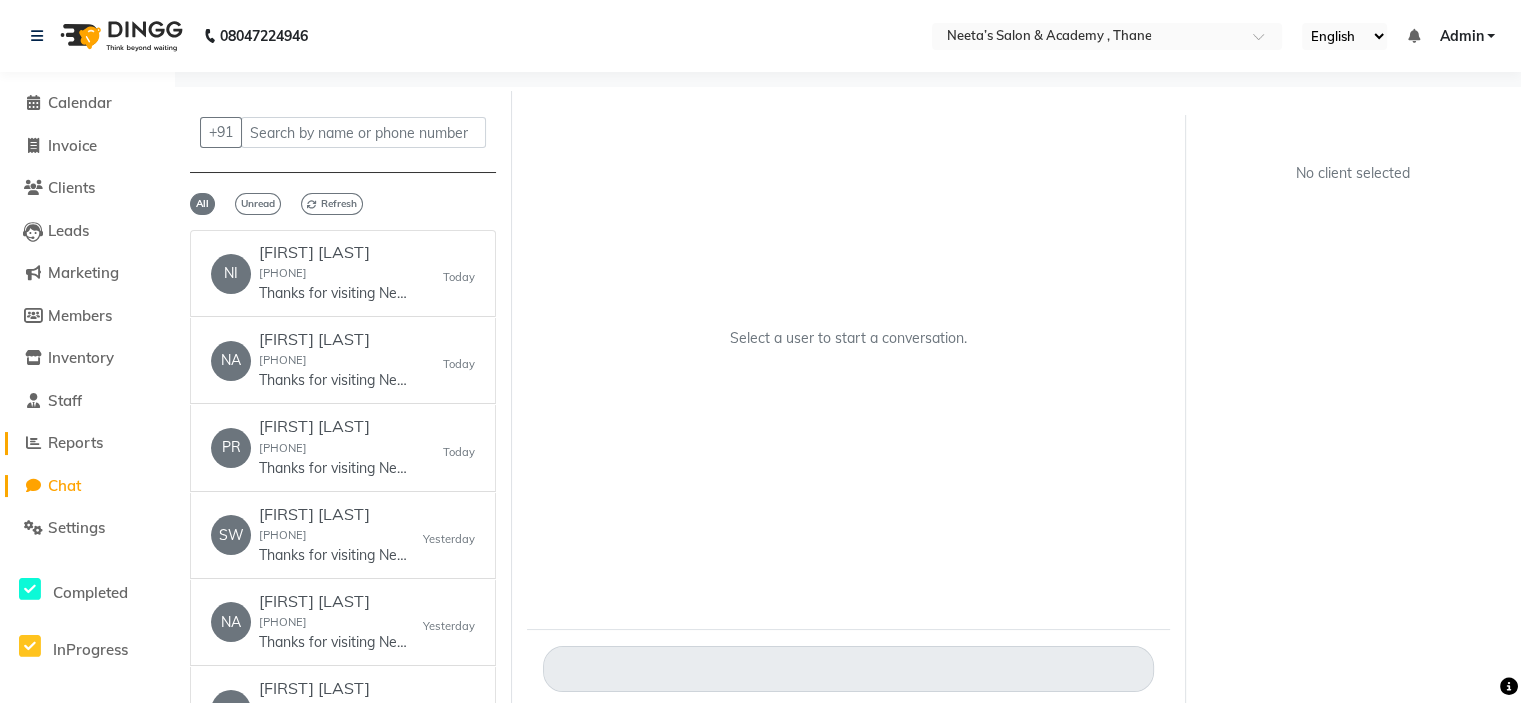 click on "Reports" 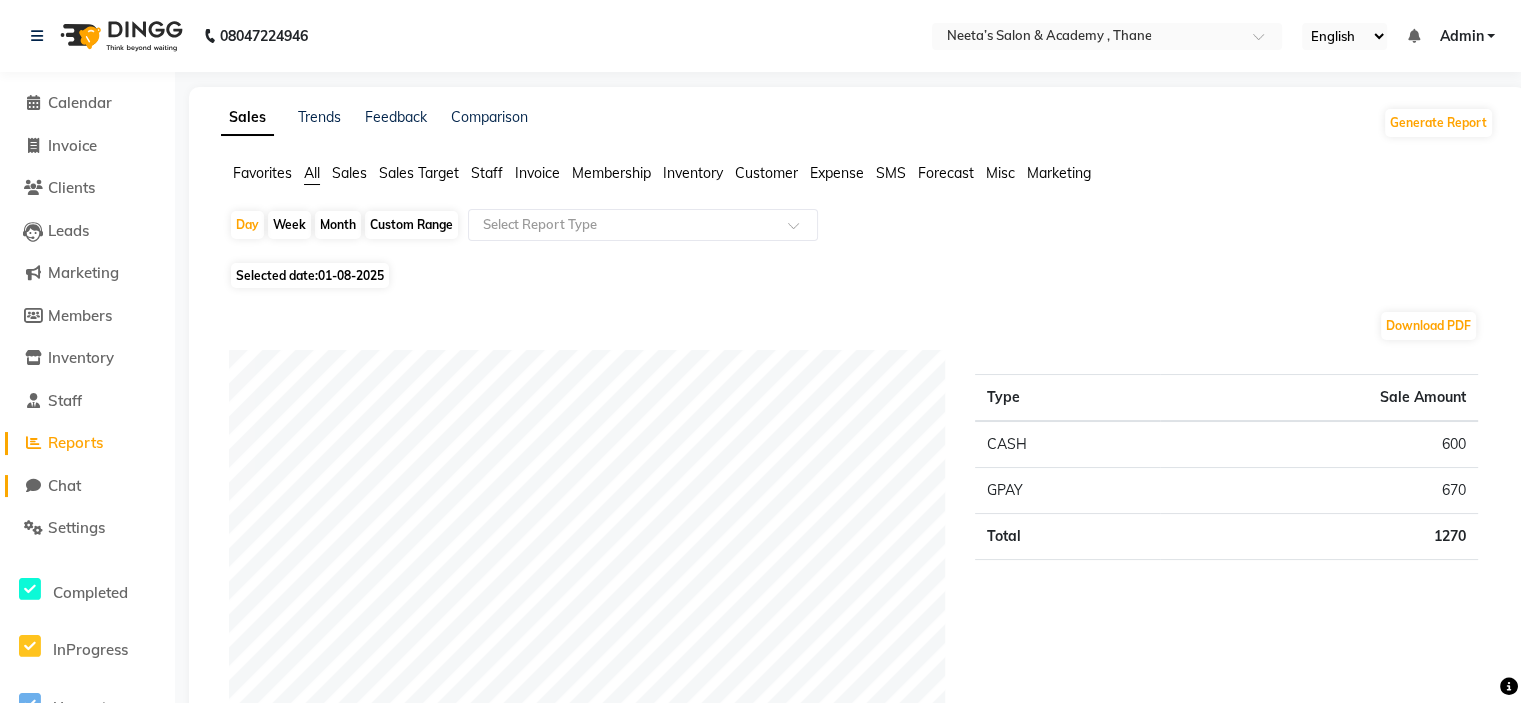 click on "Chat" 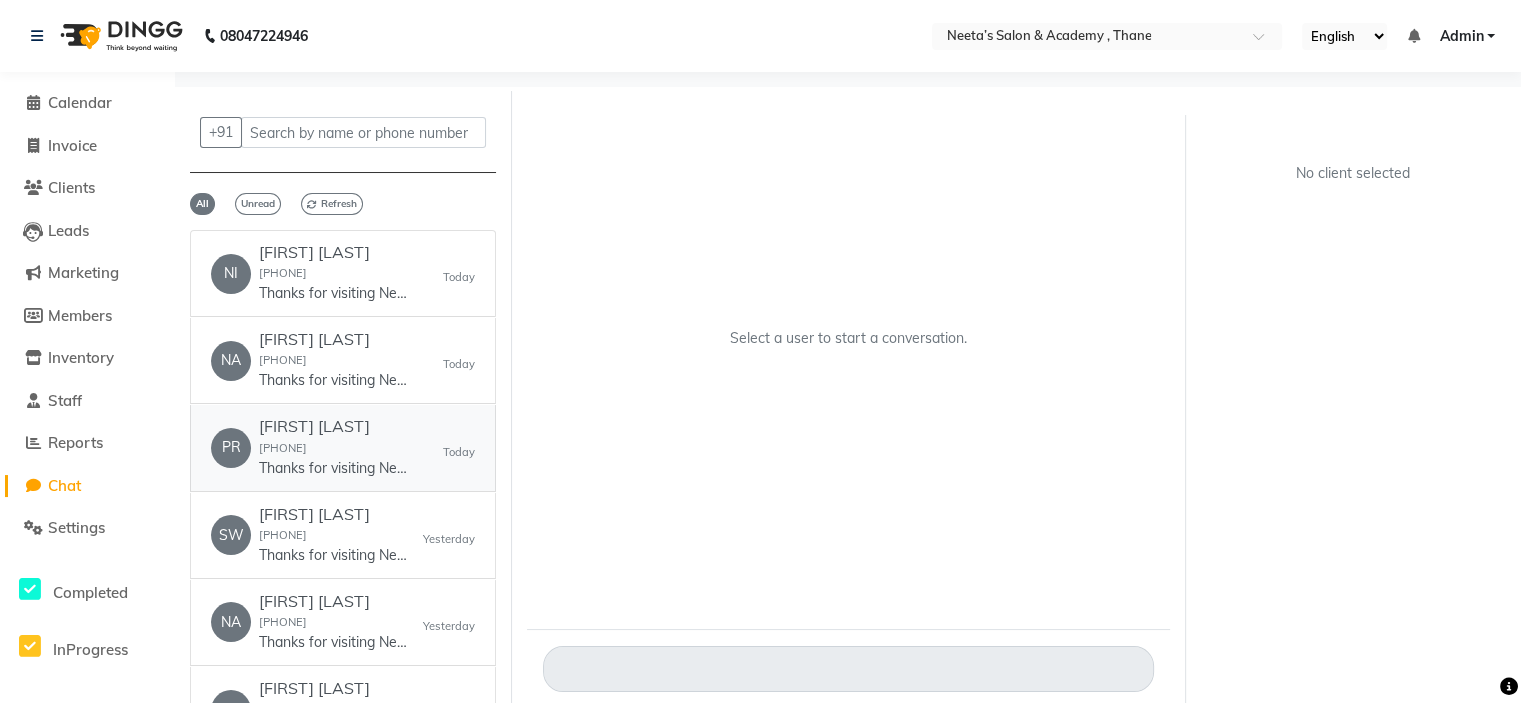 scroll, scrollTop: 50, scrollLeft: 0, axis: vertical 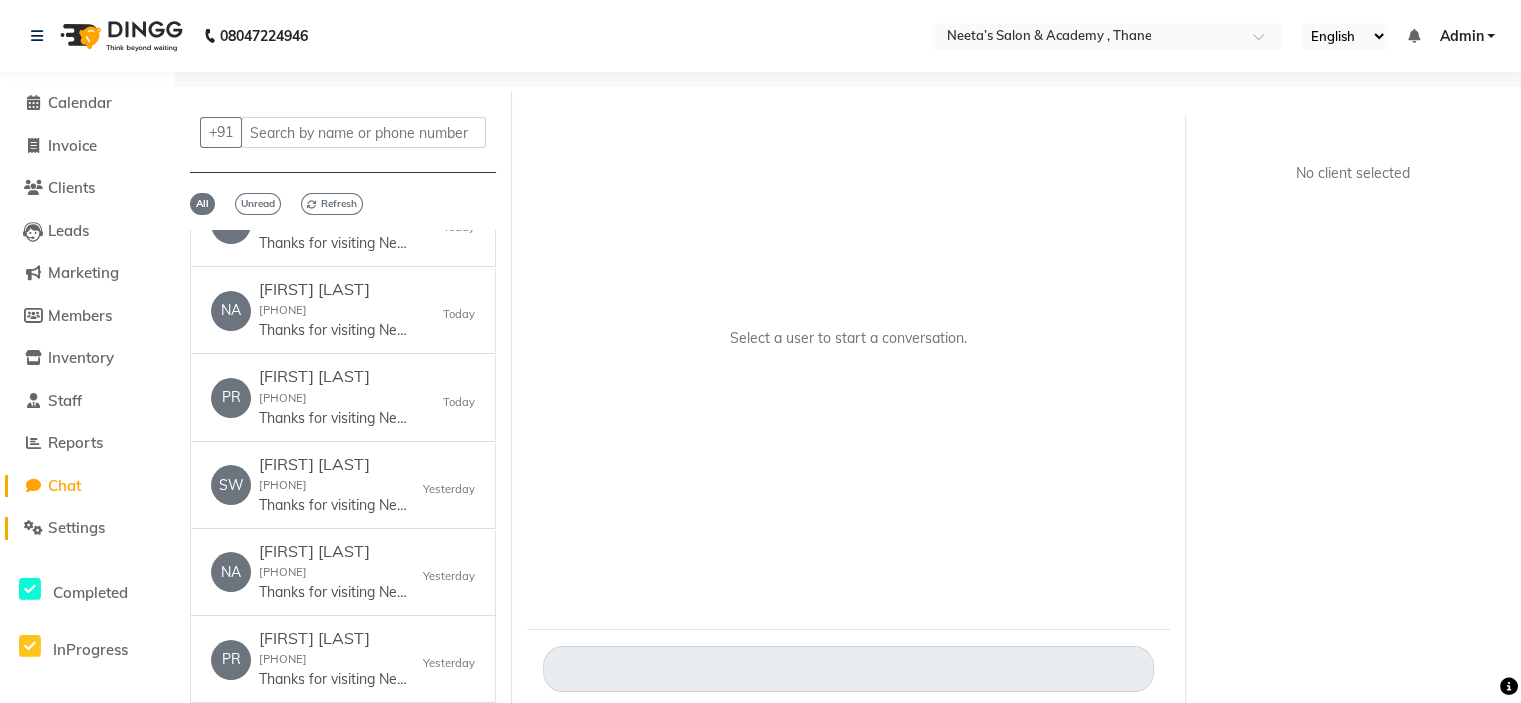 click on "Settings" 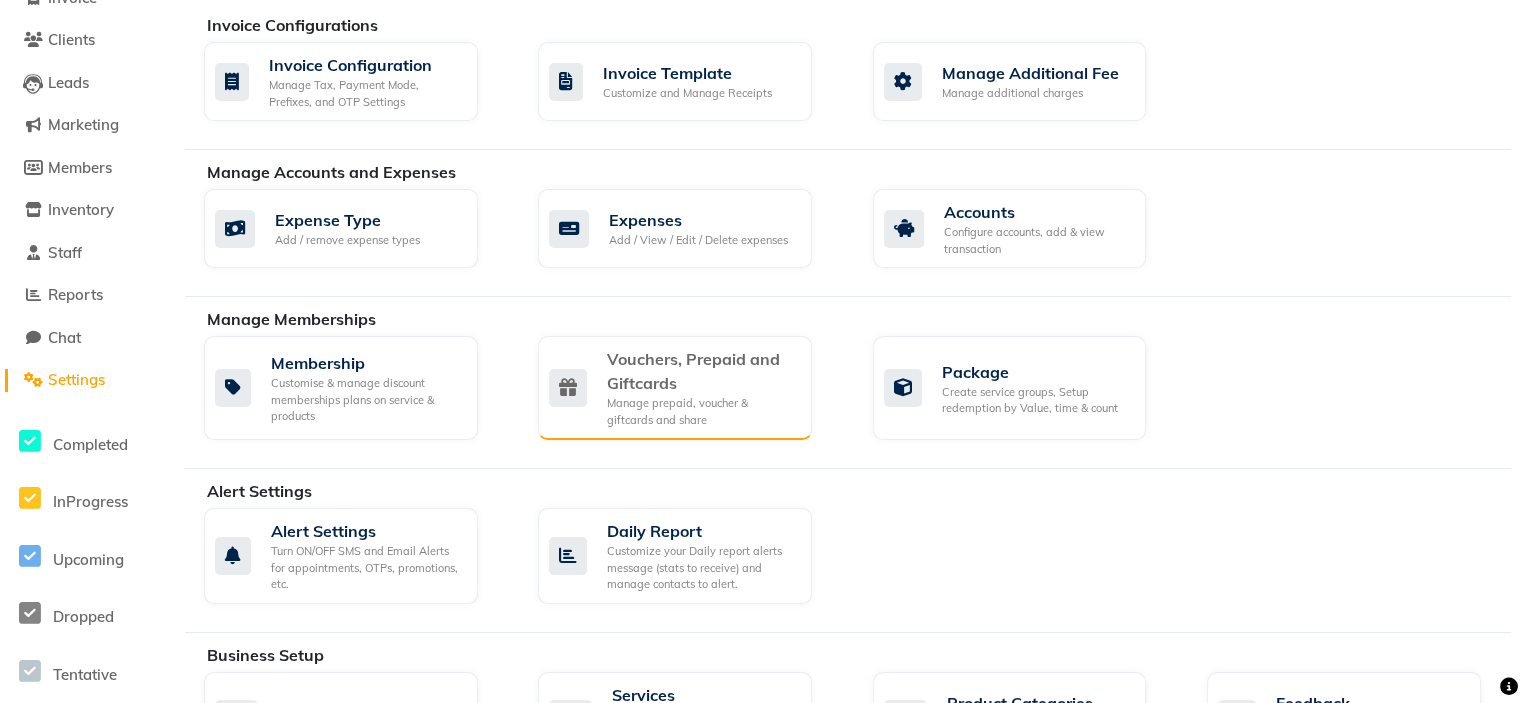 scroll, scrollTop: 149, scrollLeft: 0, axis: vertical 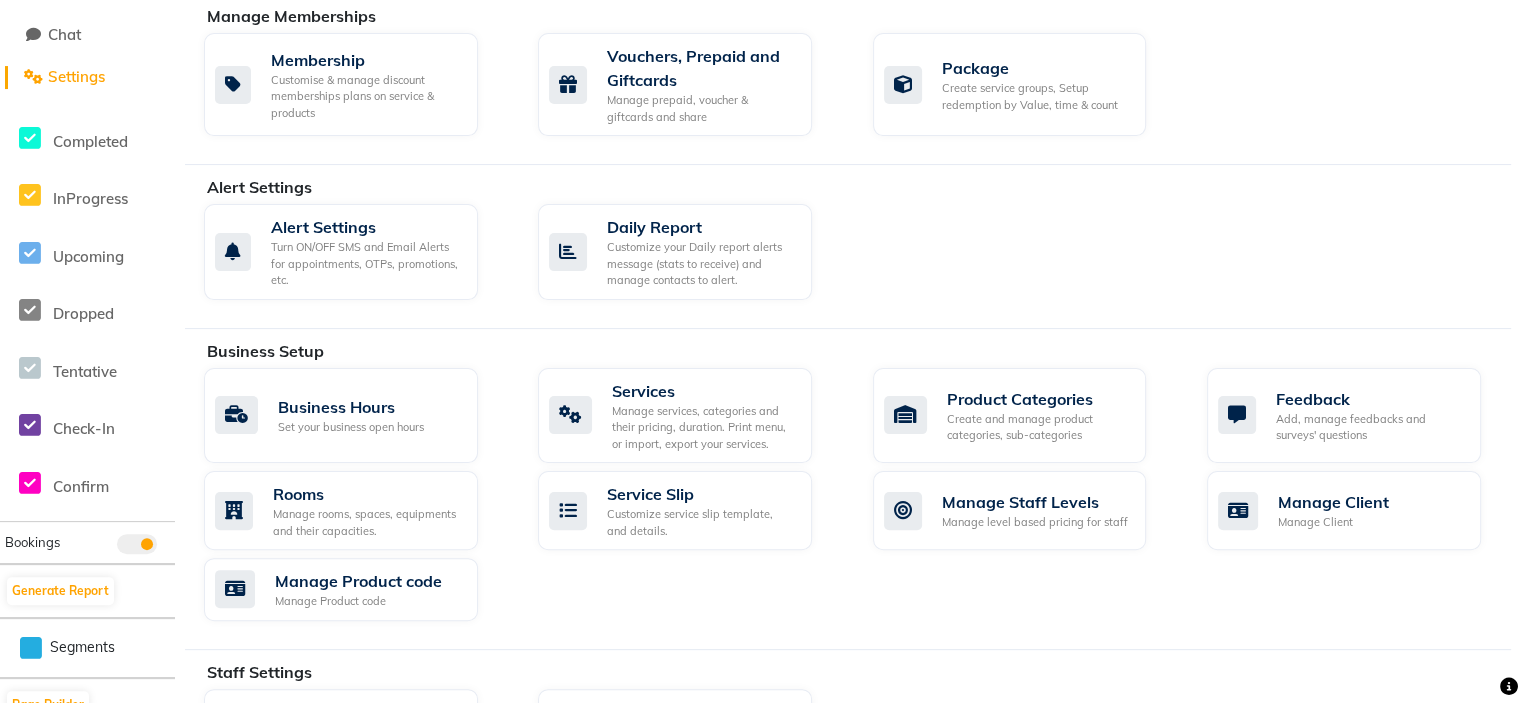 drag, startPoint x: 832, startPoint y: 409, endPoint x: 784, endPoint y: 575, distance: 172.80046 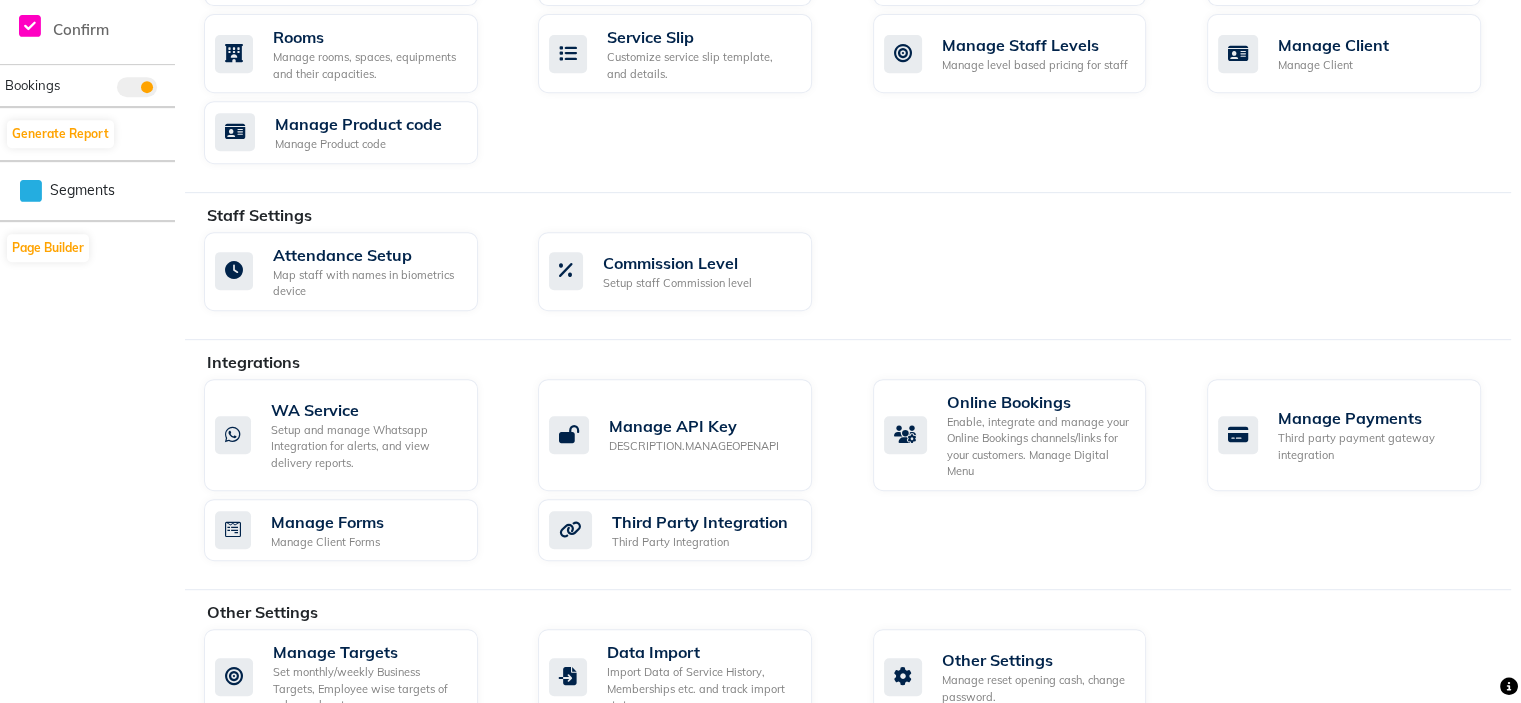 scroll, scrollTop: 951, scrollLeft: 0, axis: vertical 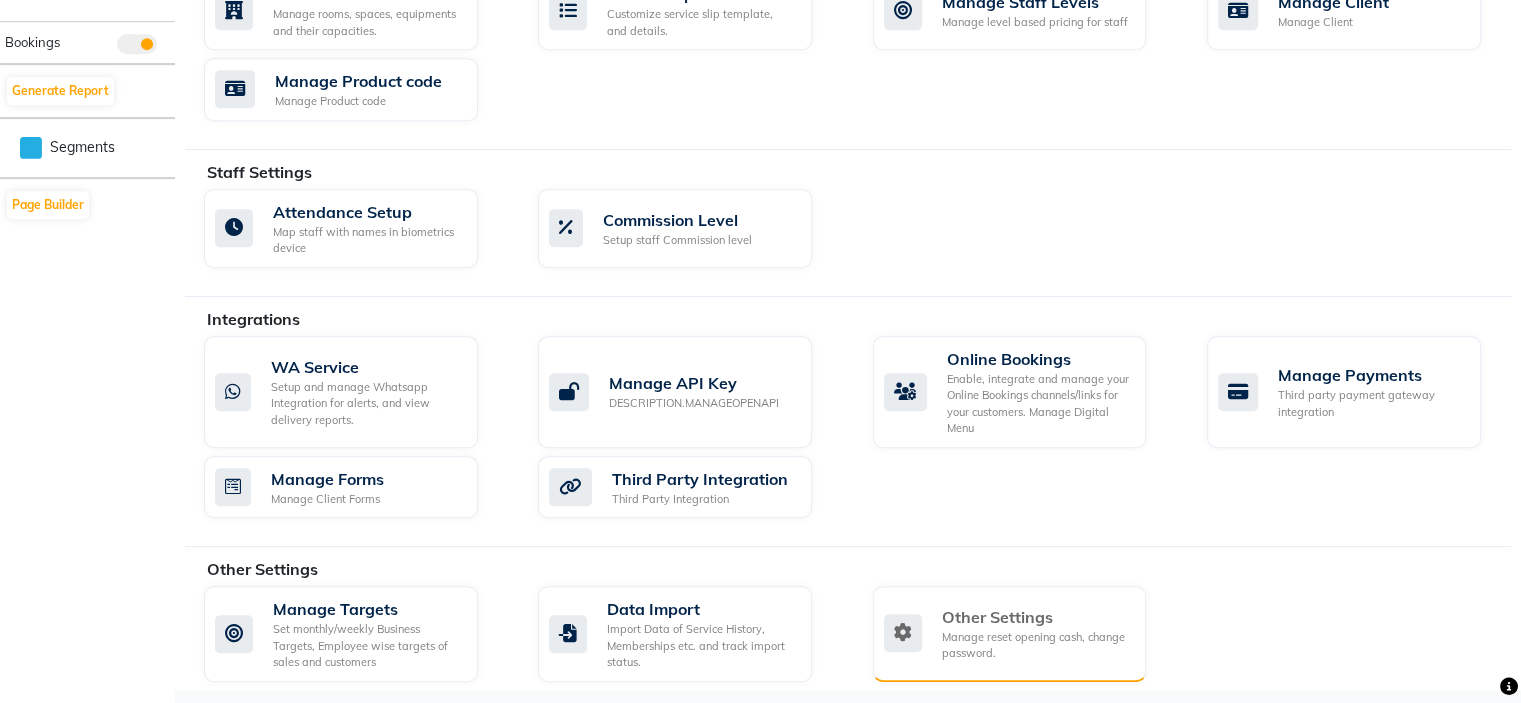 click on "Other Settings" 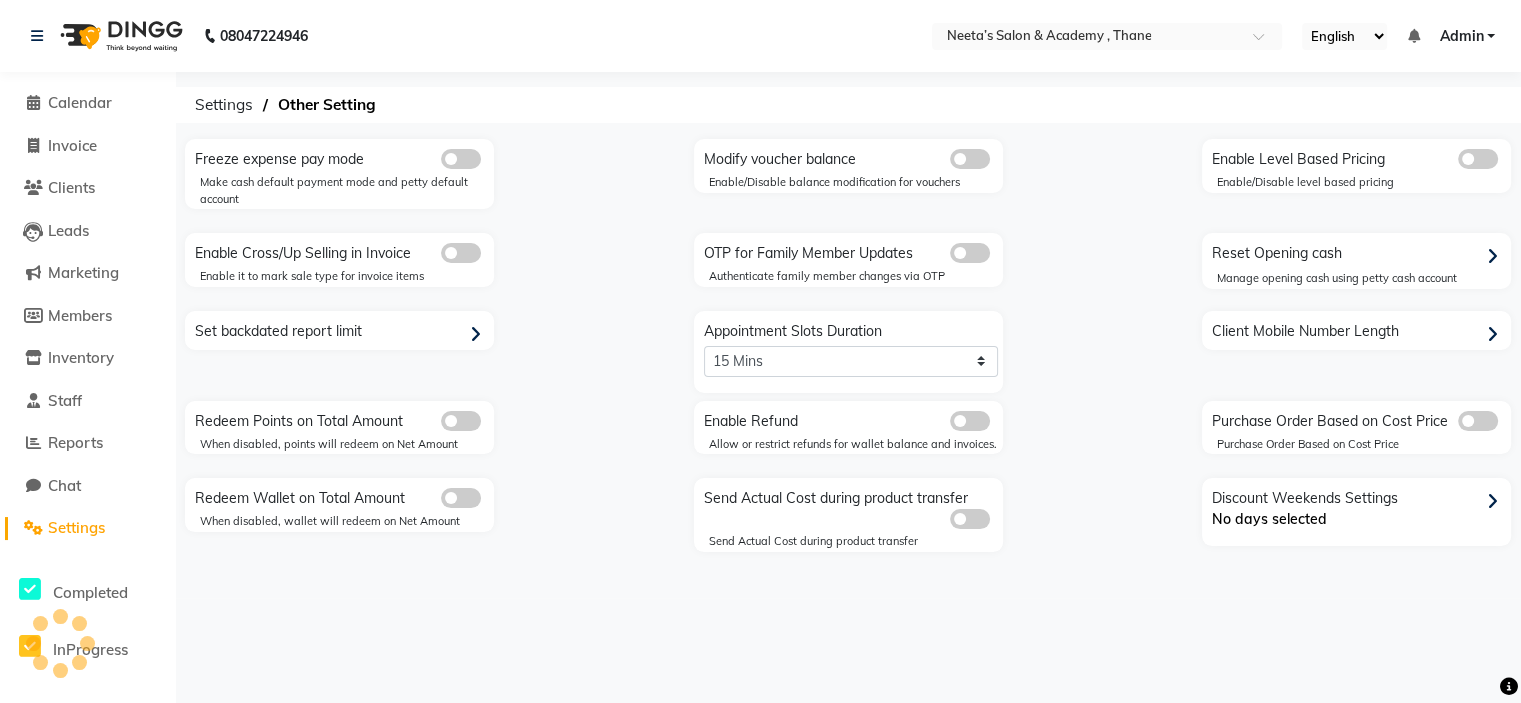scroll, scrollTop: 0, scrollLeft: 0, axis: both 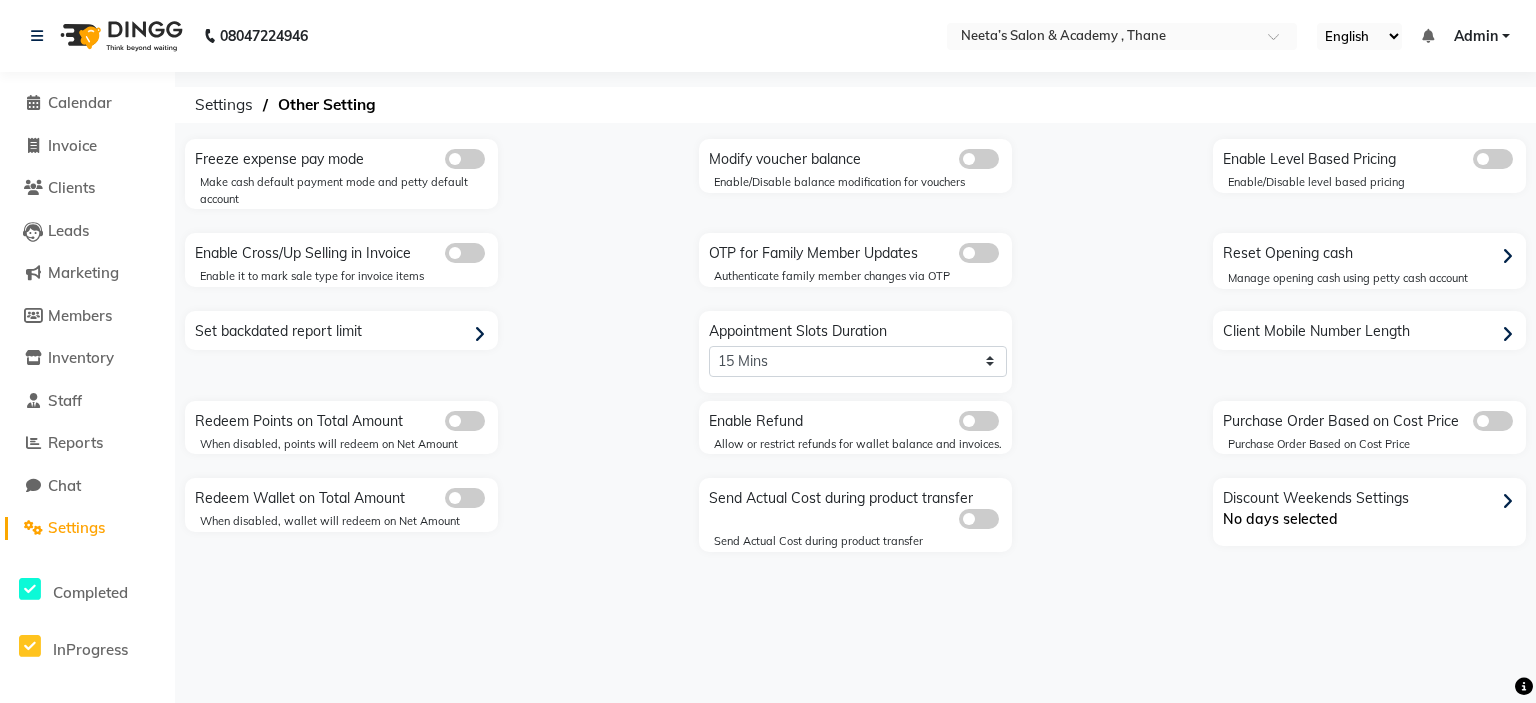 click on "Settings" 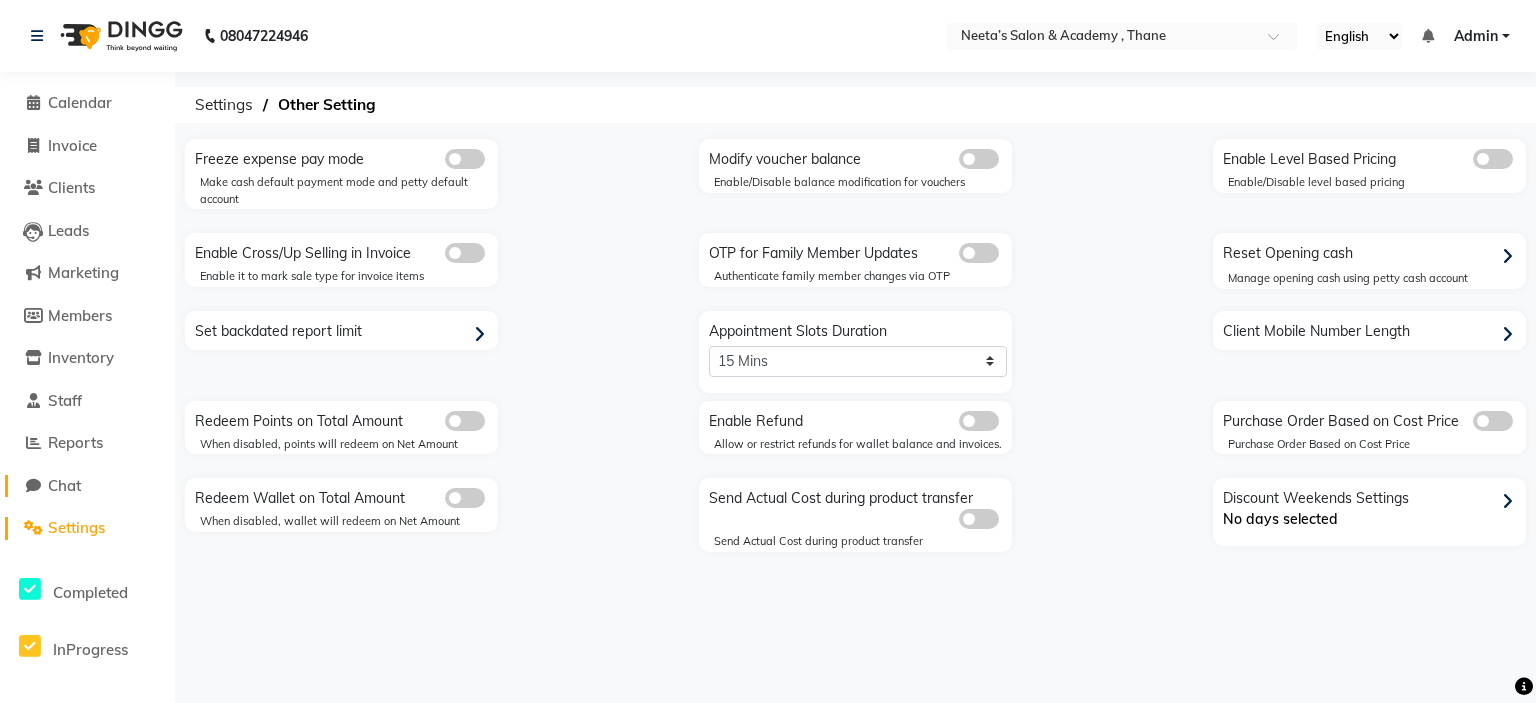 click on "Chat" 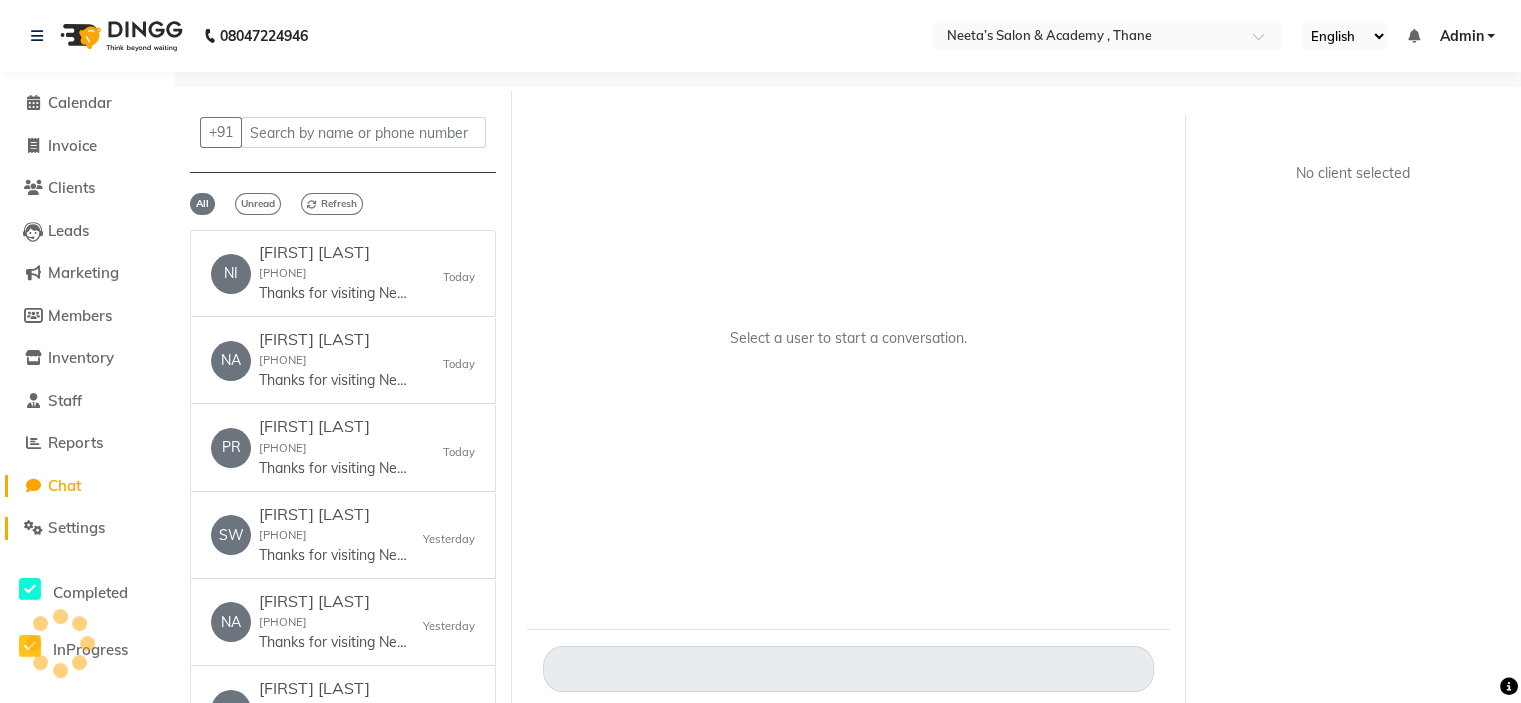 click on "Settings" 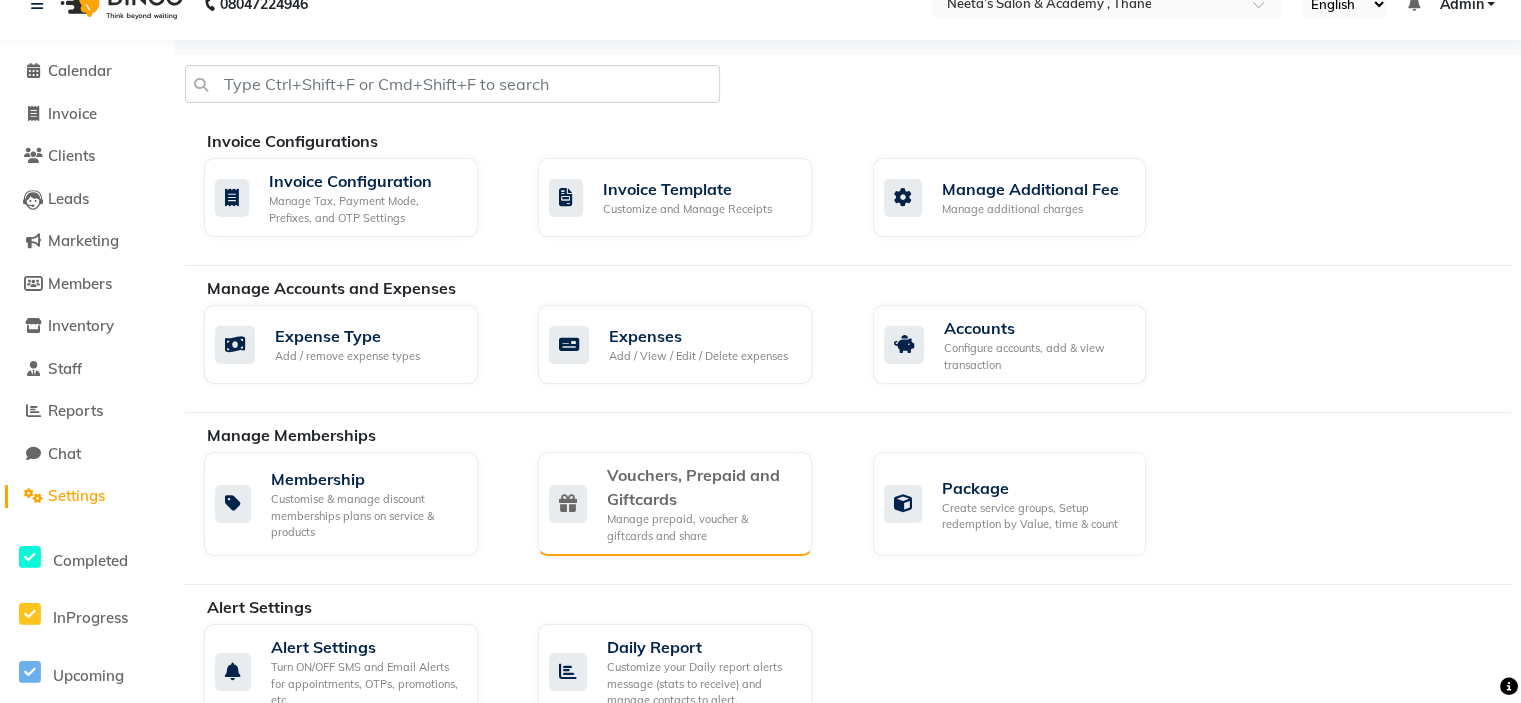 scroll, scrollTop: 52, scrollLeft: 0, axis: vertical 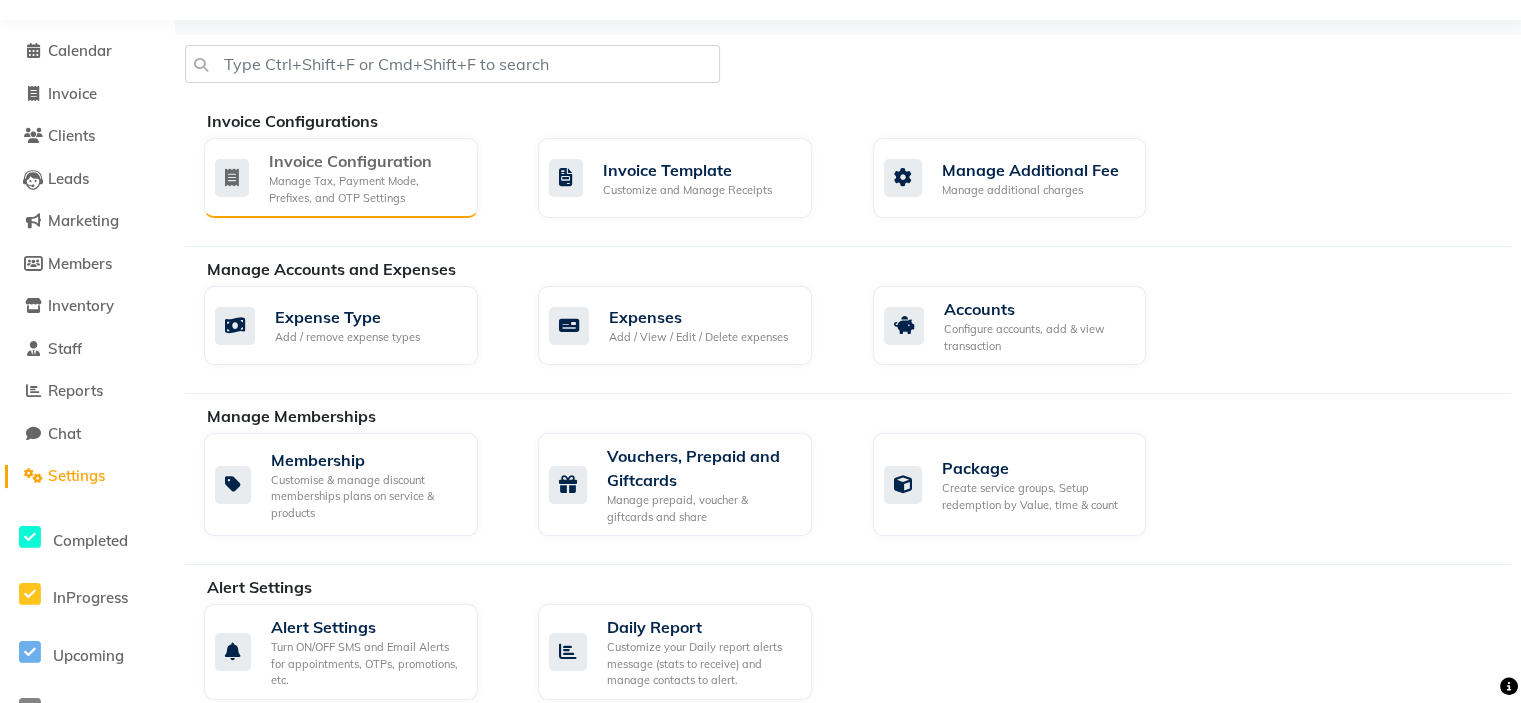 click on "Manage Tax, Payment Mode, Prefixes, and OTP Settings" 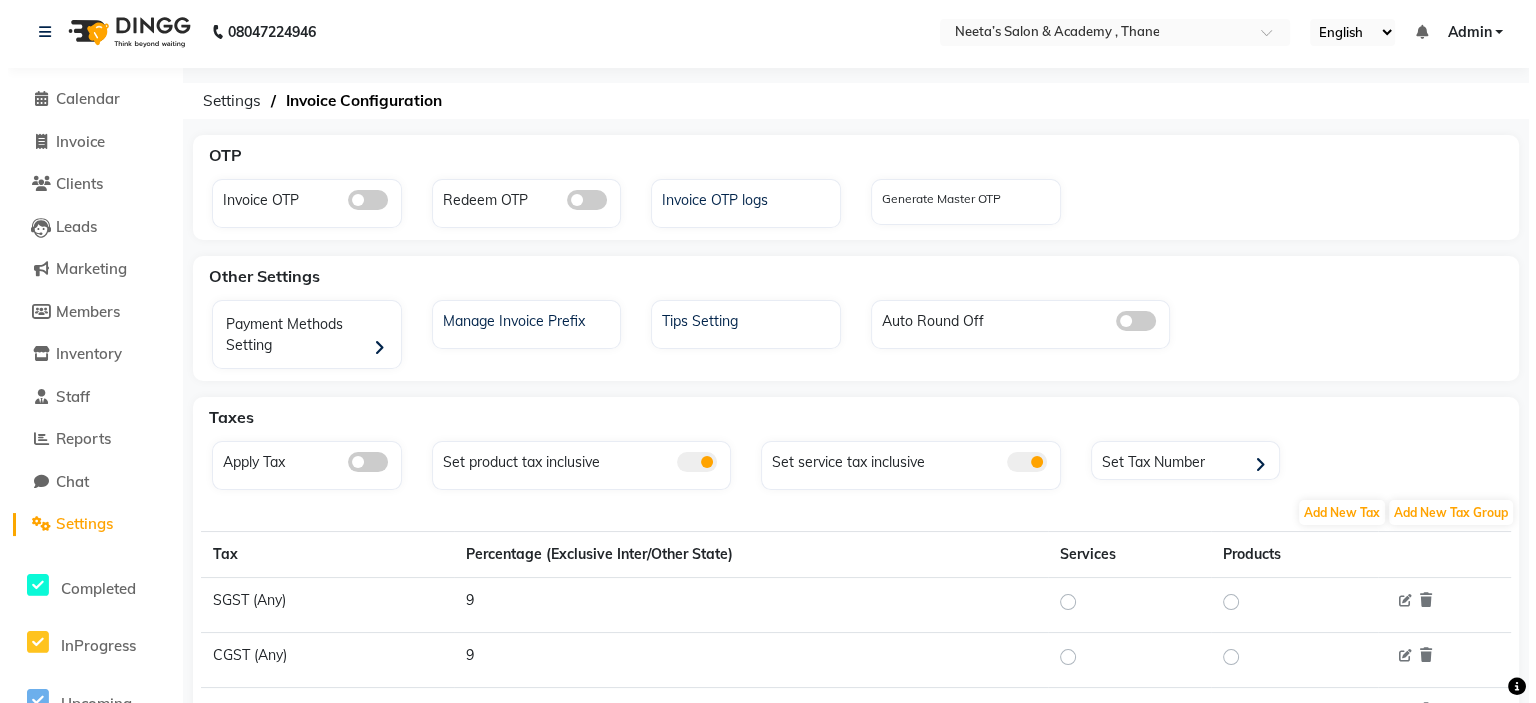 scroll, scrollTop: 7, scrollLeft: 0, axis: vertical 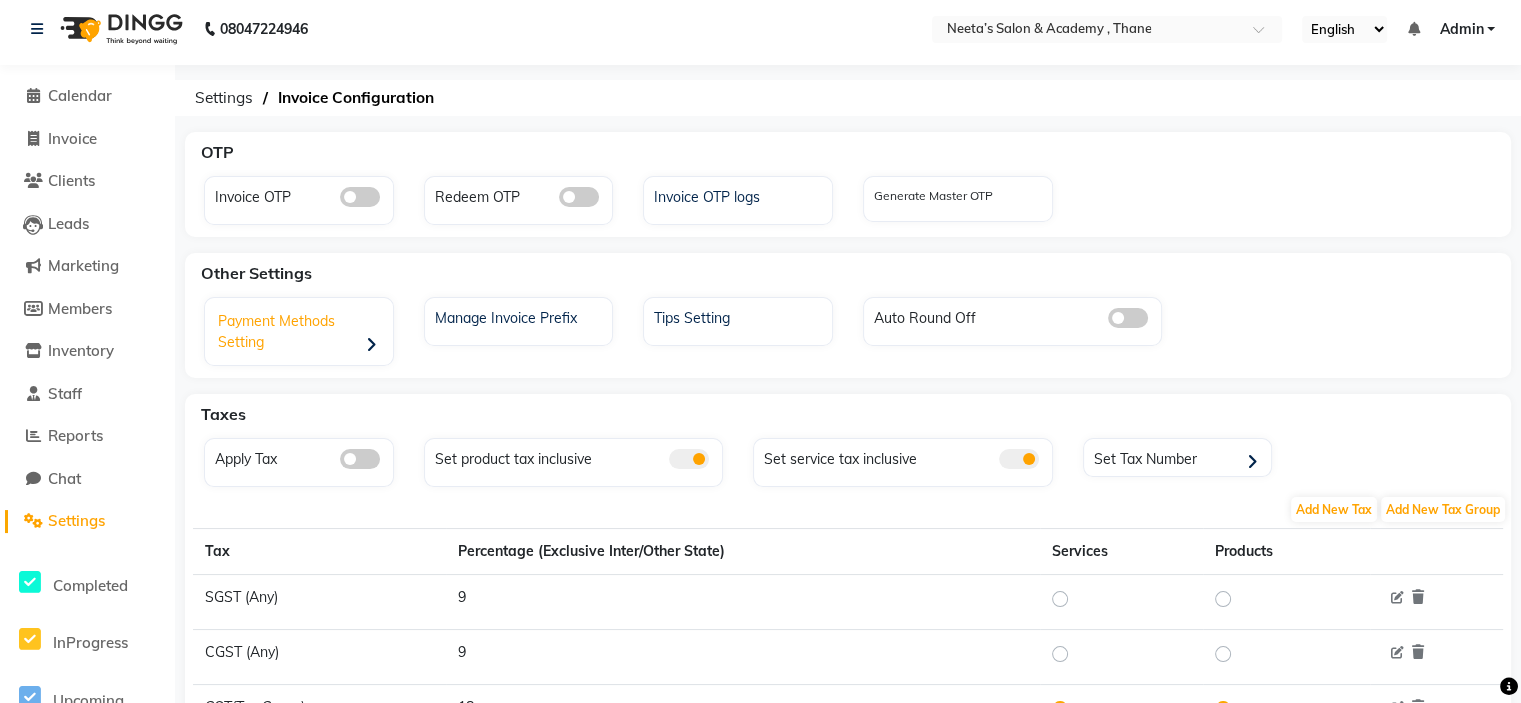 click on "Payment Methods Setting" 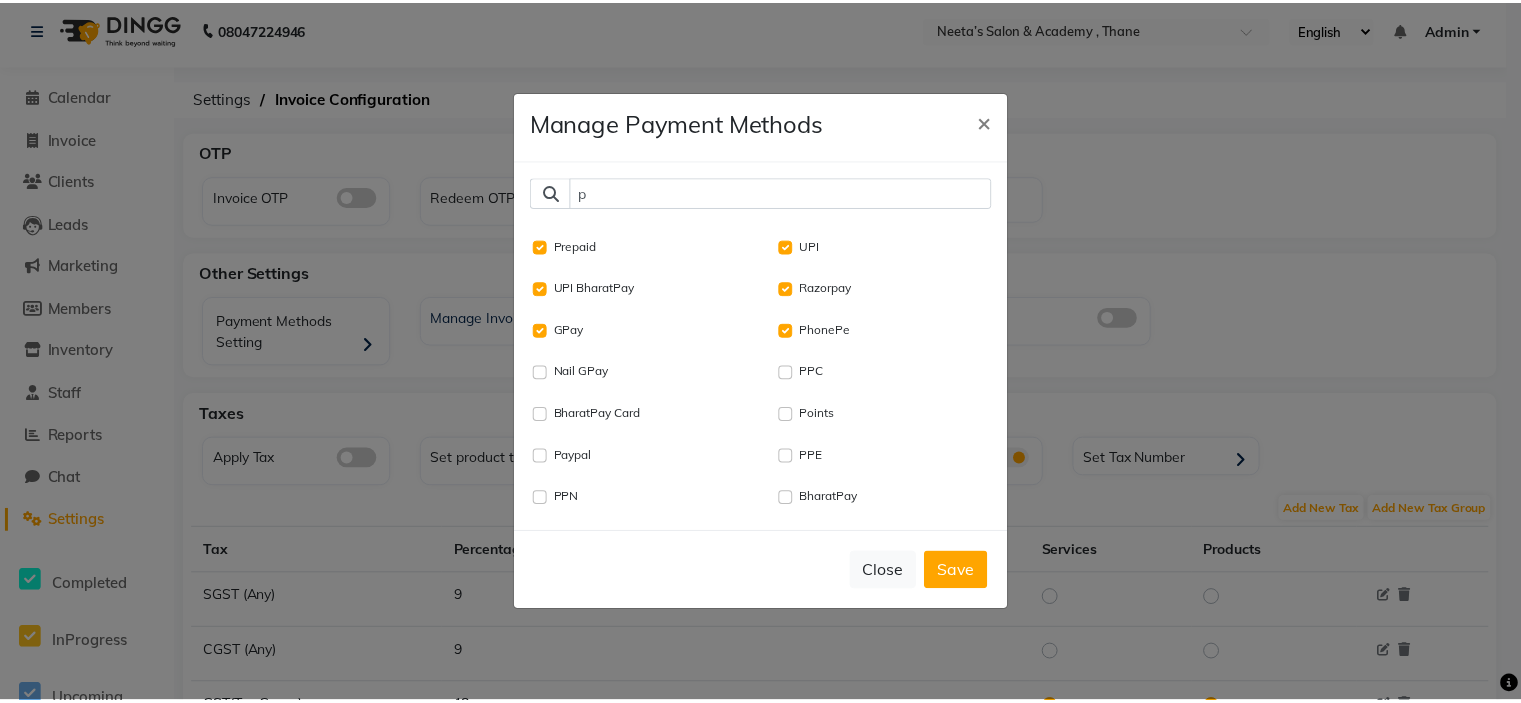 scroll, scrollTop: 0, scrollLeft: 4, axis: horizontal 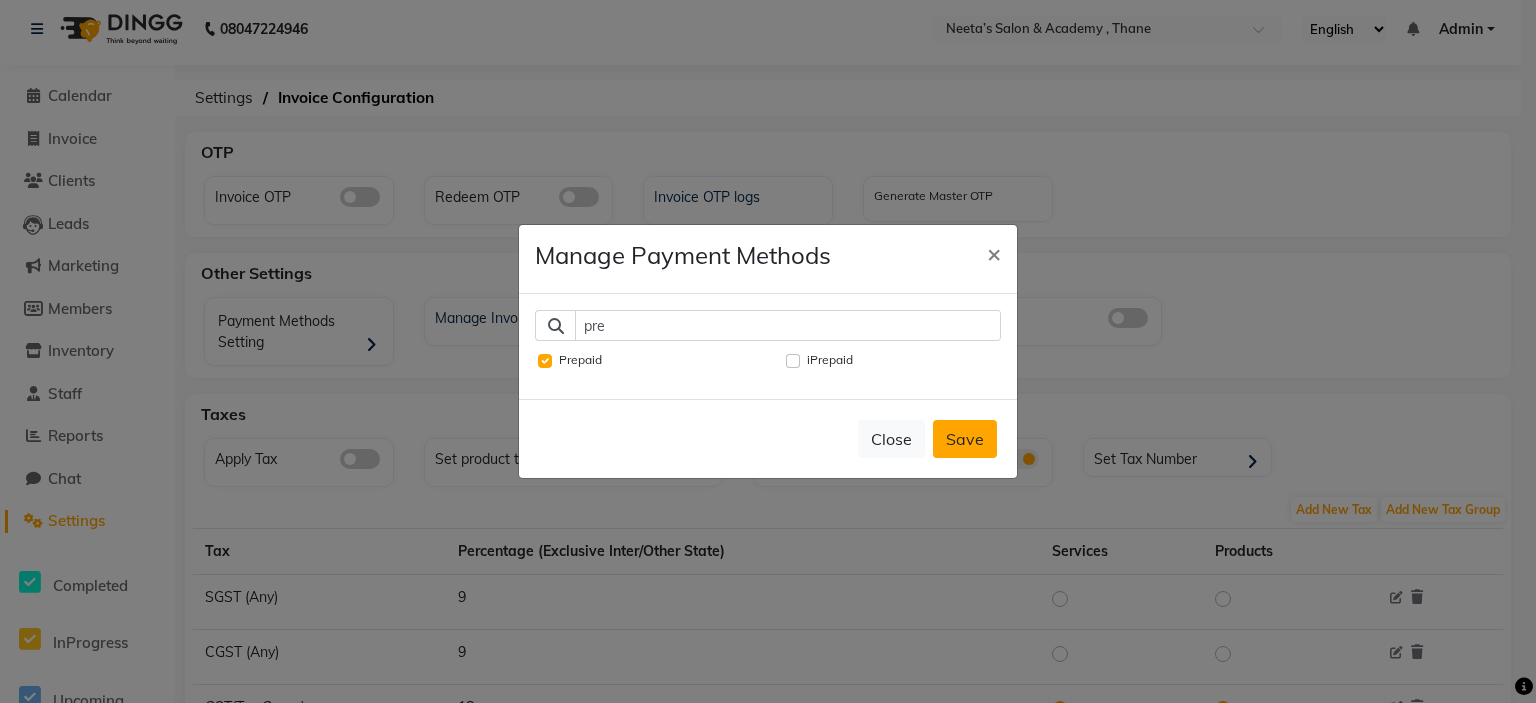 type on "pre" 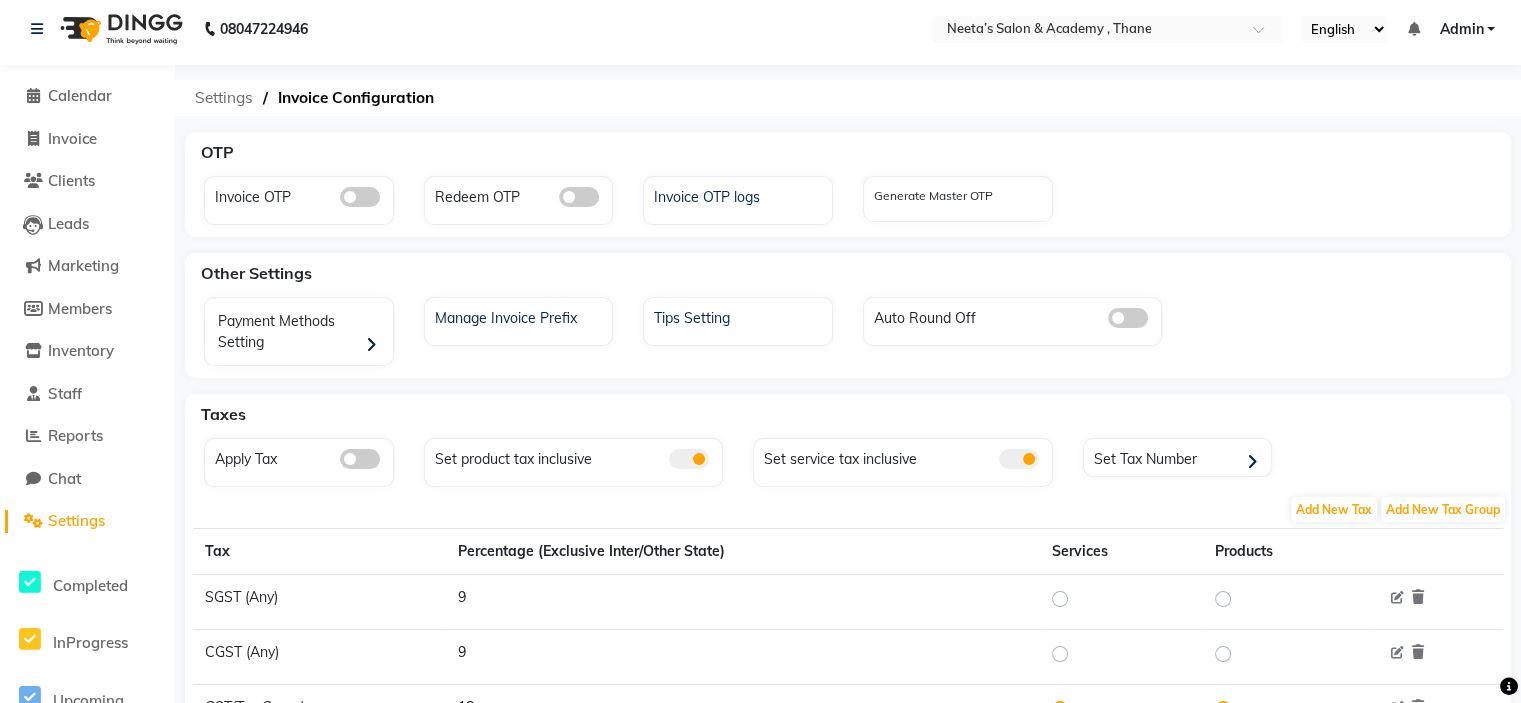 click on "Settings" 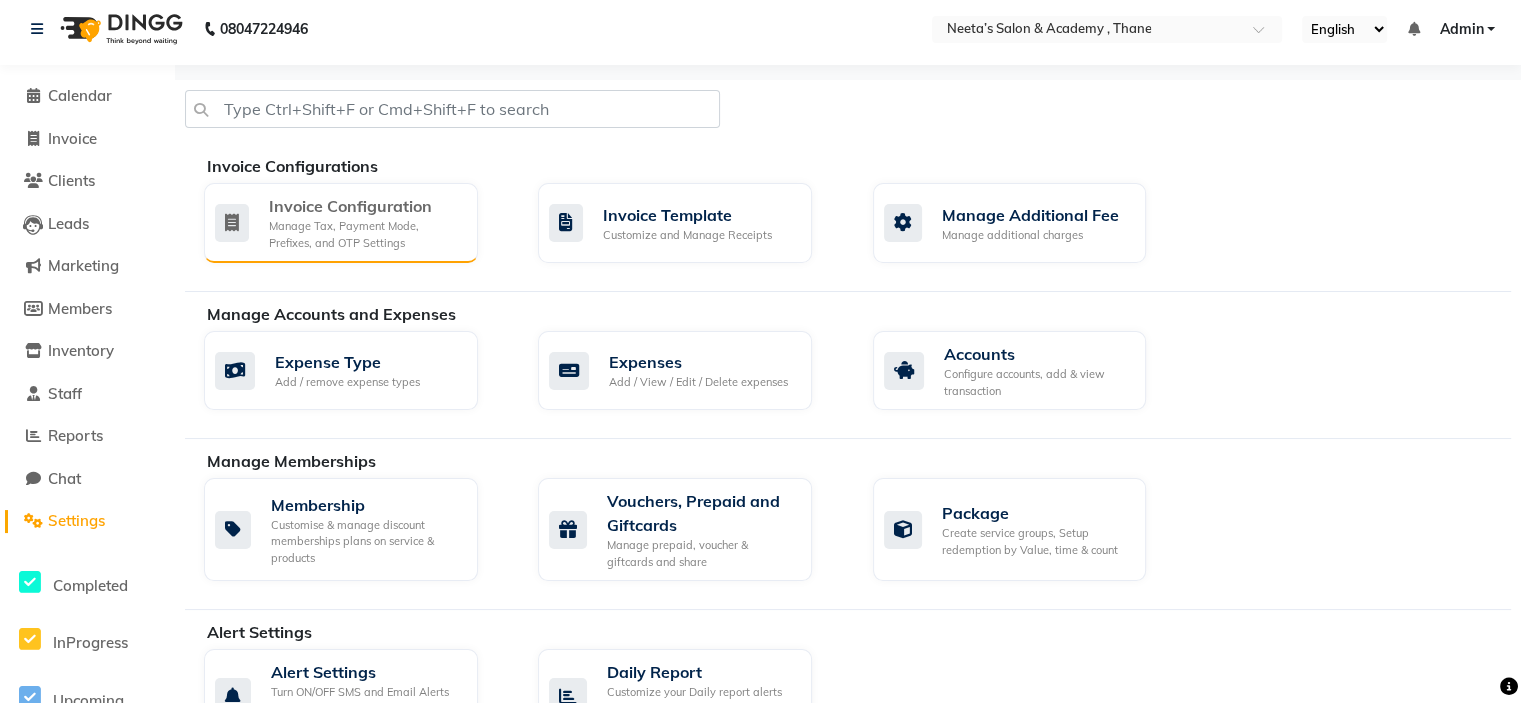 click on "Manage Tax, Payment Mode, Prefixes, and OTP Settings" 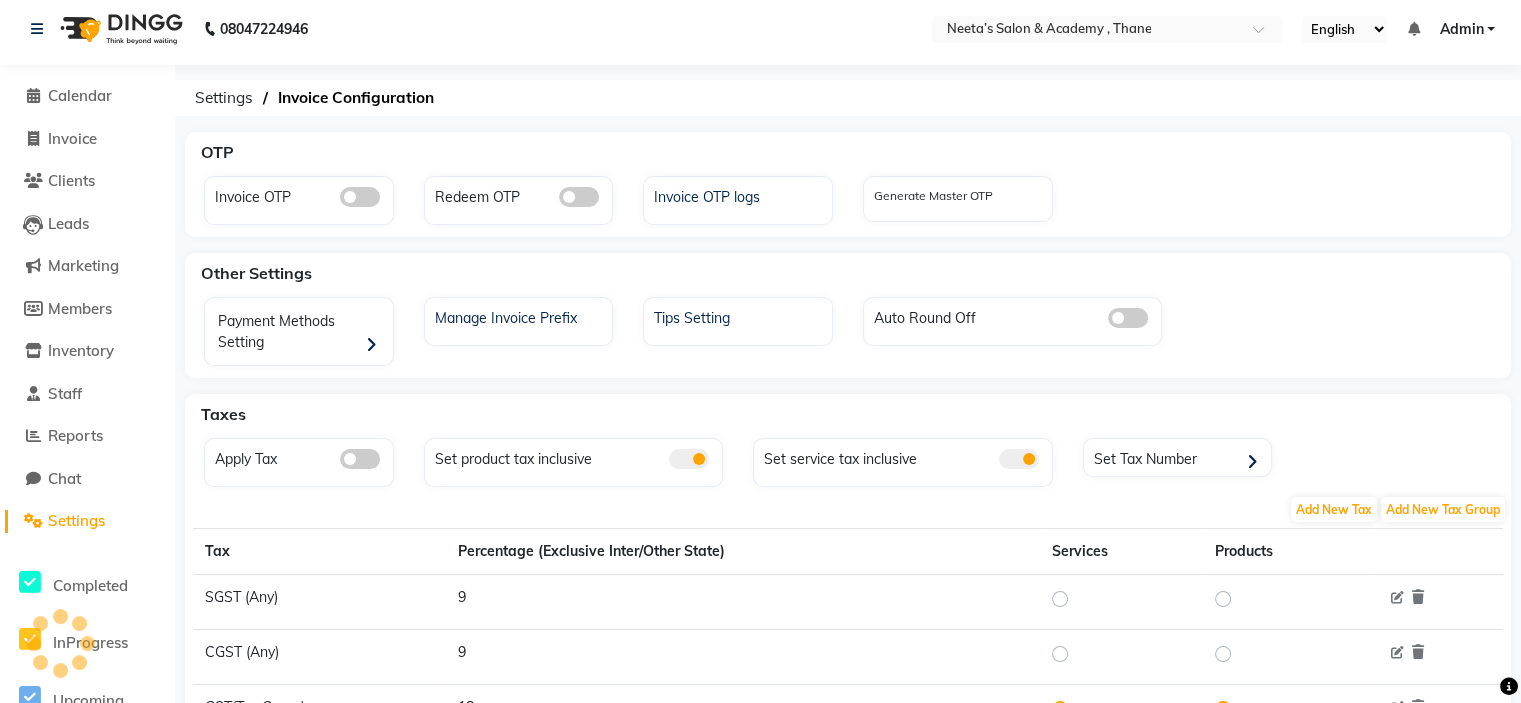 scroll, scrollTop: 0, scrollLeft: 0, axis: both 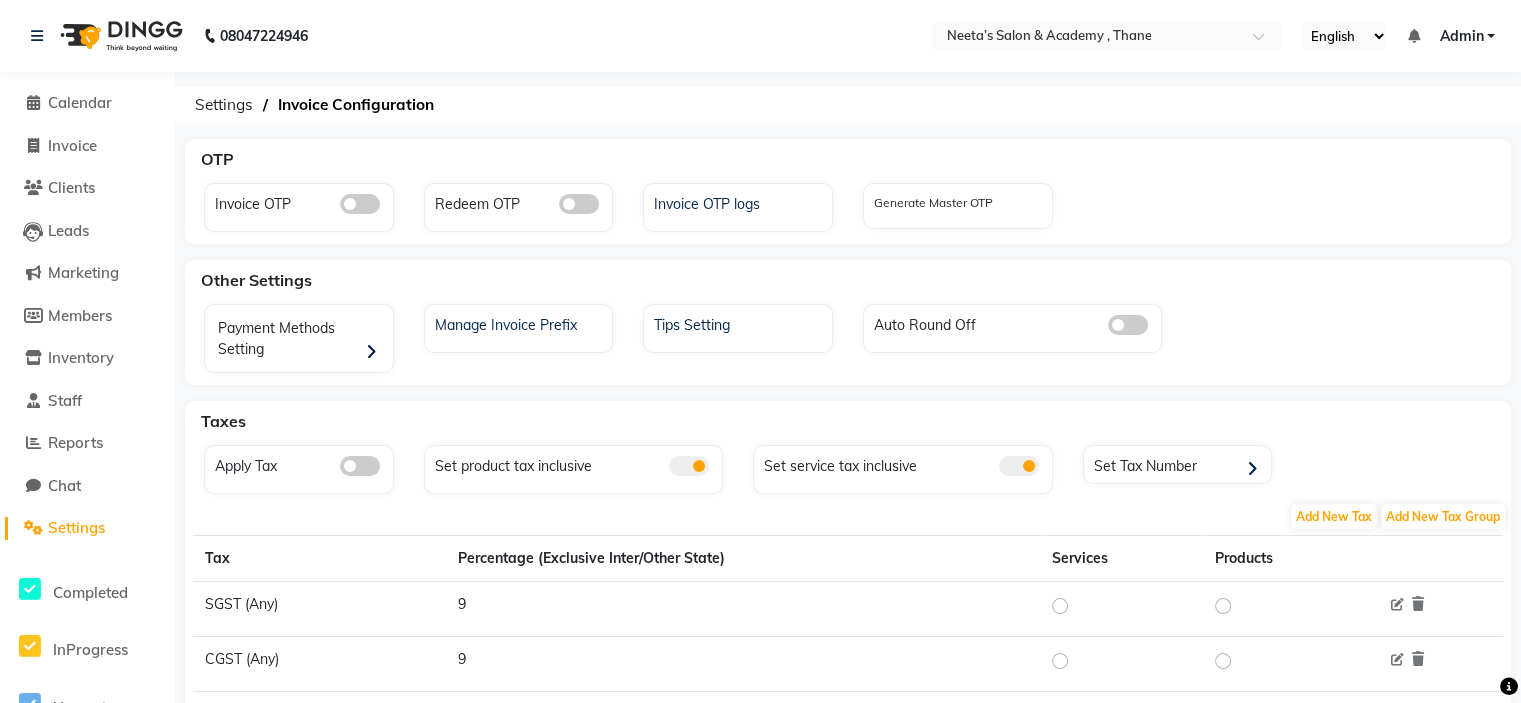 click on "Settings" 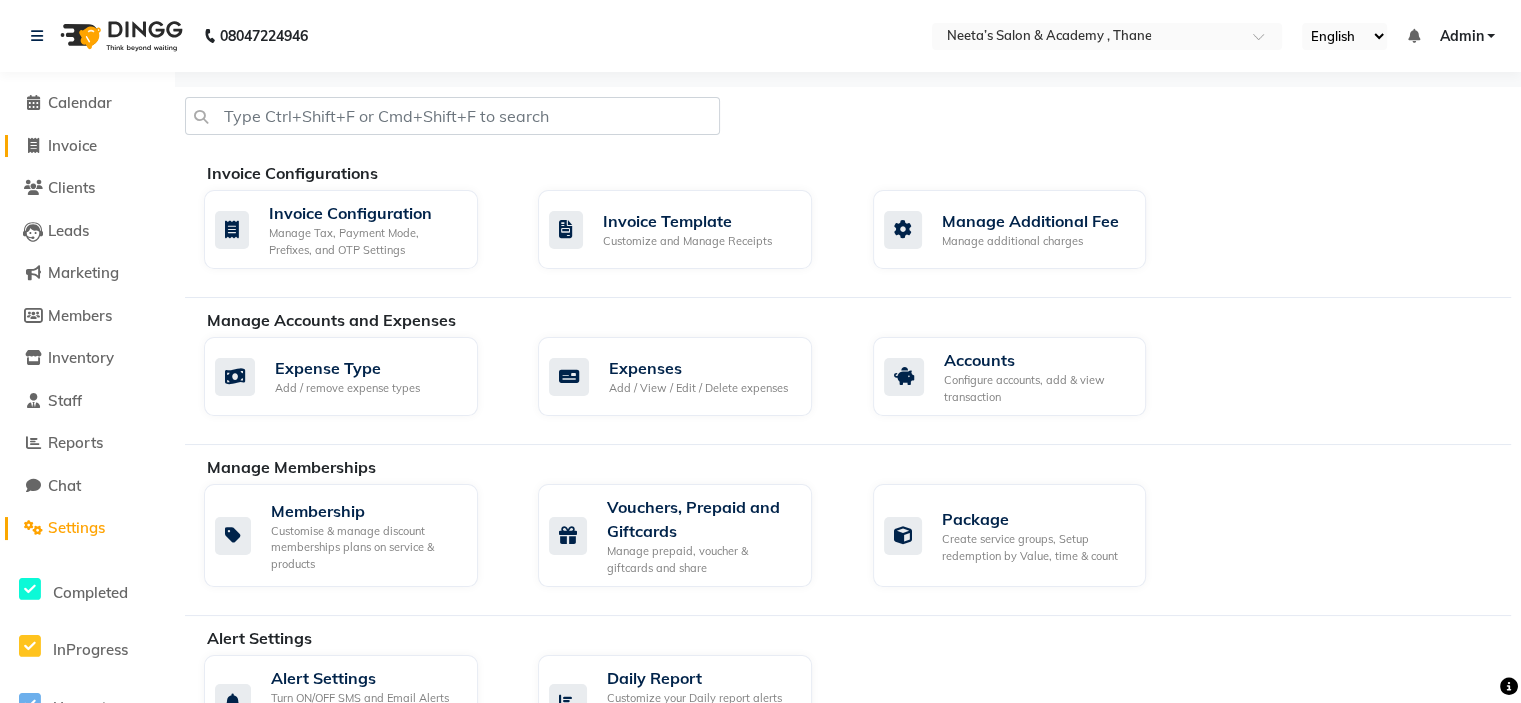 click on "Invoice" 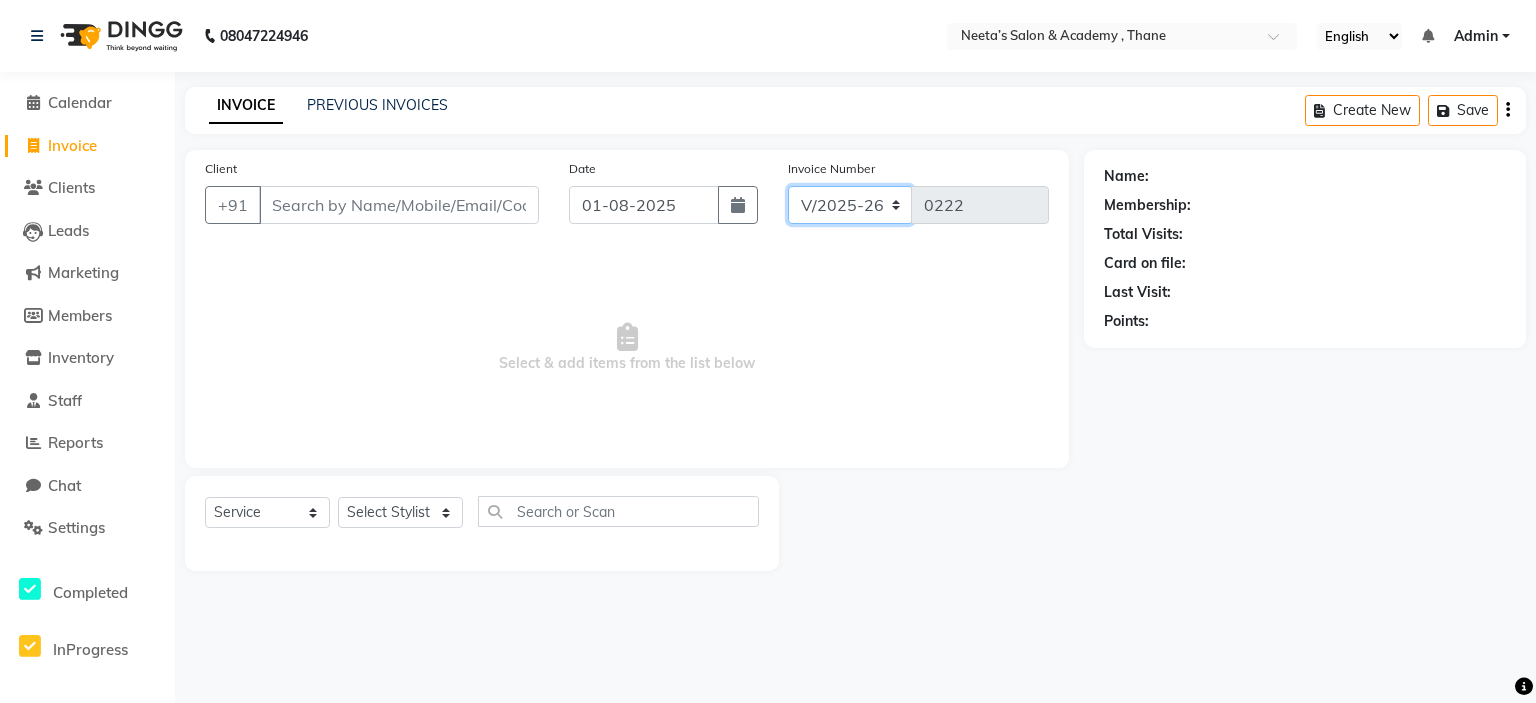 click on "V/2025 V/2025-26" 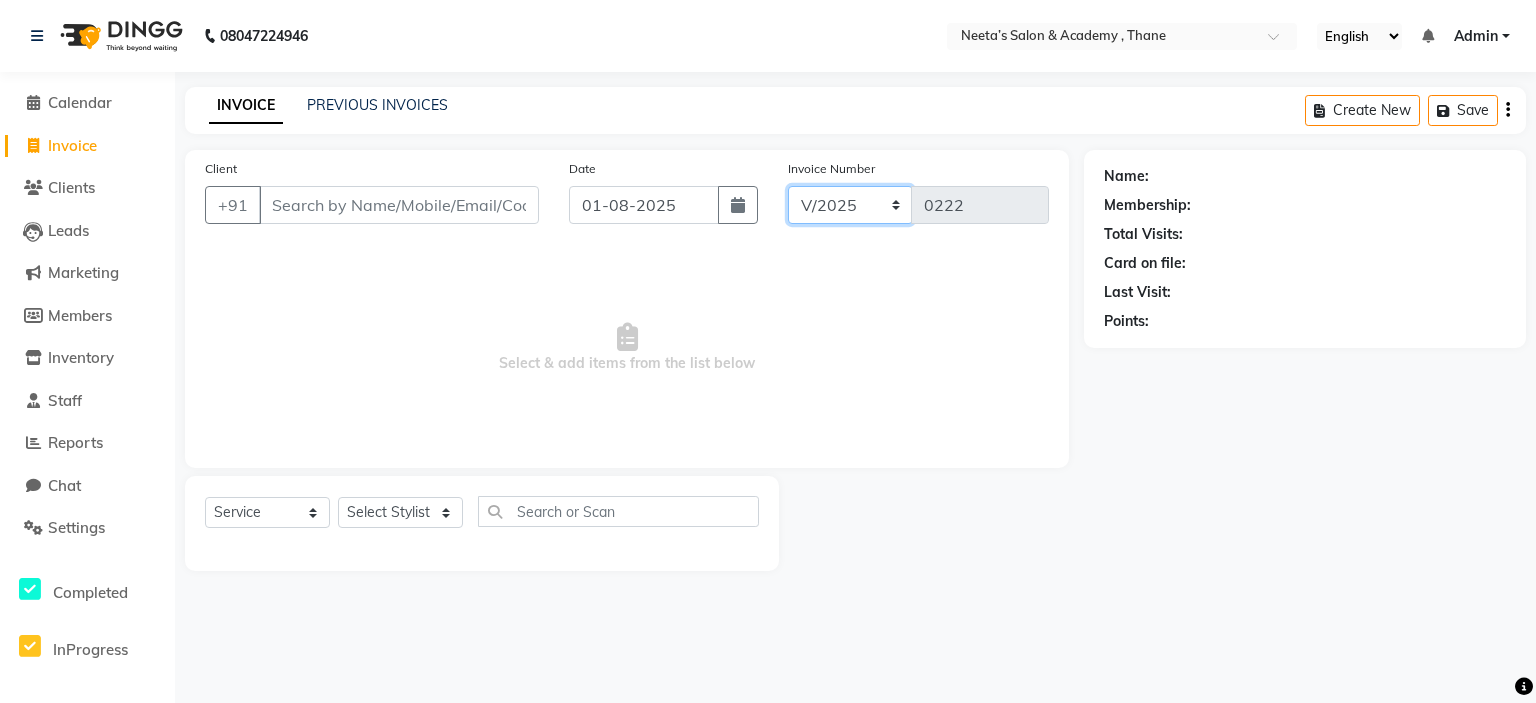 click on "V/2025 V/2025-26" 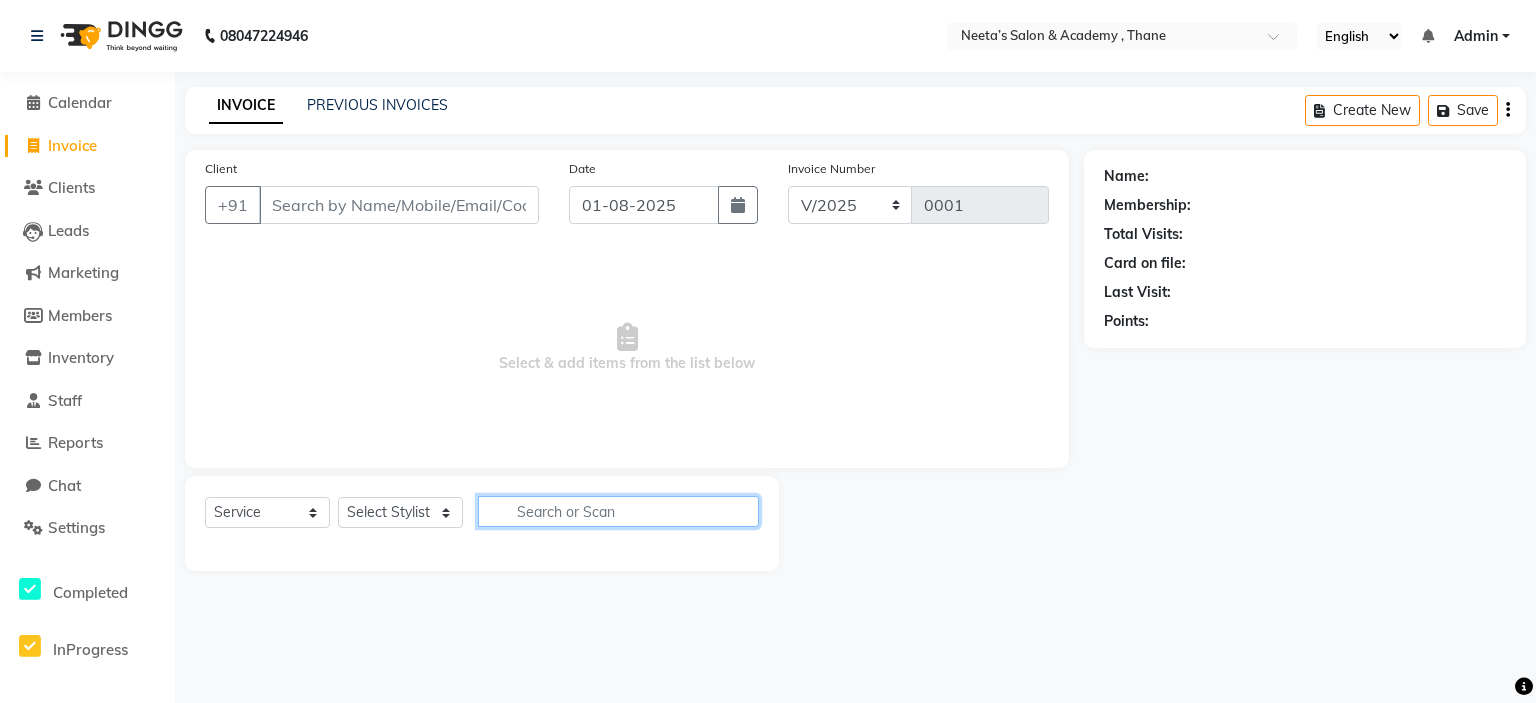 click 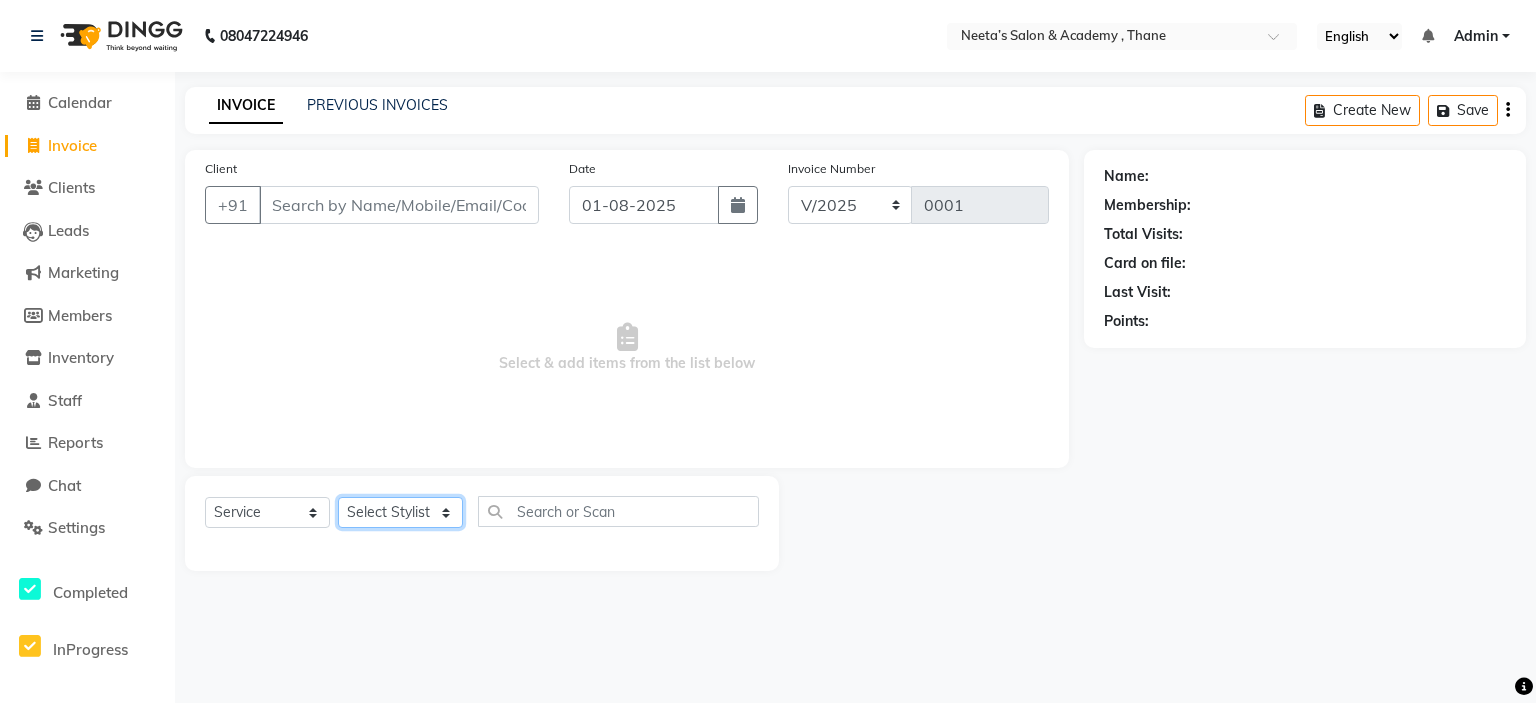 click on "Select Stylist  [FIRST] (Owner) Karina Karishma Manda Naaz Ranjana Ritu Sakshi Sangeeta Sayee" 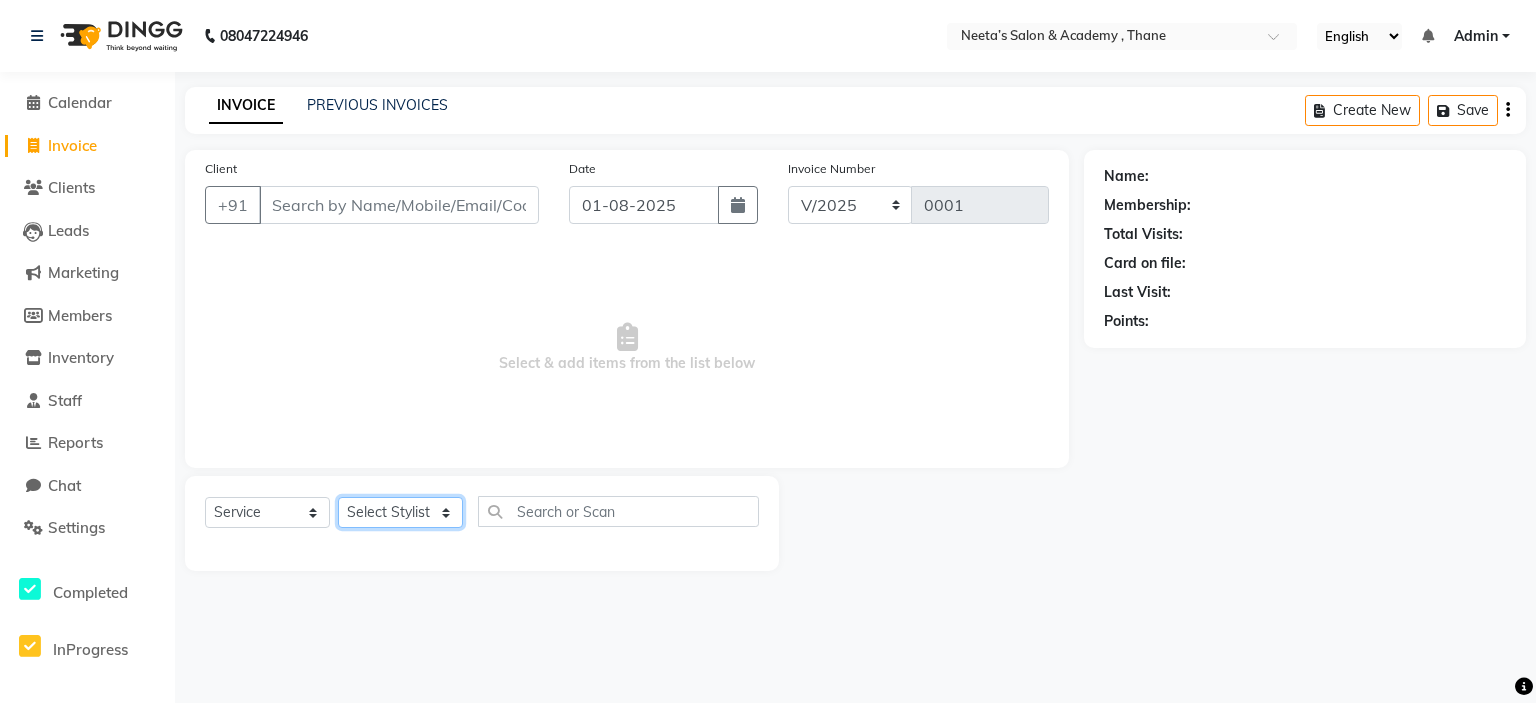 select on "84145" 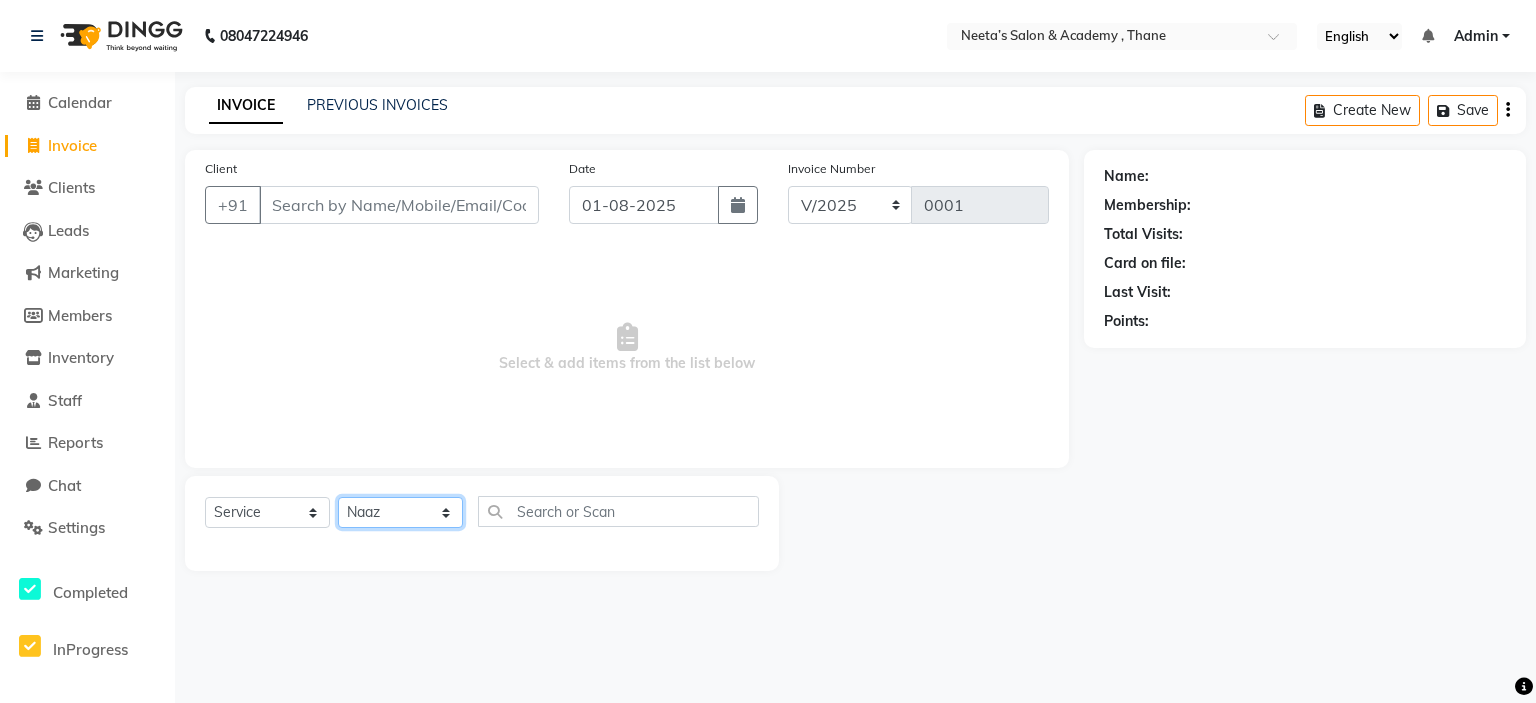 click on "Select Stylist  [FIRST] (Owner) Karina Karishma Manda Naaz Ranjana Ritu Sakshi Sangeeta Sayee" 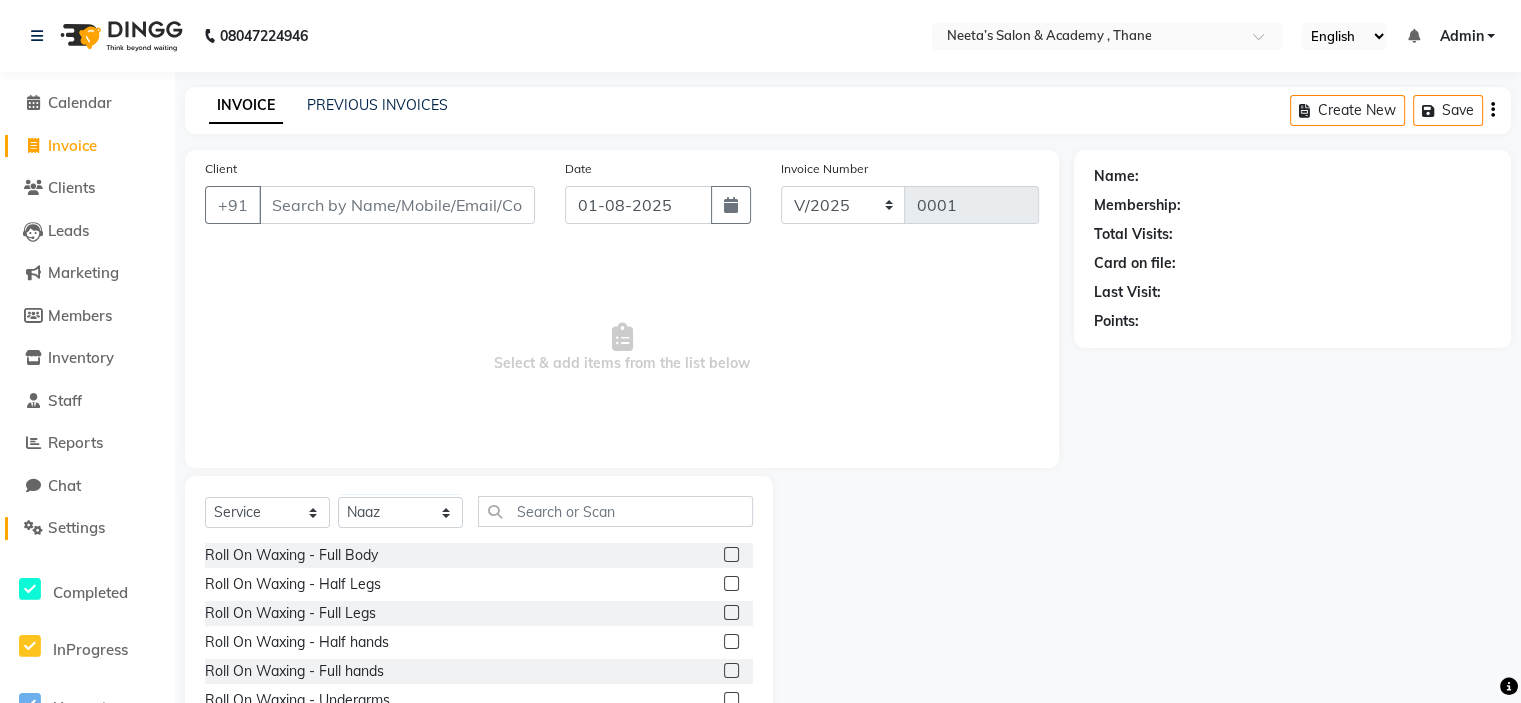 click on "Settings" 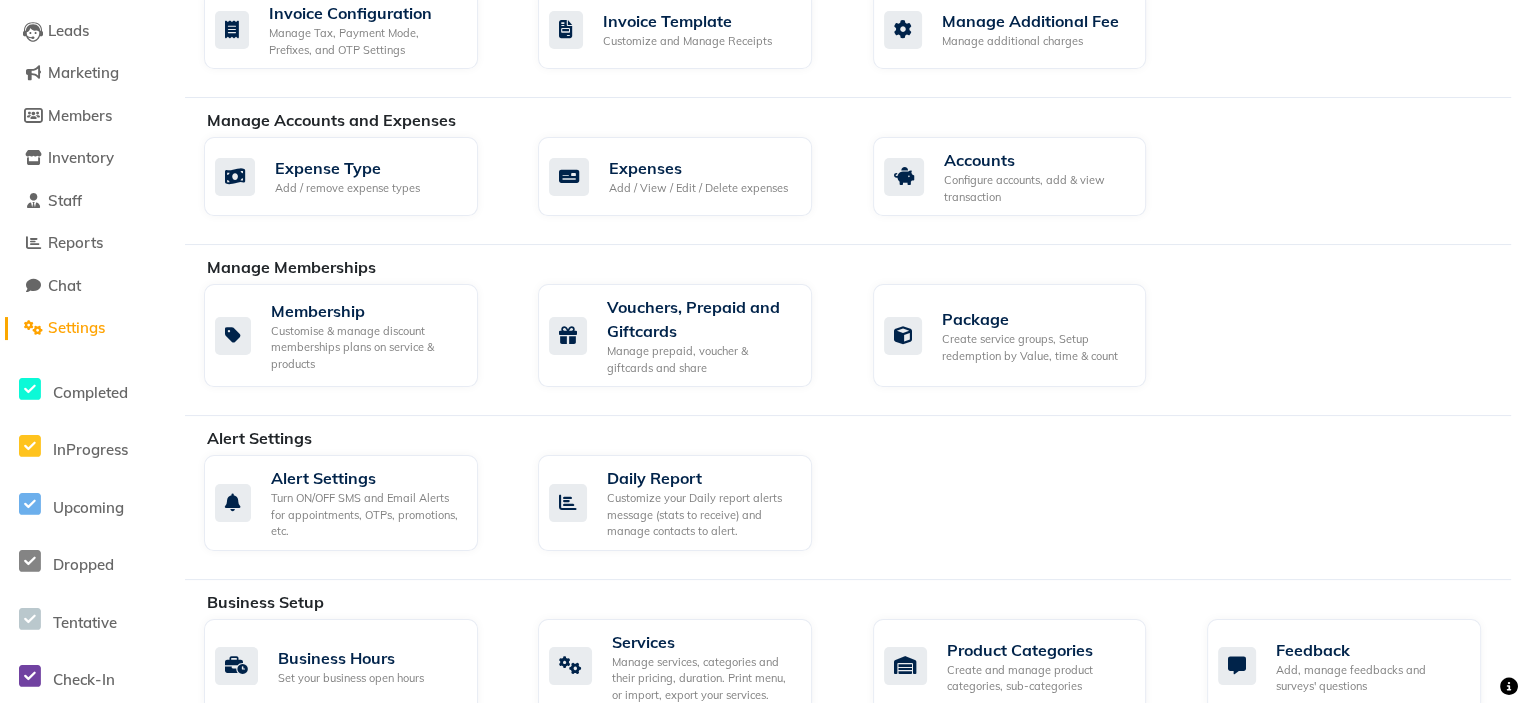 scroll, scrollTop: 204, scrollLeft: 0, axis: vertical 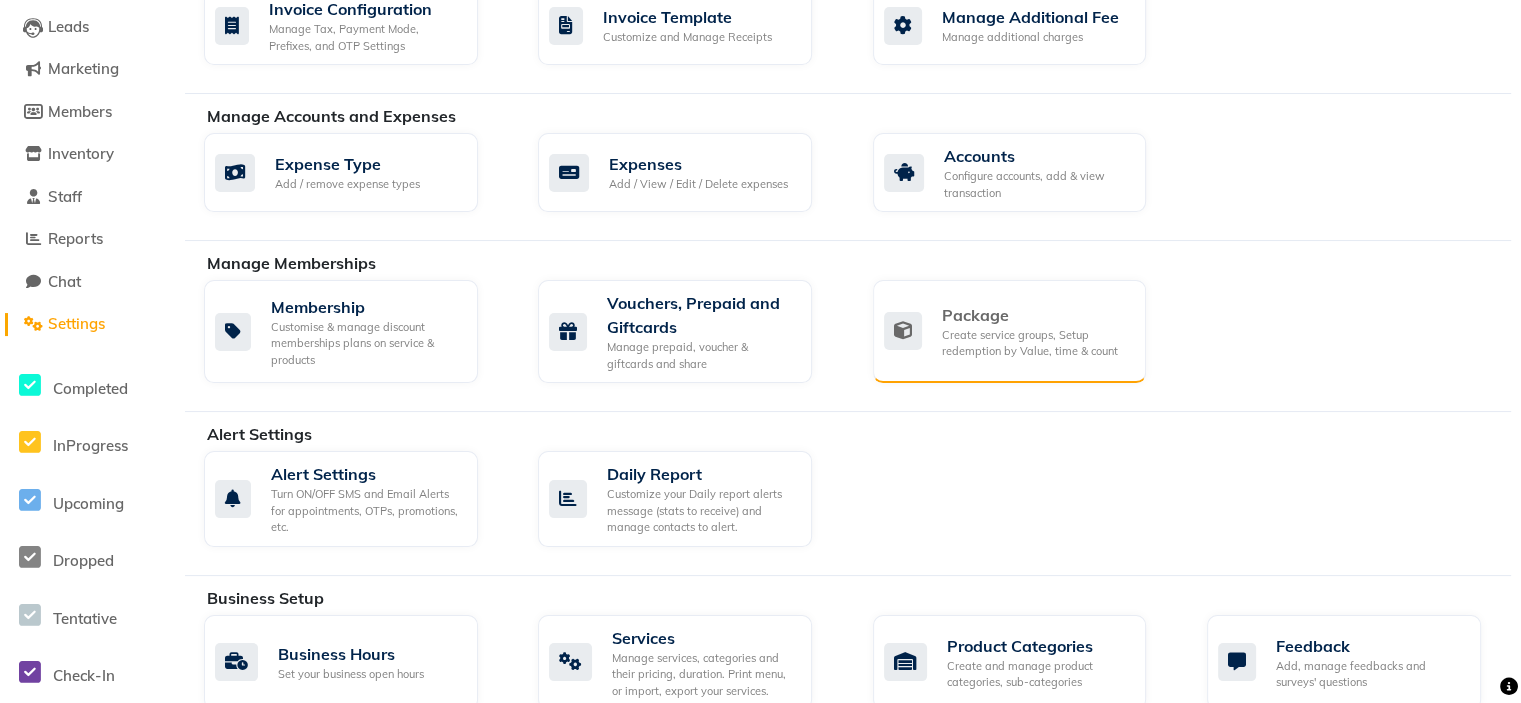 click 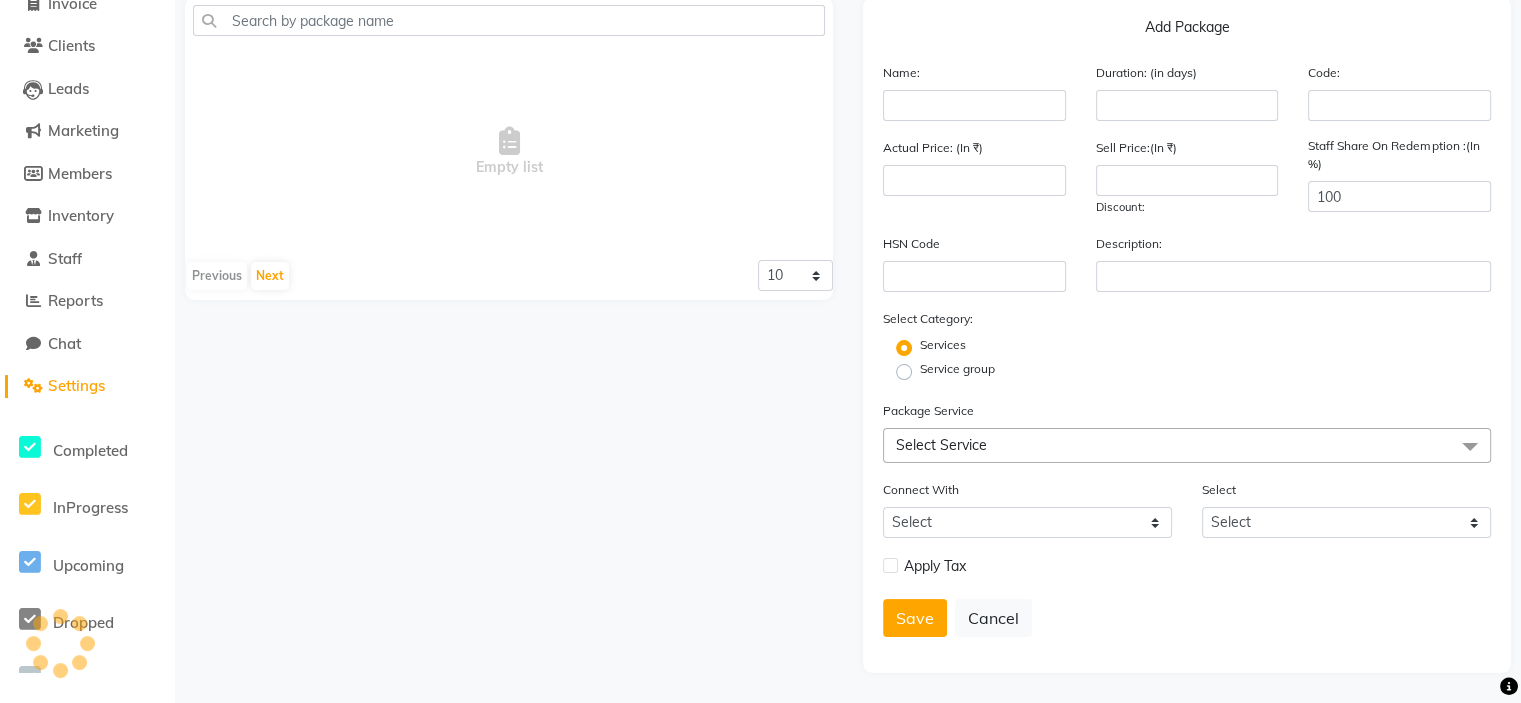 scroll, scrollTop: 148, scrollLeft: 0, axis: vertical 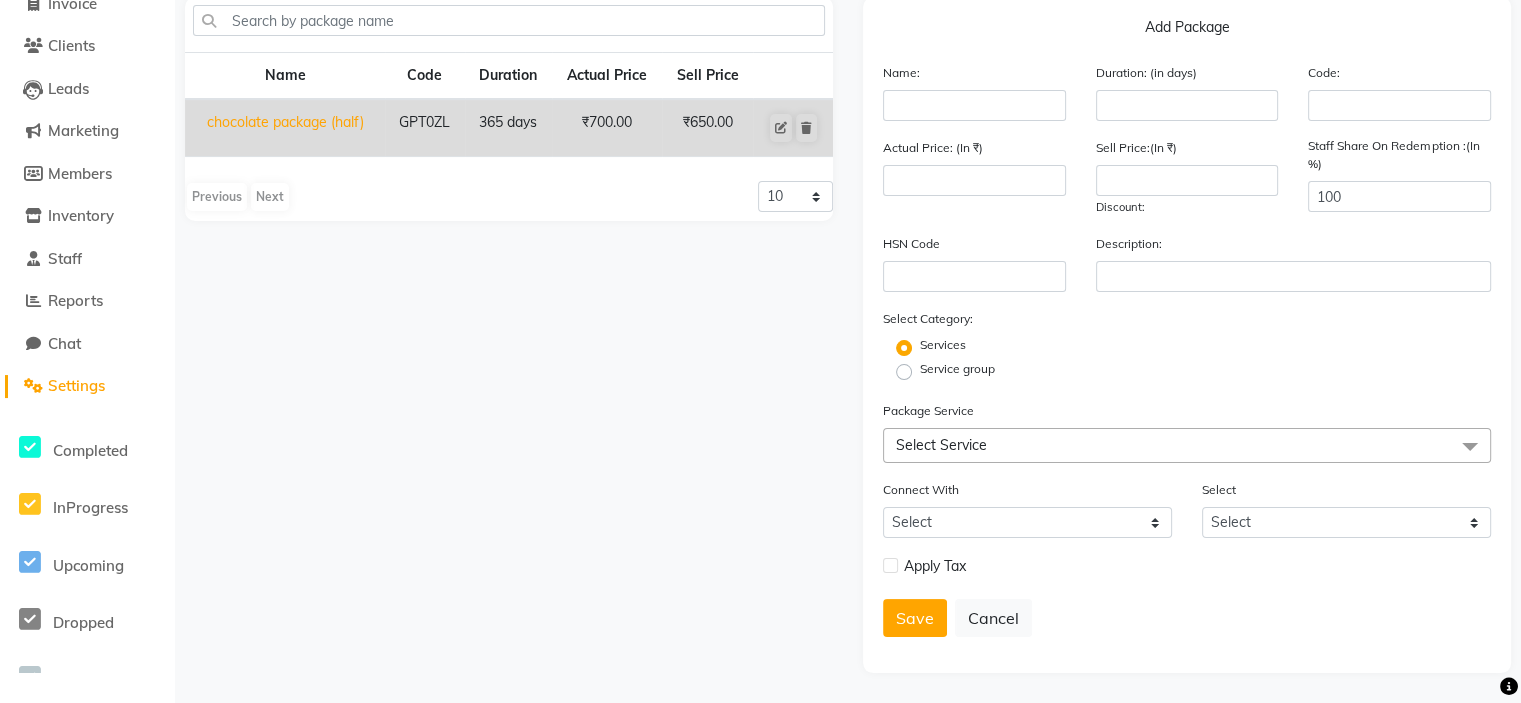 click on "Settings" 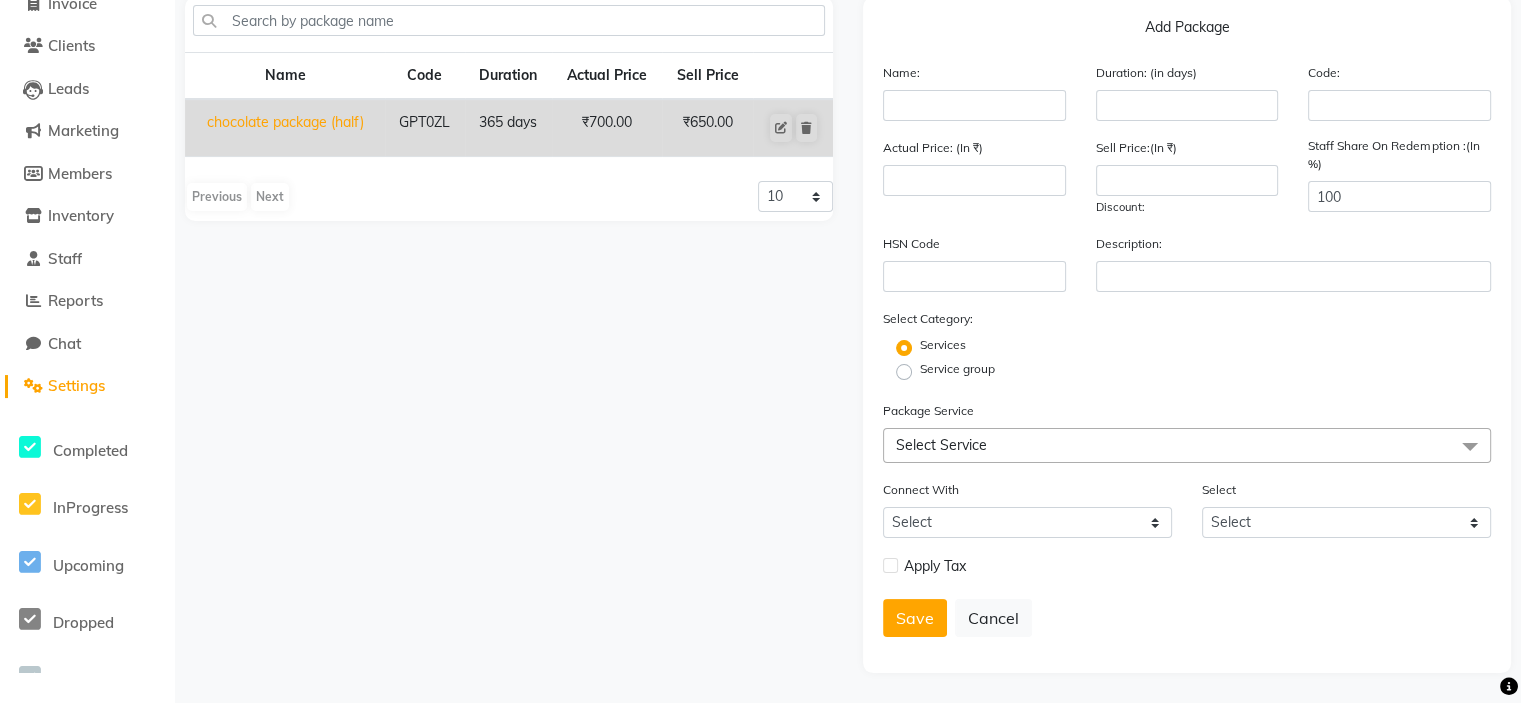 click on "Settings" 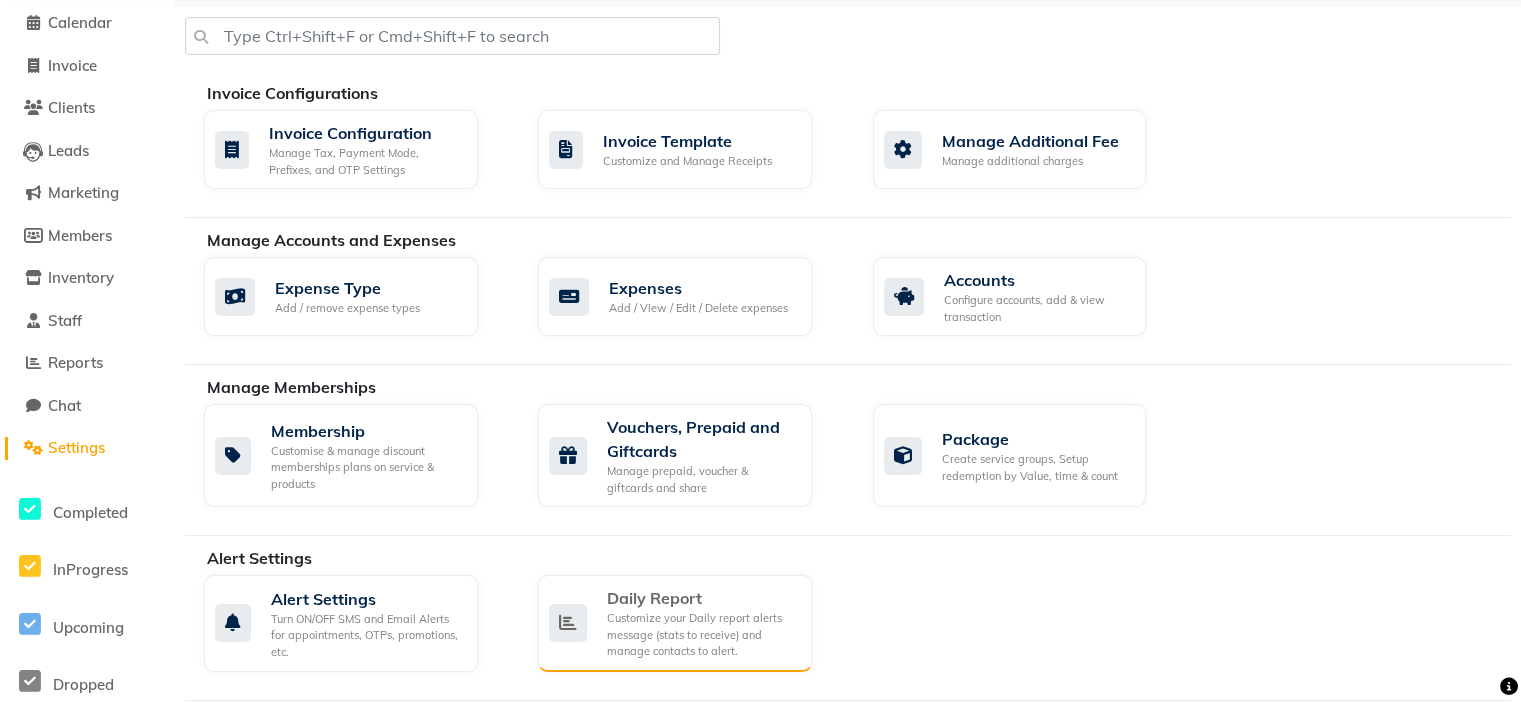scroll, scrollTop: 79, scrollLeft: 0, axis: vertical 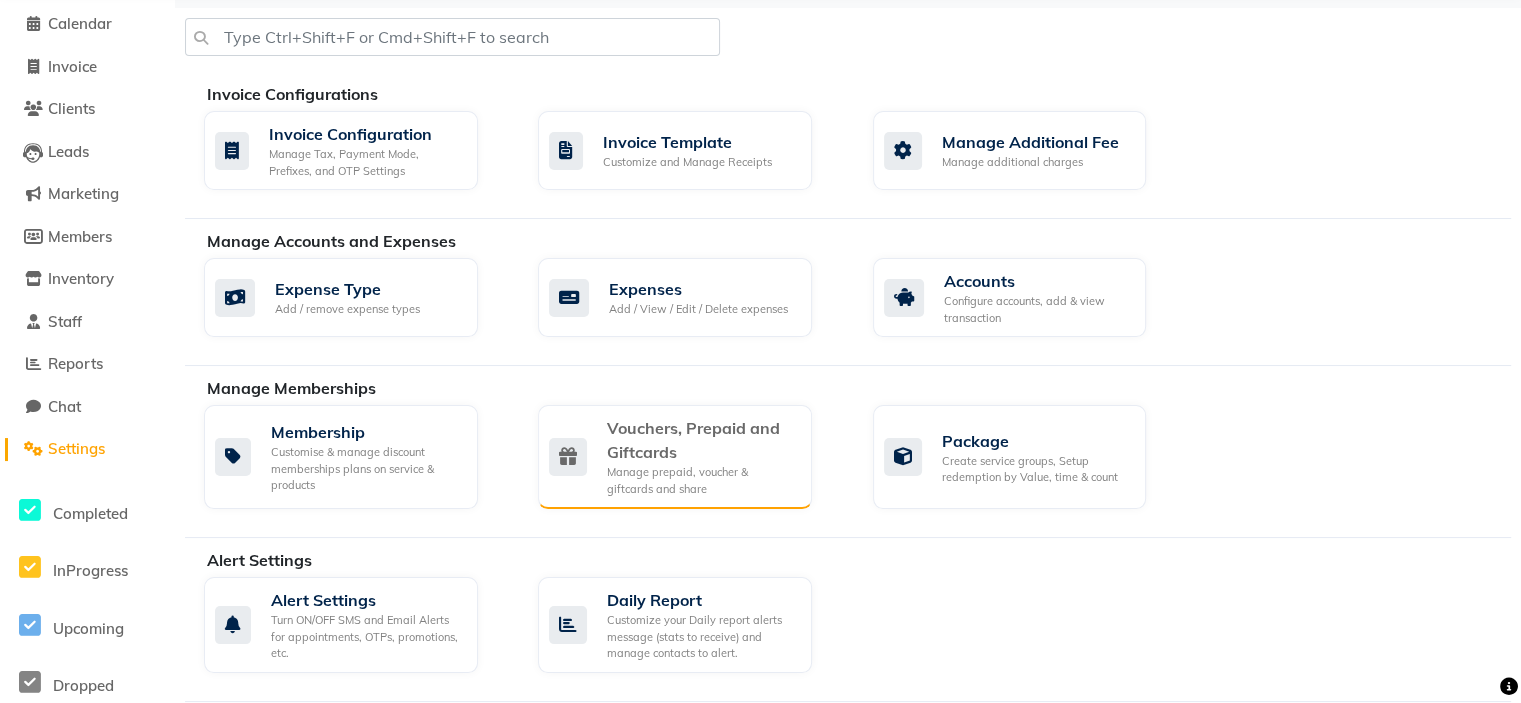click on "Manage prepaid, voucher & giftcards and share" 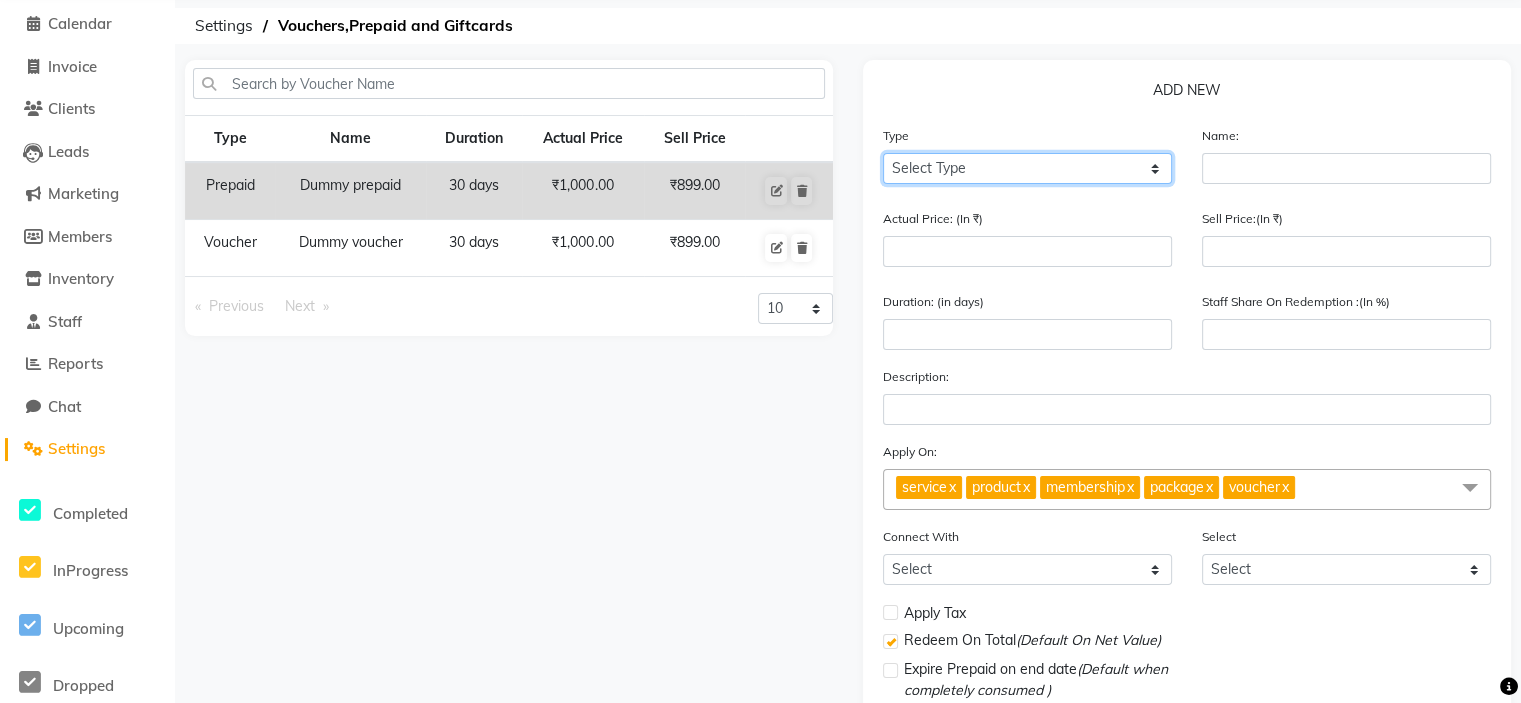 click on "Select Type Voucher Prepaid Gift Card" 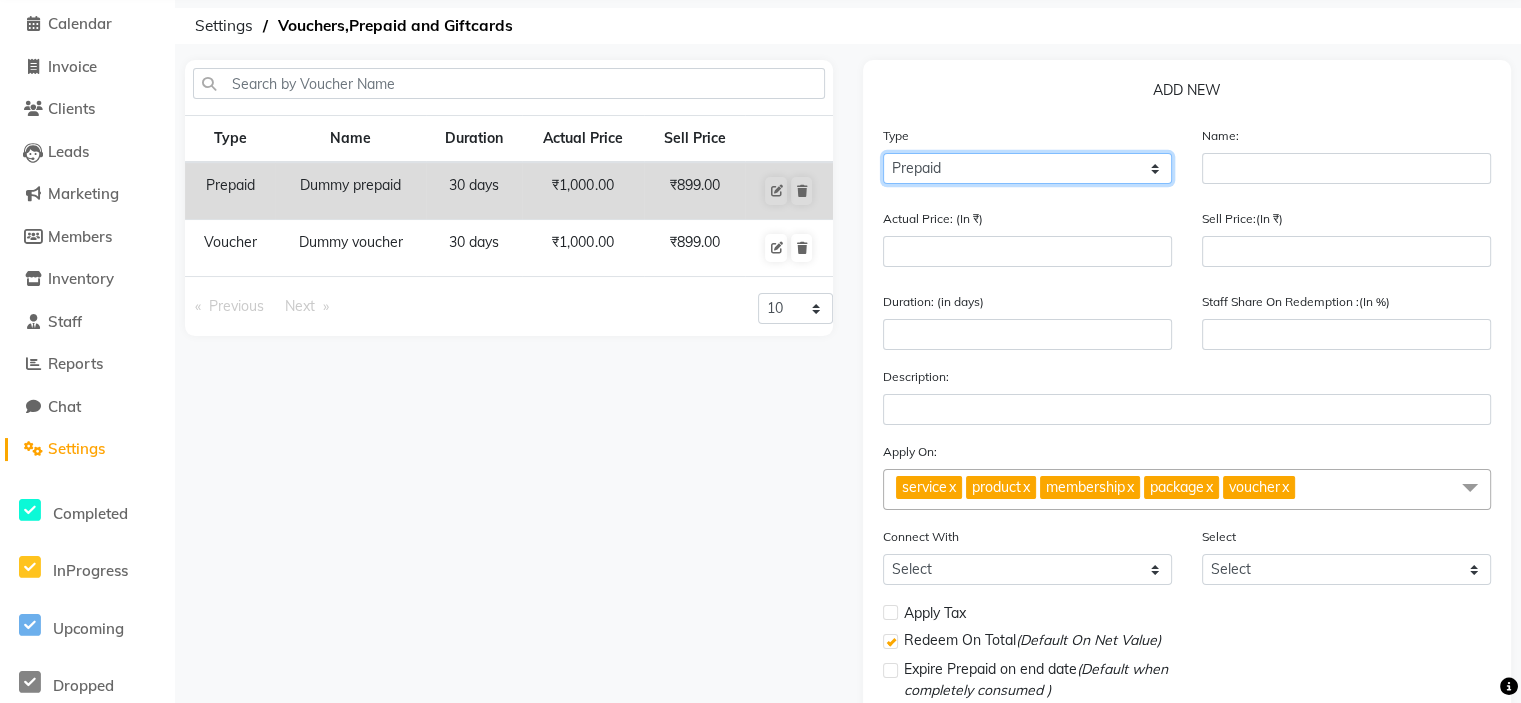 click on "Select Type Voucher Prepaid Gift Card" 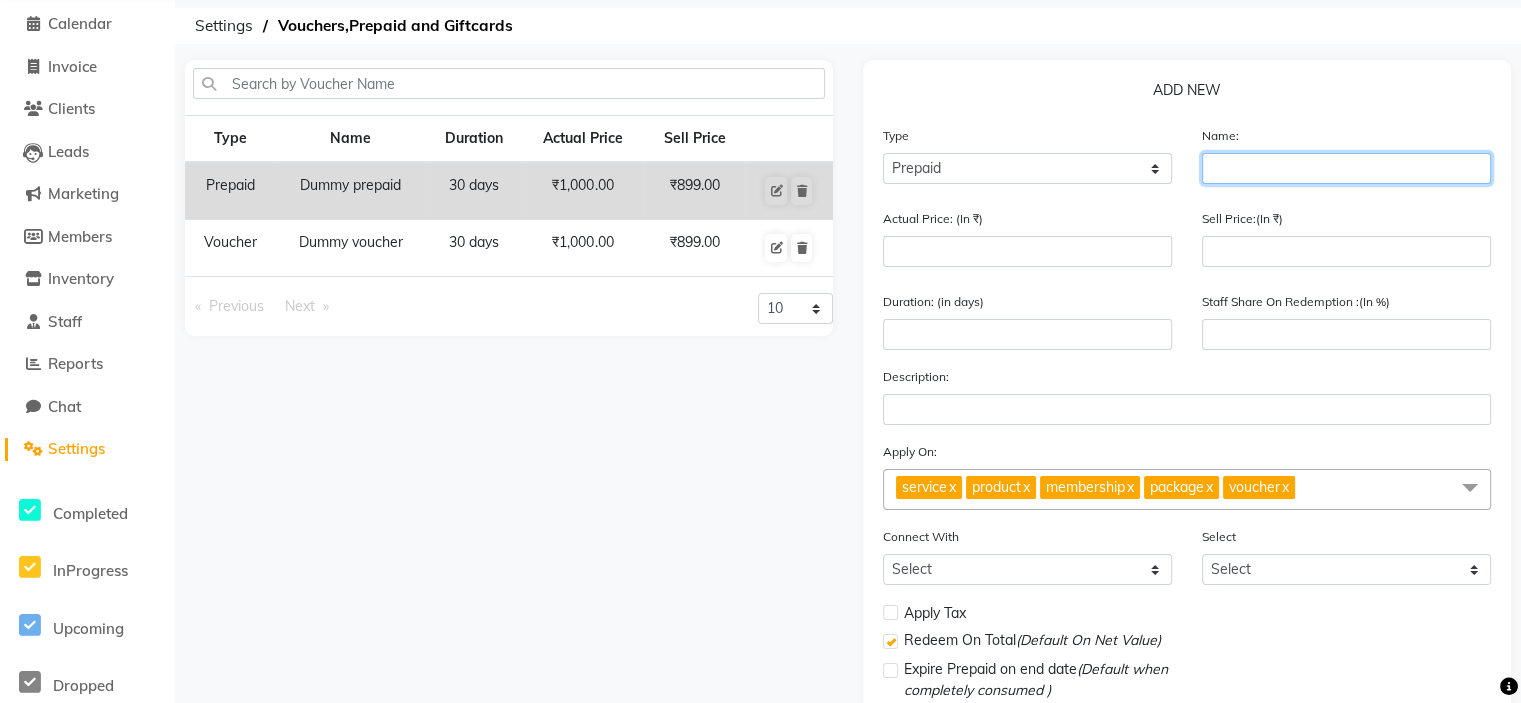 click 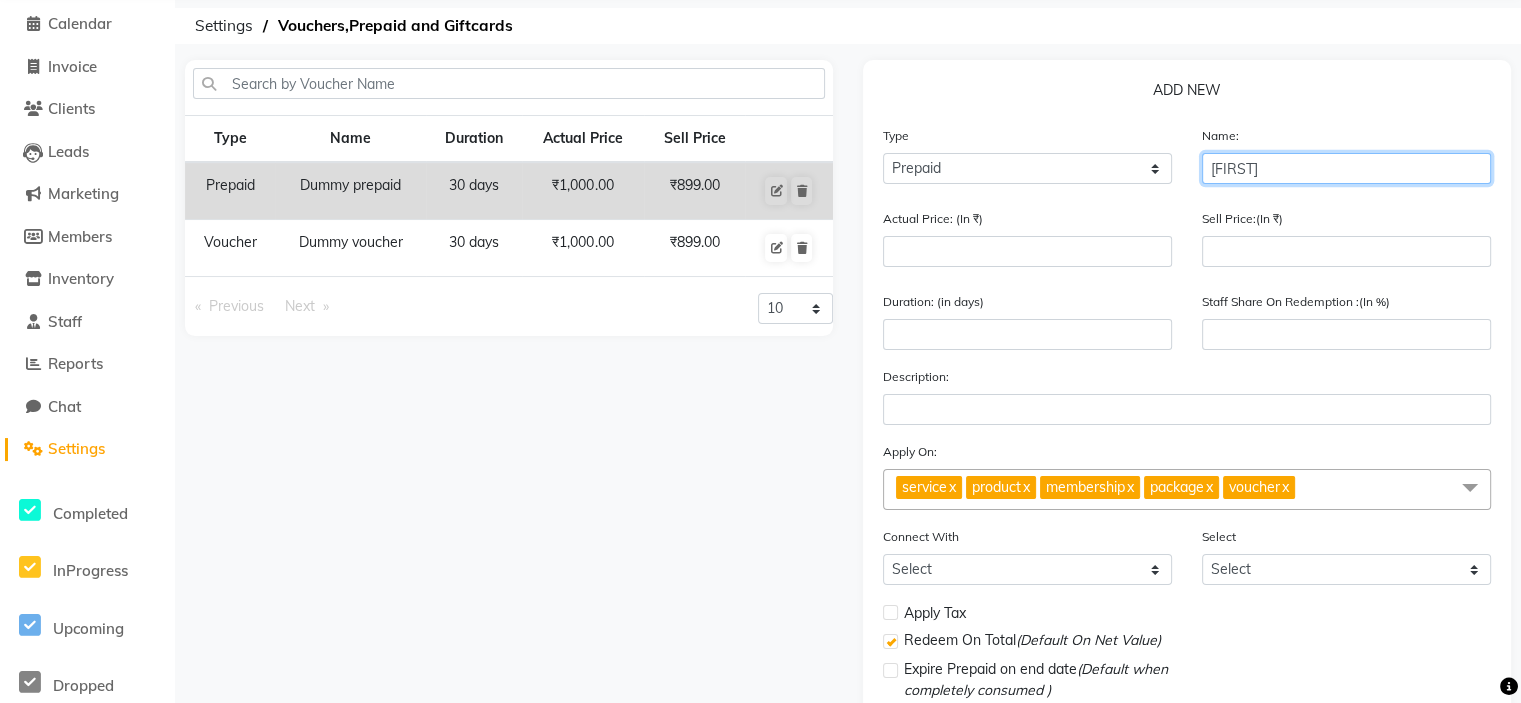 type on "[FIRST]" 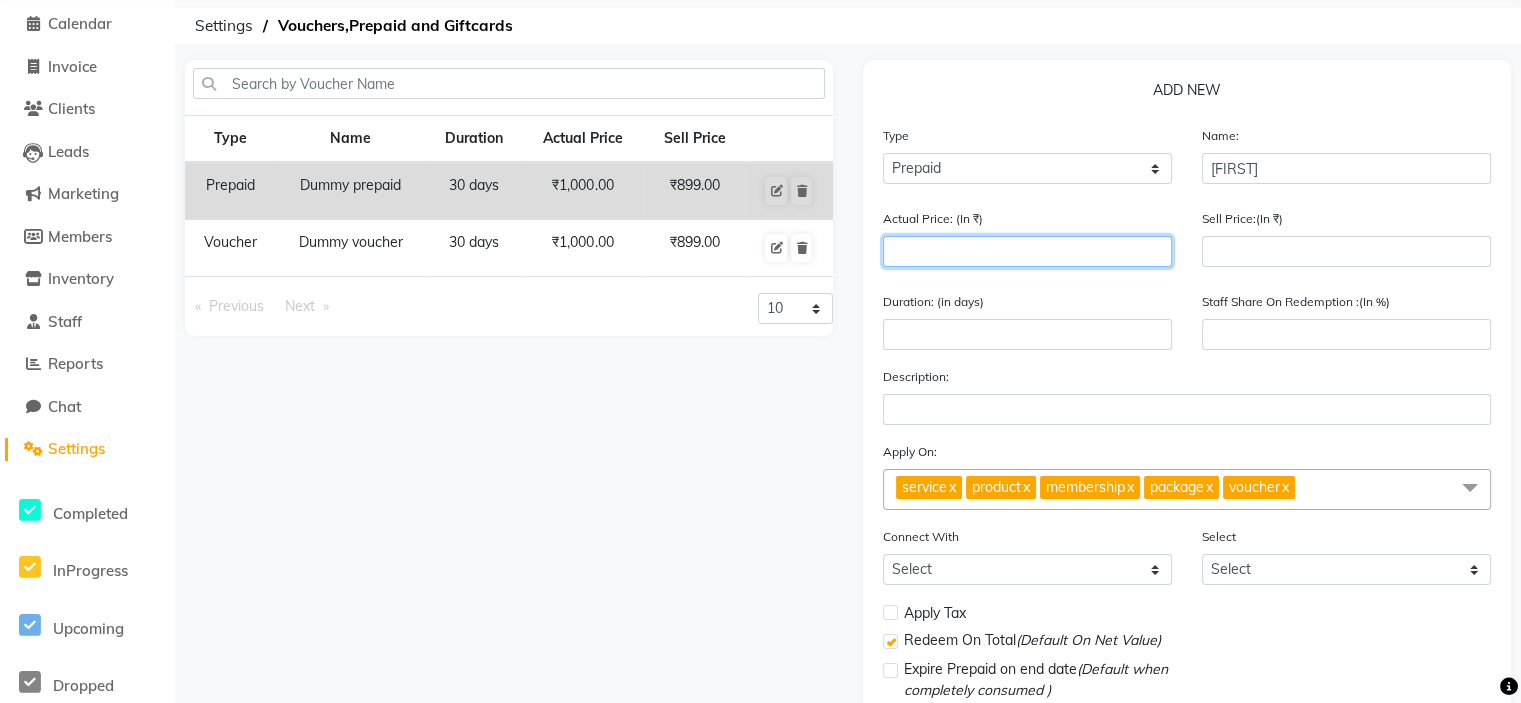 click 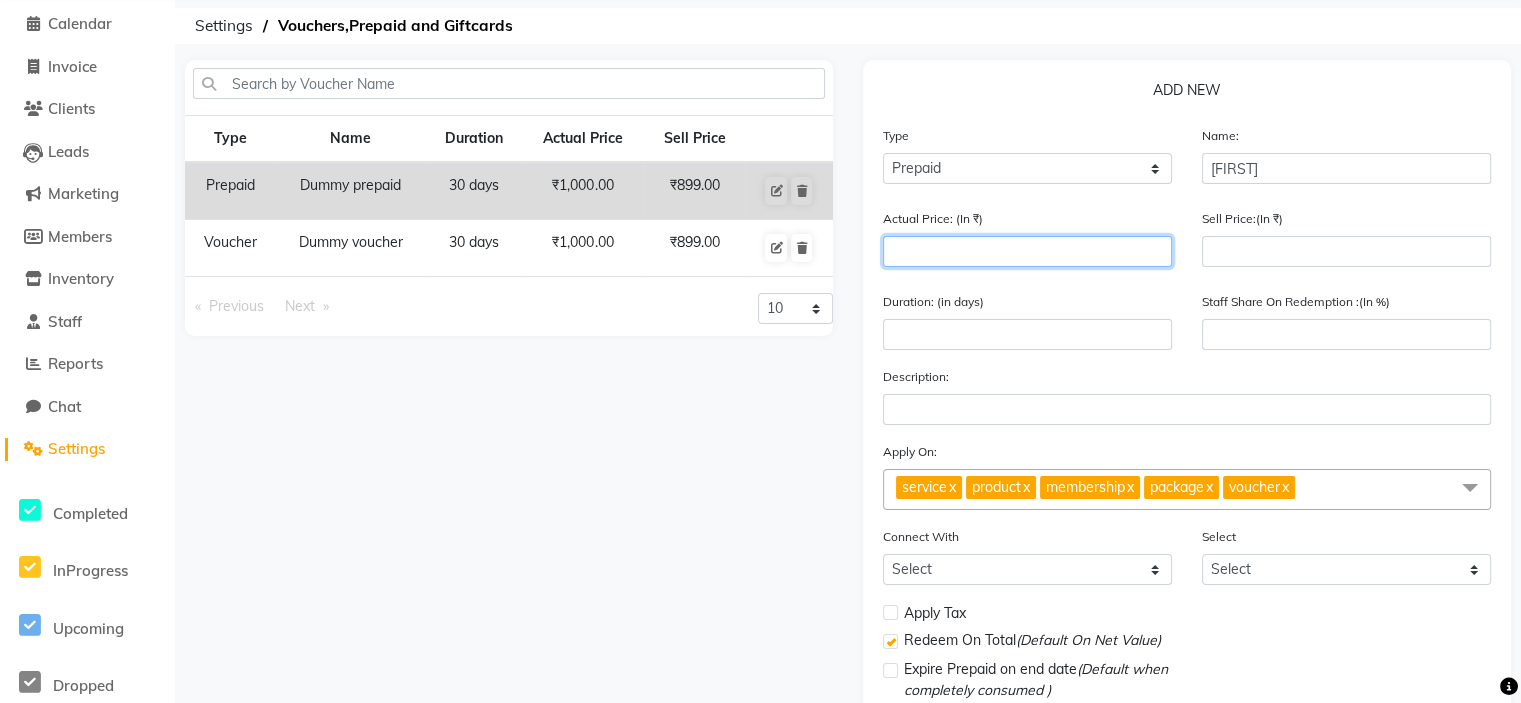 type on "1" 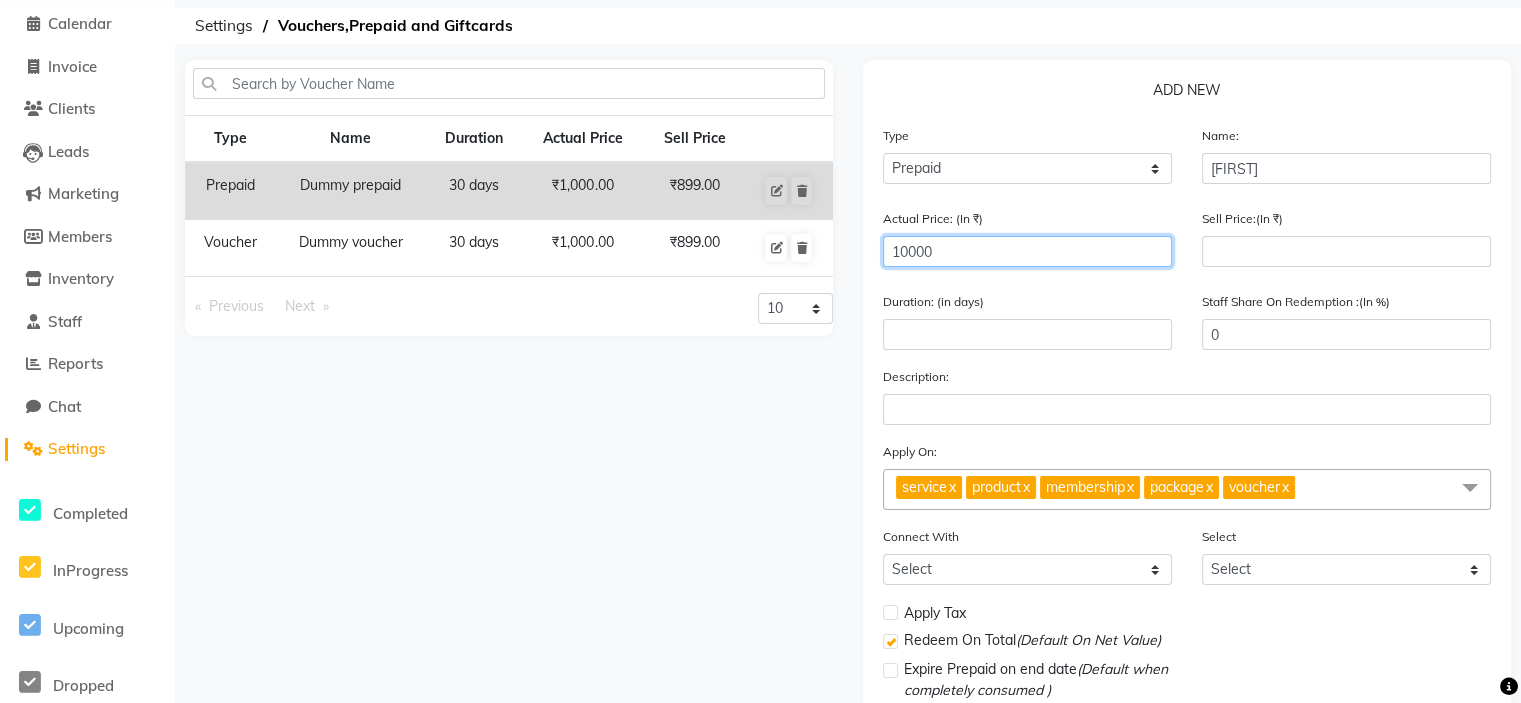 type on "10000" 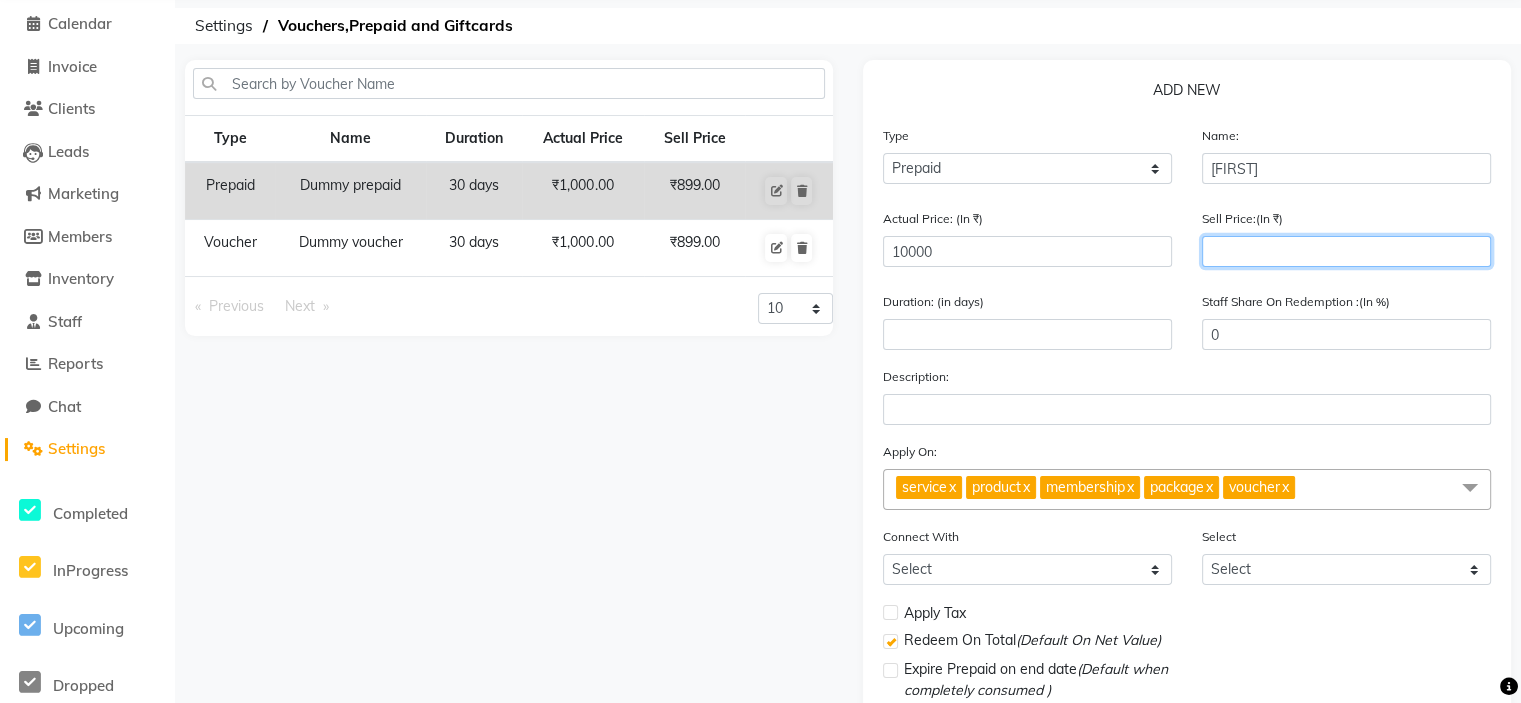 click 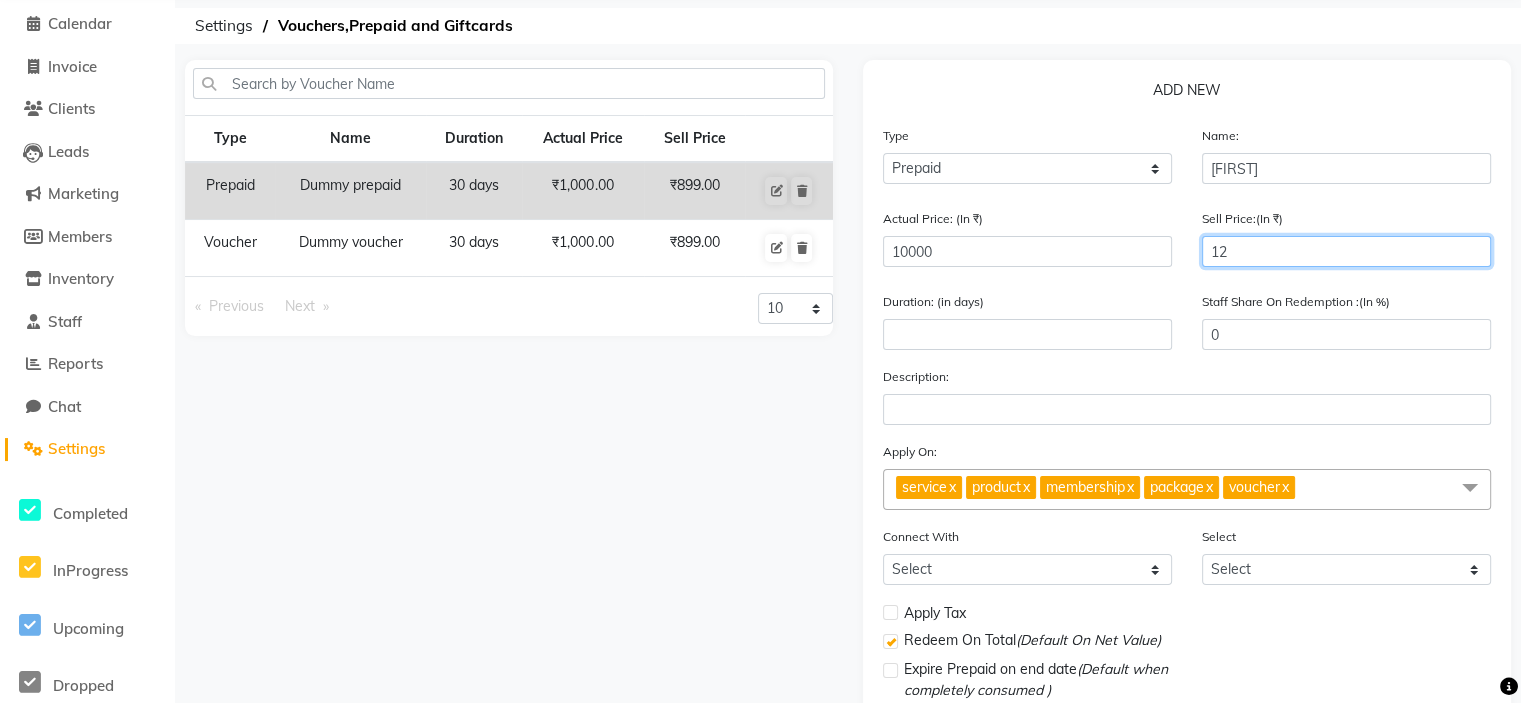 type on "120" 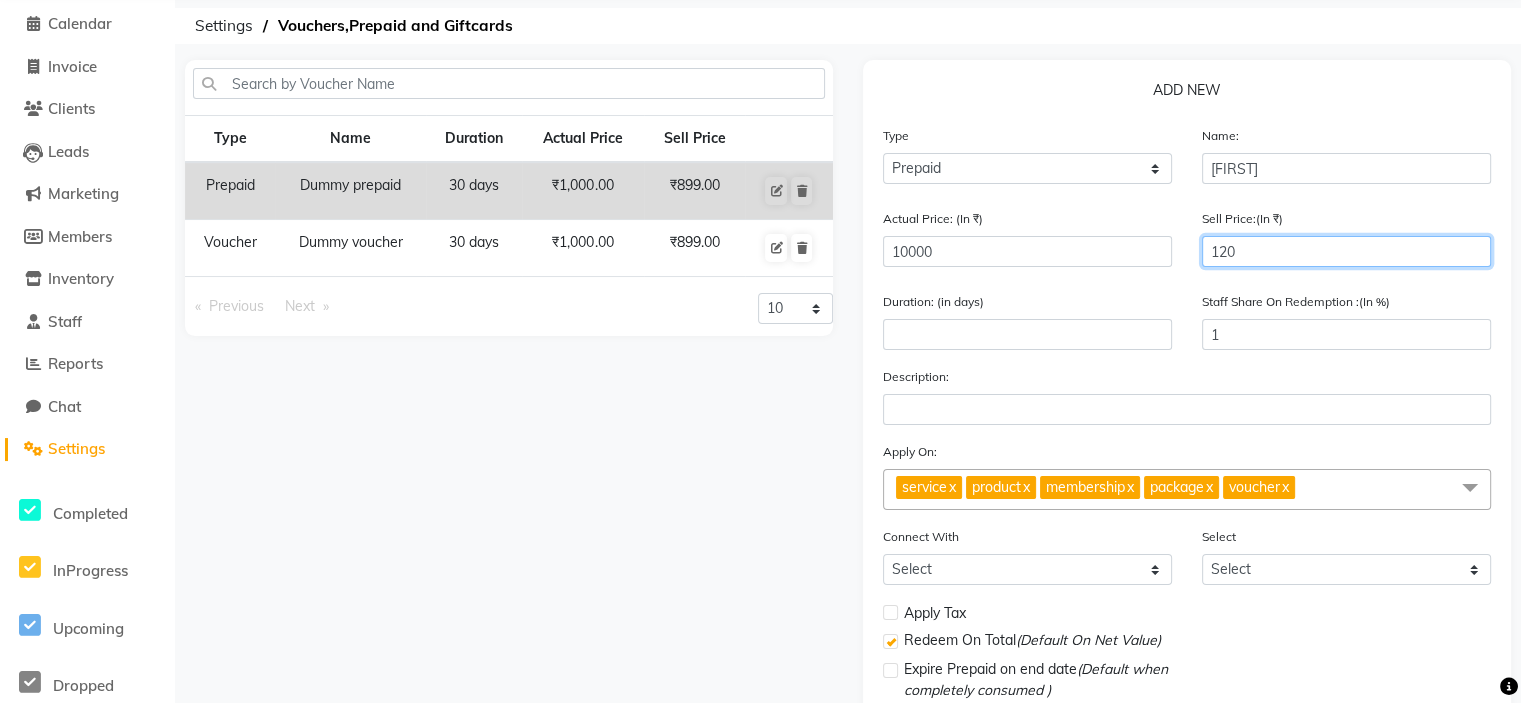 type on "1200" 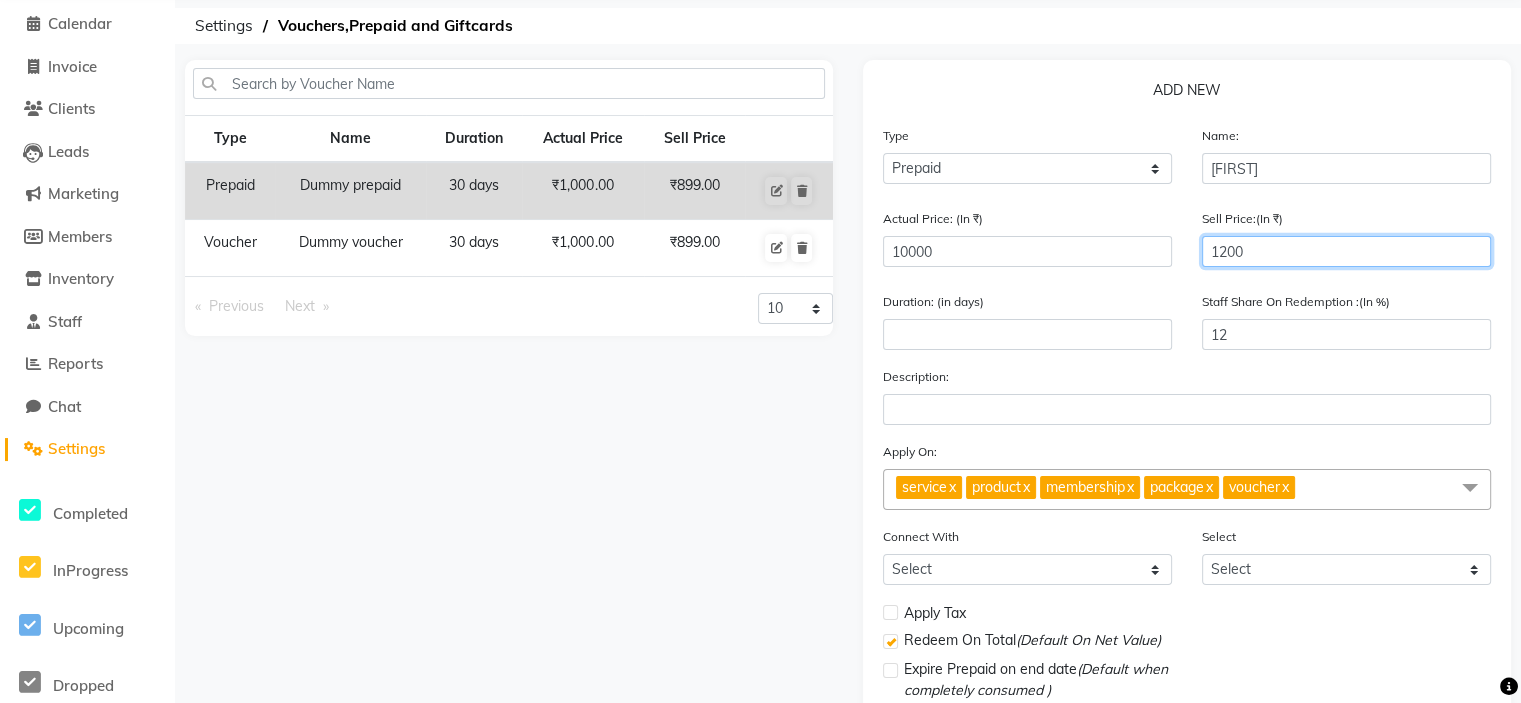 type on "12000" 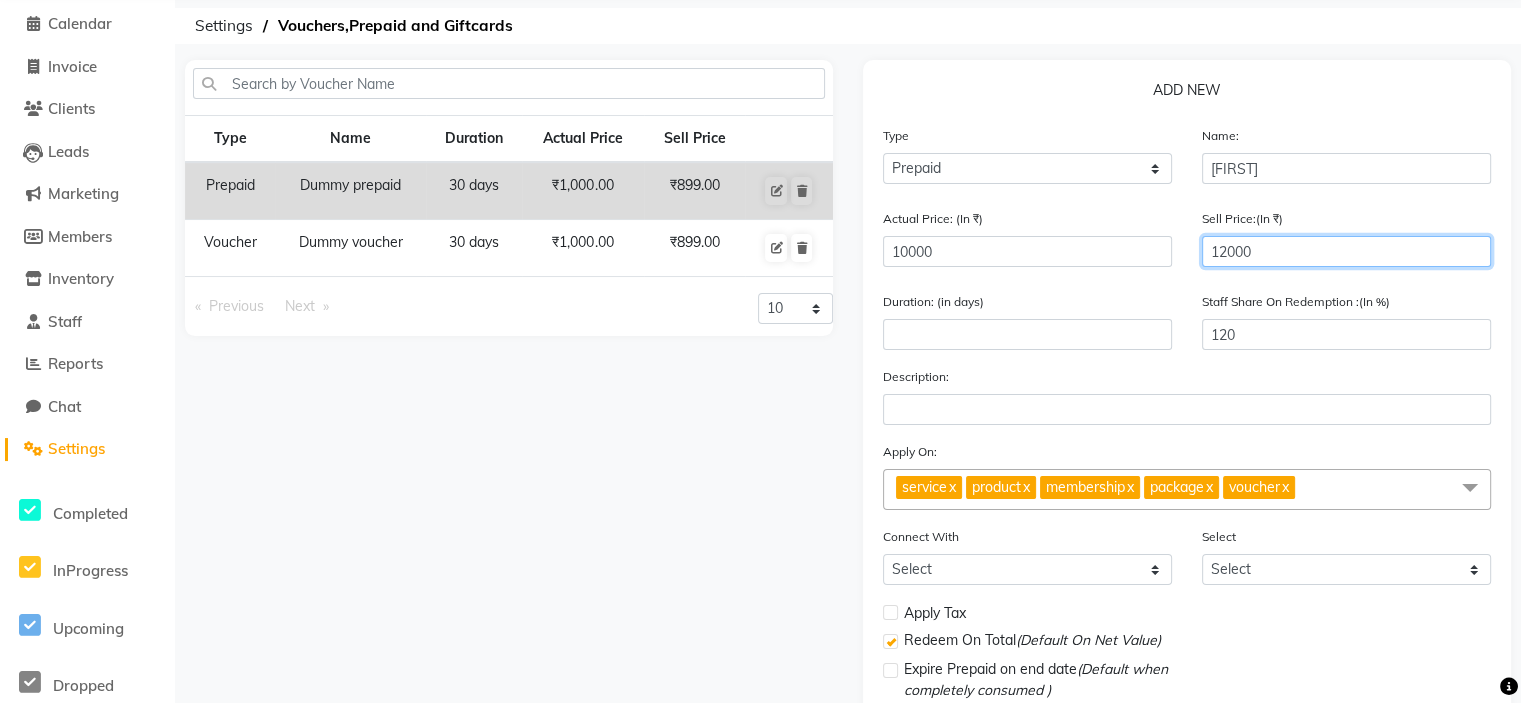 type on "12000" 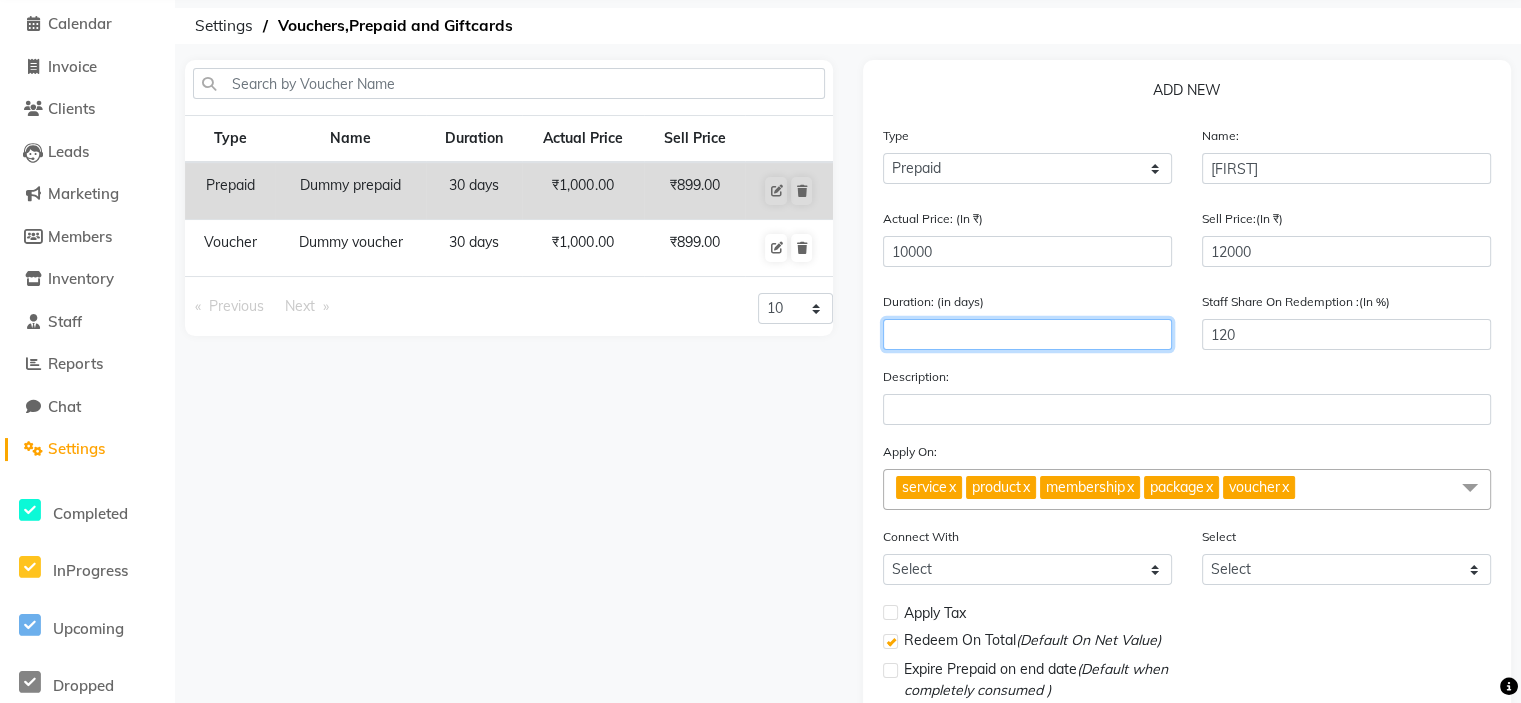 click 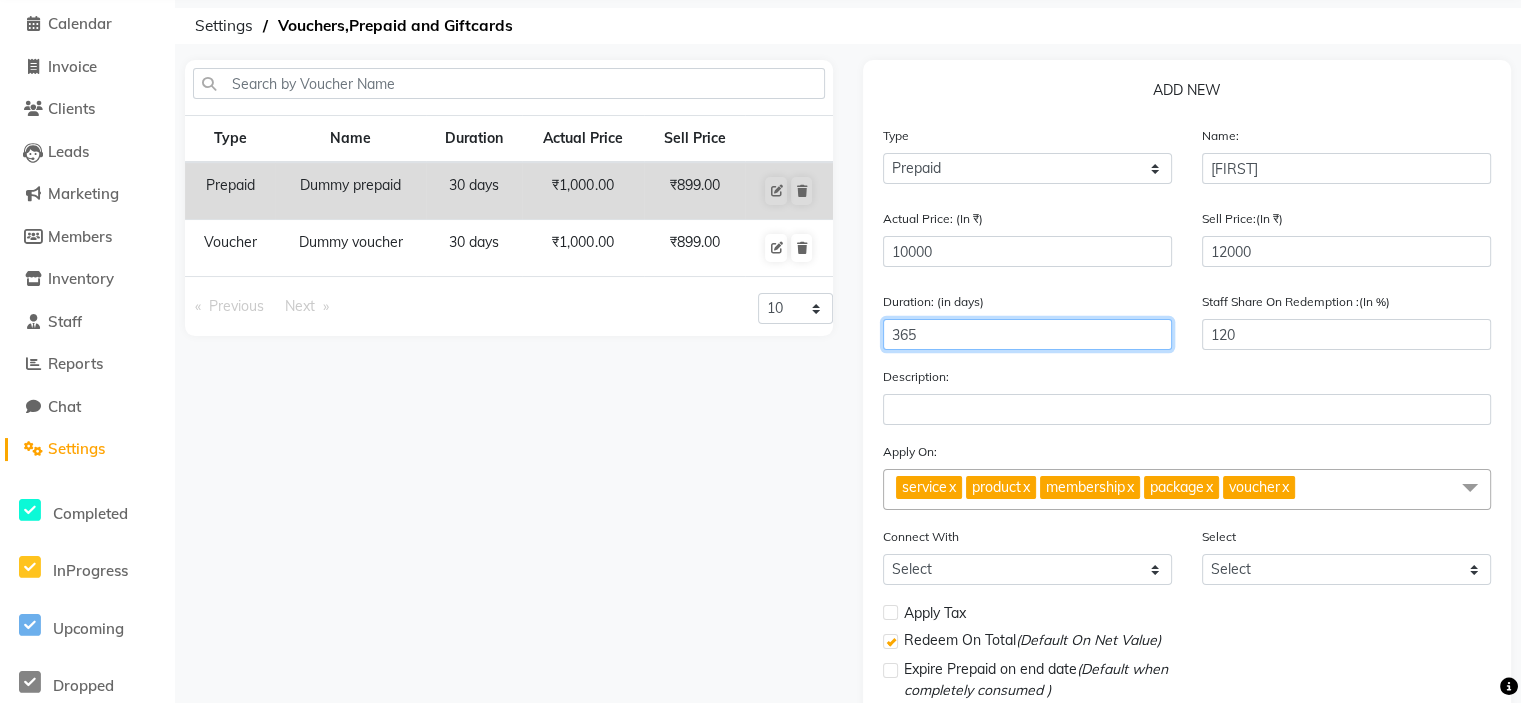 scroll, scrollTop: 228, scrollLeft: 0, axis: vertical 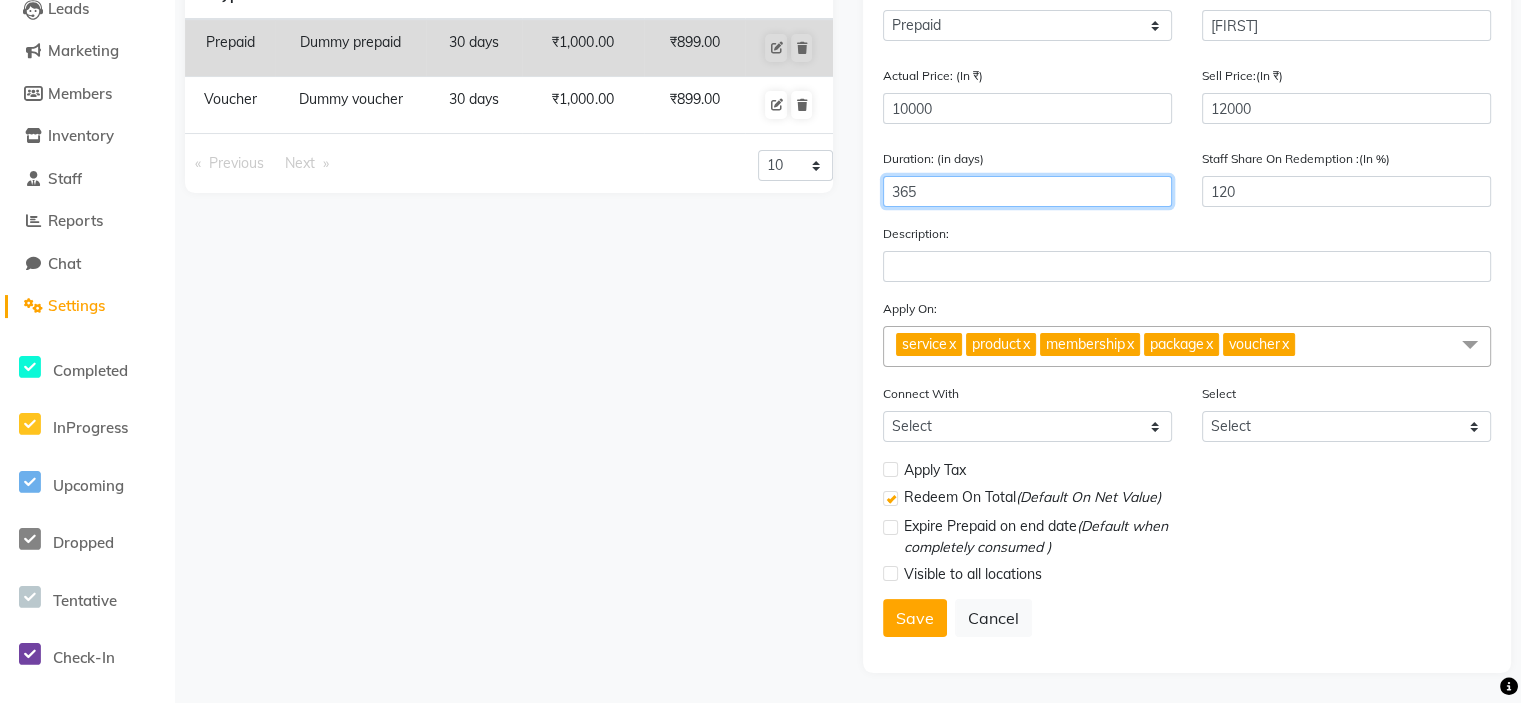 type on "365" 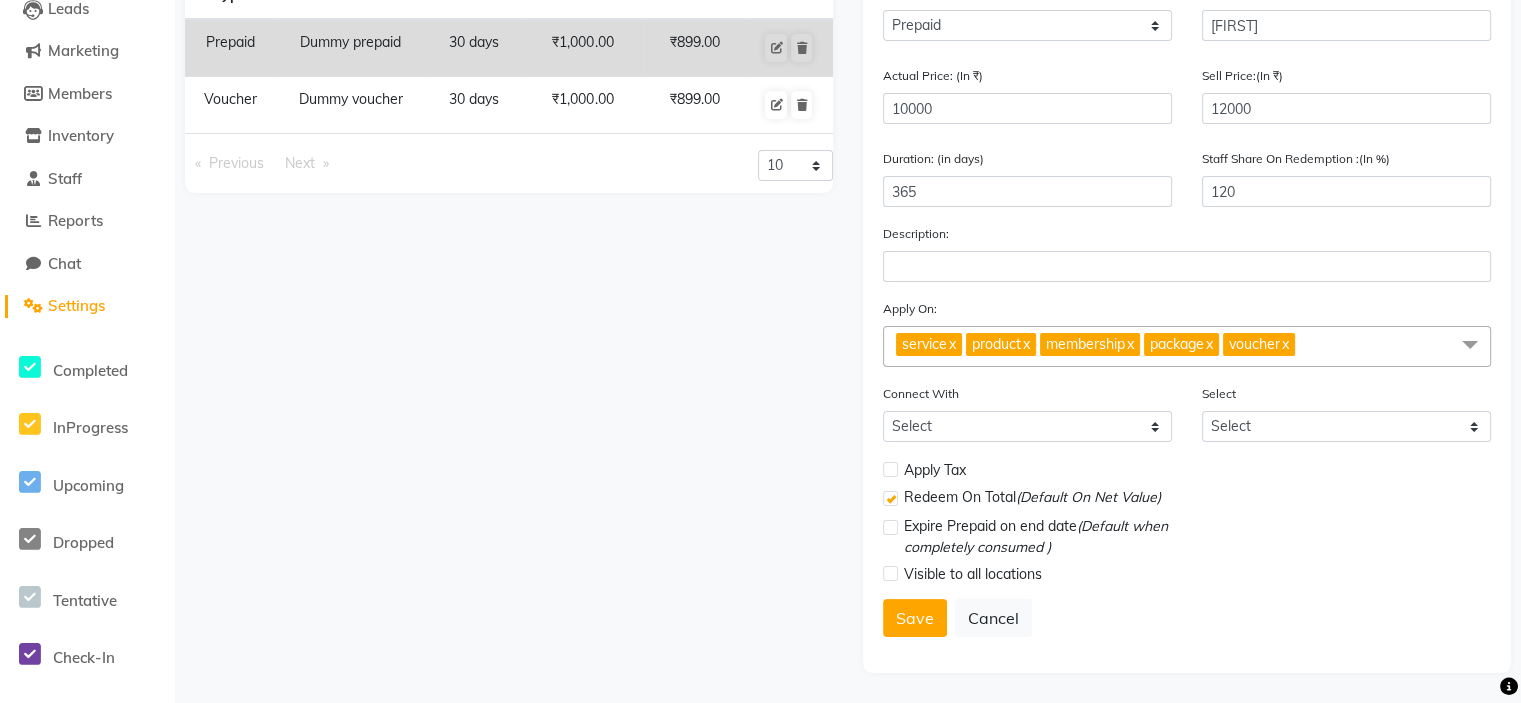 click on "product  x" 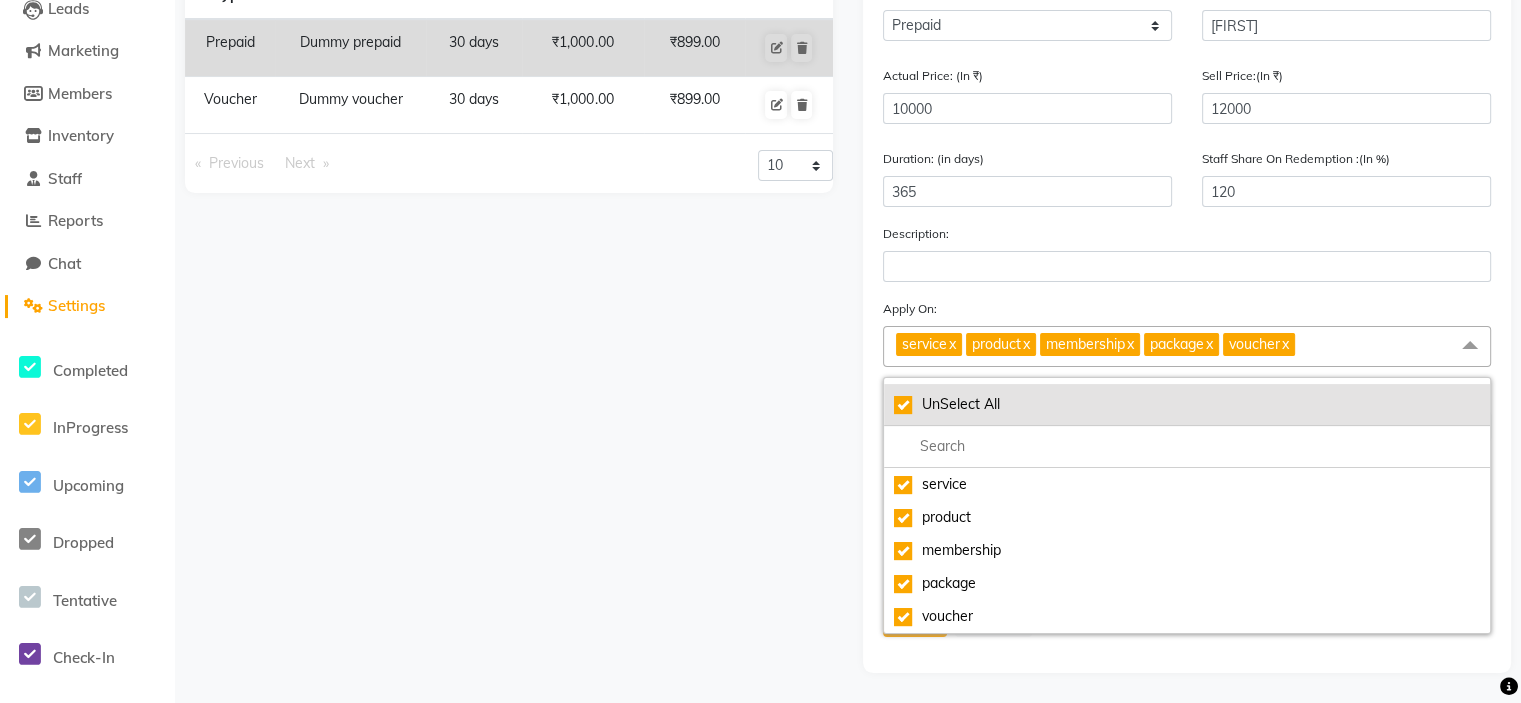 click on "UnSelect All" 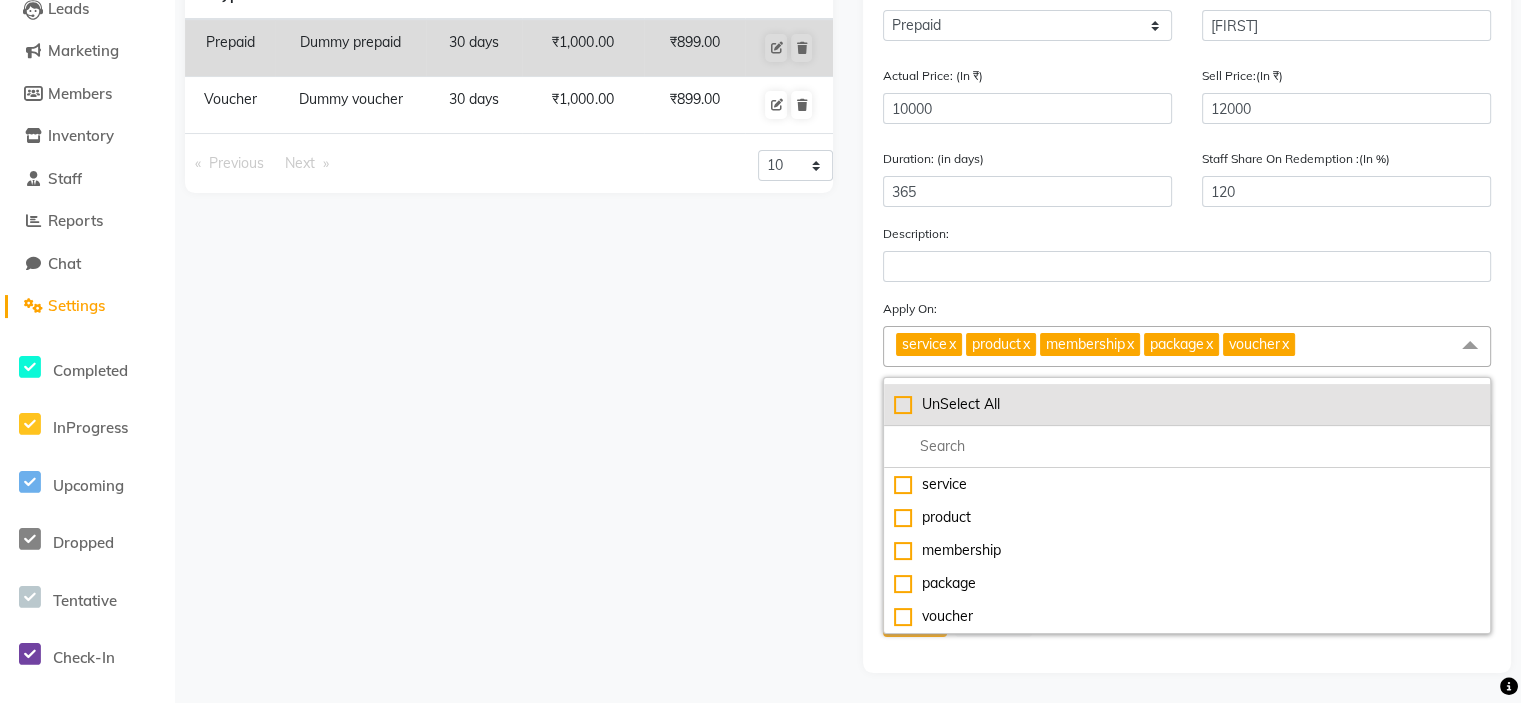 checkbox on "false" 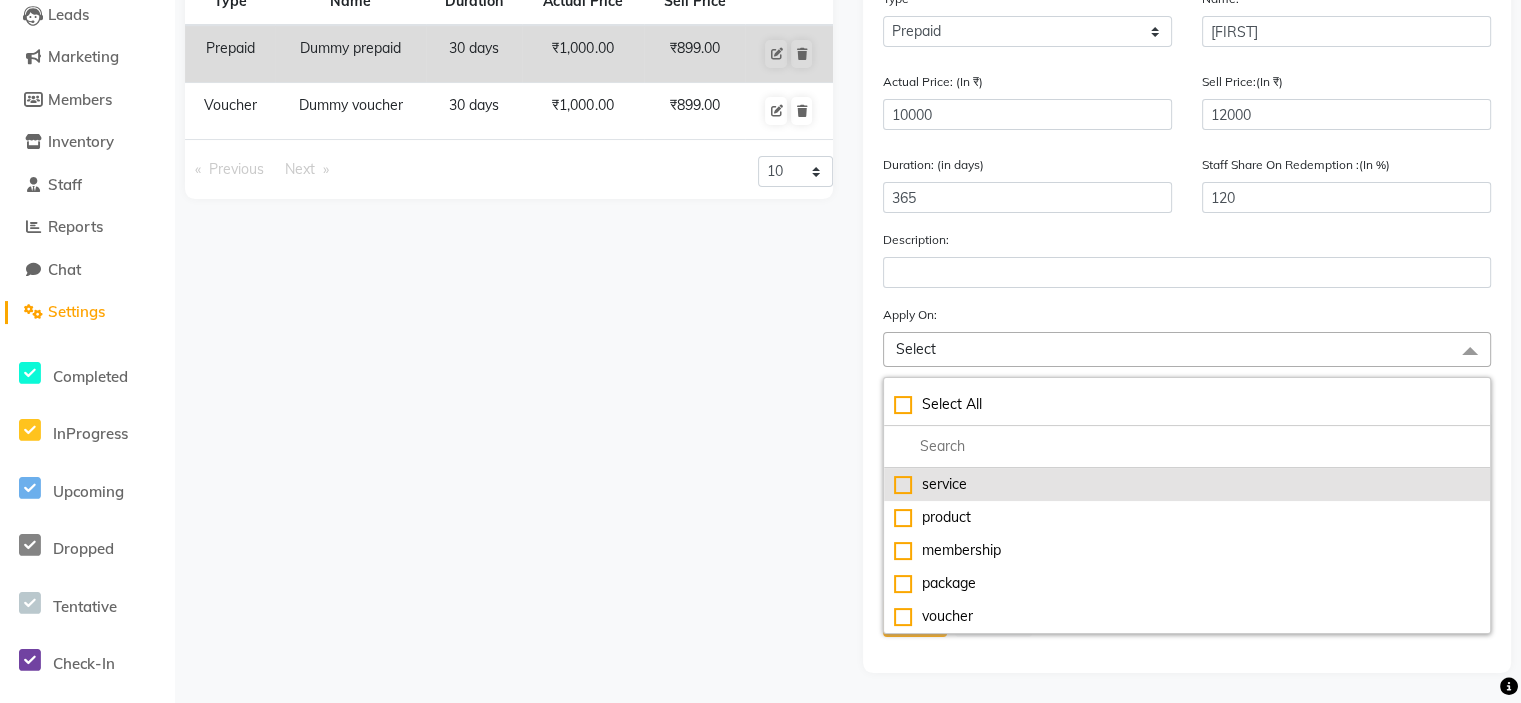 click on "service" 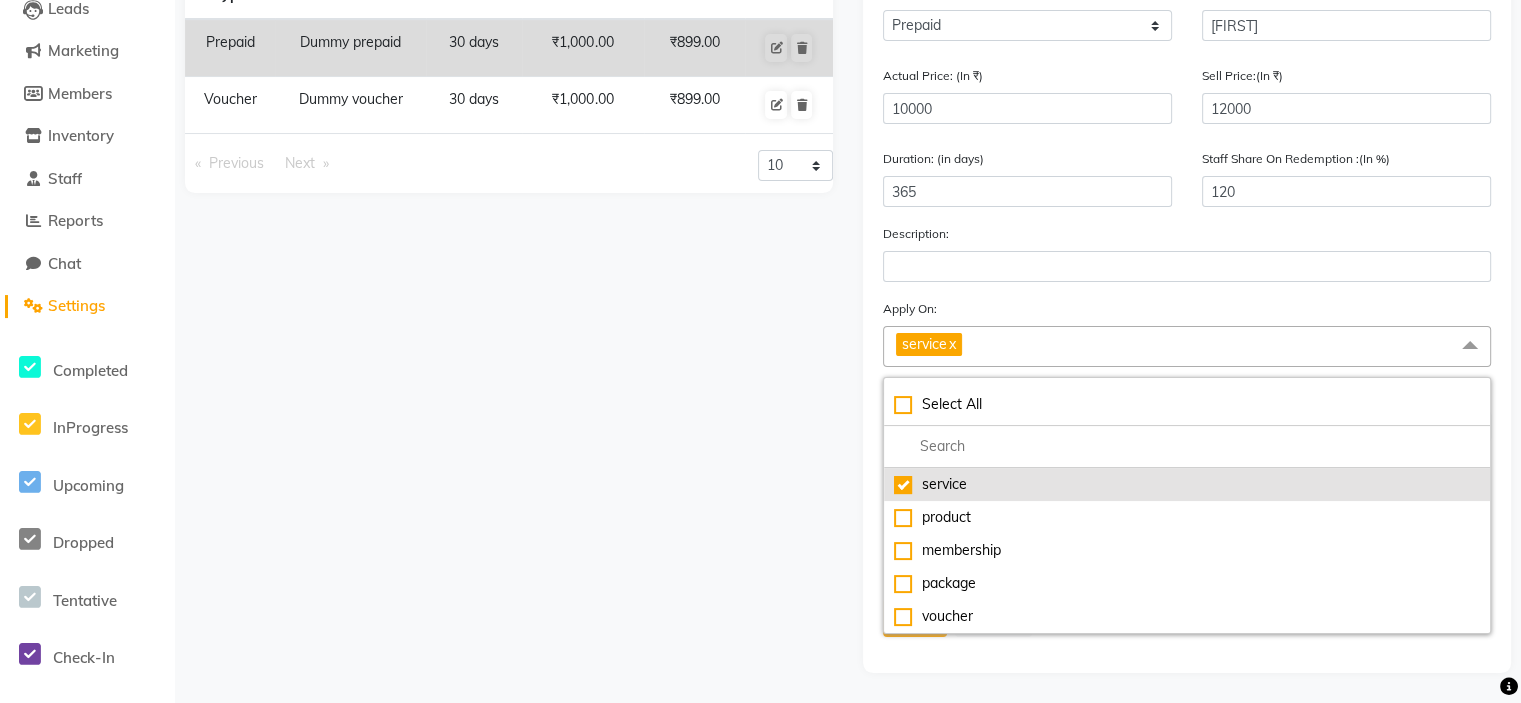 click on "service" 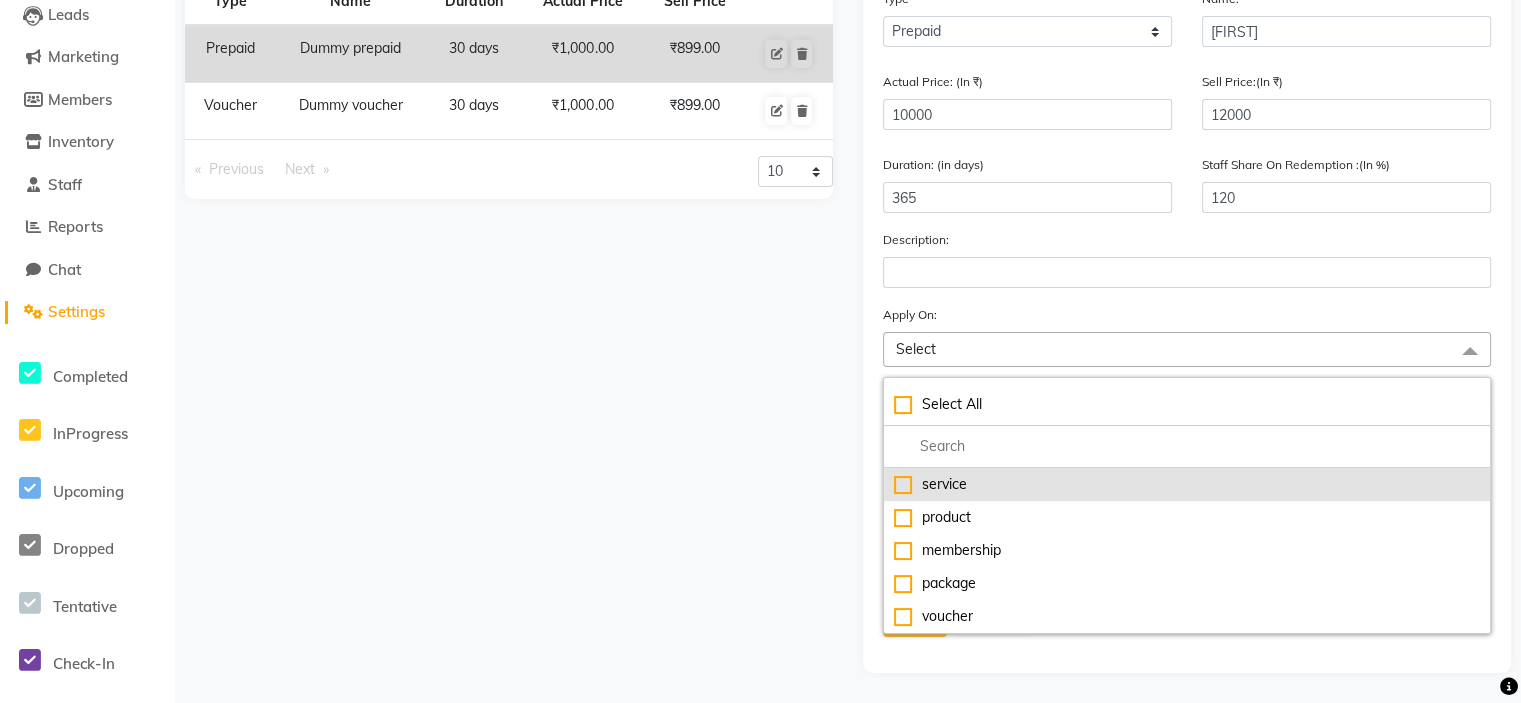 click on "service" 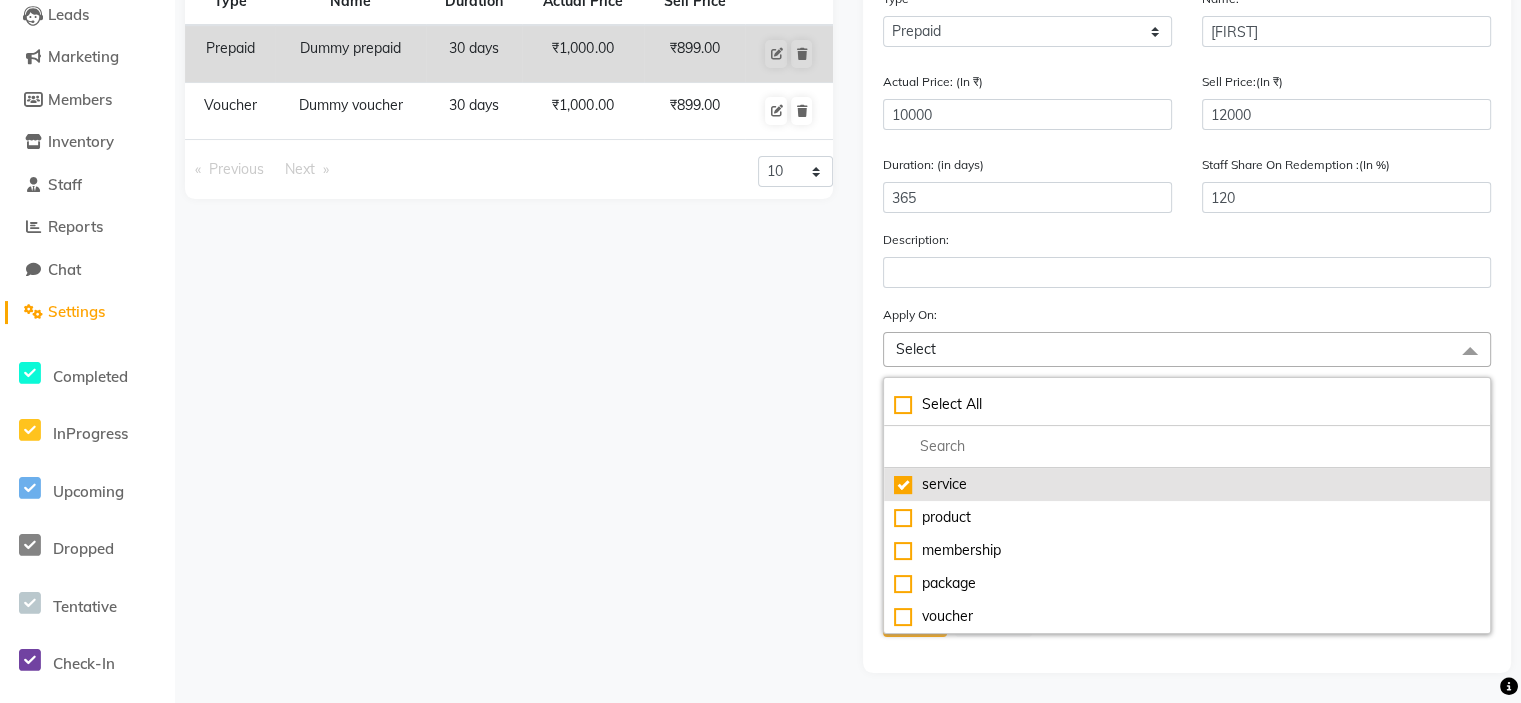 checkbox on "true" 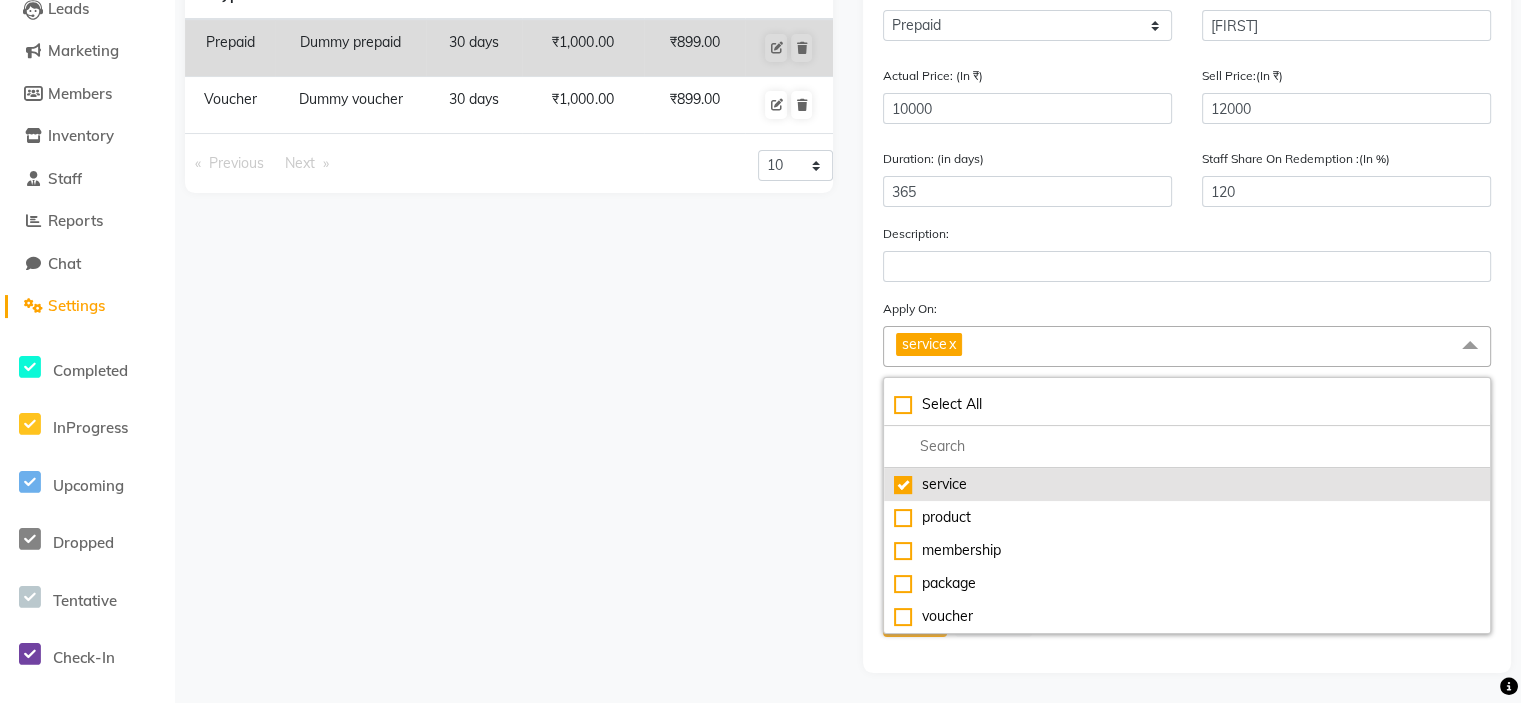 scroll, scrollTop: 228, scrollLeft: 0, axis: vertical 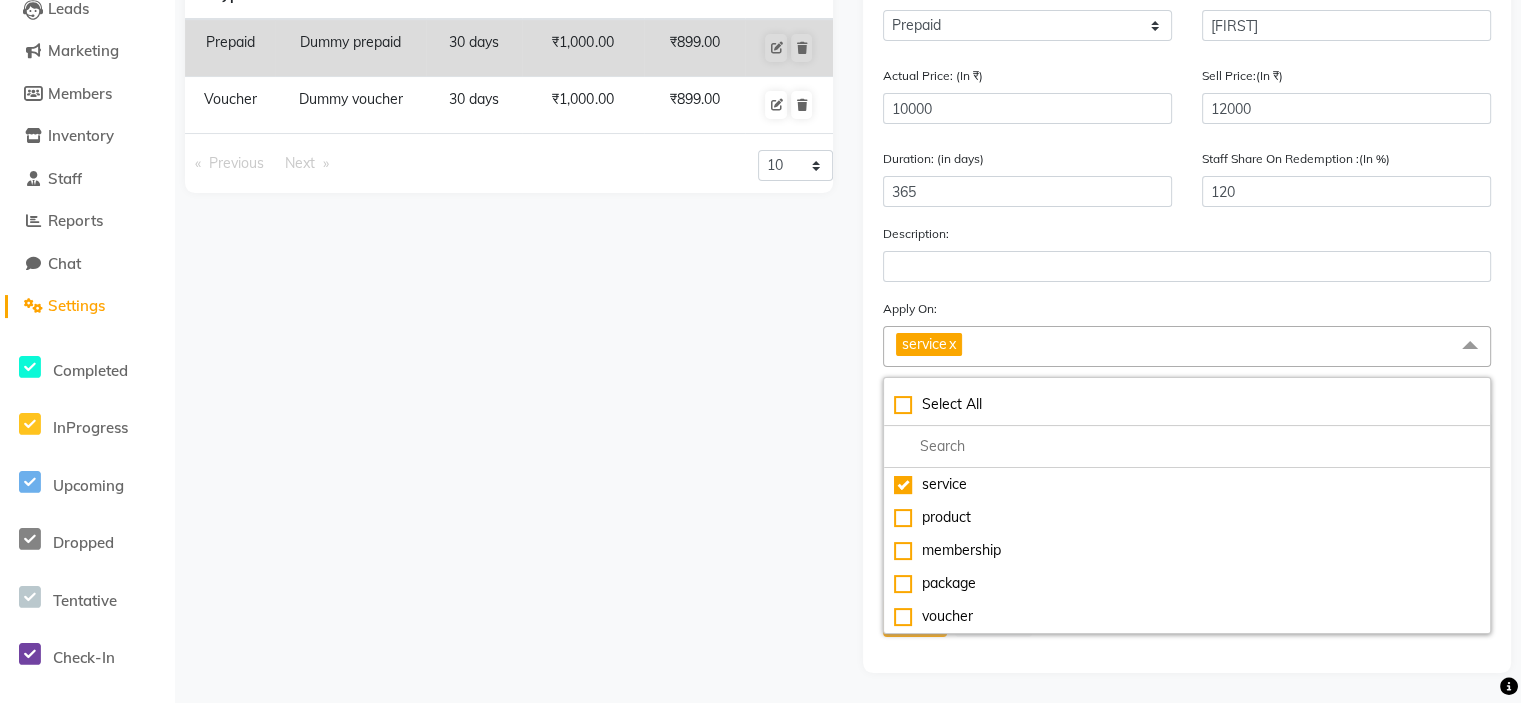 click on "Apply On: service  x Select All service product membership package voucher" 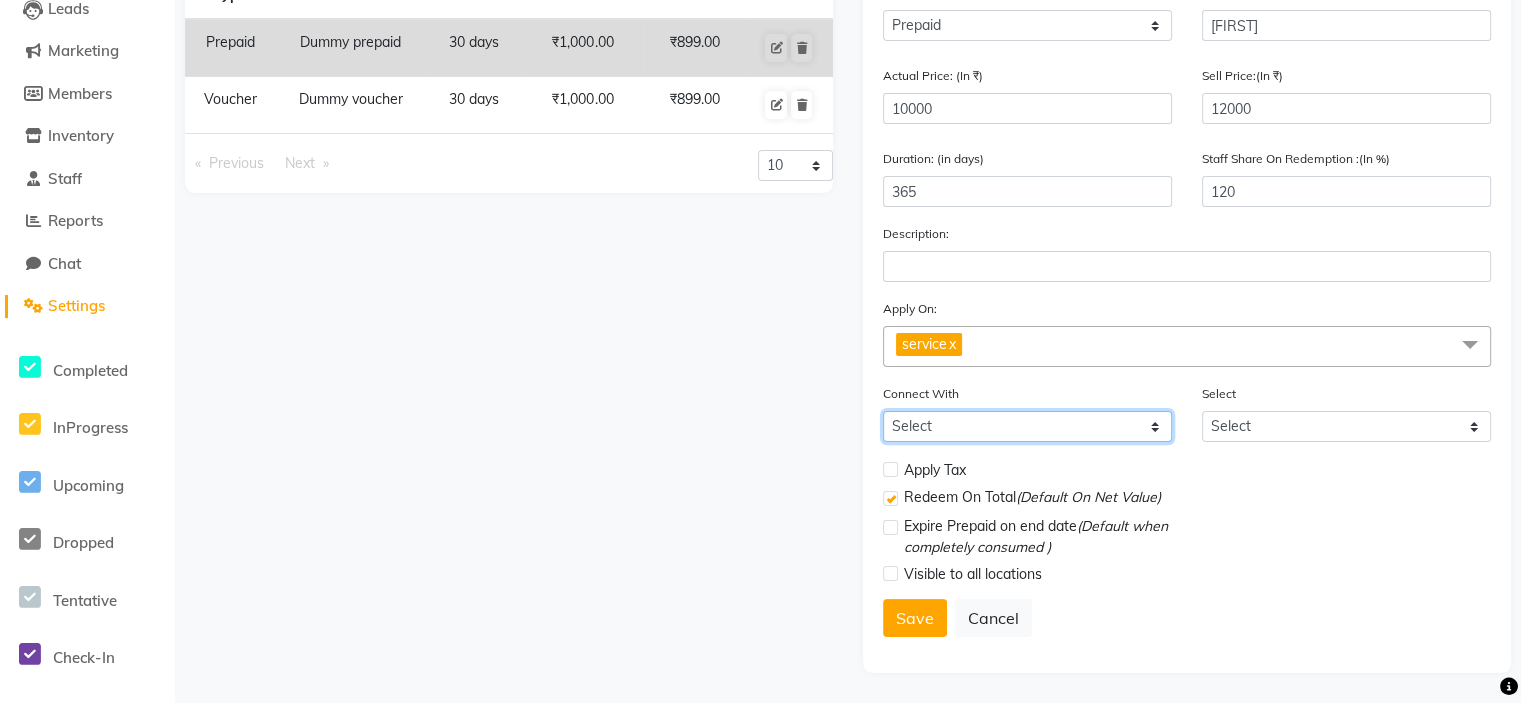 click on "Select Membership Package" 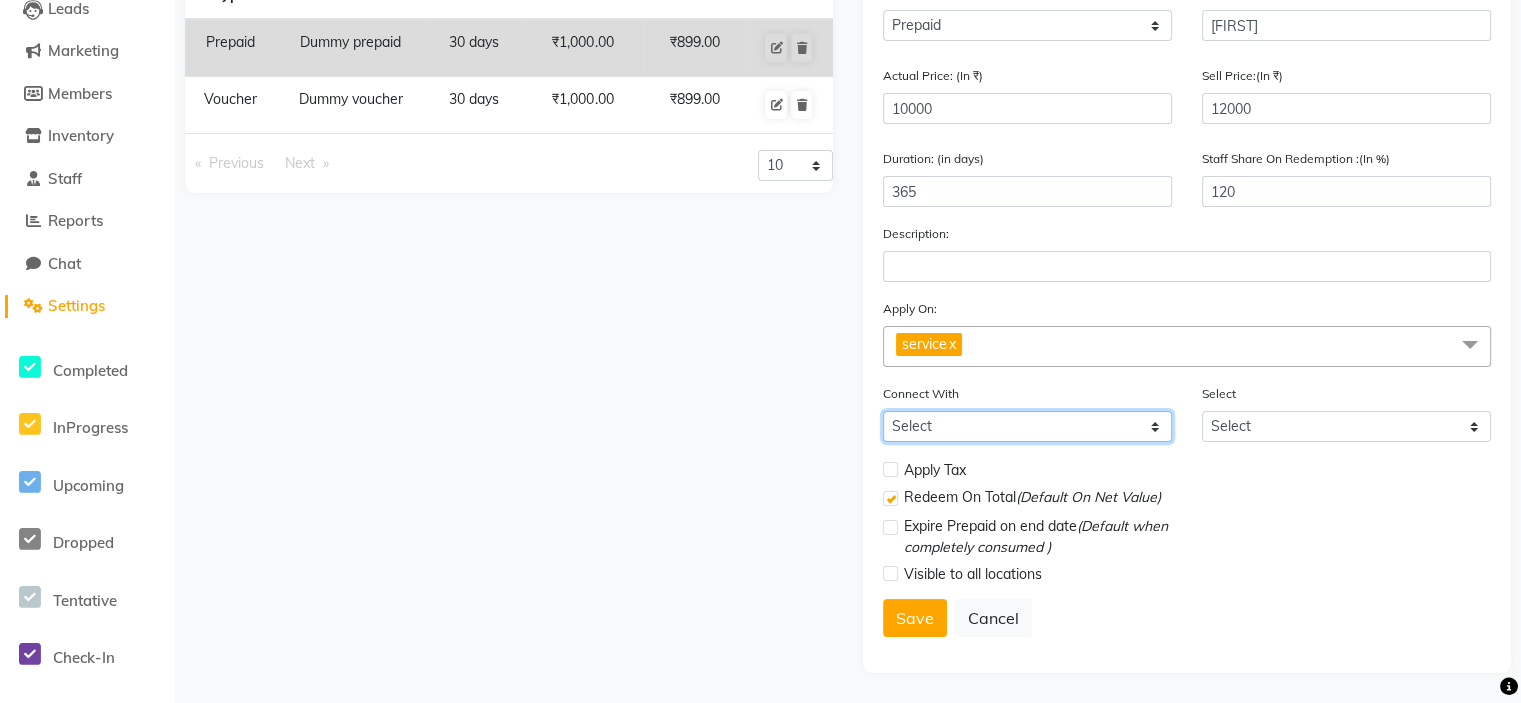 select on "2: PK" 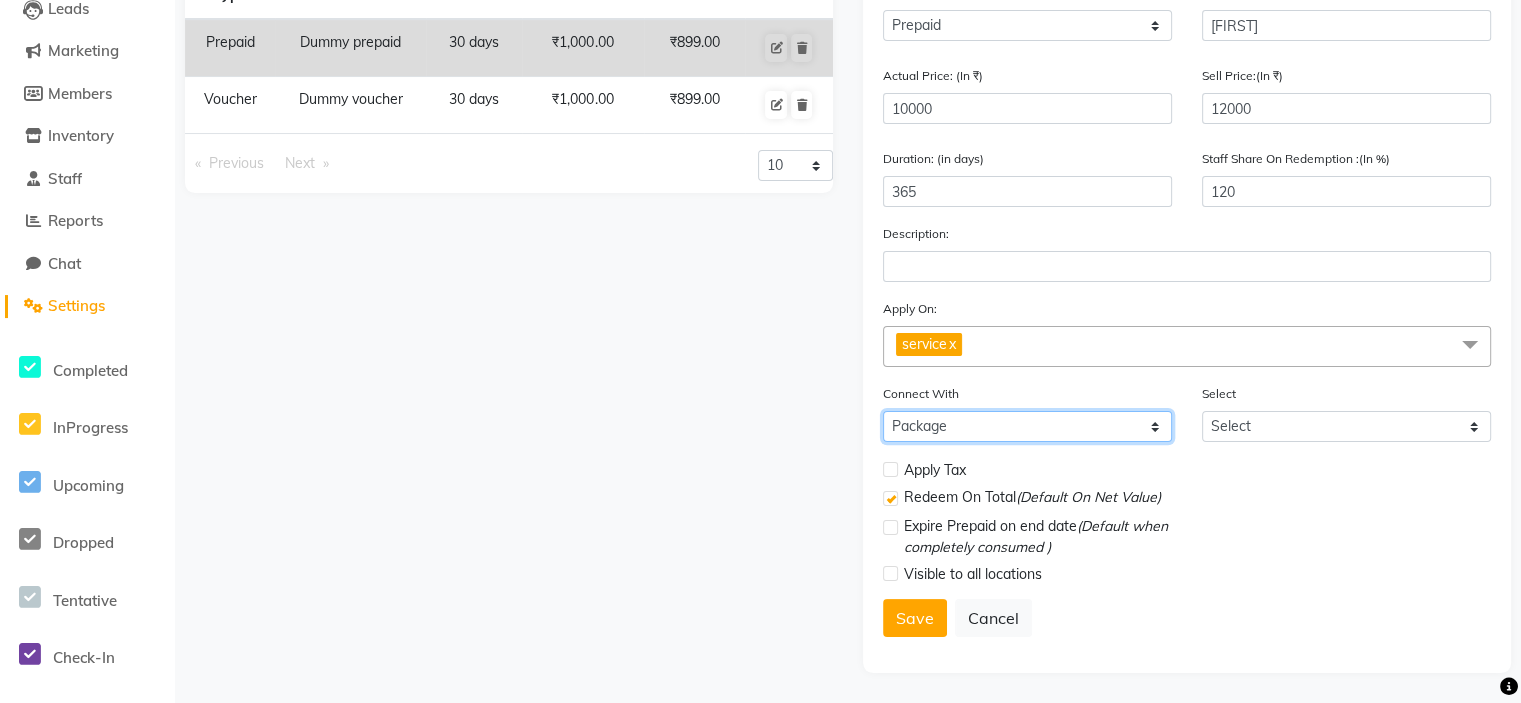click on "Select Membership Package" 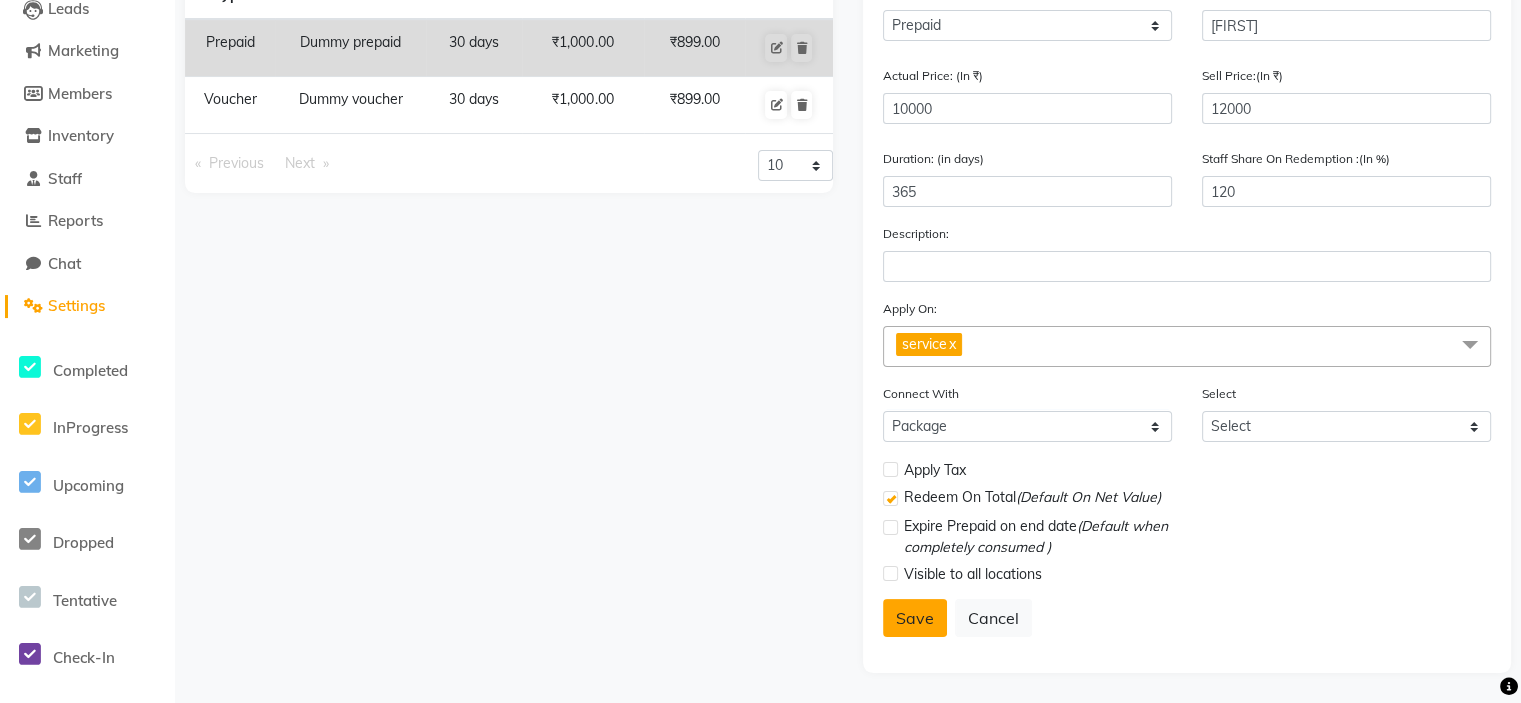 click on "Save" 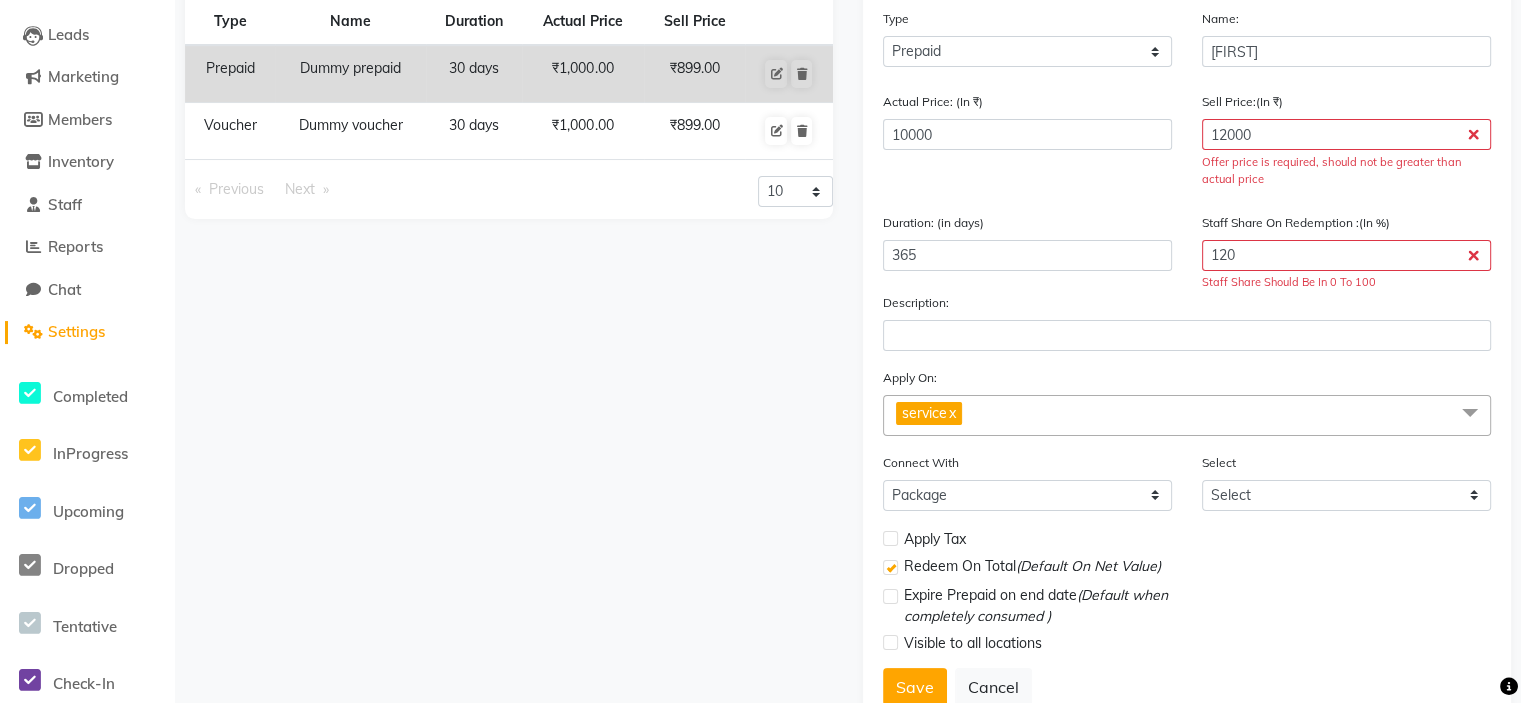 scroll, scrollTop: 194, scrollLeft: 0, axis: vertical 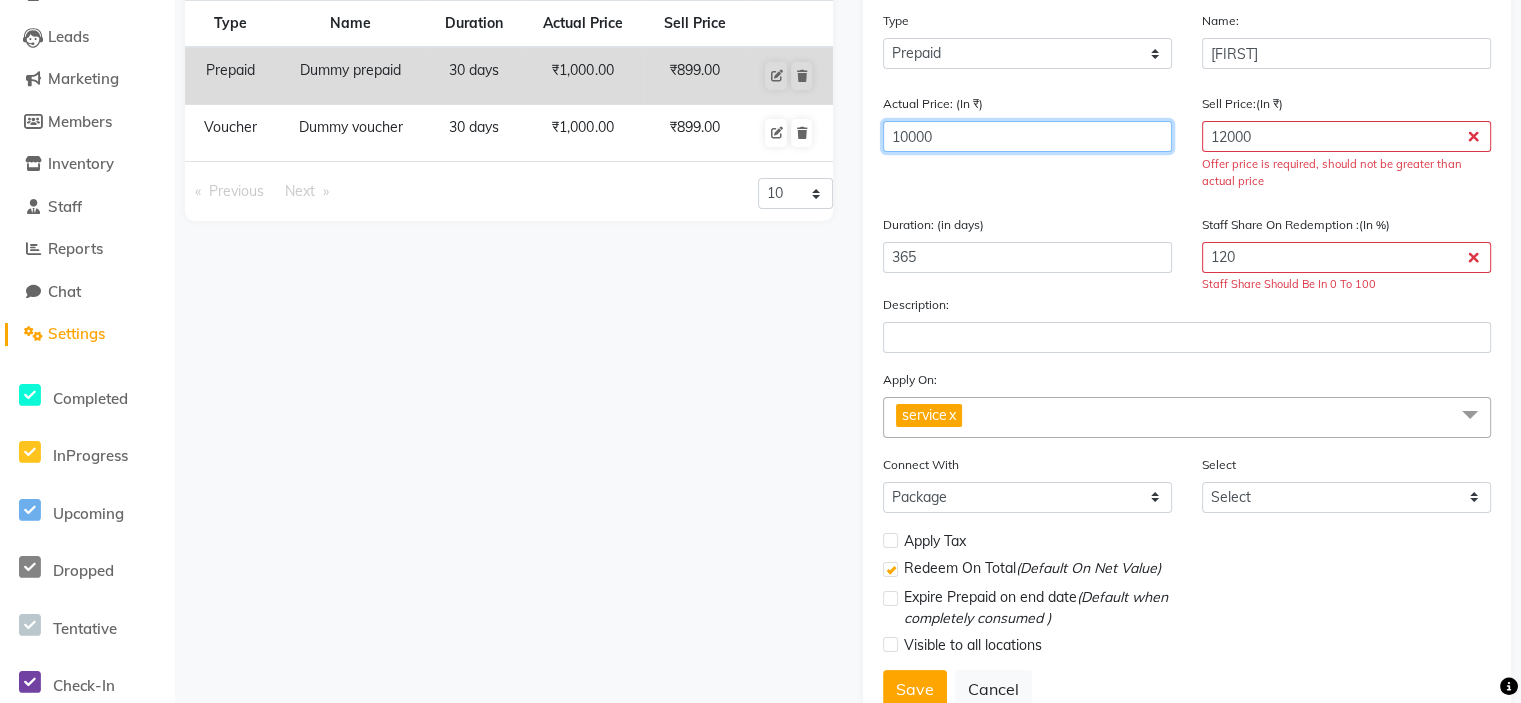 click on "10000" 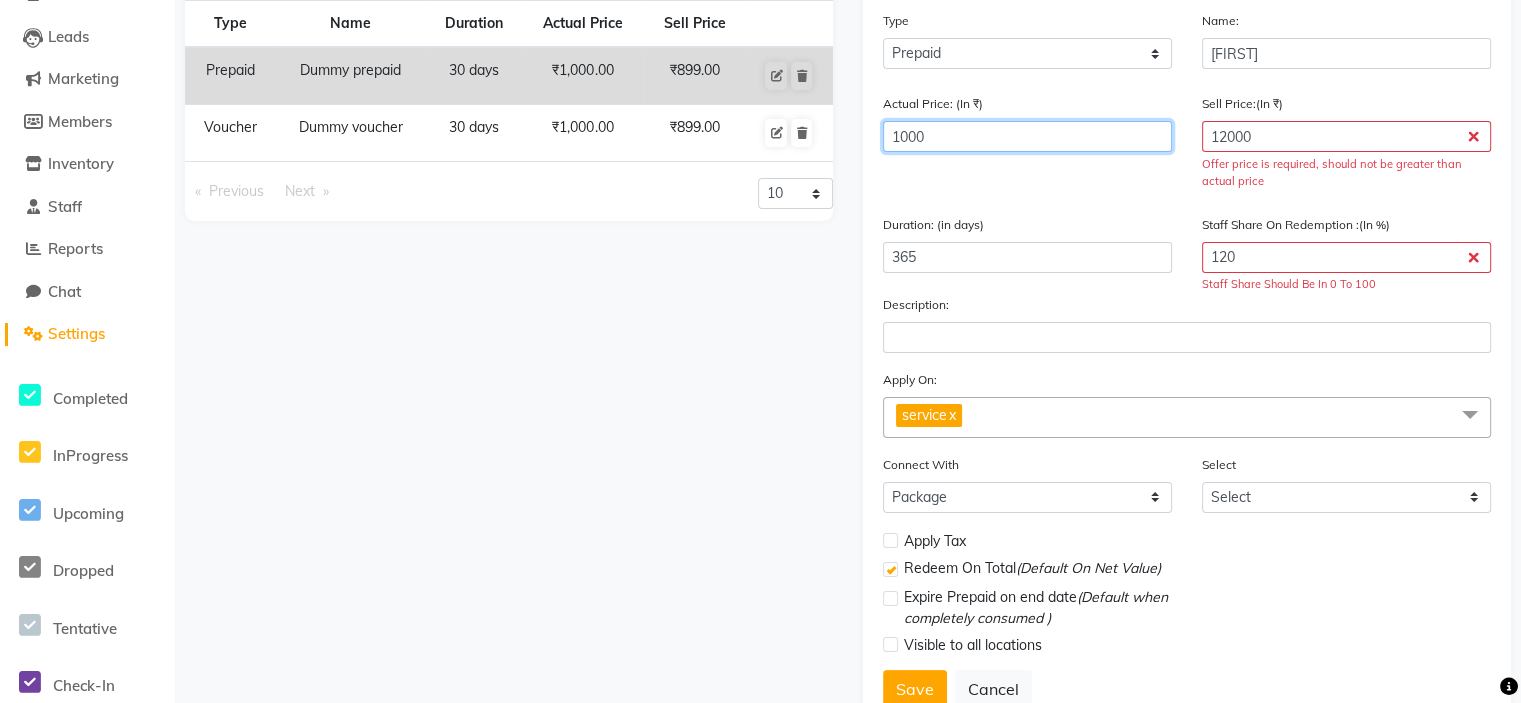 type on "1200" 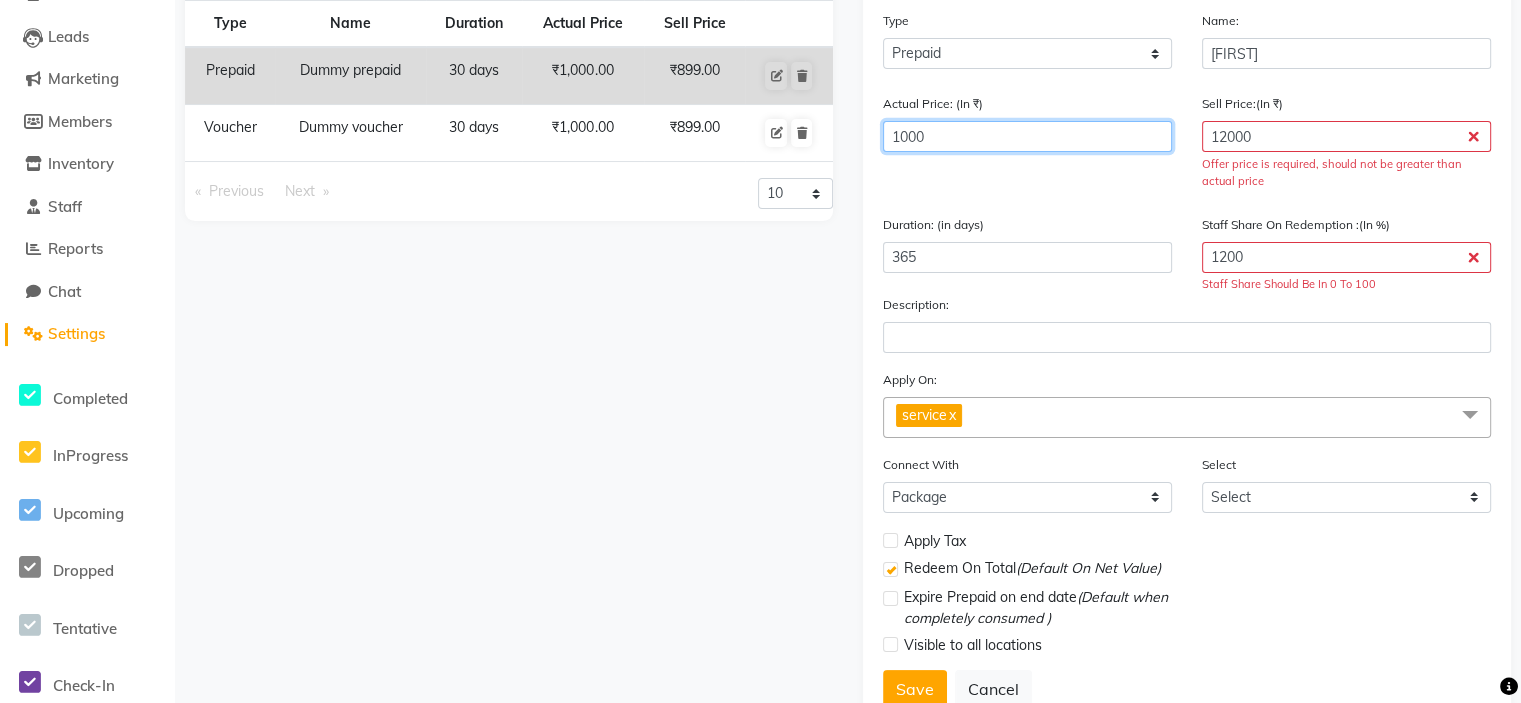 type on "100" 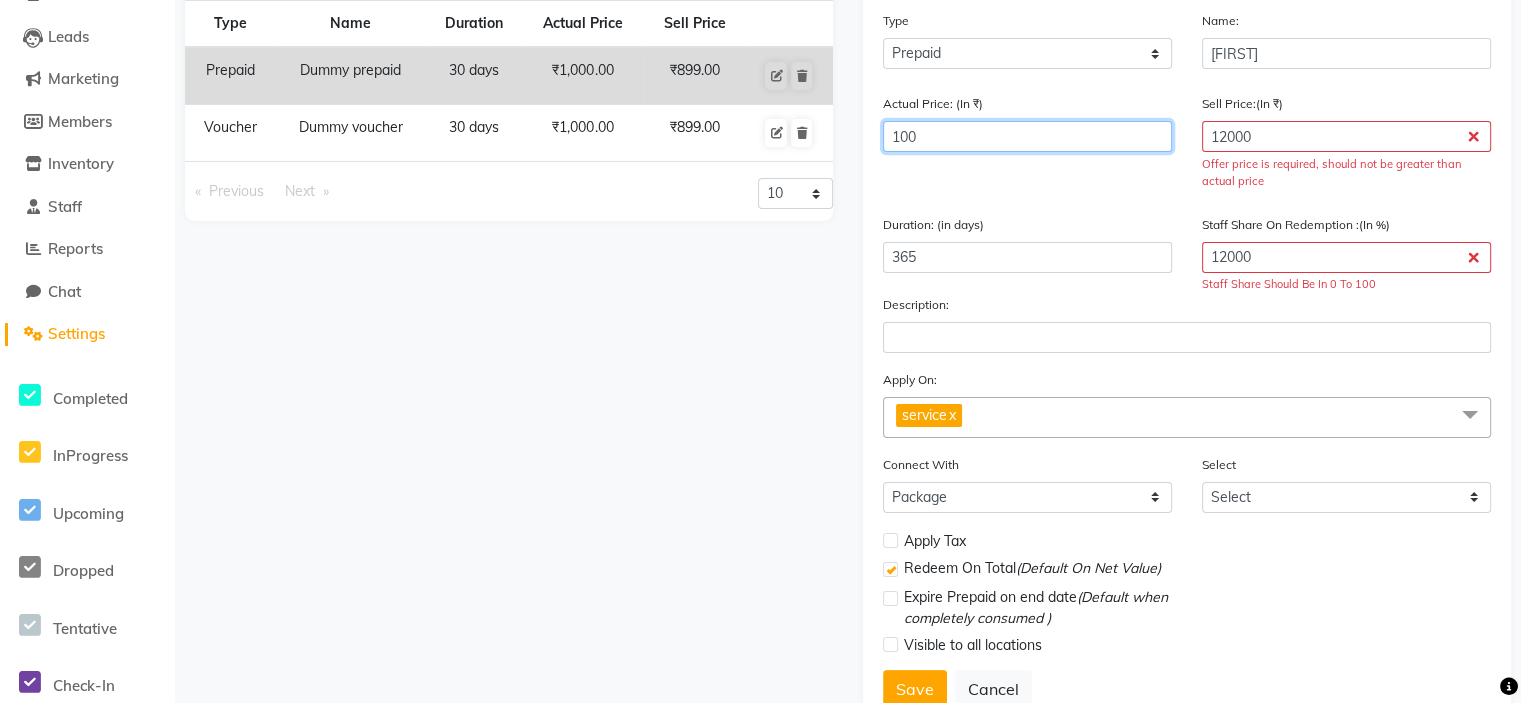 type on "10" 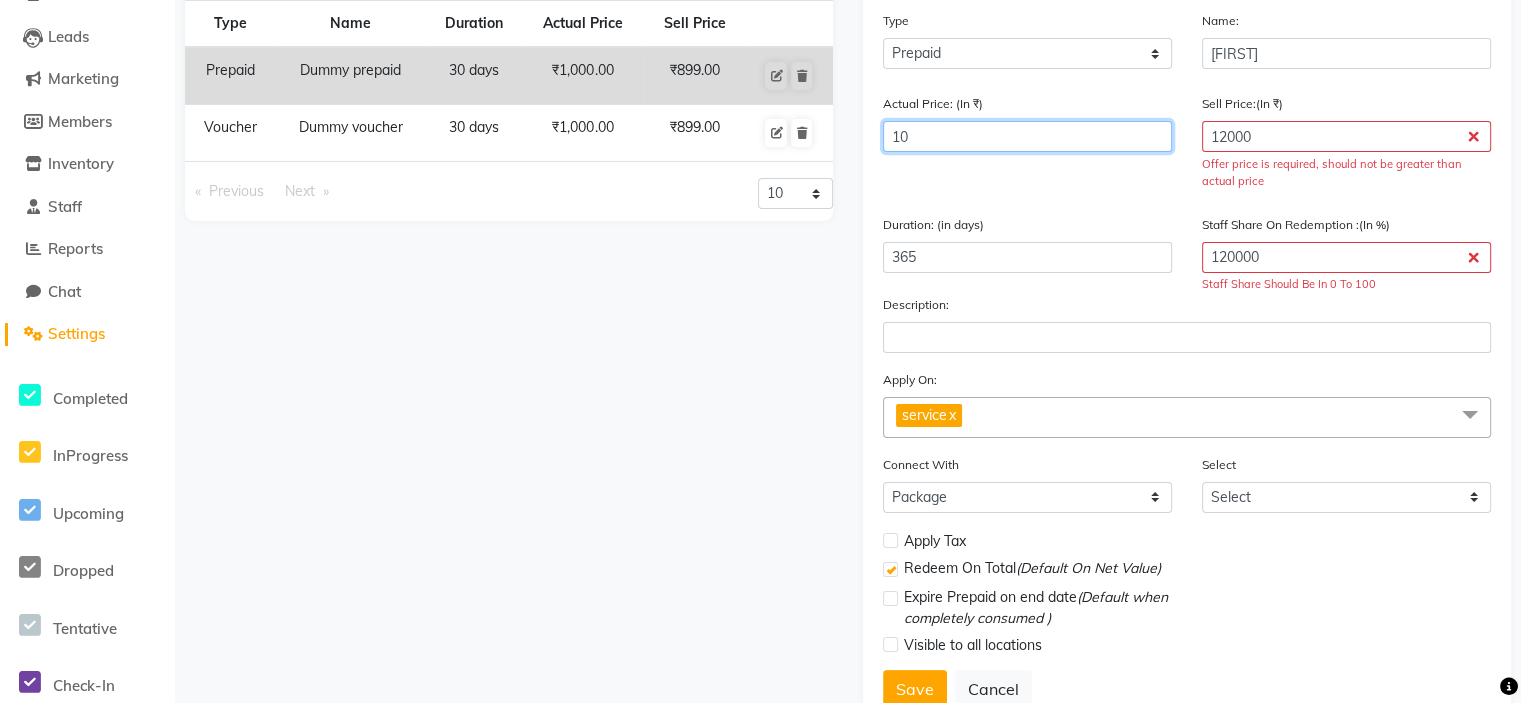 type on "1" 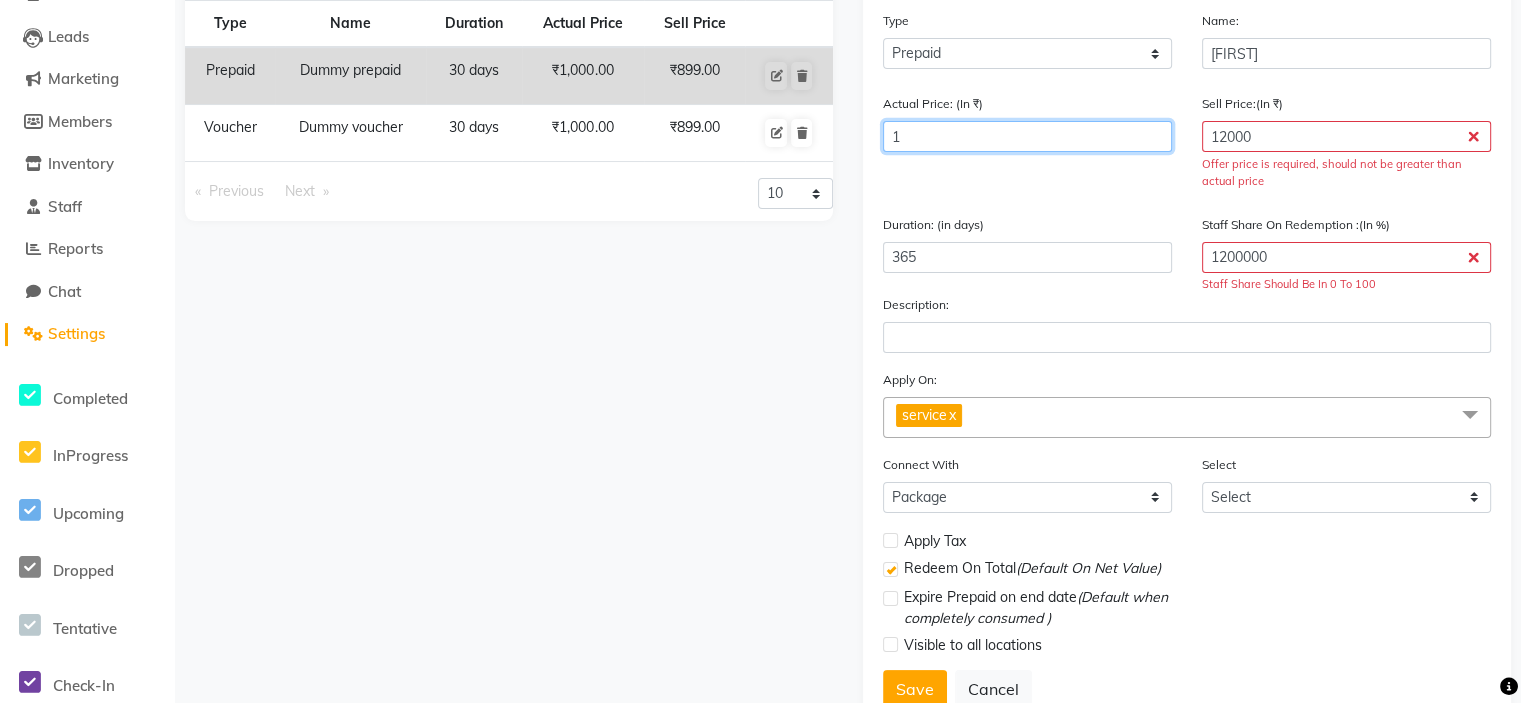 type 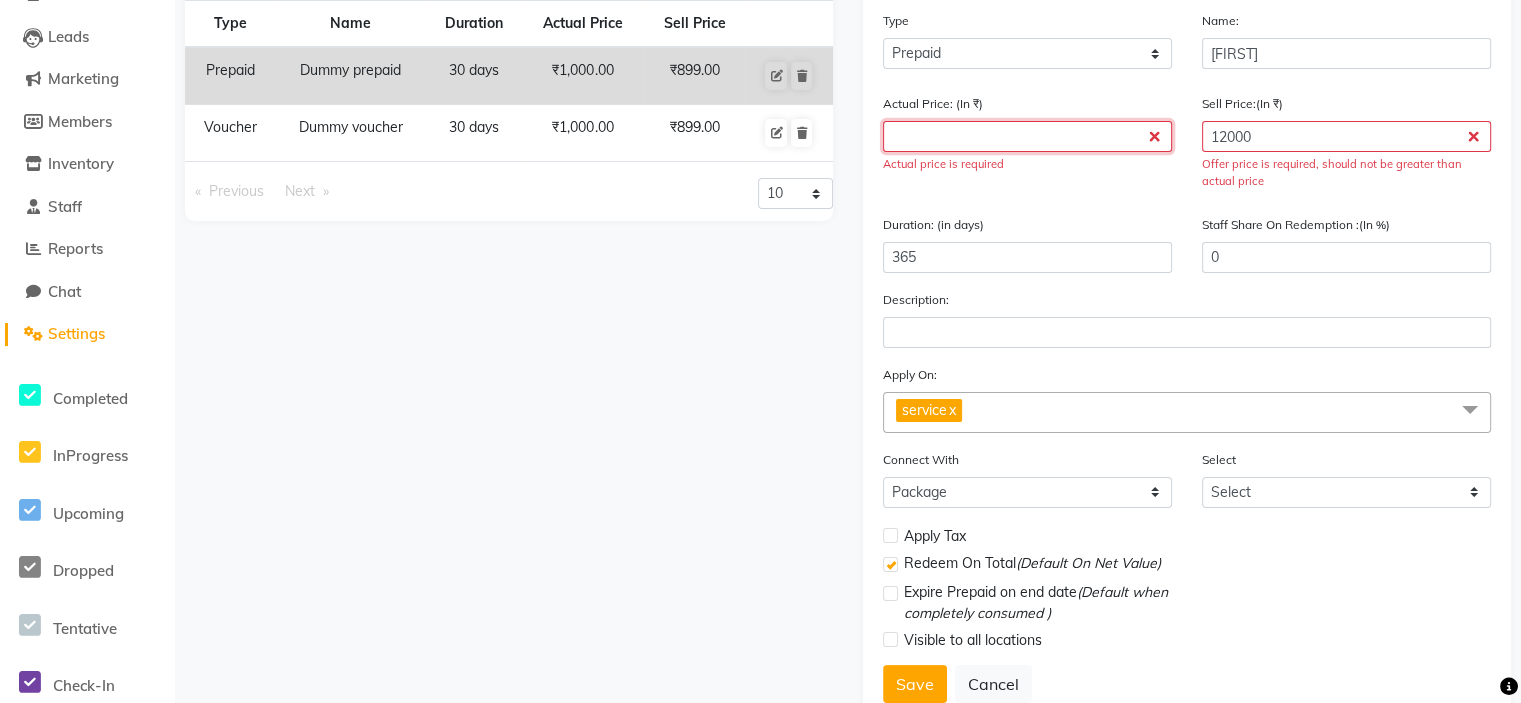type on "1" 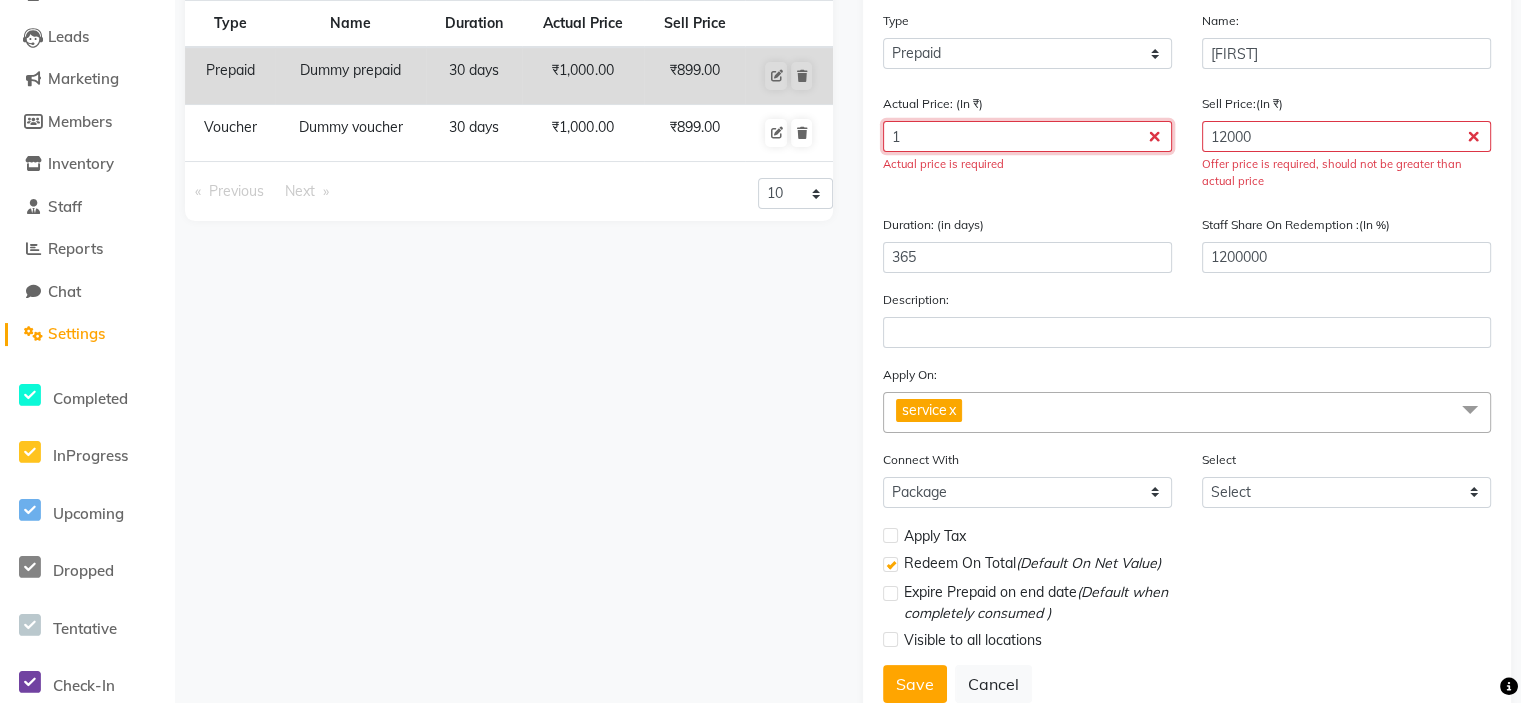 type on "12" 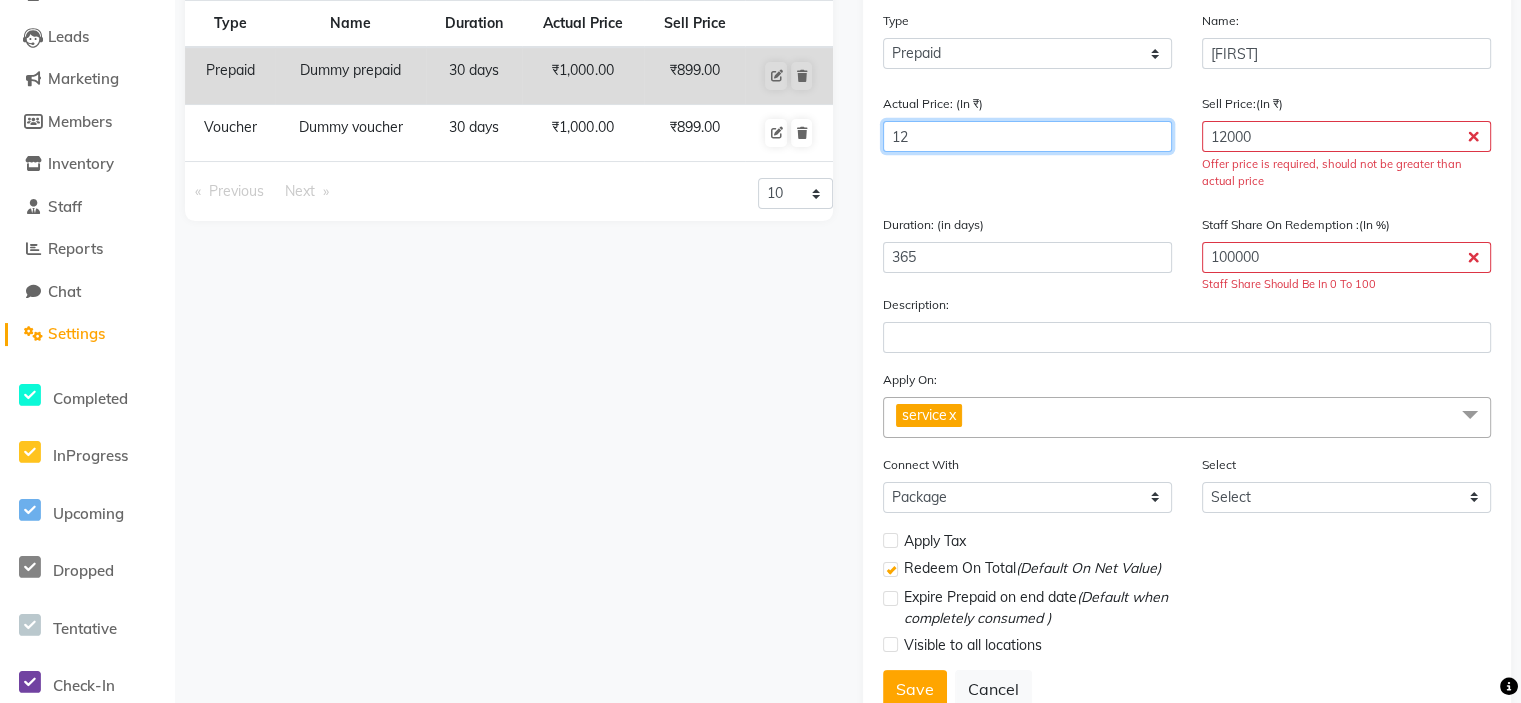 type on "120" 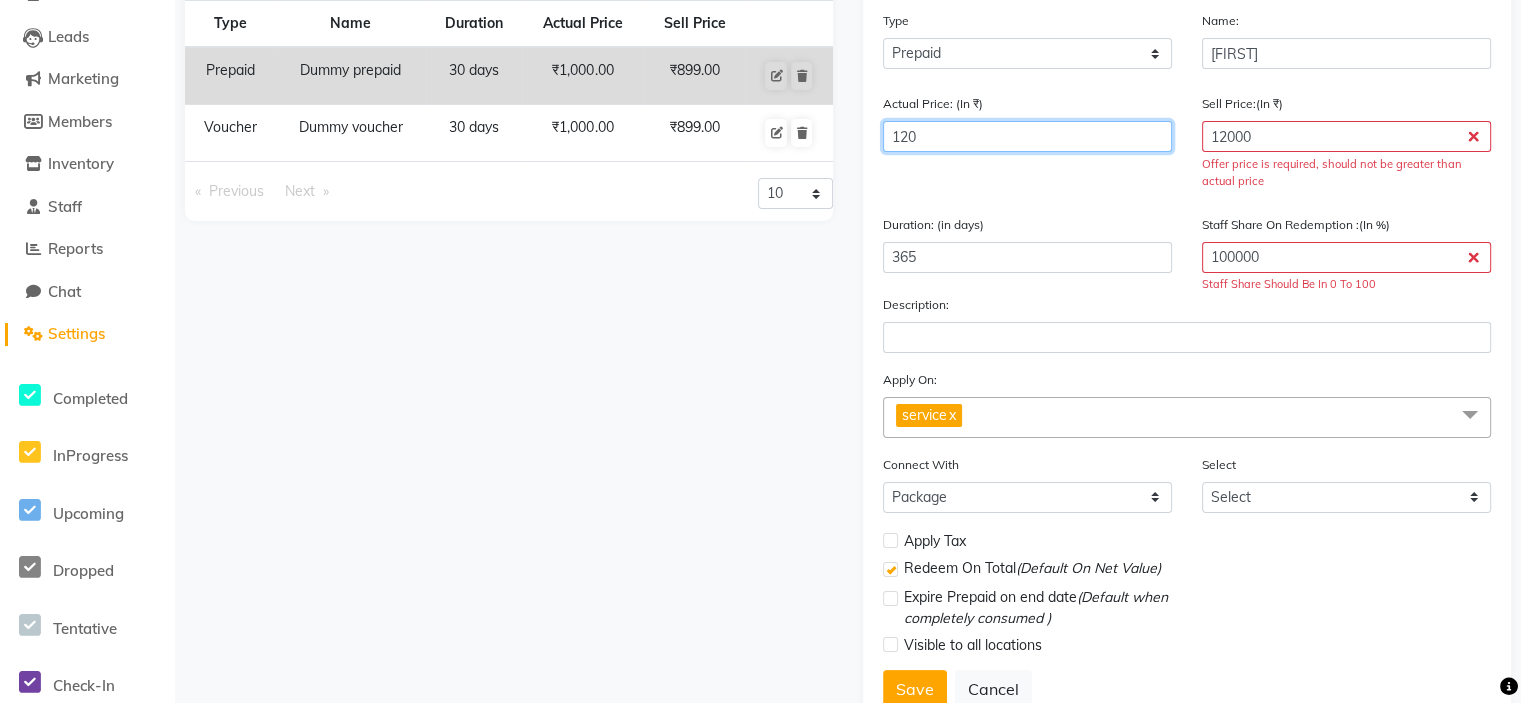 type on "10000" 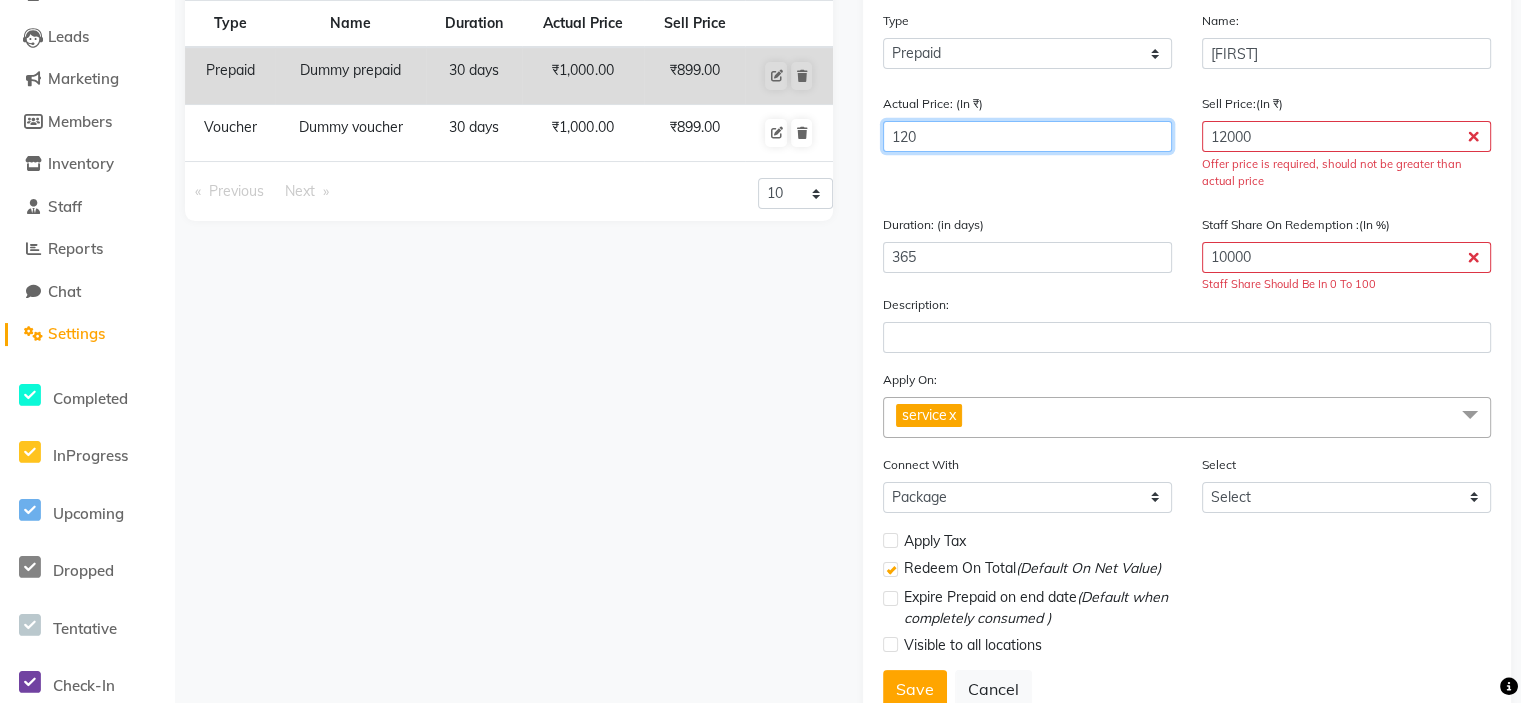 type on "1200" 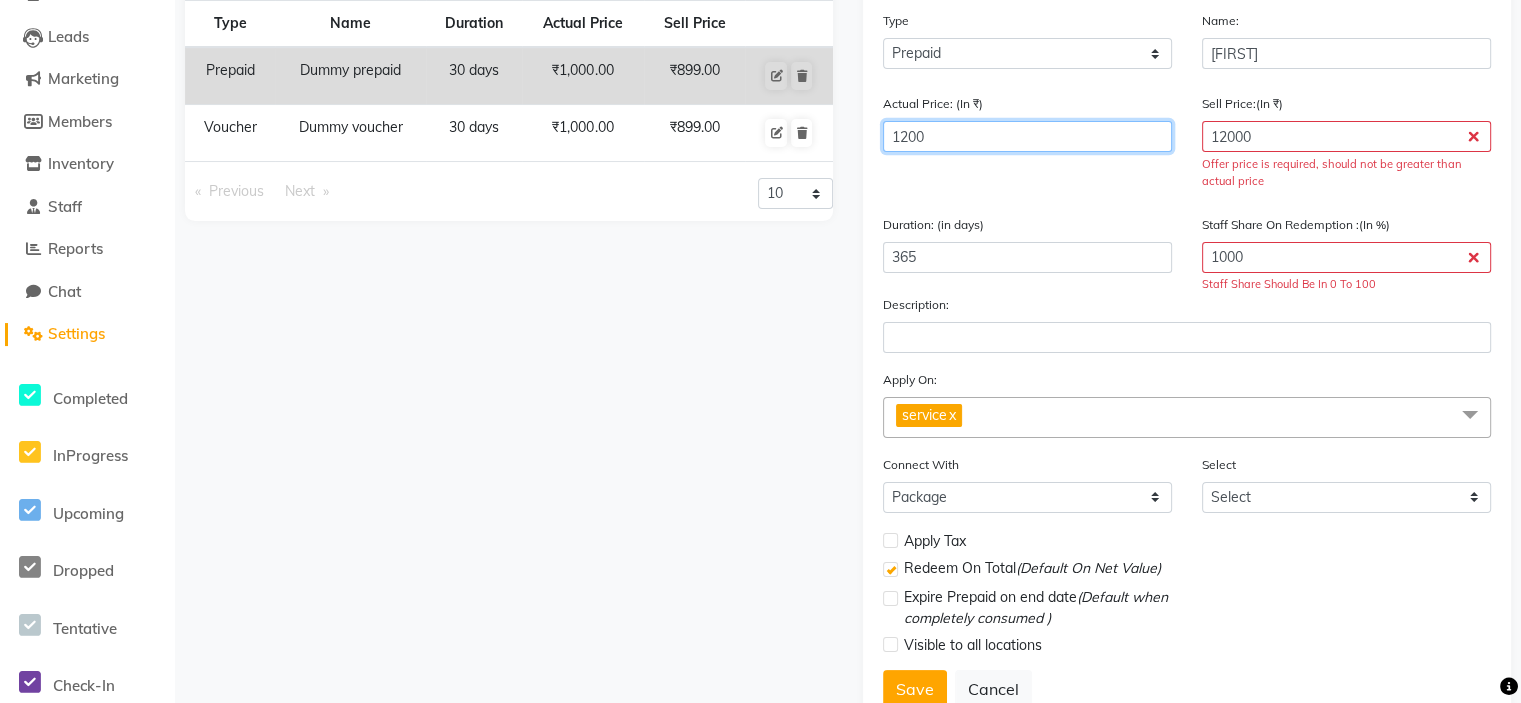 type on "12000" 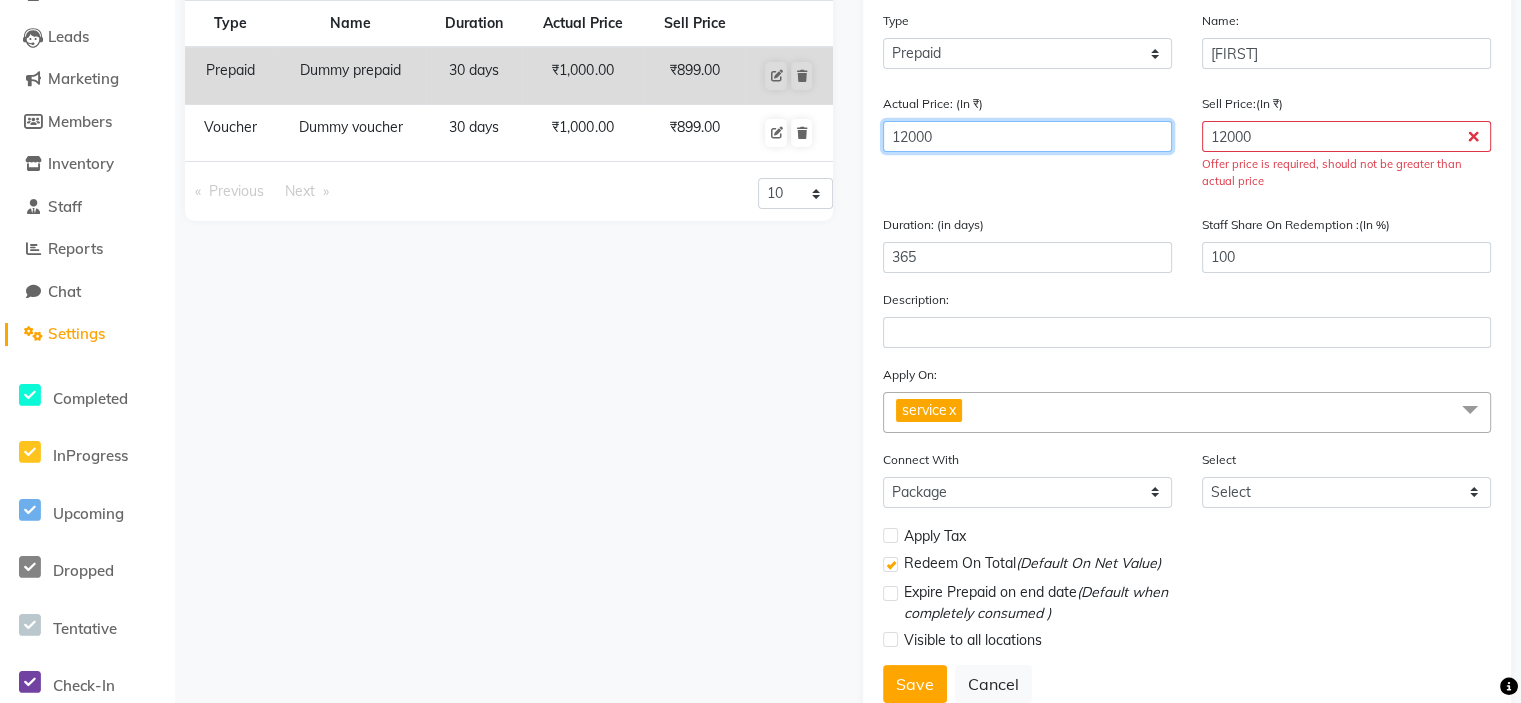 type on "12000" 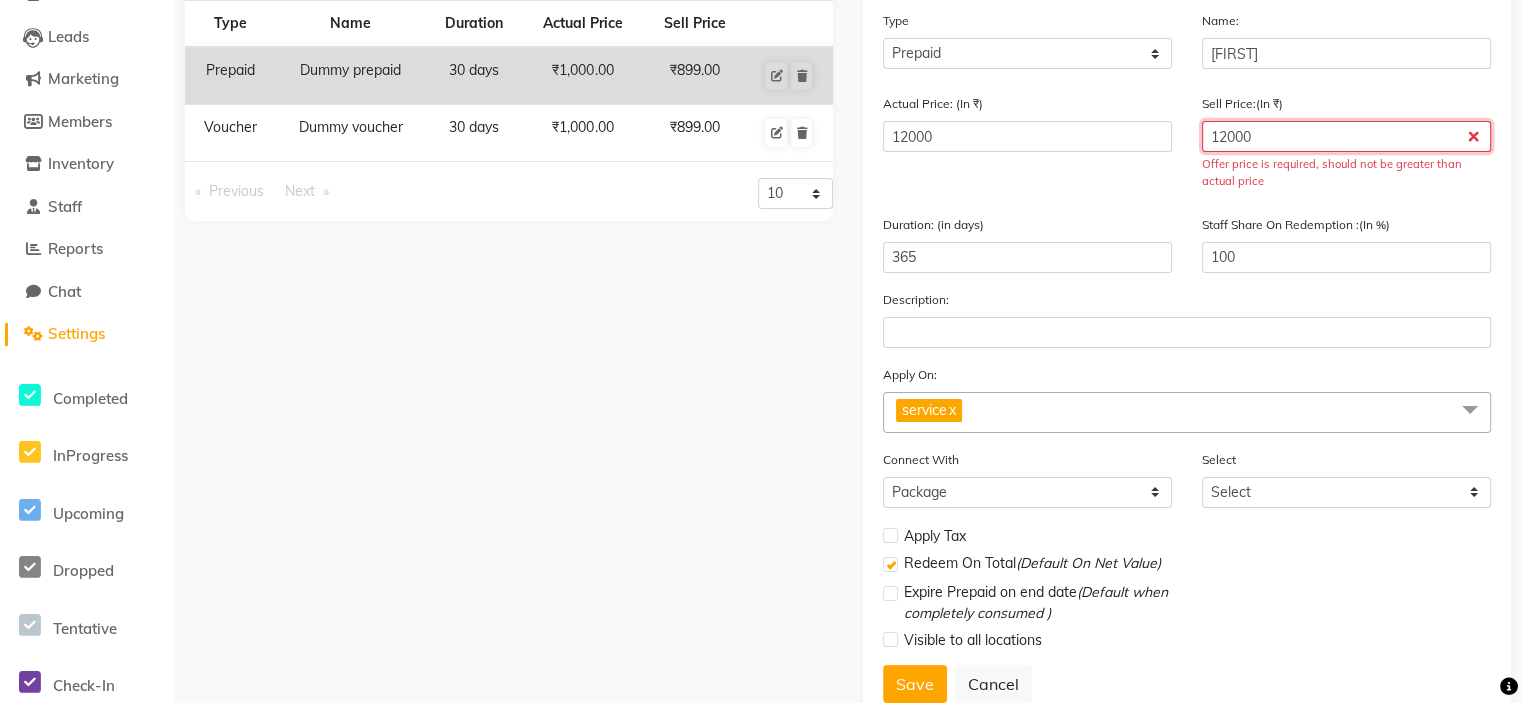 click on "12000" 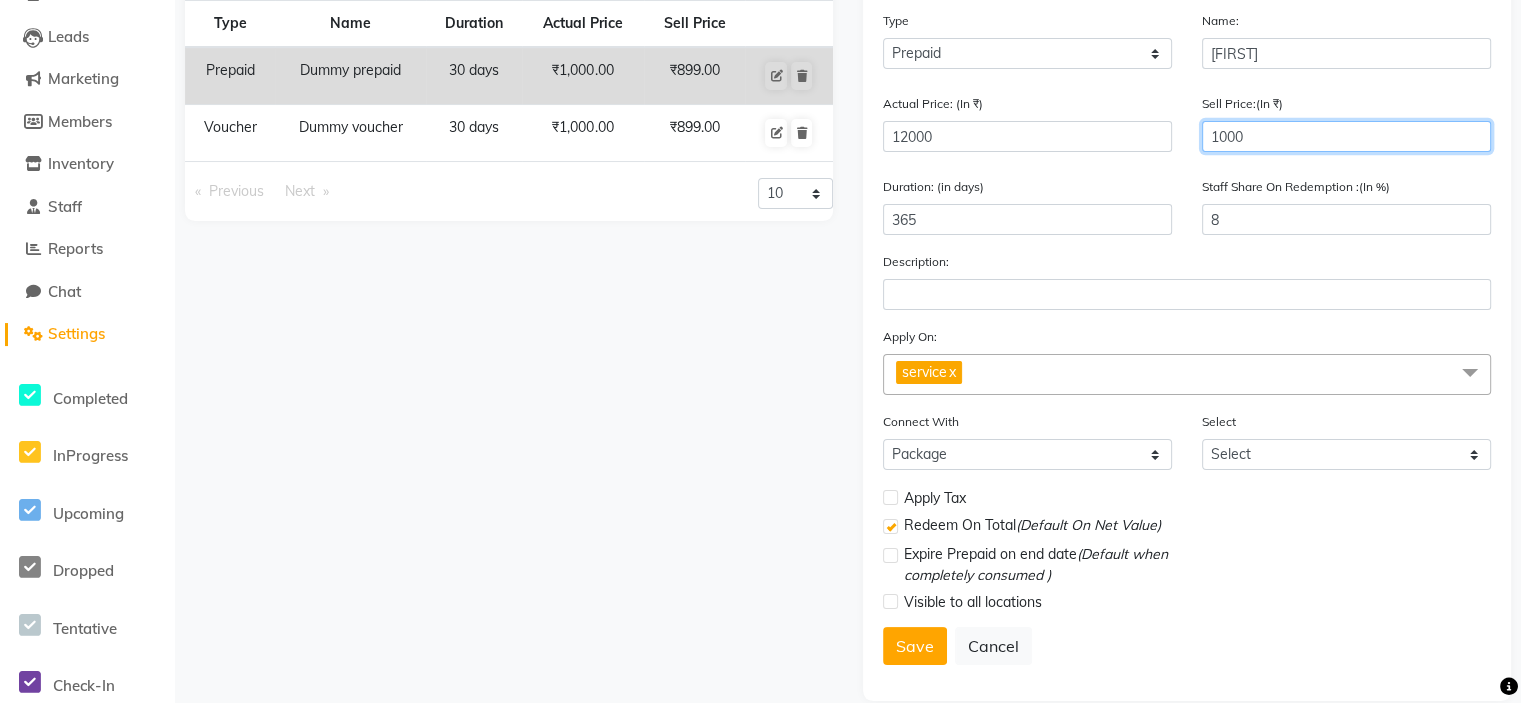 type on "10000" 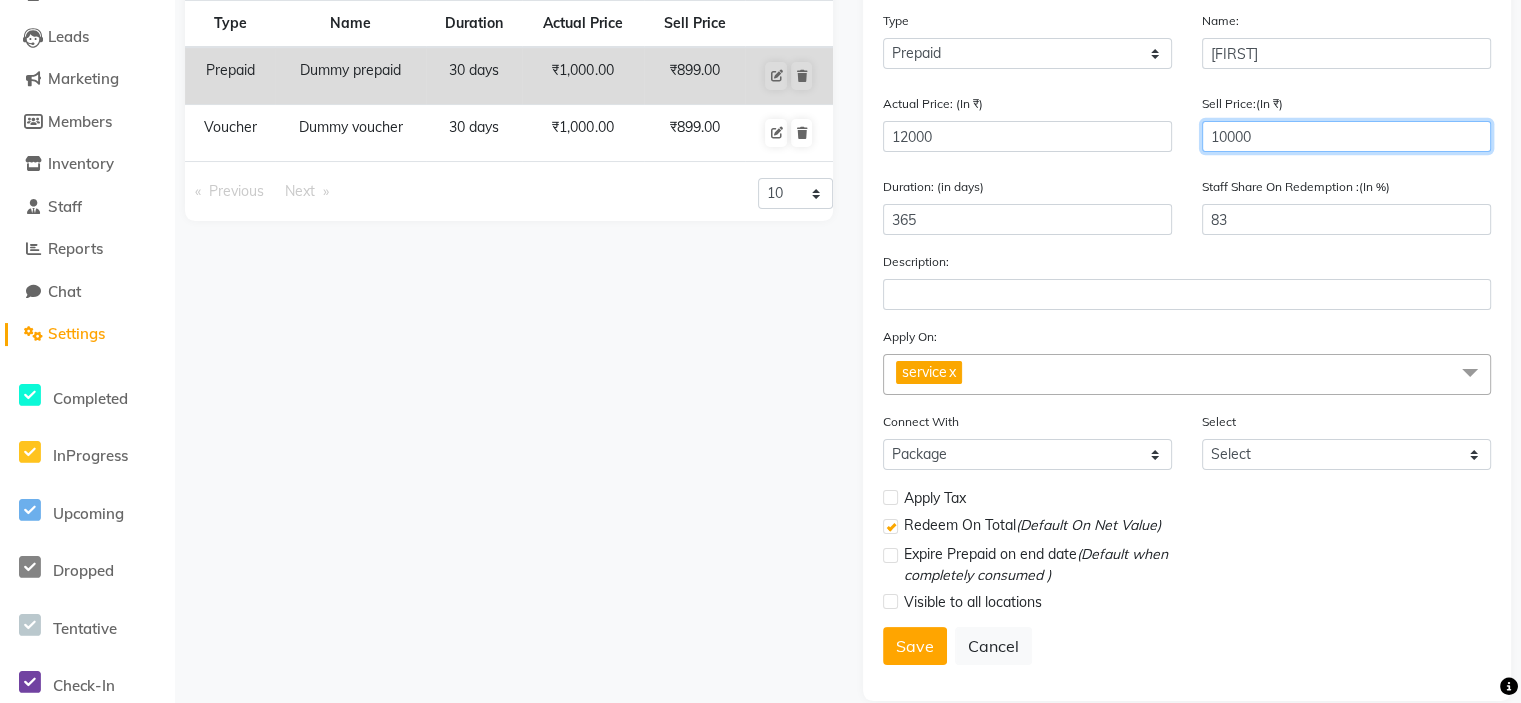 type on "10000" 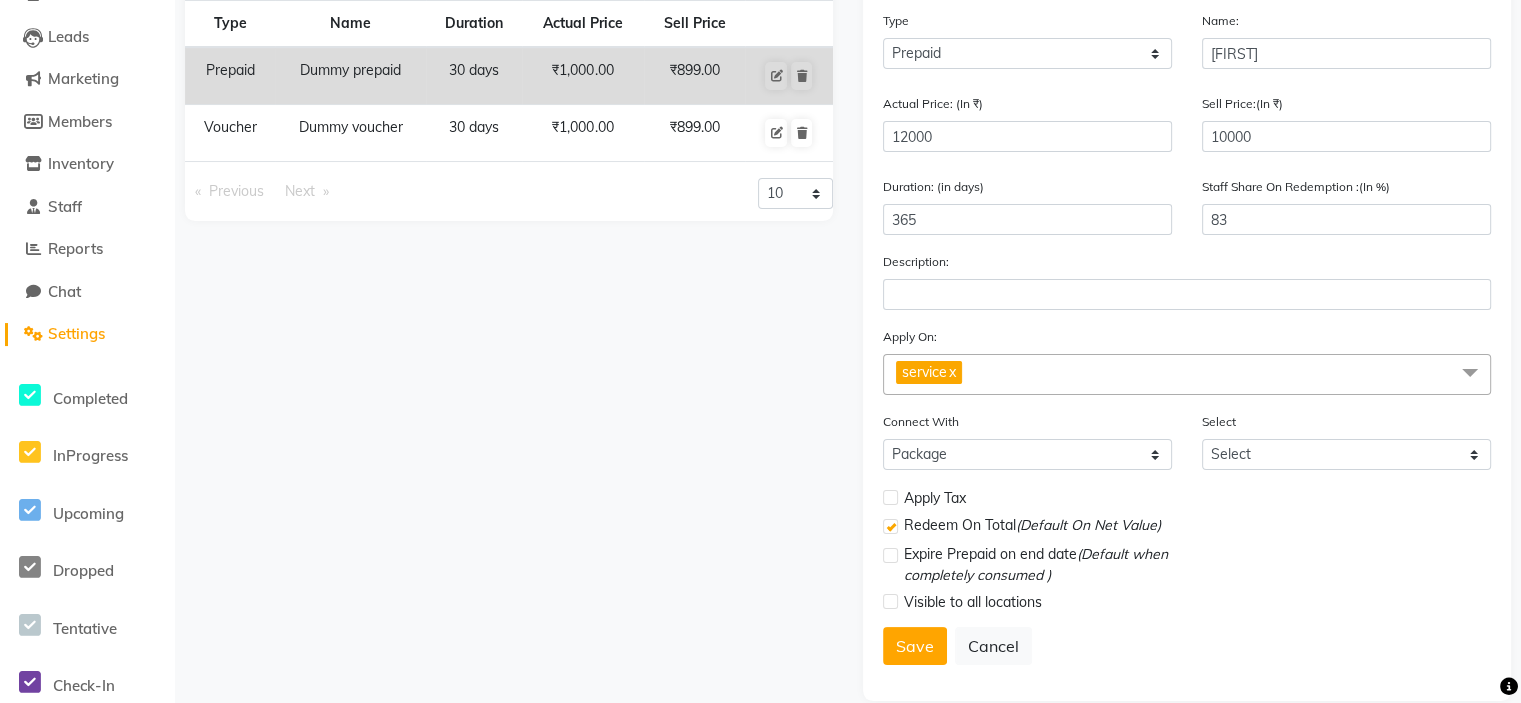 click on "Description:" 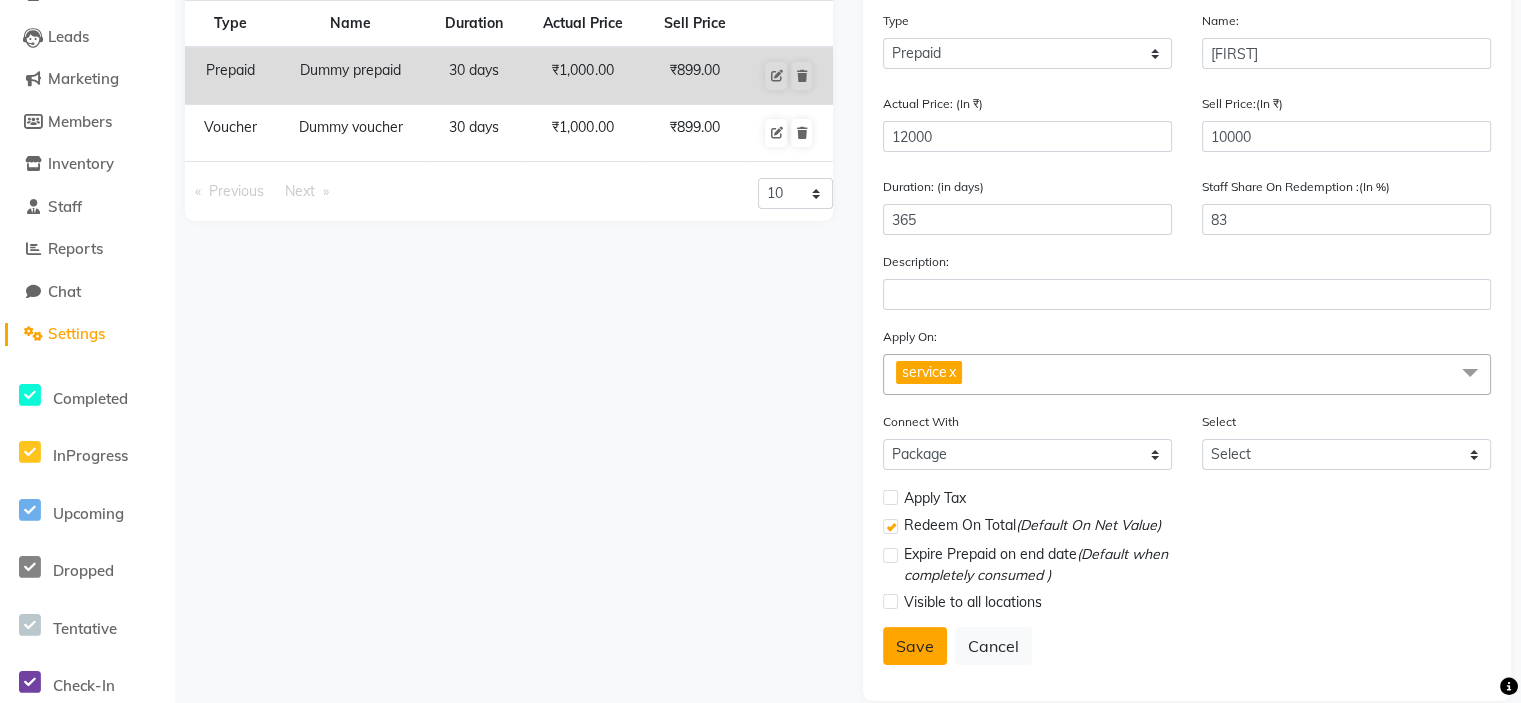 click on "Save" 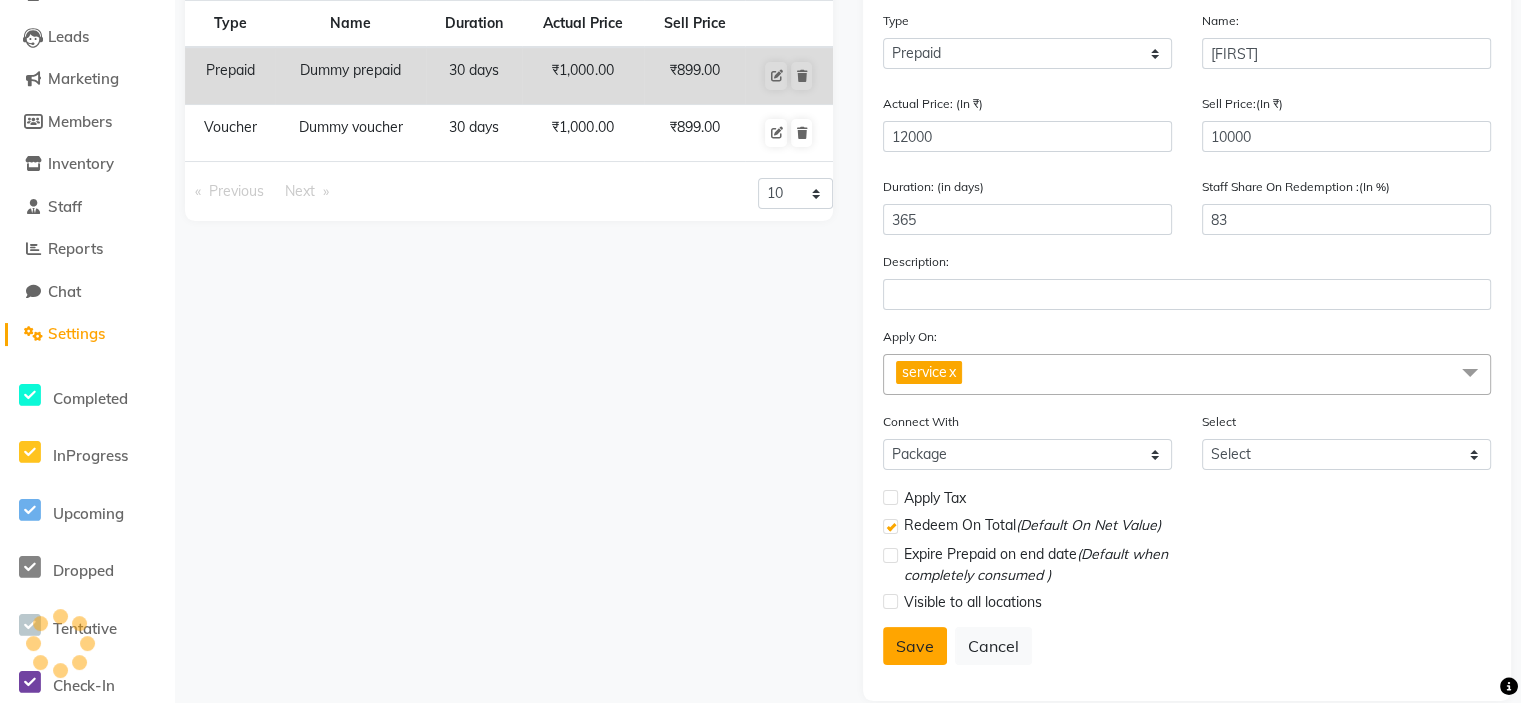 select 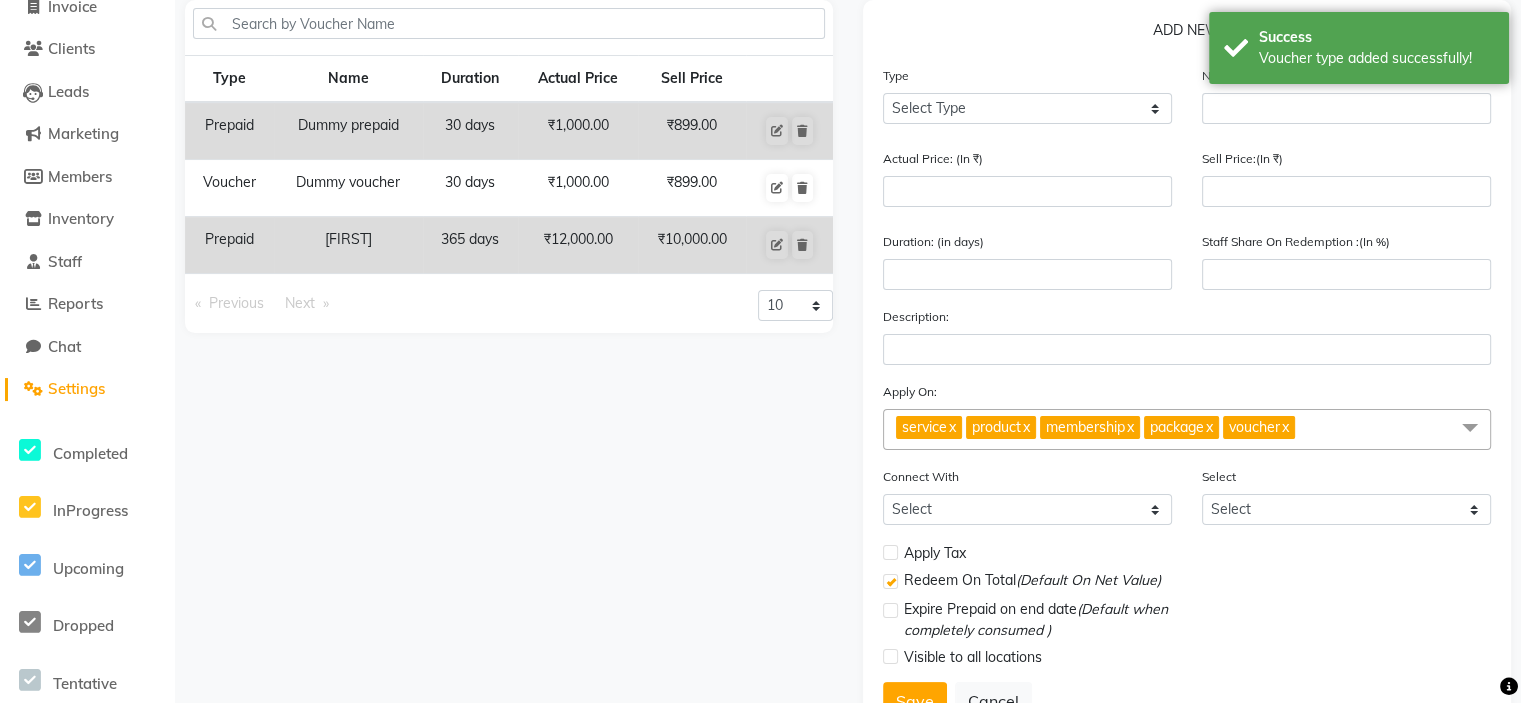 scroll, scrollTop: 104, scrollLeft: 0, axis: vertical 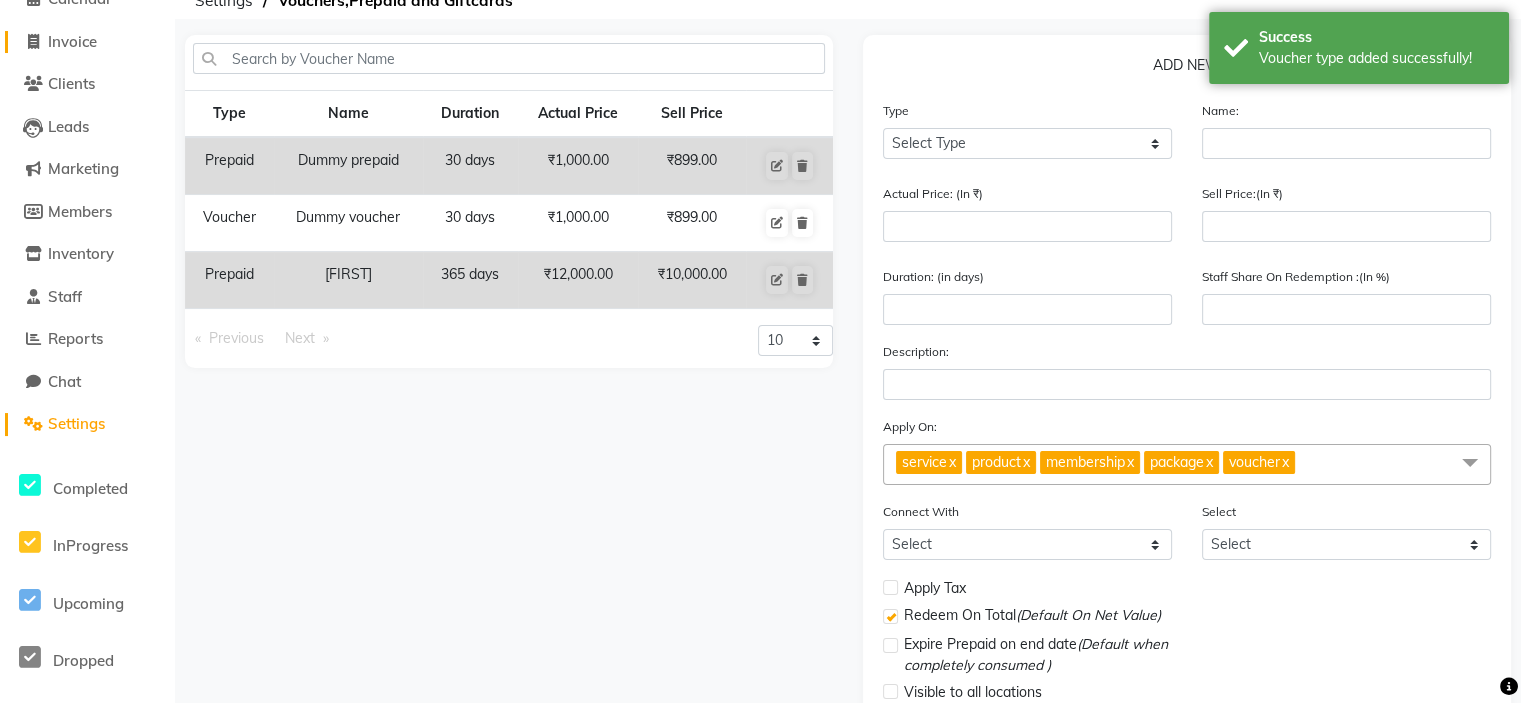 click on "Invoice" 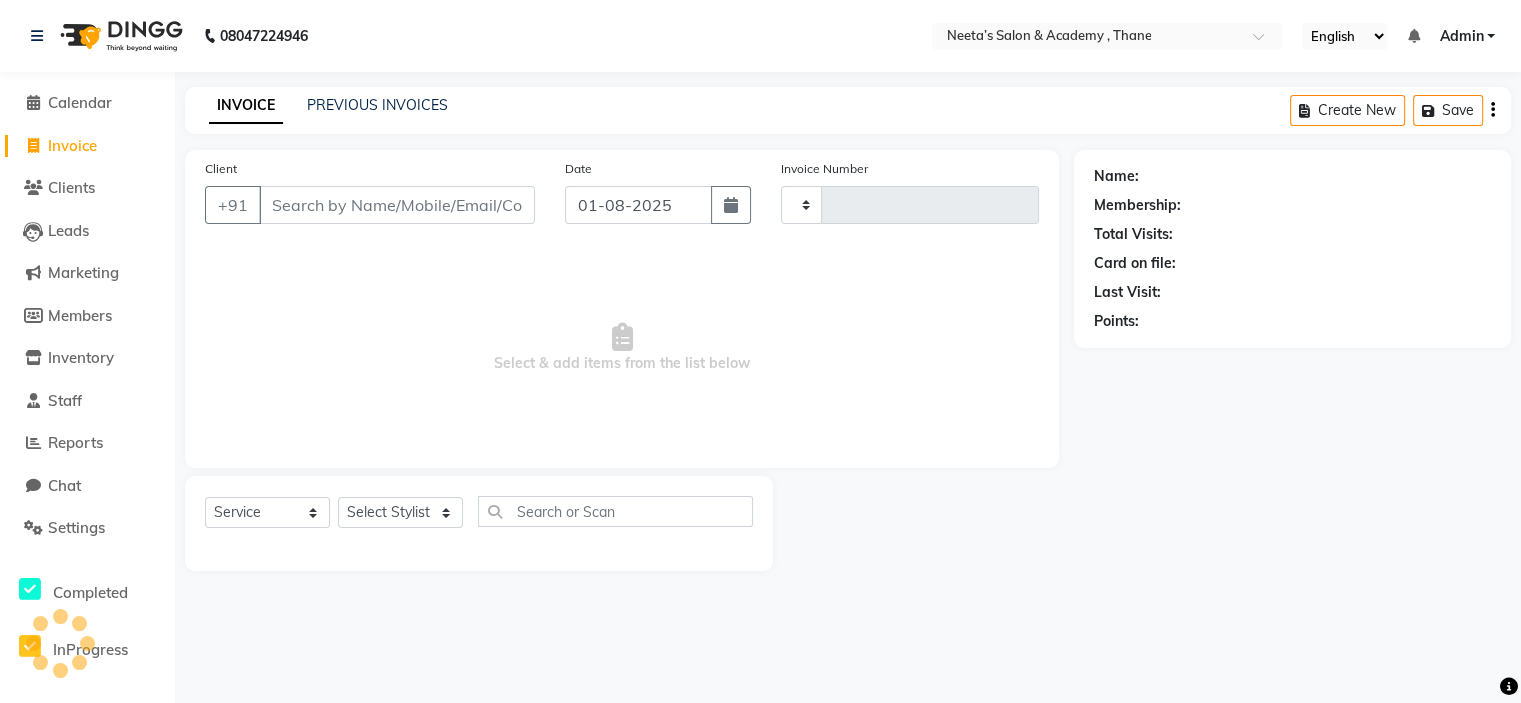 scroll, scrollTop: 0, scrollLeft: 0, axis: both 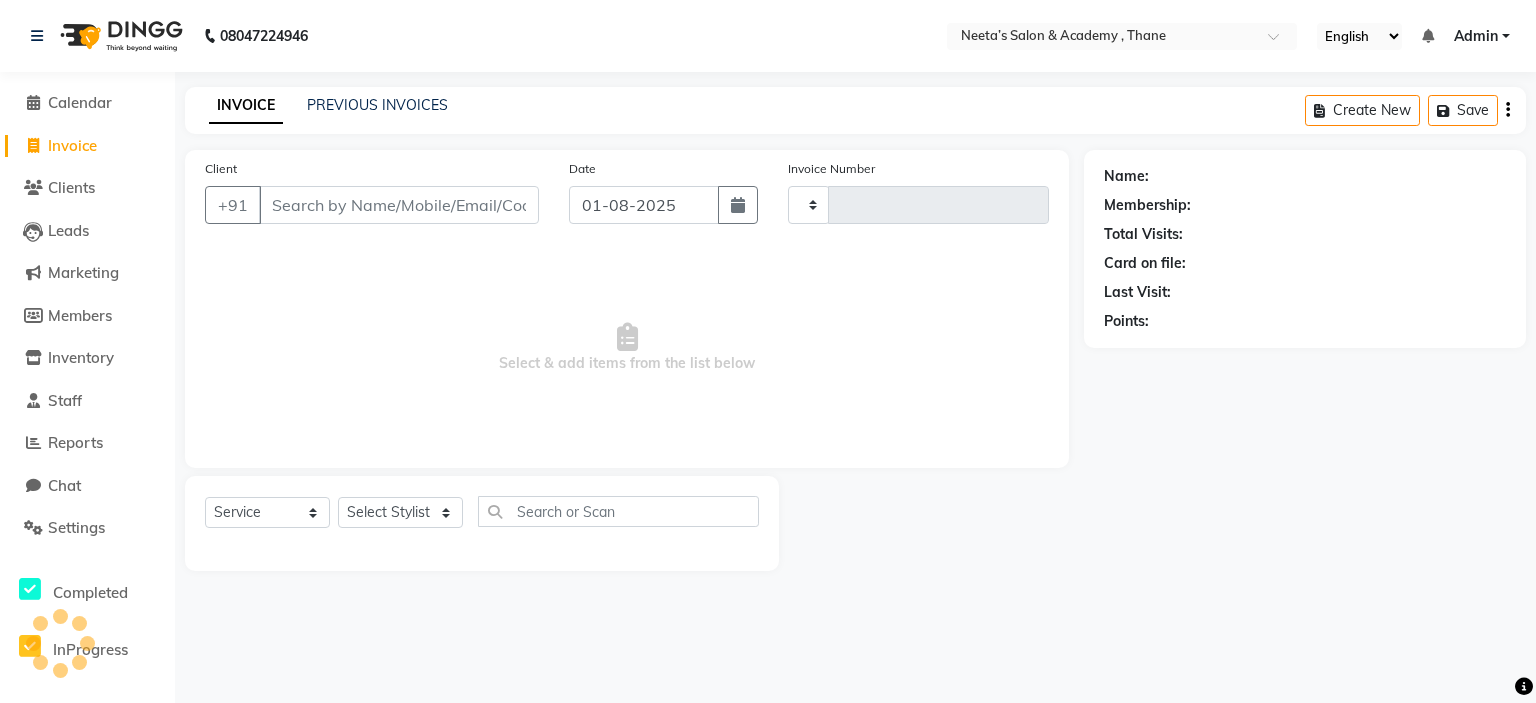 type on "0222" 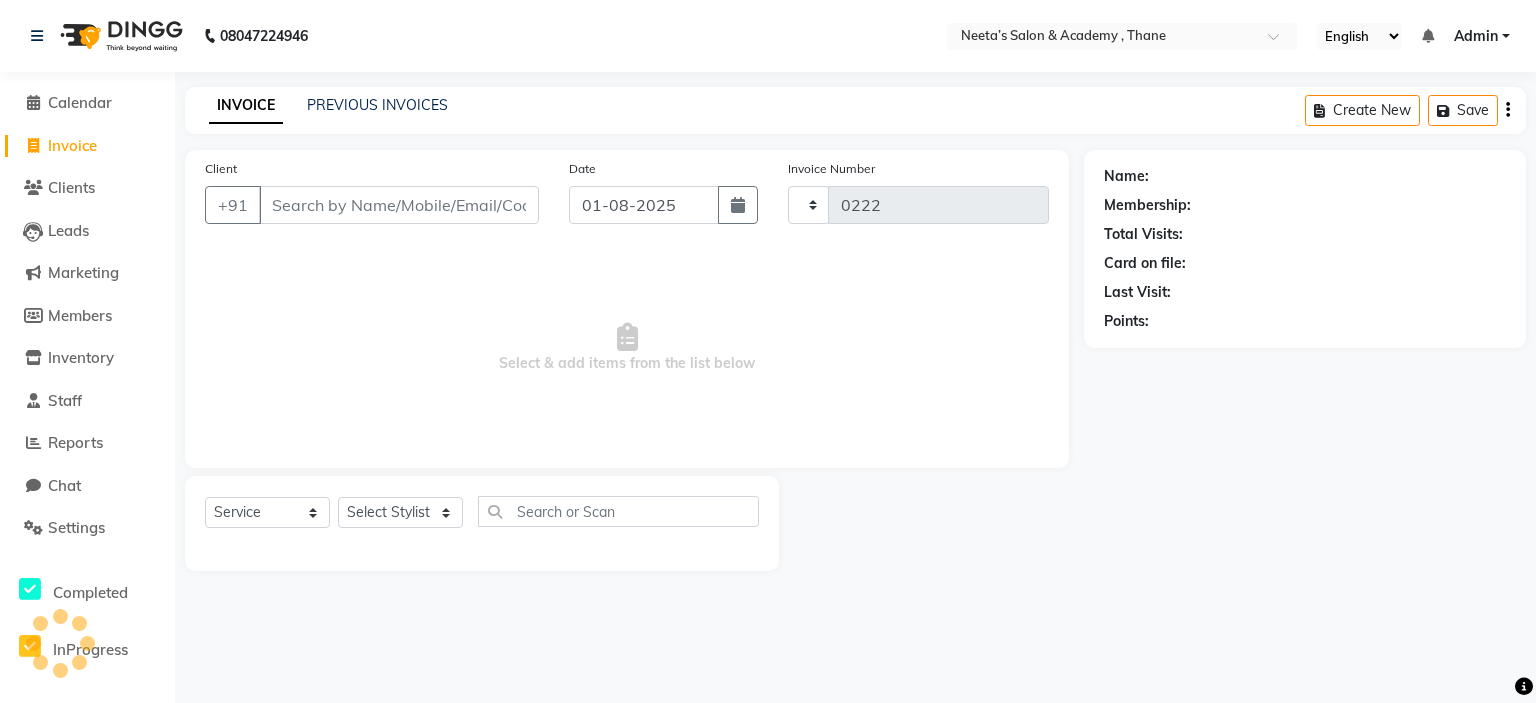 select on "8519" 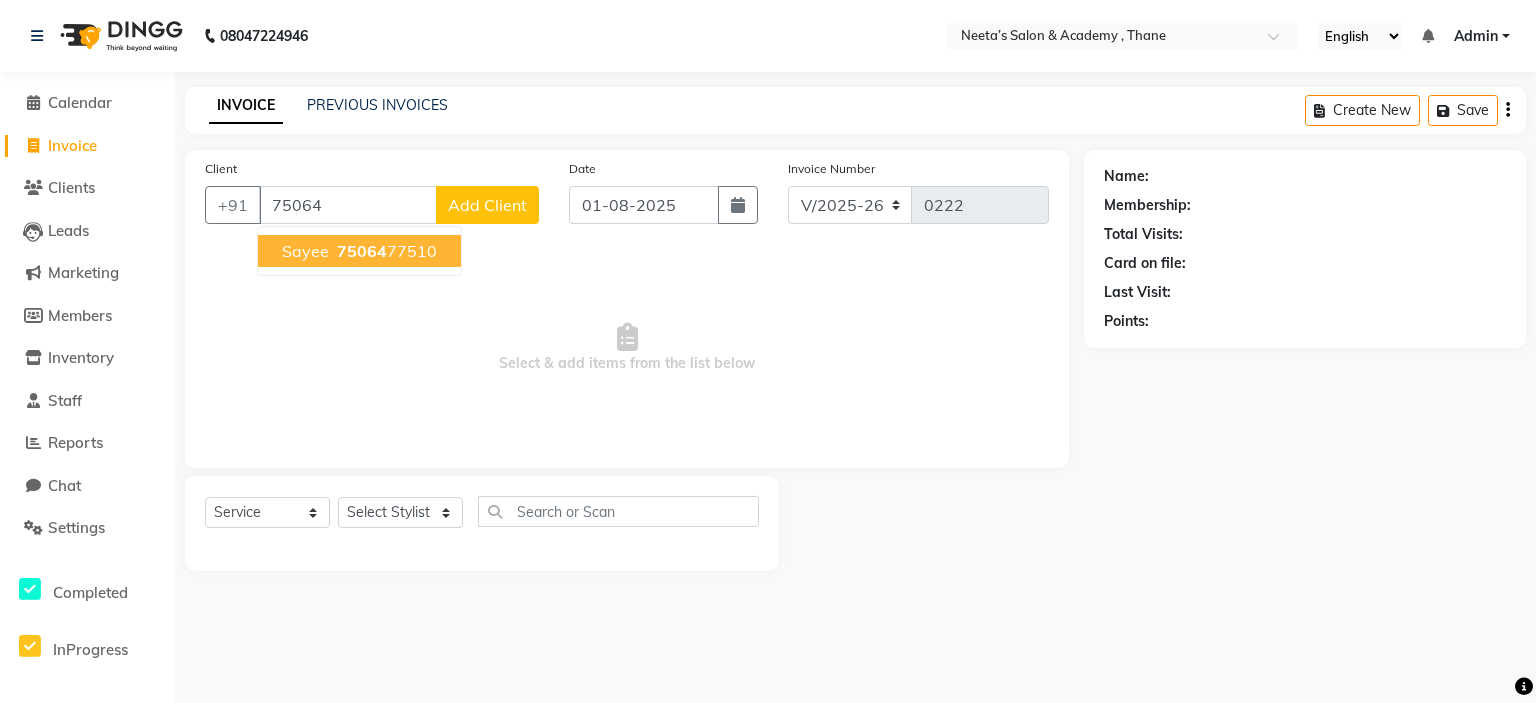 click on "75064" at bounding box center [362, 251] 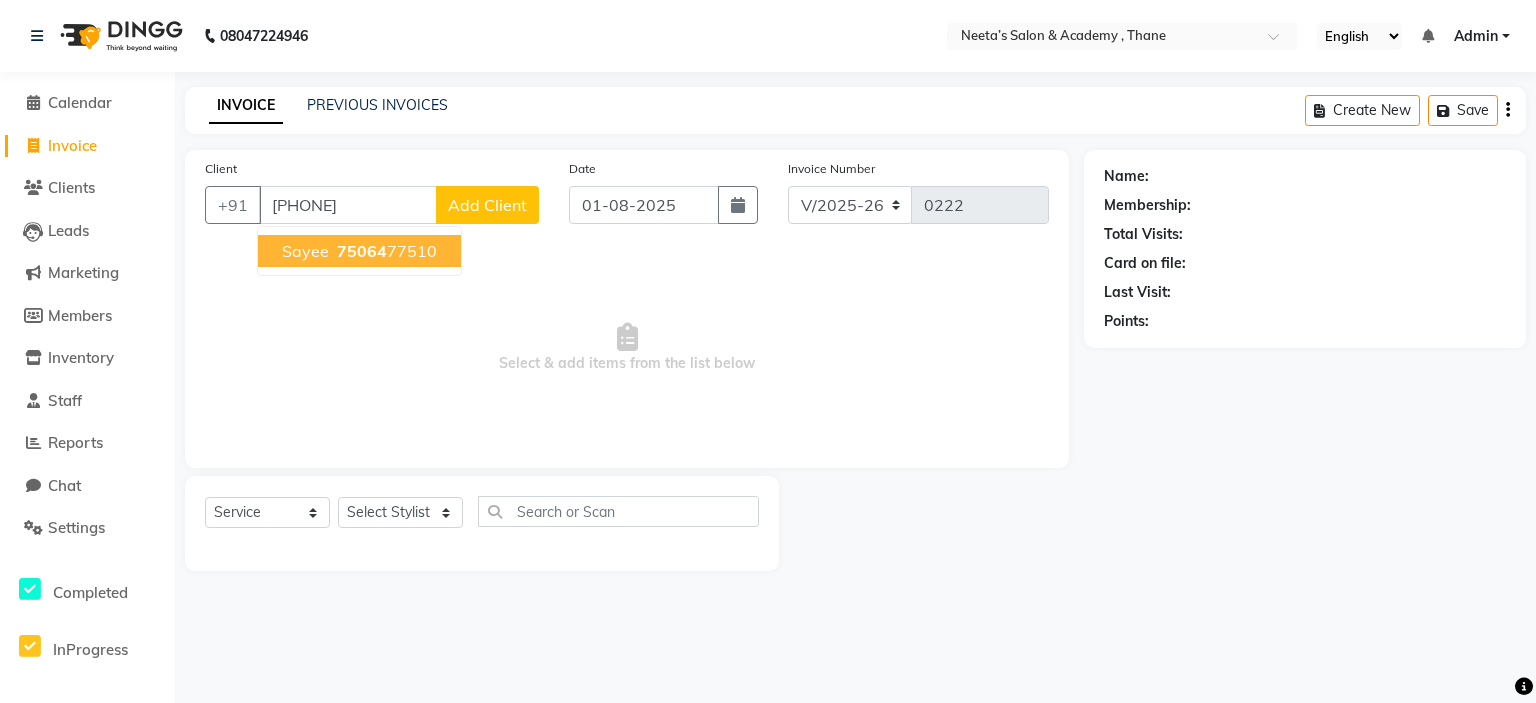 type on "[PHONE]" 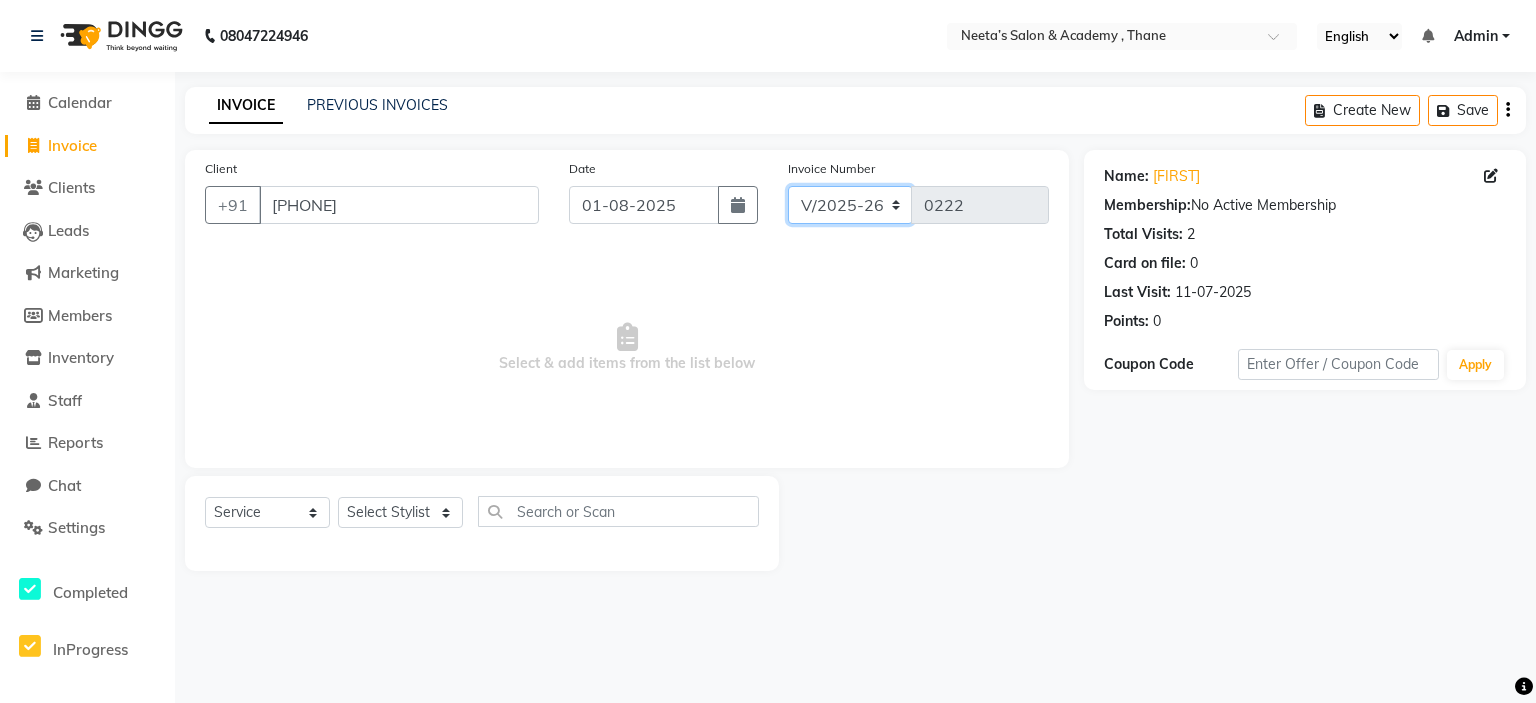 click on "V/2025 V/2025-26" 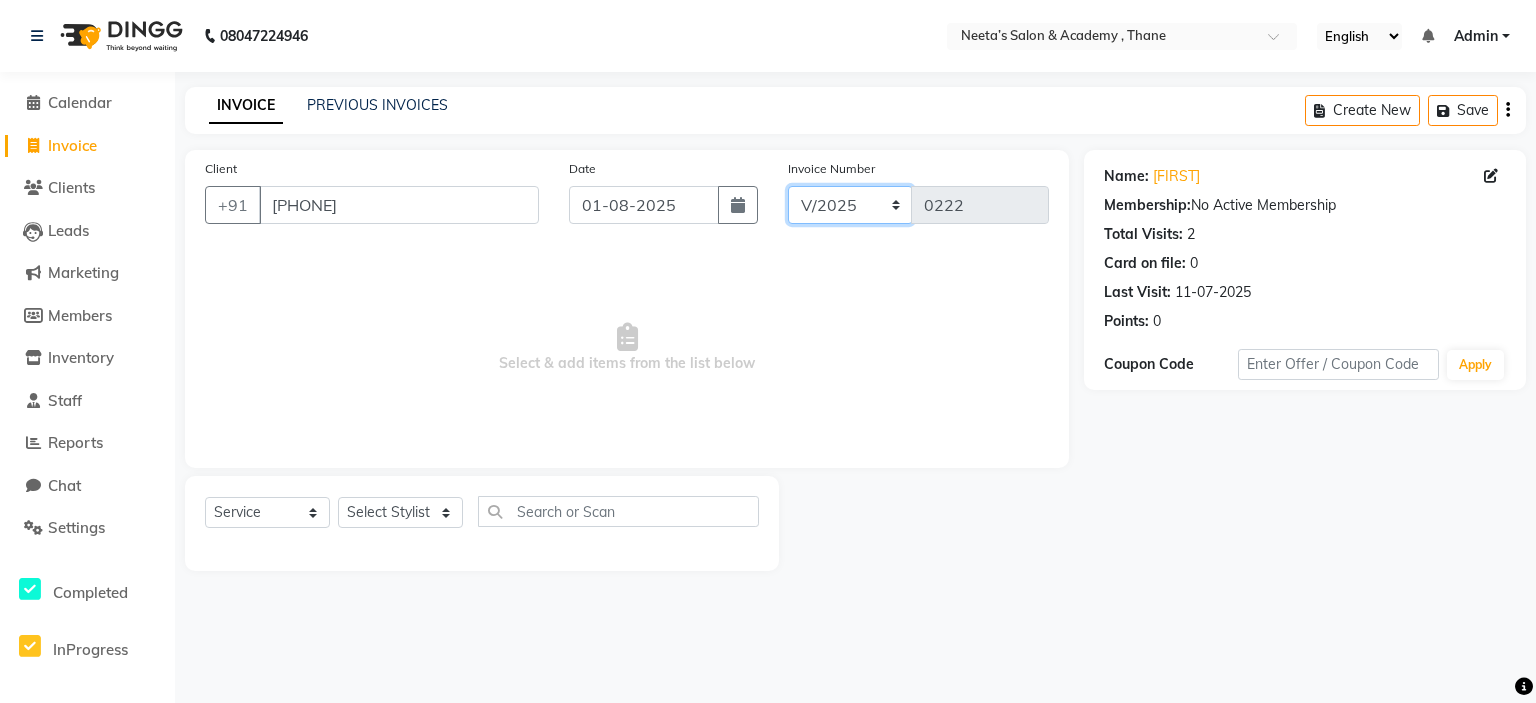 click on "V/2025 V/2025-26" 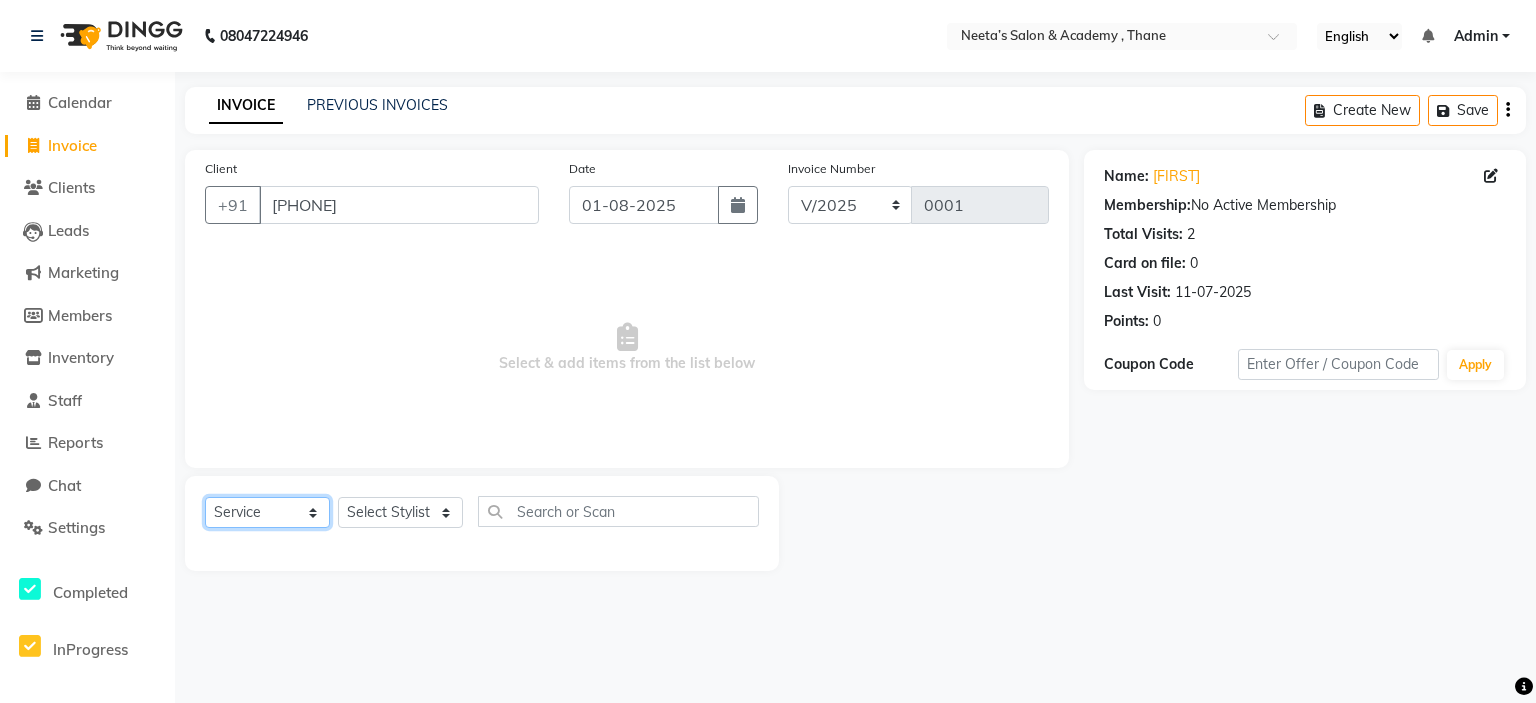 click on "Select  Service  Product  Membership  Package Voucher Prepaid Gift Card" 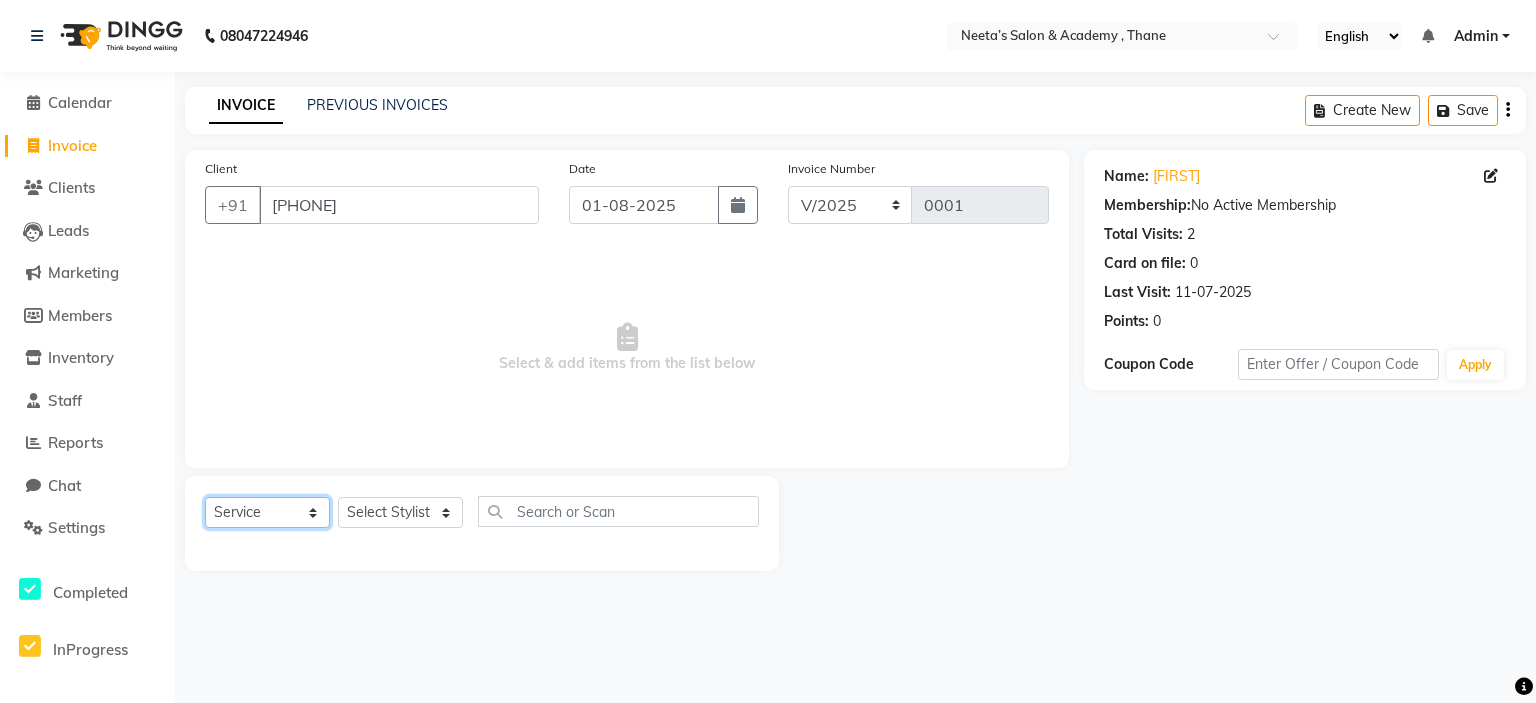 select on "P" 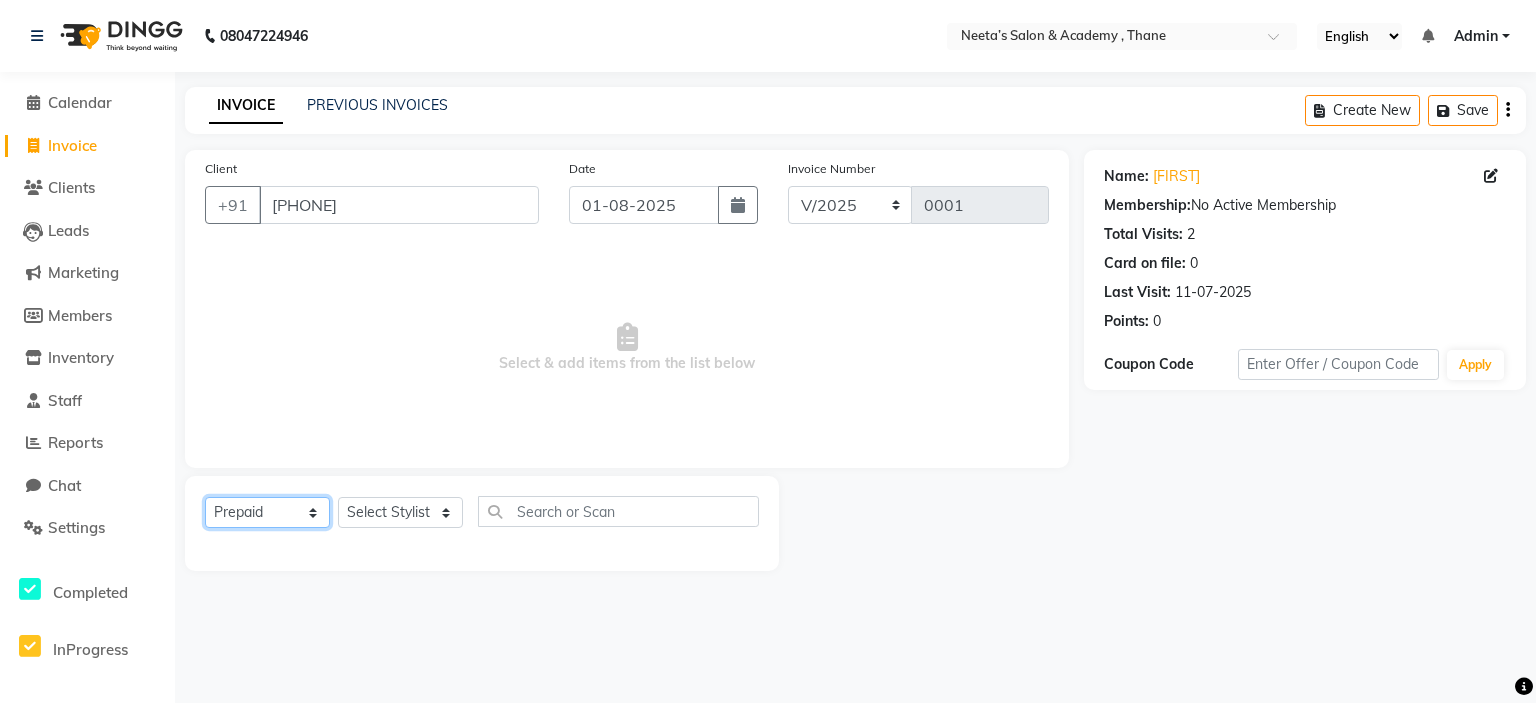 click on "Select  Service  Product  Membership  Package Voucher Prepaid Gift Card" 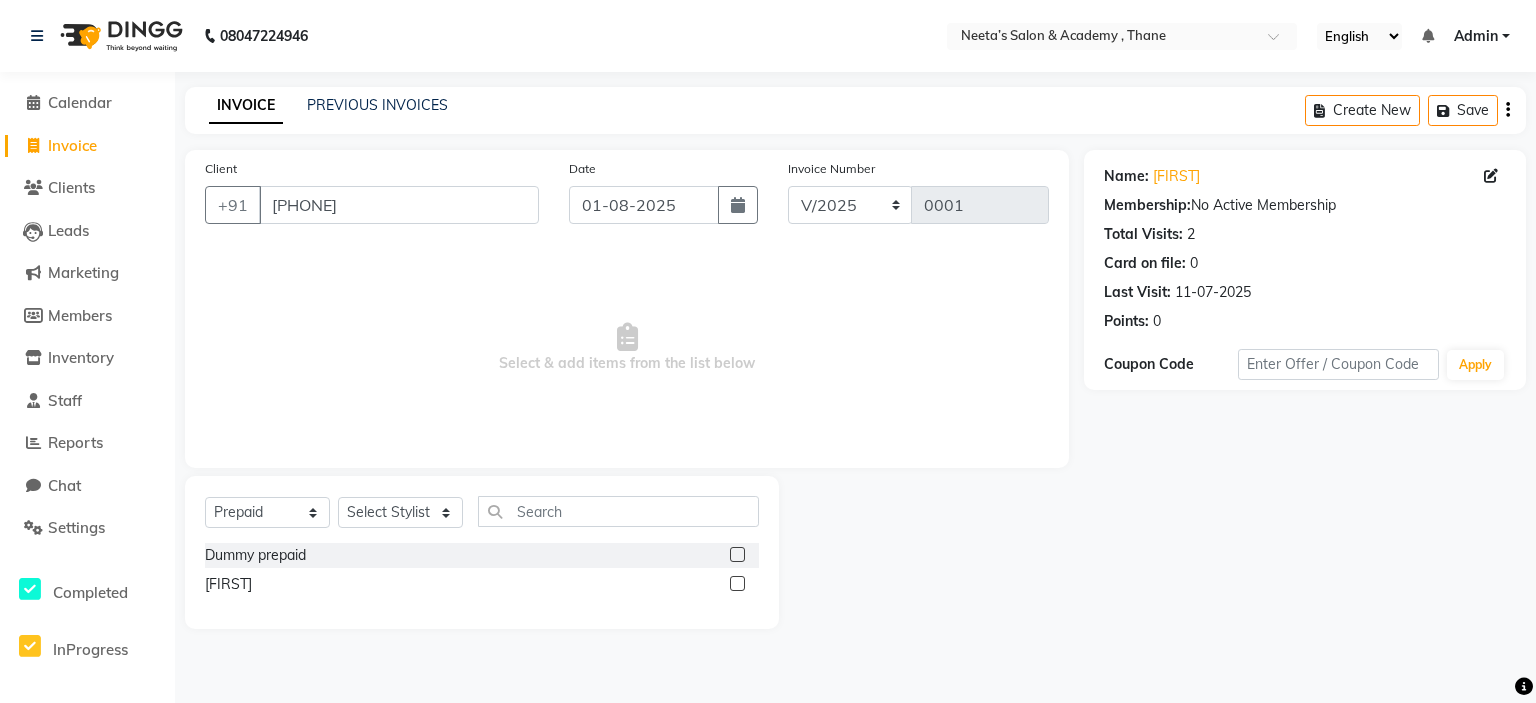 click 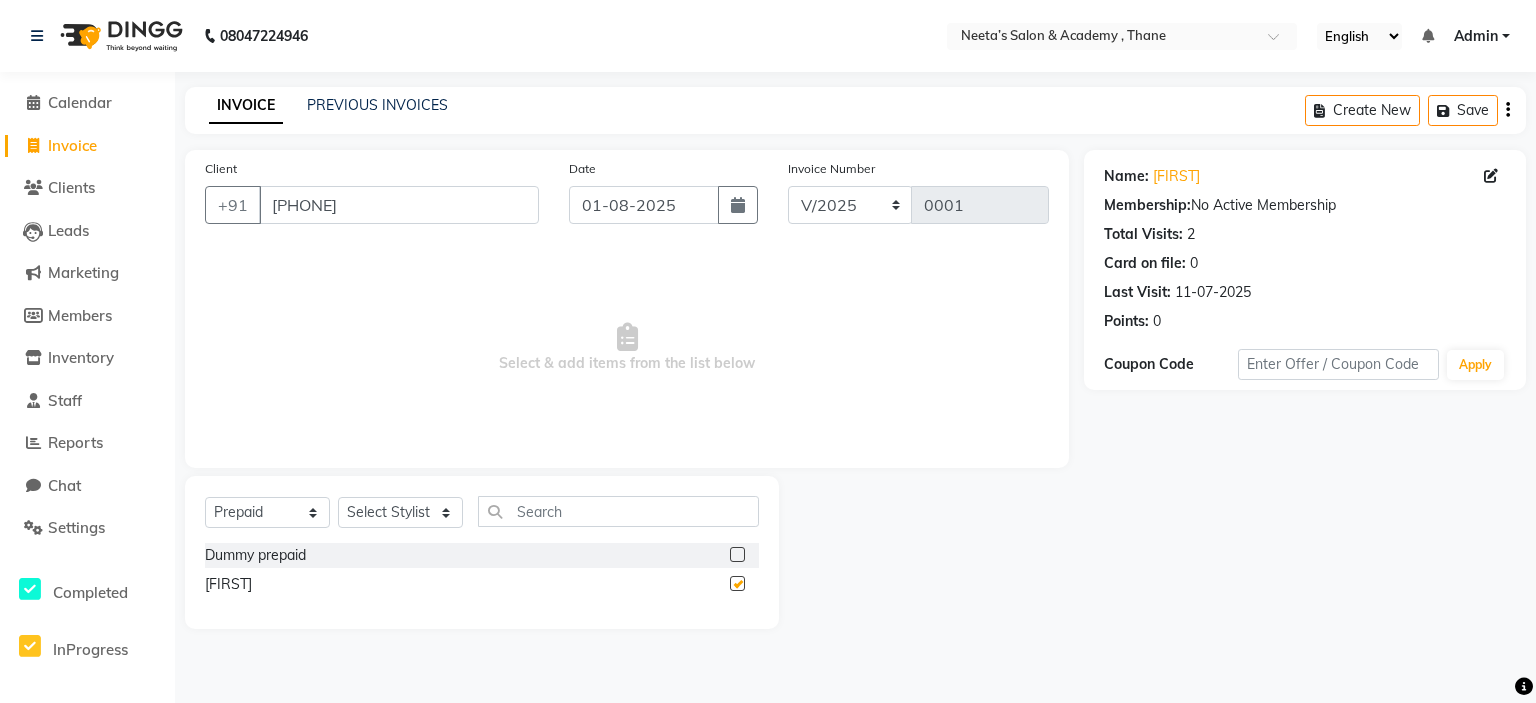 checkbox on "false" 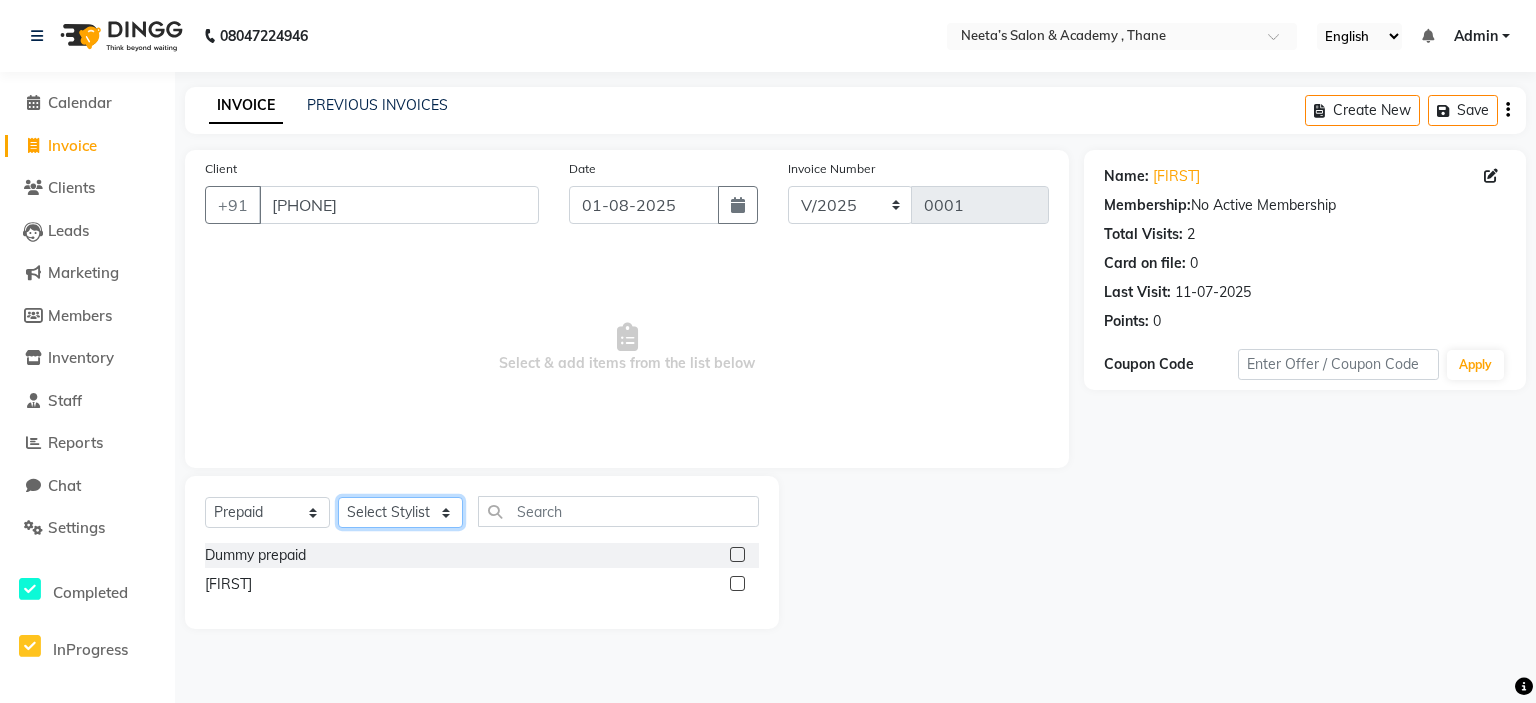 click on "Select Stylist  [FIRST] (Owner) Karina Karishma Manda Naaz Ranjana Ritu Sakshi Sangeeta Sayee" 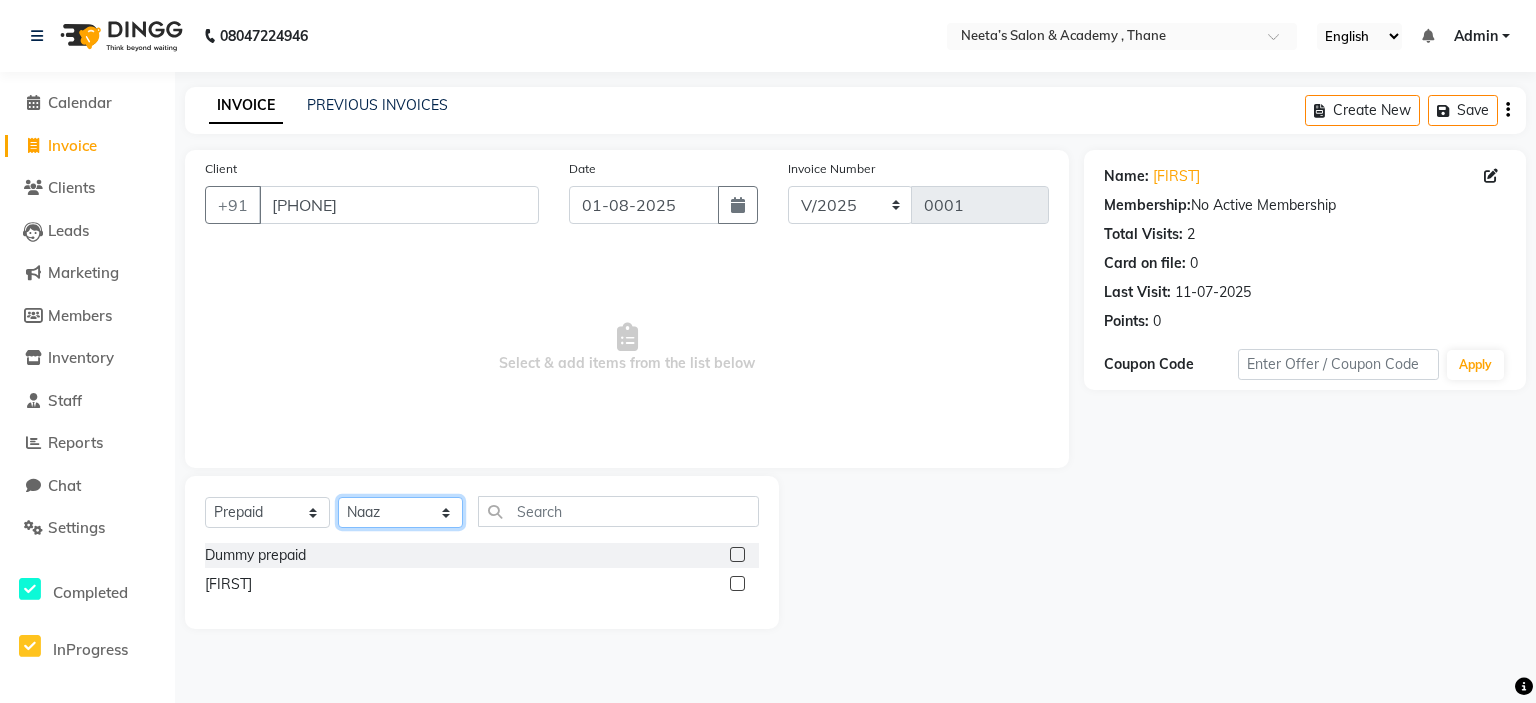 click on "Select Stylist  [FIRST] (Owner) Karina Karishma Manda Naaz Ranjana Ritu Sakshi Sangeeta Sayee" 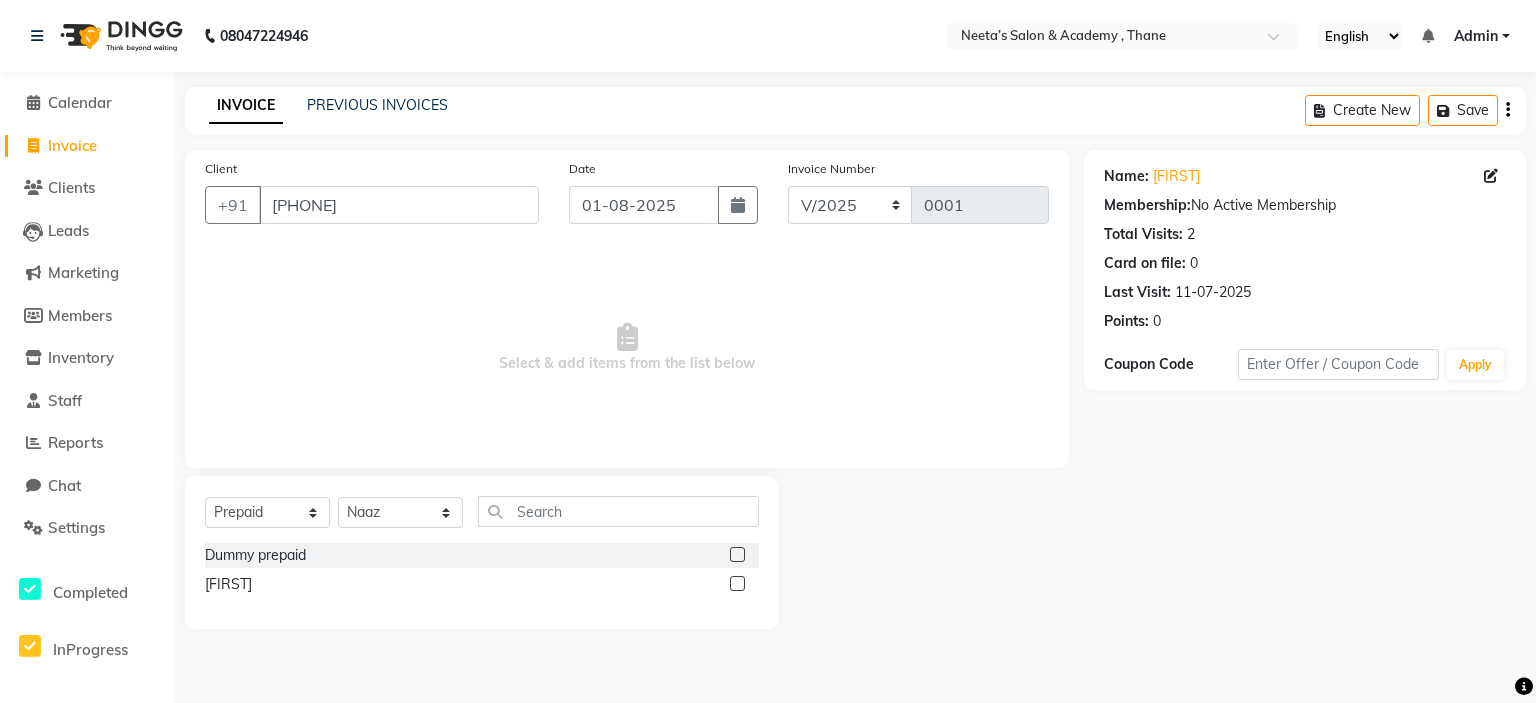 click 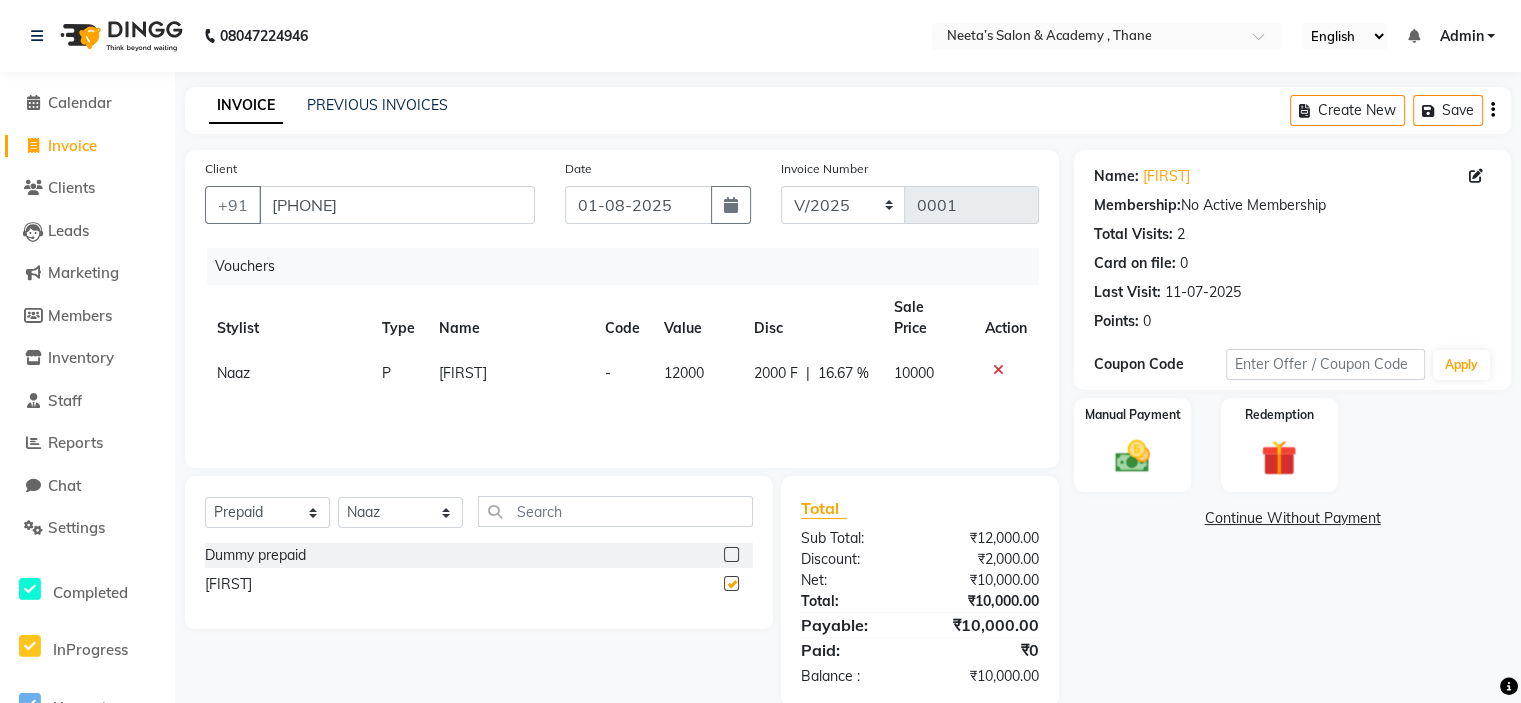 checkbox on "false" 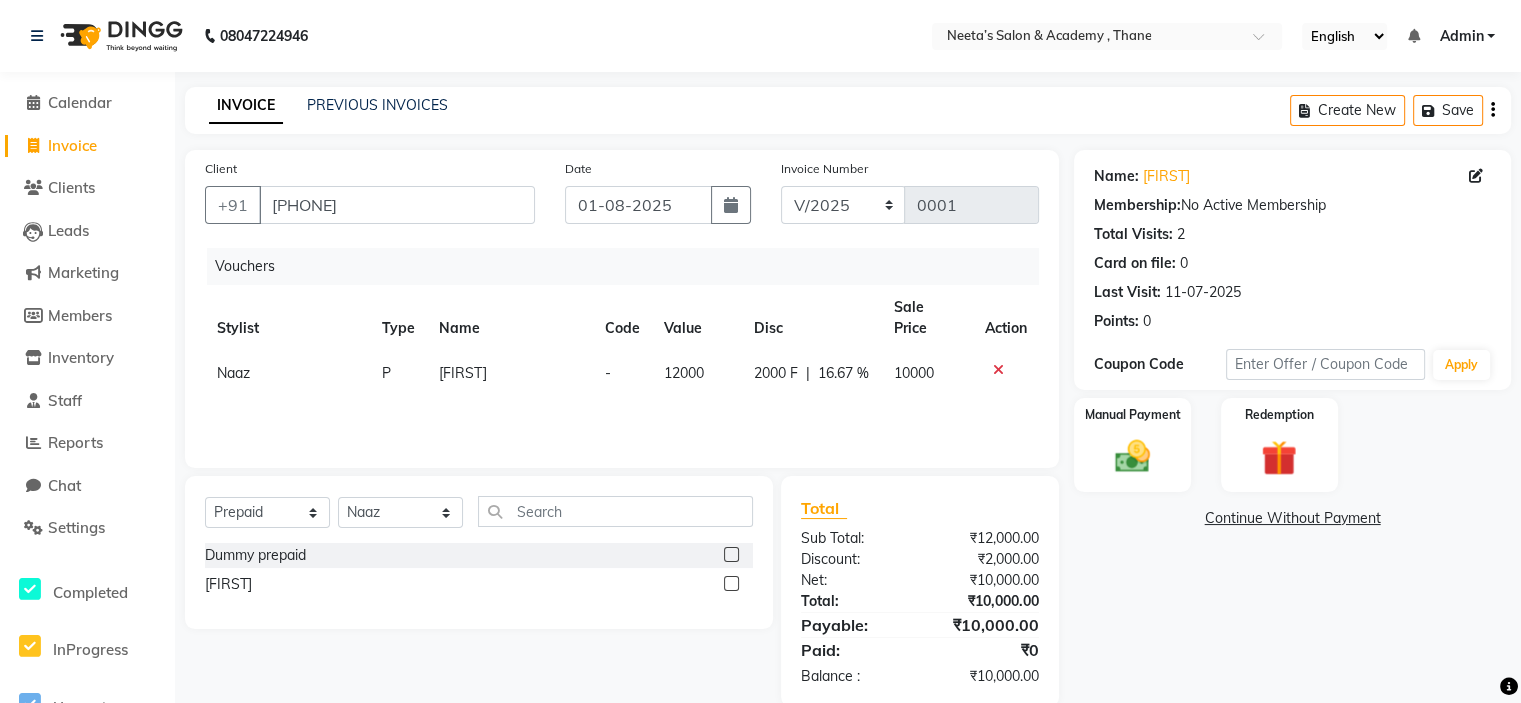 scroll, scrollTop: 34, scrollLeft: 0, axis: vertical 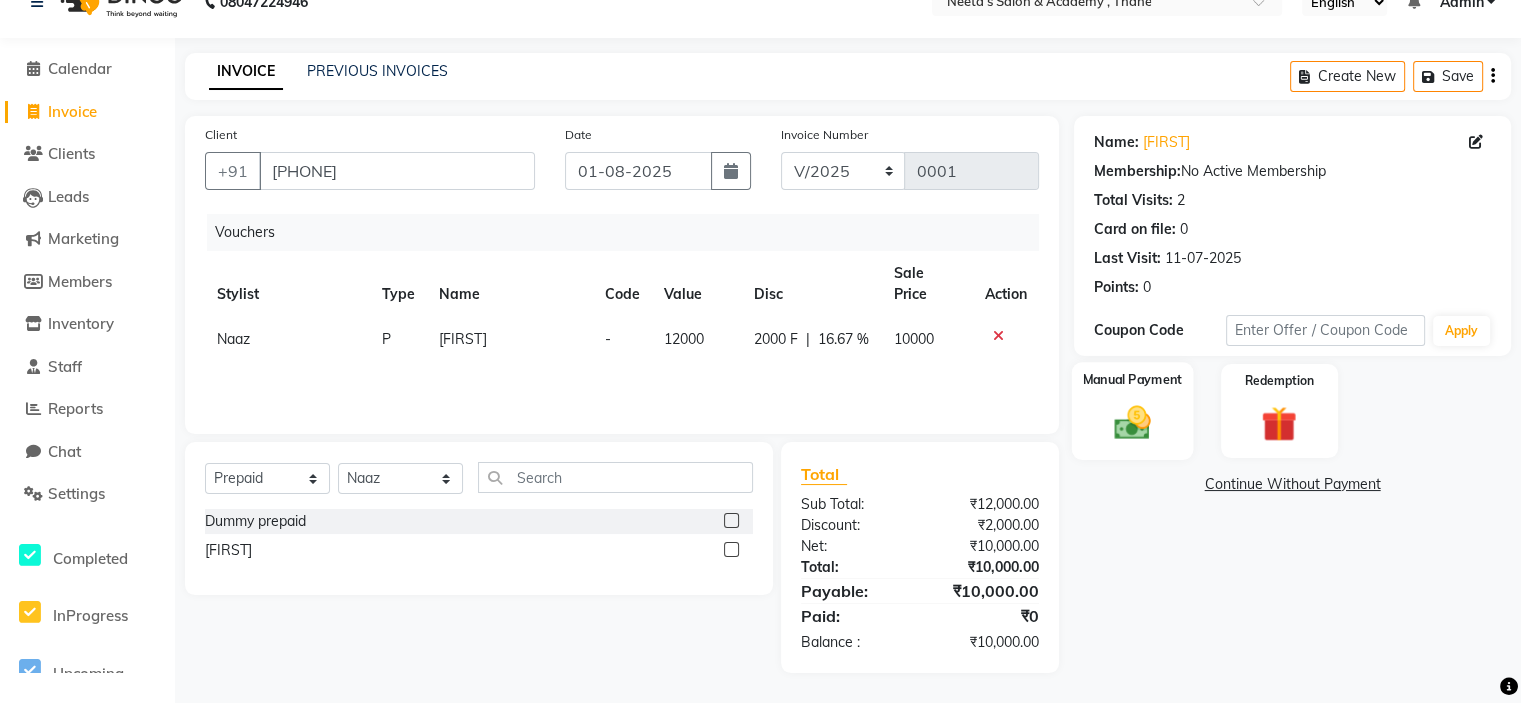 click 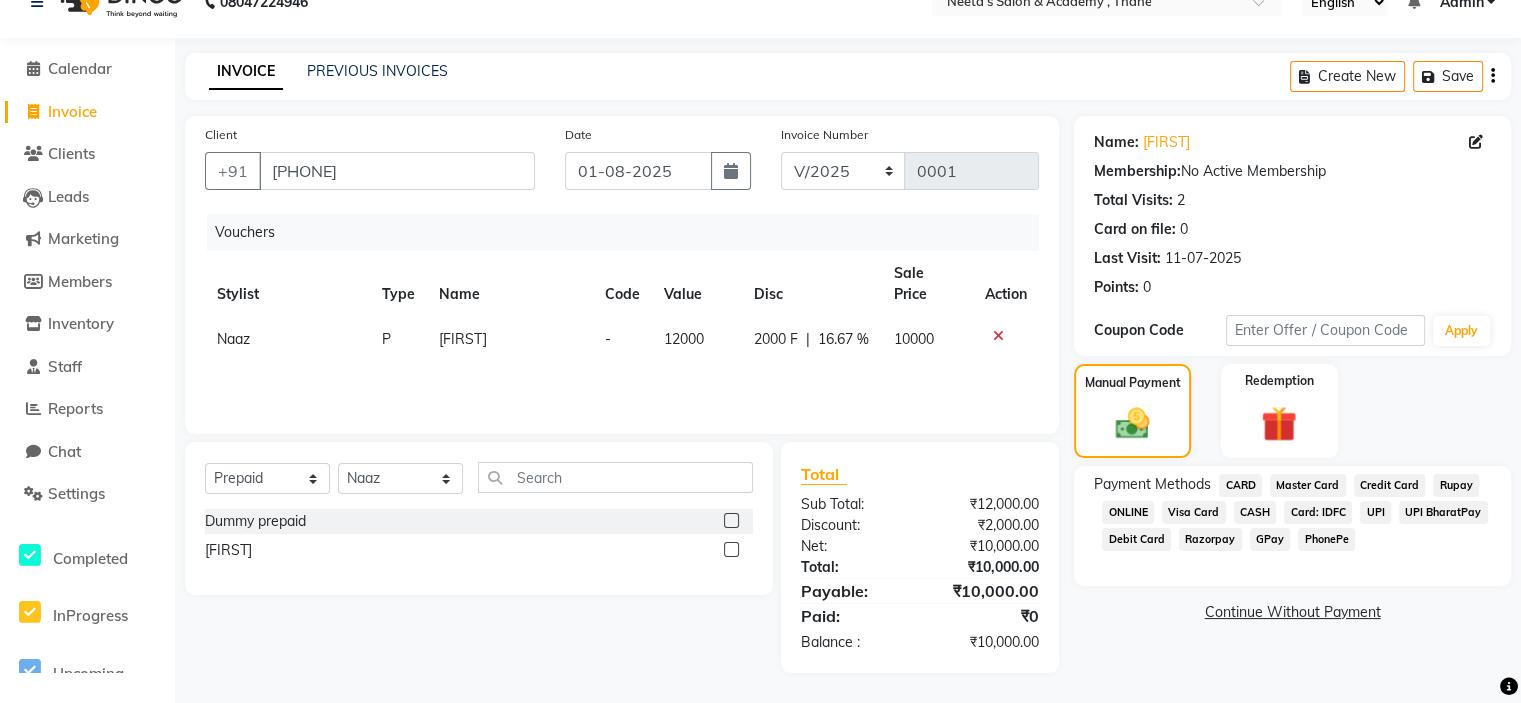 scroll, scrollTop: 0, scrollLeft: 0, axis: both 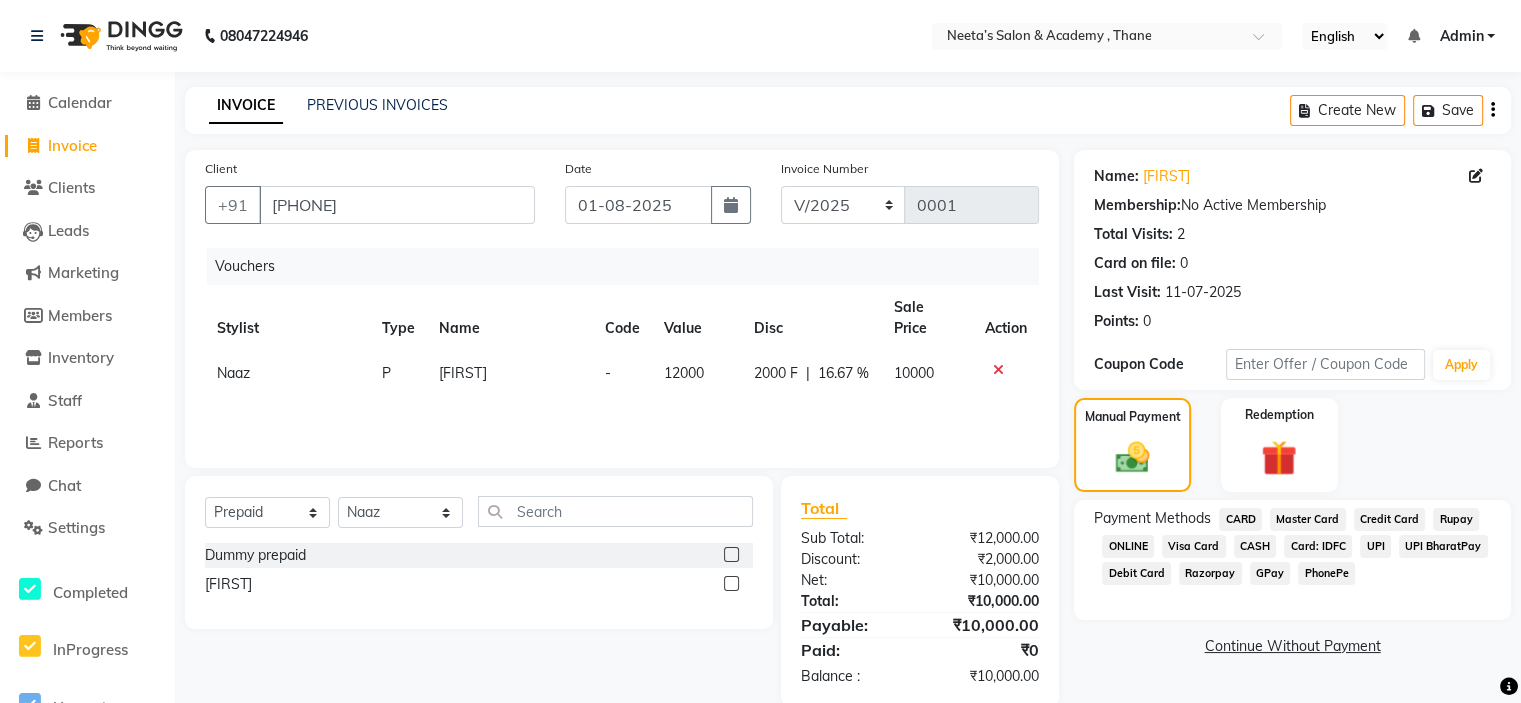 click 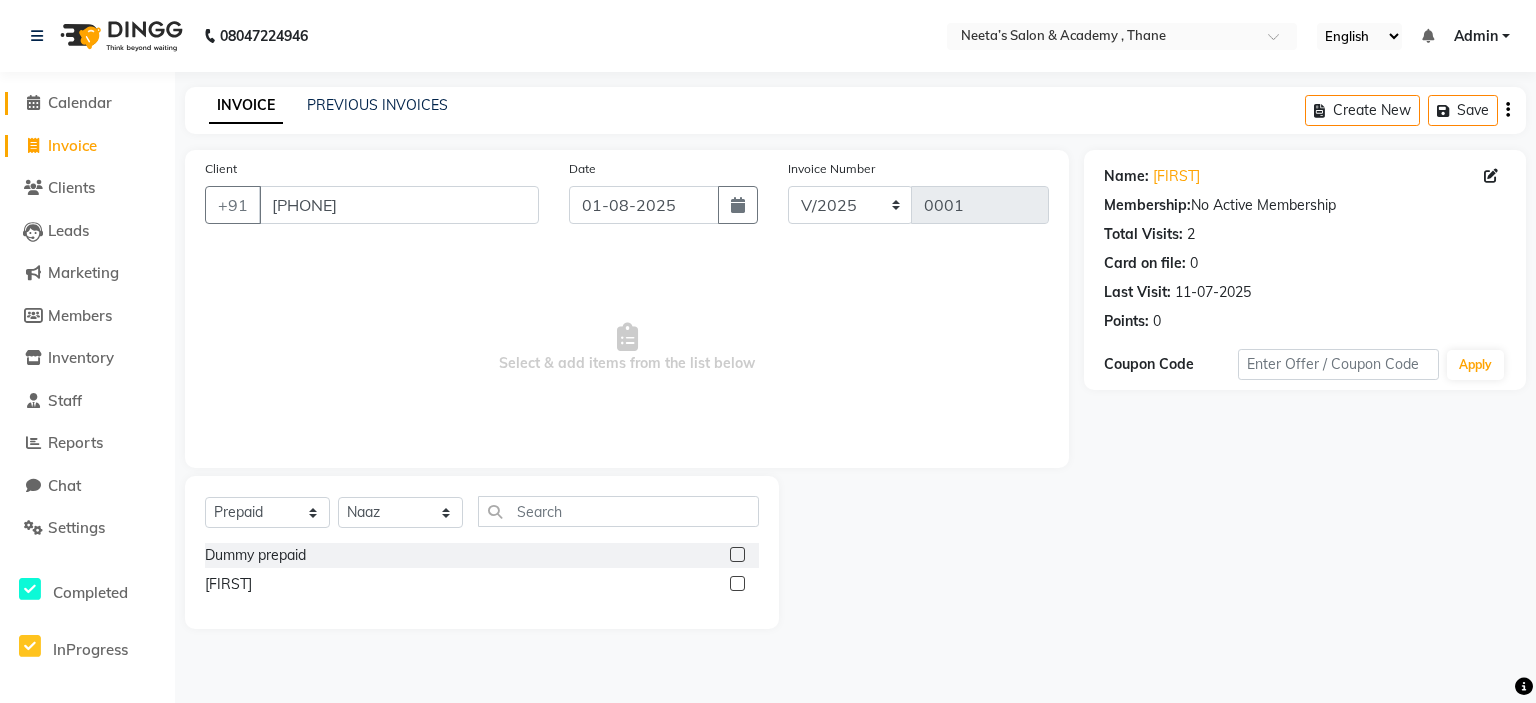 click on "Calendar" 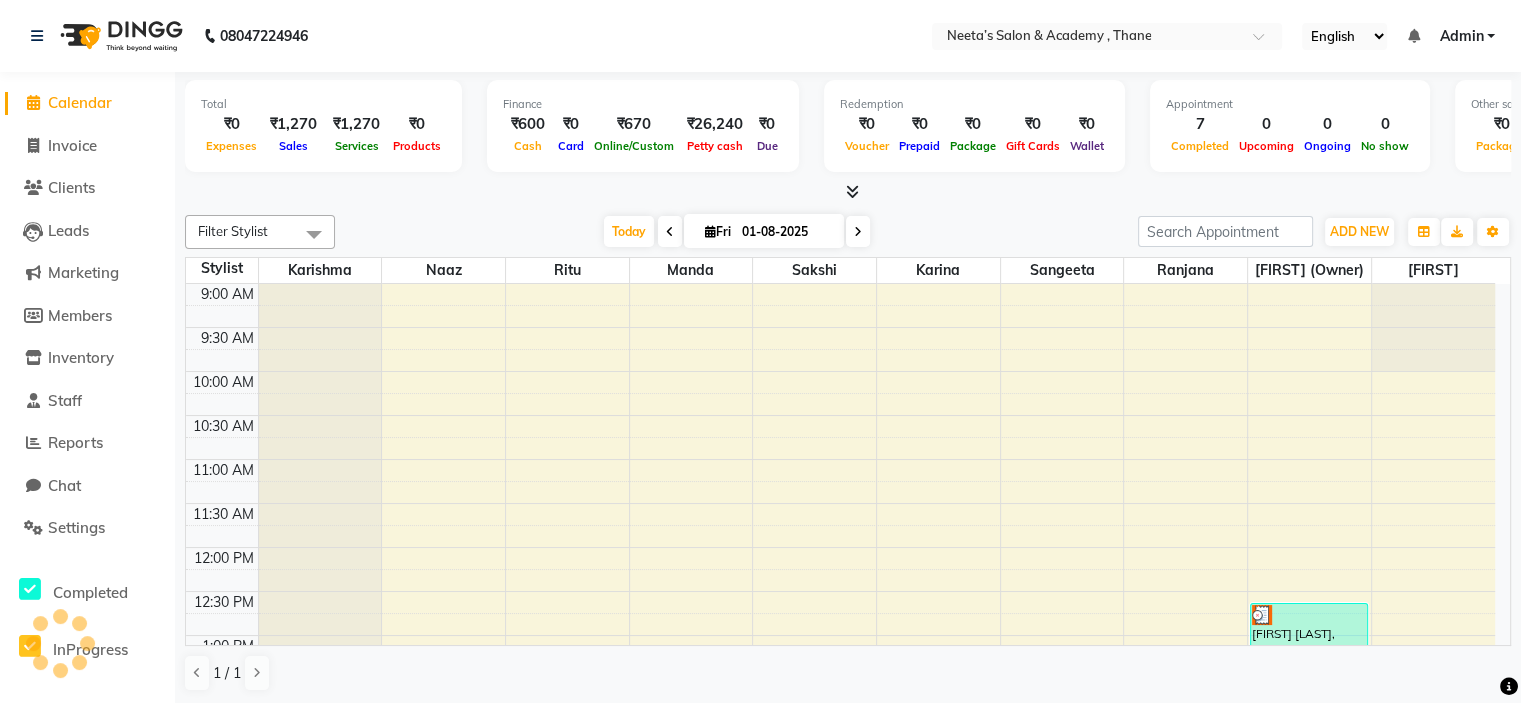 scroll, scrollTop: 0, scrollLeft: 0, axis: both 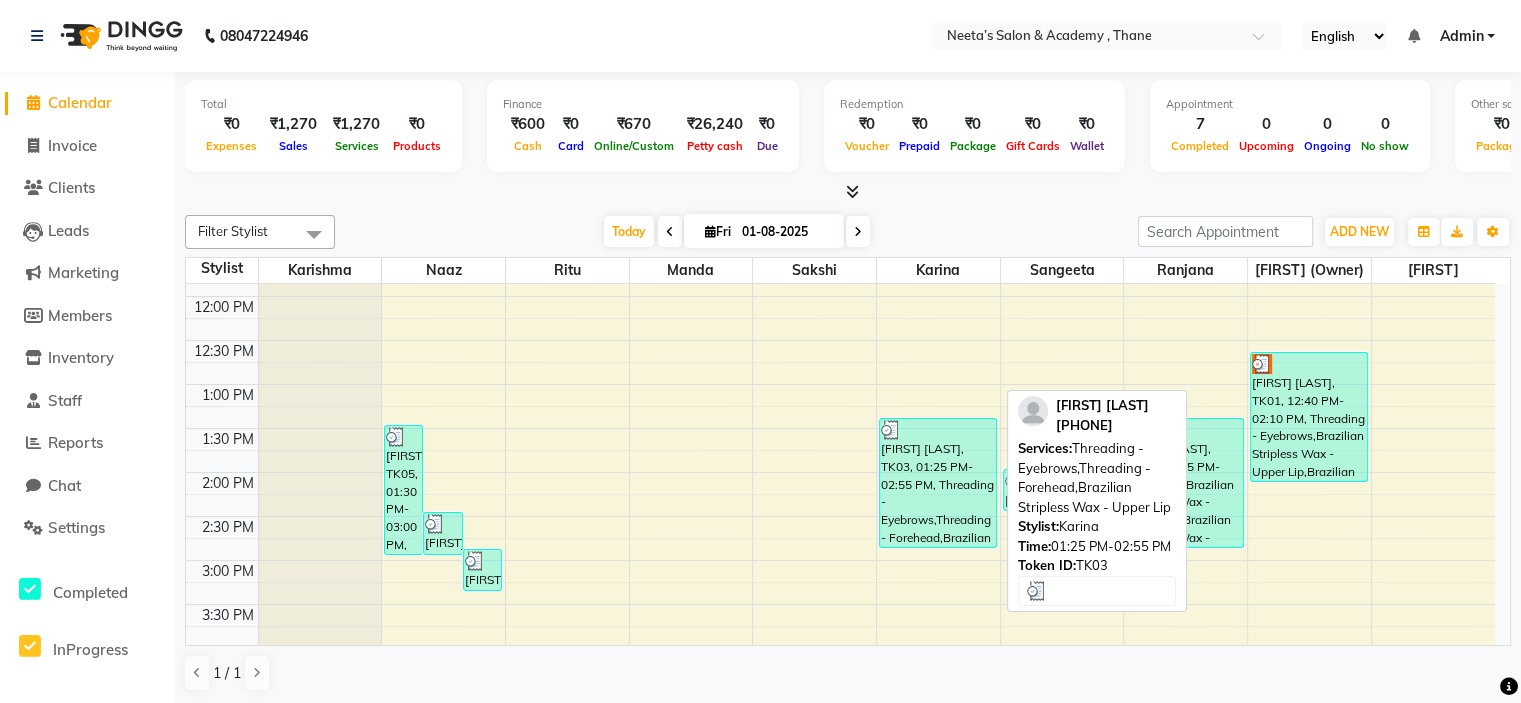 click on "[FIRST] [LAST], TK03, 01:25 PM-02:55 PM, Threading - Eyebrows,Threading - Forehead,Brazilian Stripless Wax - Upper Lip" at bounding box center (938, 483) 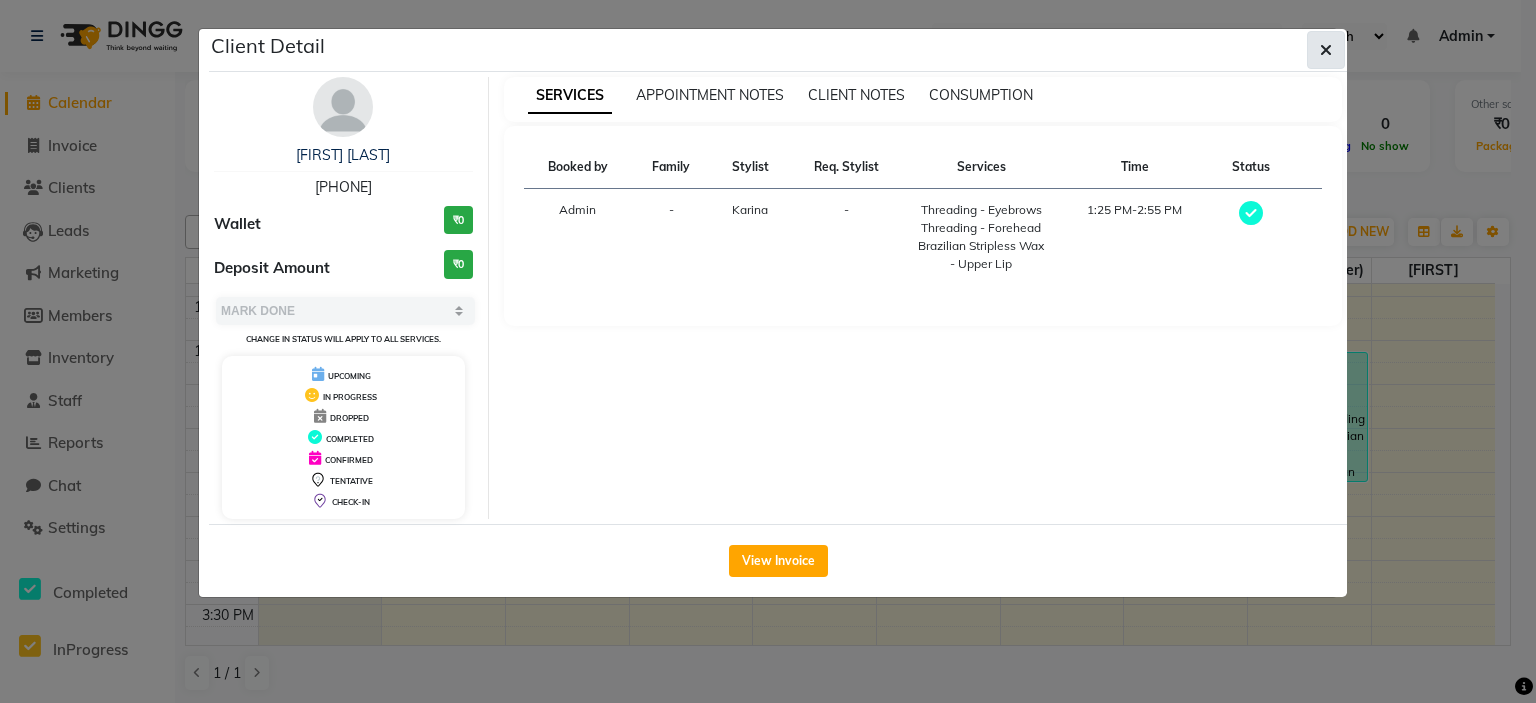 click 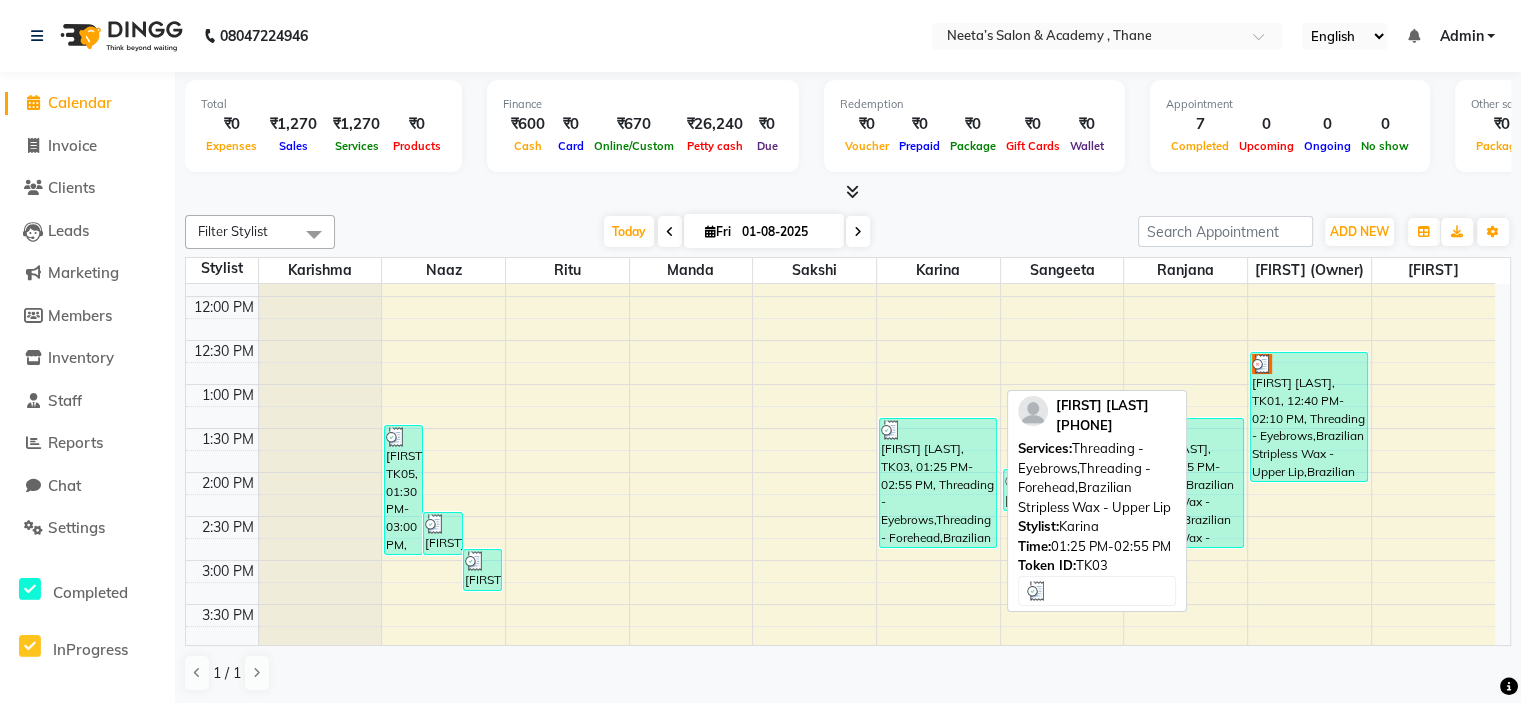 click on "[FIRST] [LAST], TK03, 01:25 PM-02:55 PM, Threading - Eyebrows,Threading - Forehead,Brazilian Stripless Wax - Upper Lip" at bounding box center (938, 483) 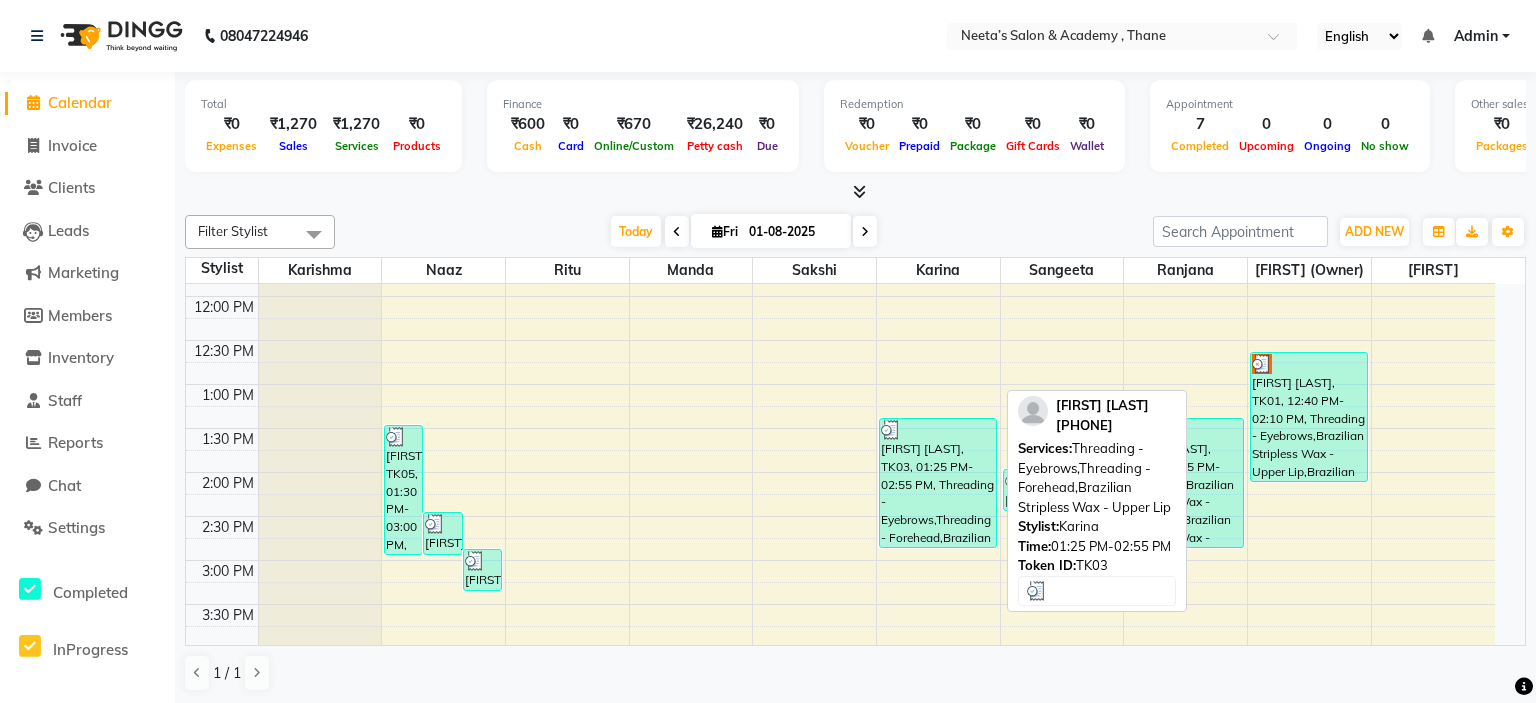 select on "3" 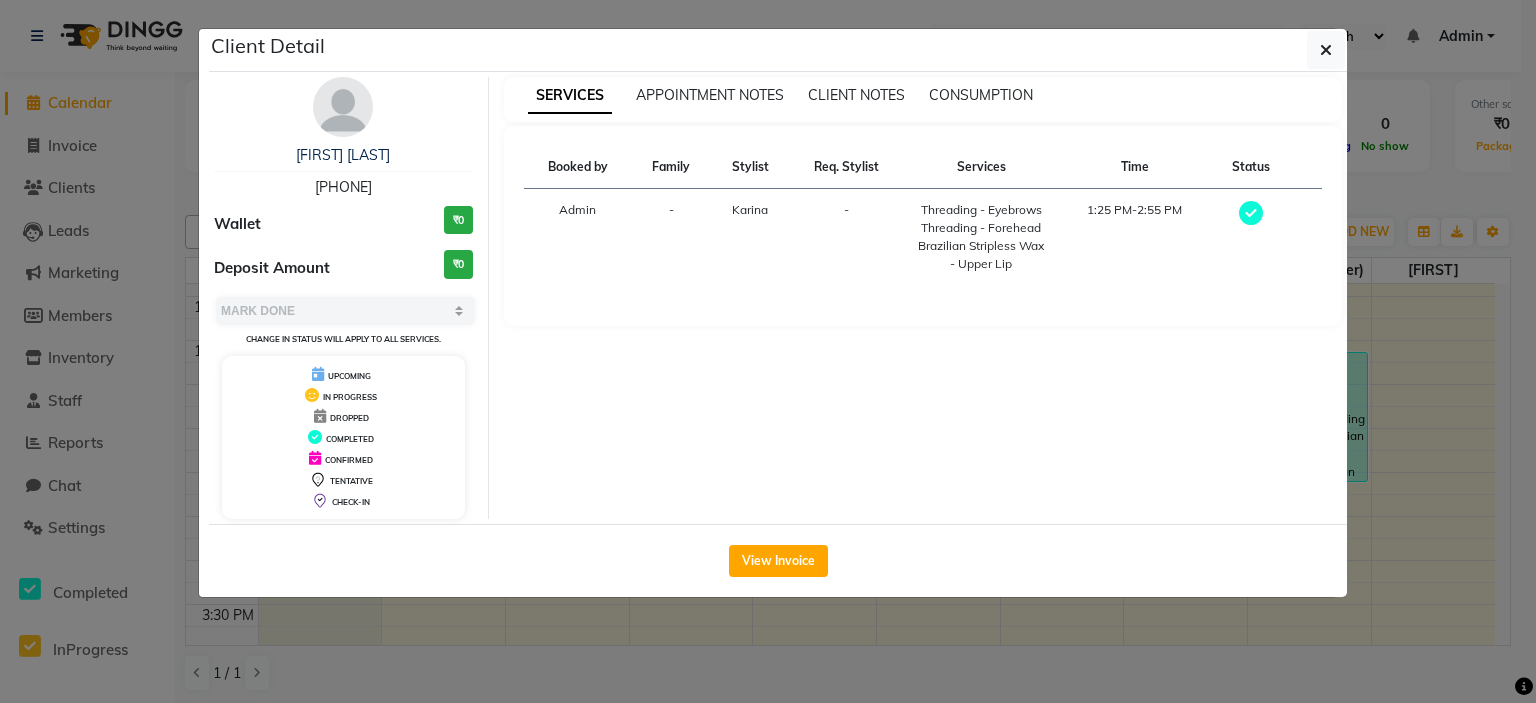 click on "View Invoice" 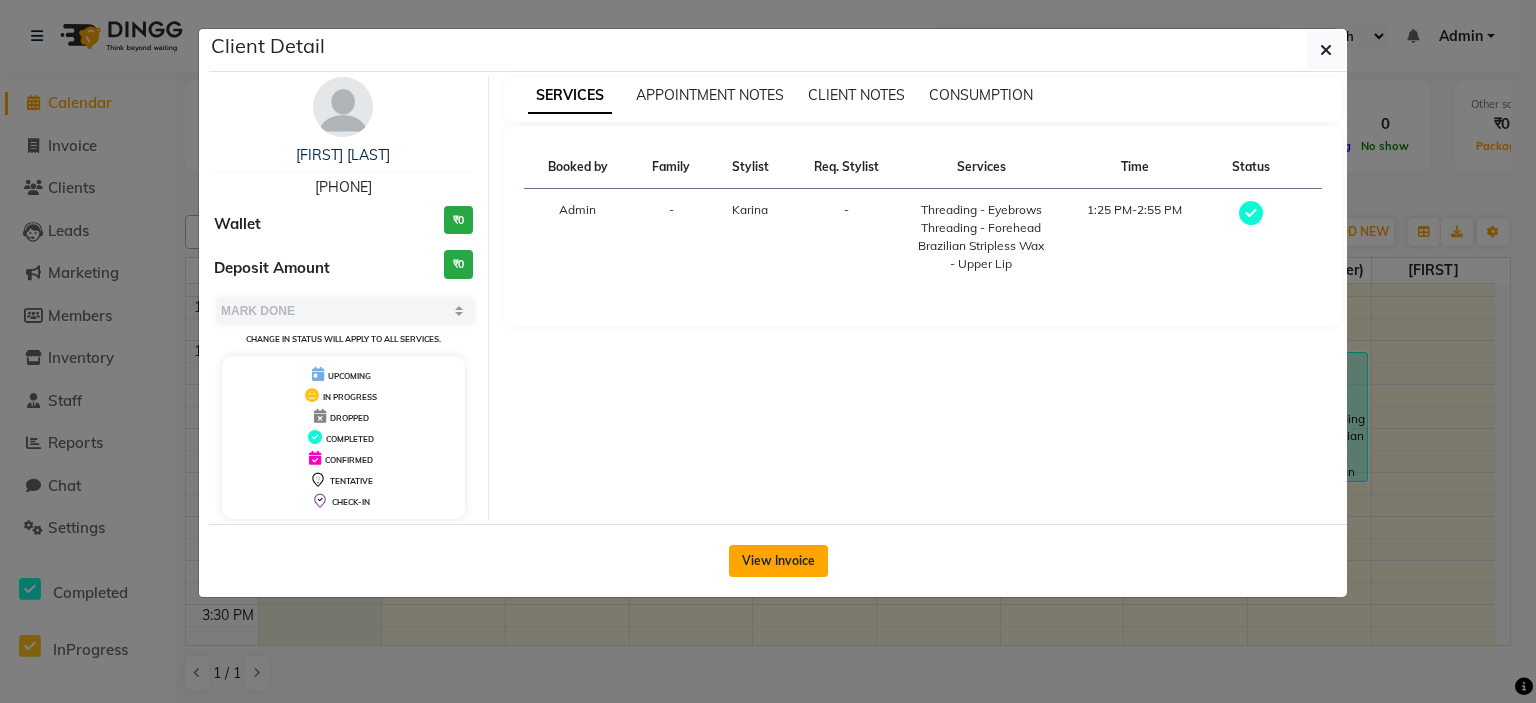 click on "View Invoice" 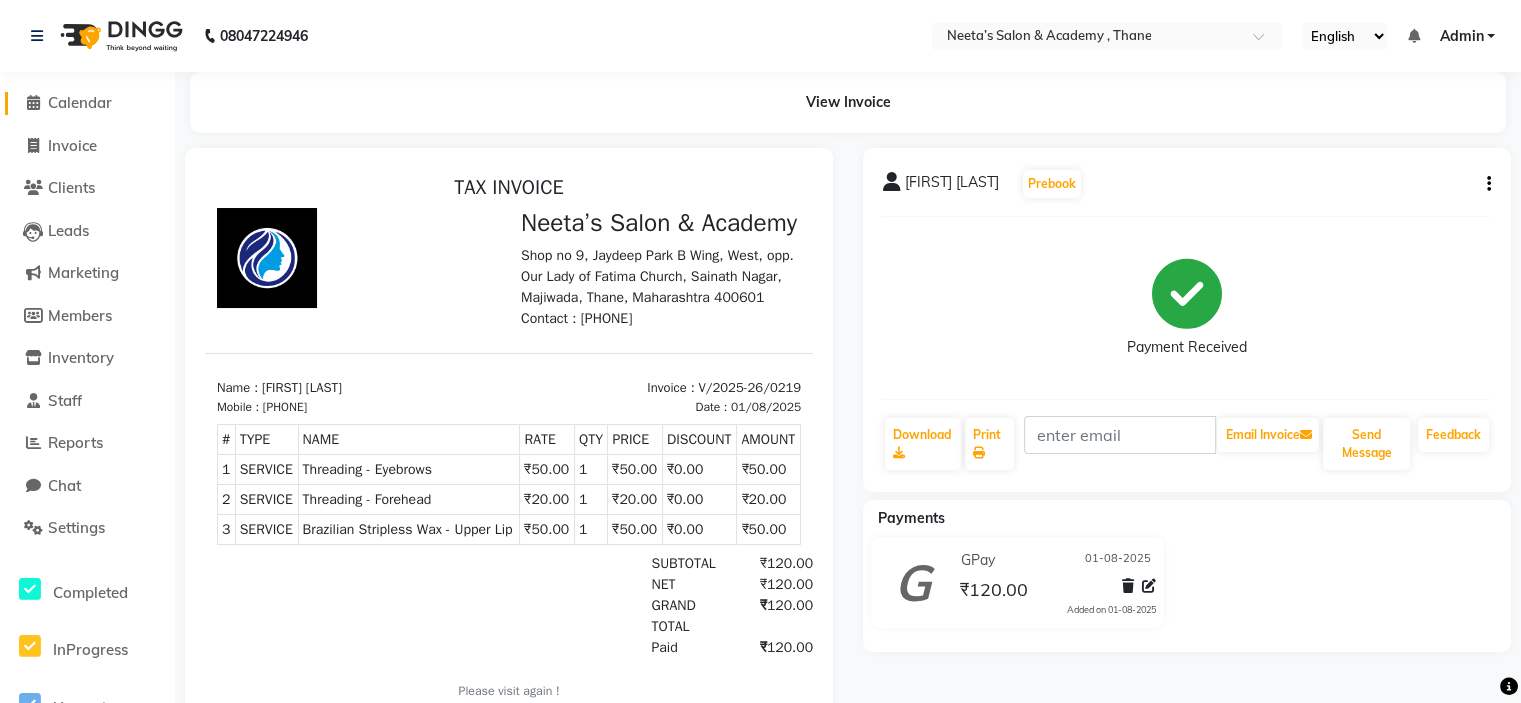 scroll, scrollTop: 0, scrollLeft: 0, axis: both 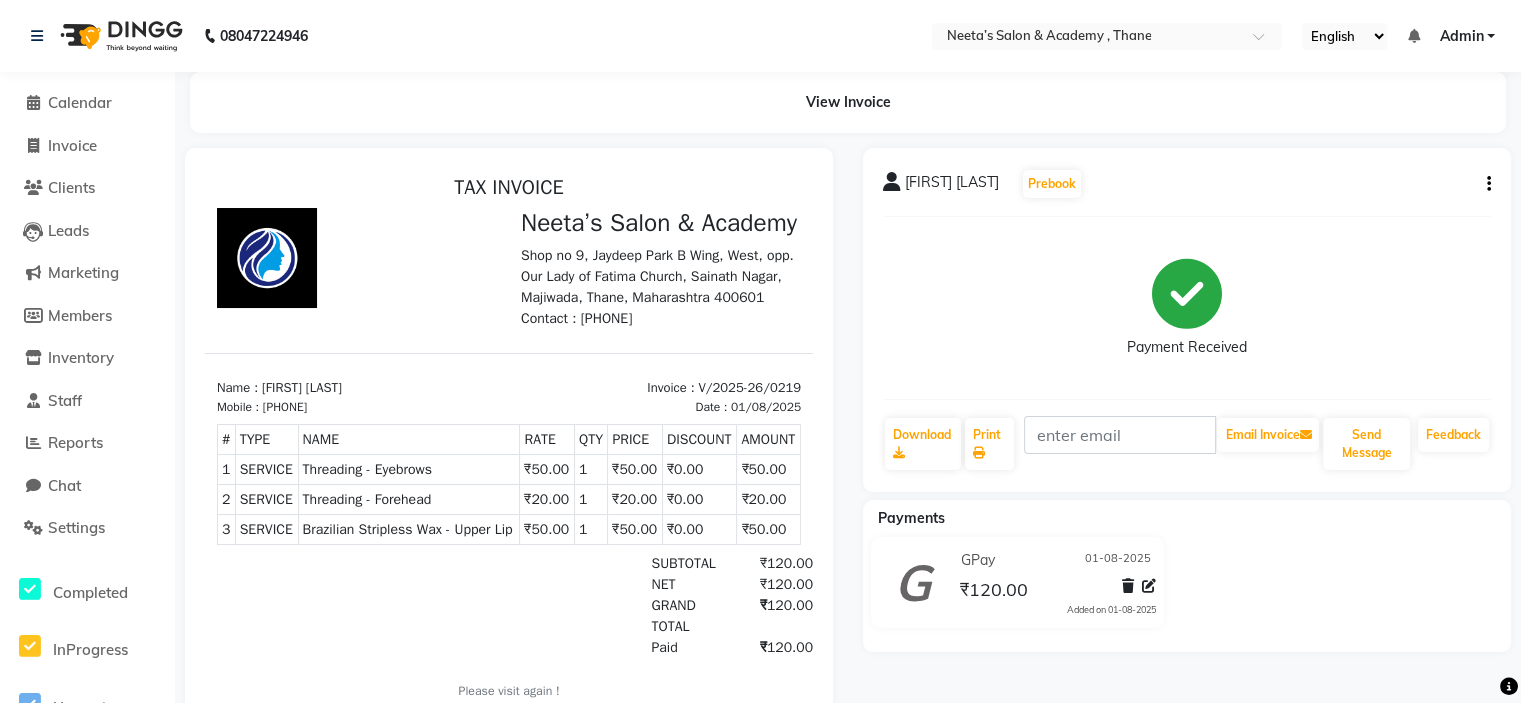 click 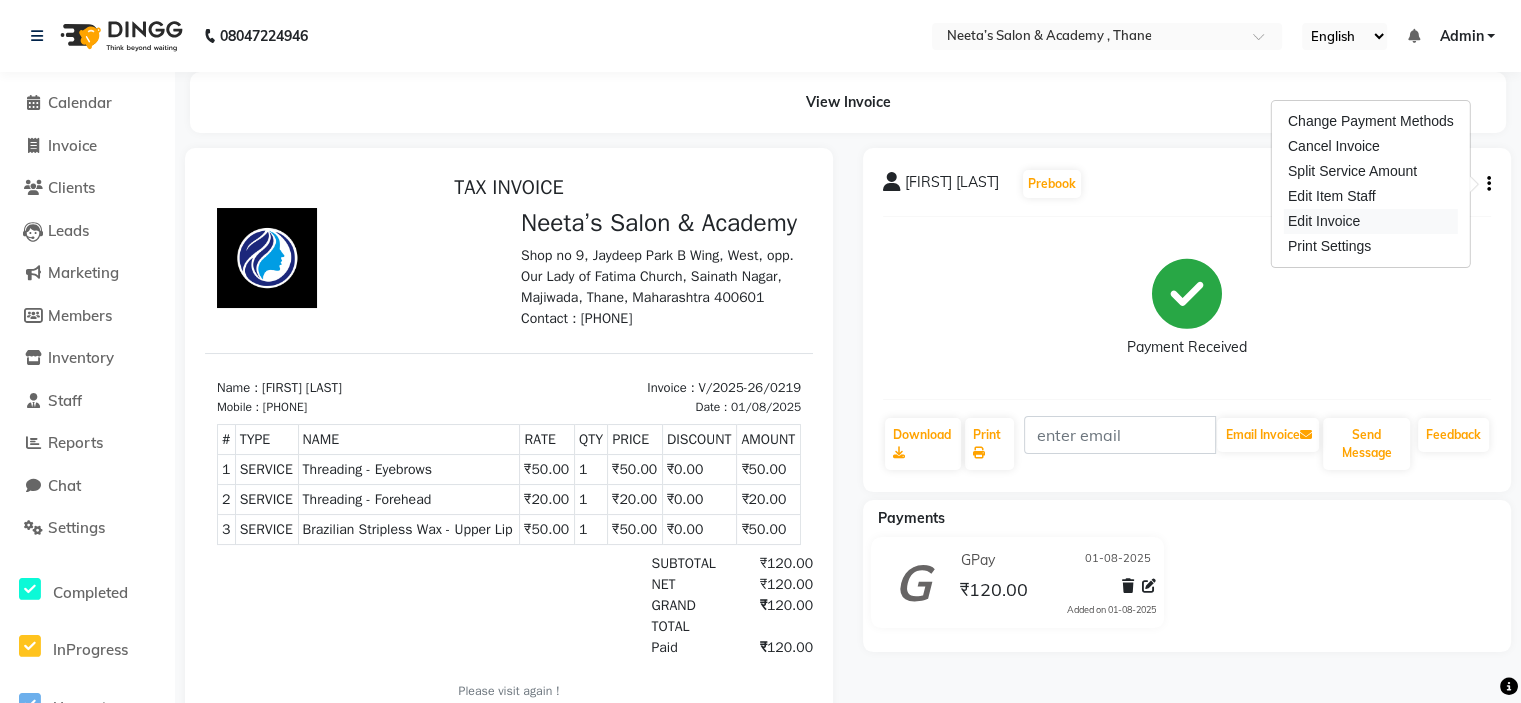 click on "Edit Invoice" at bounding box center [1371, 221] 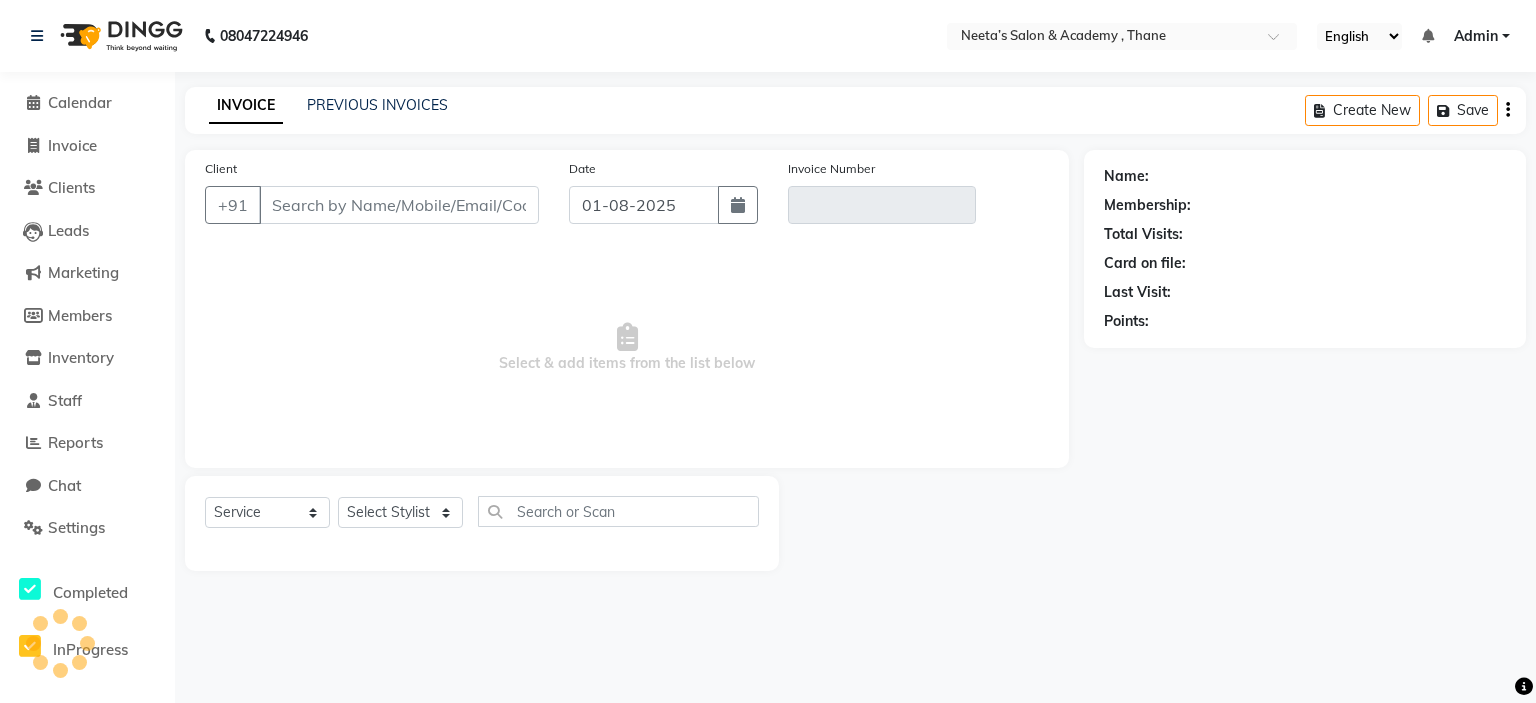 type on "[PHONE]" 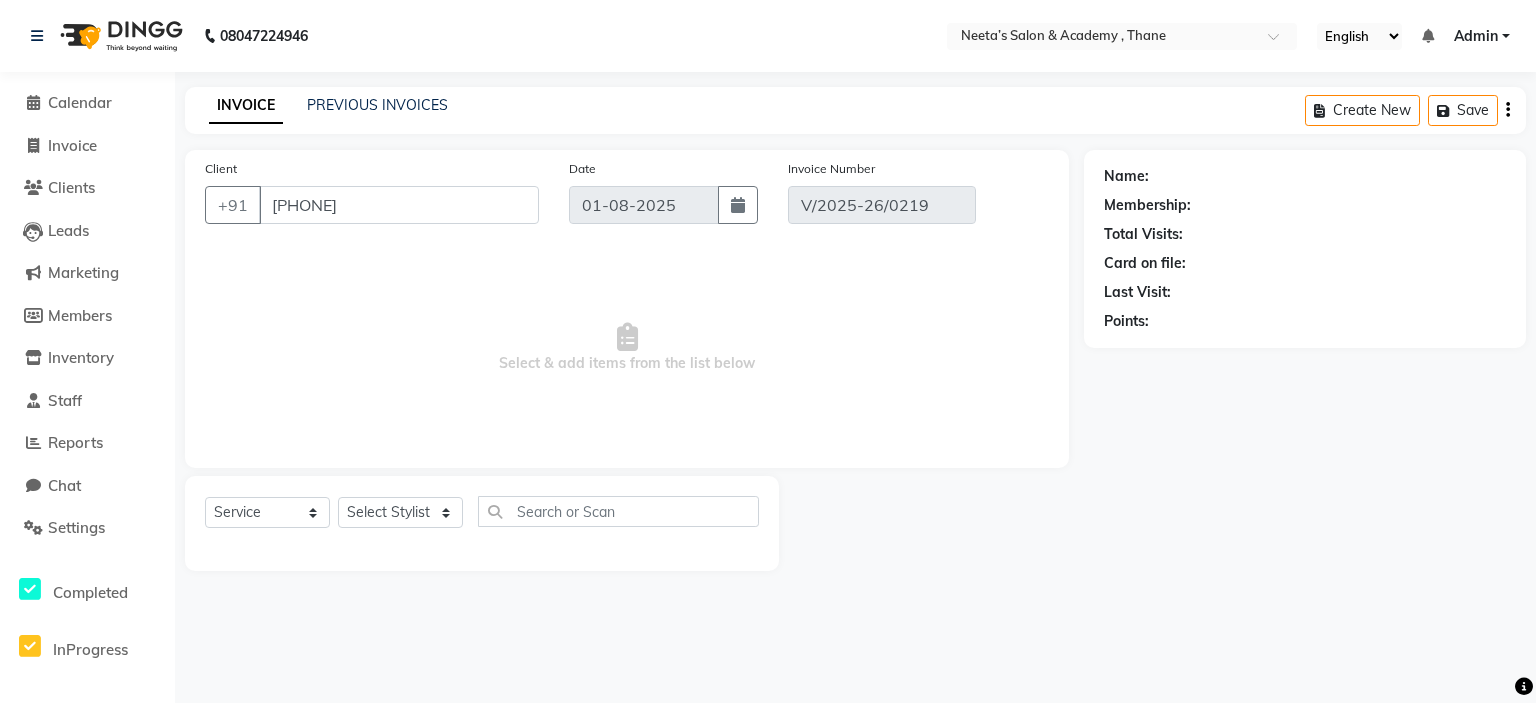 select on "select" 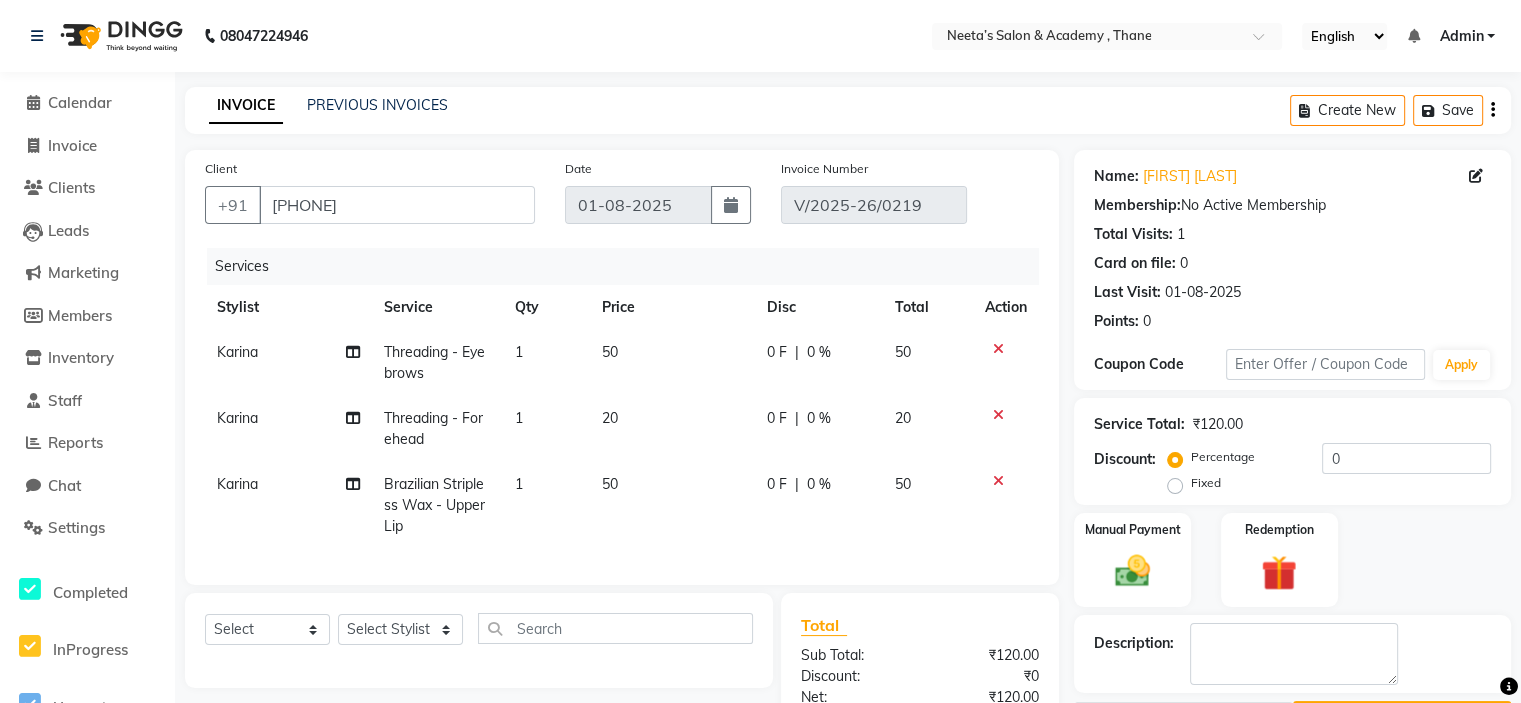 scroll, scrollTop: 0, scrollLeft: 14, axis: horizontal 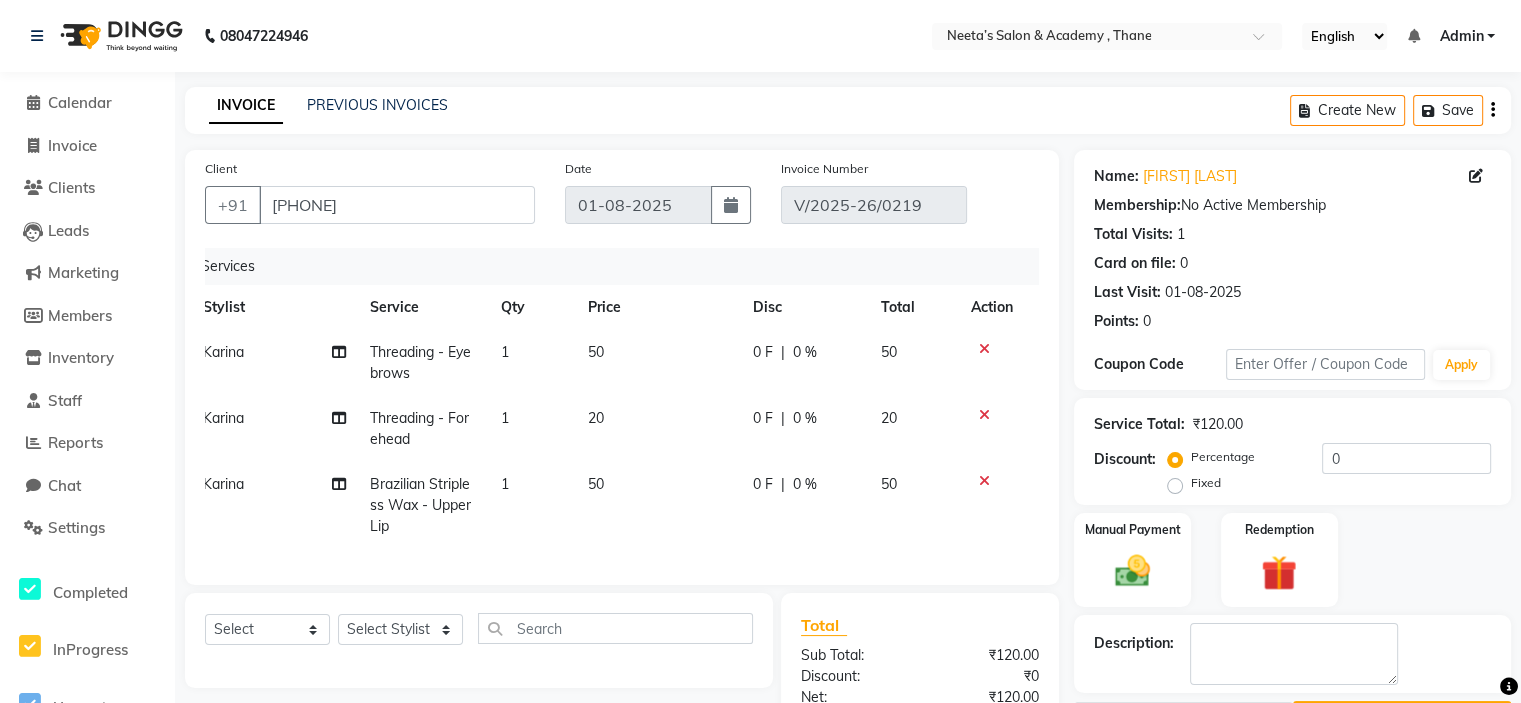 click on "PREVIOUS INVOICES" 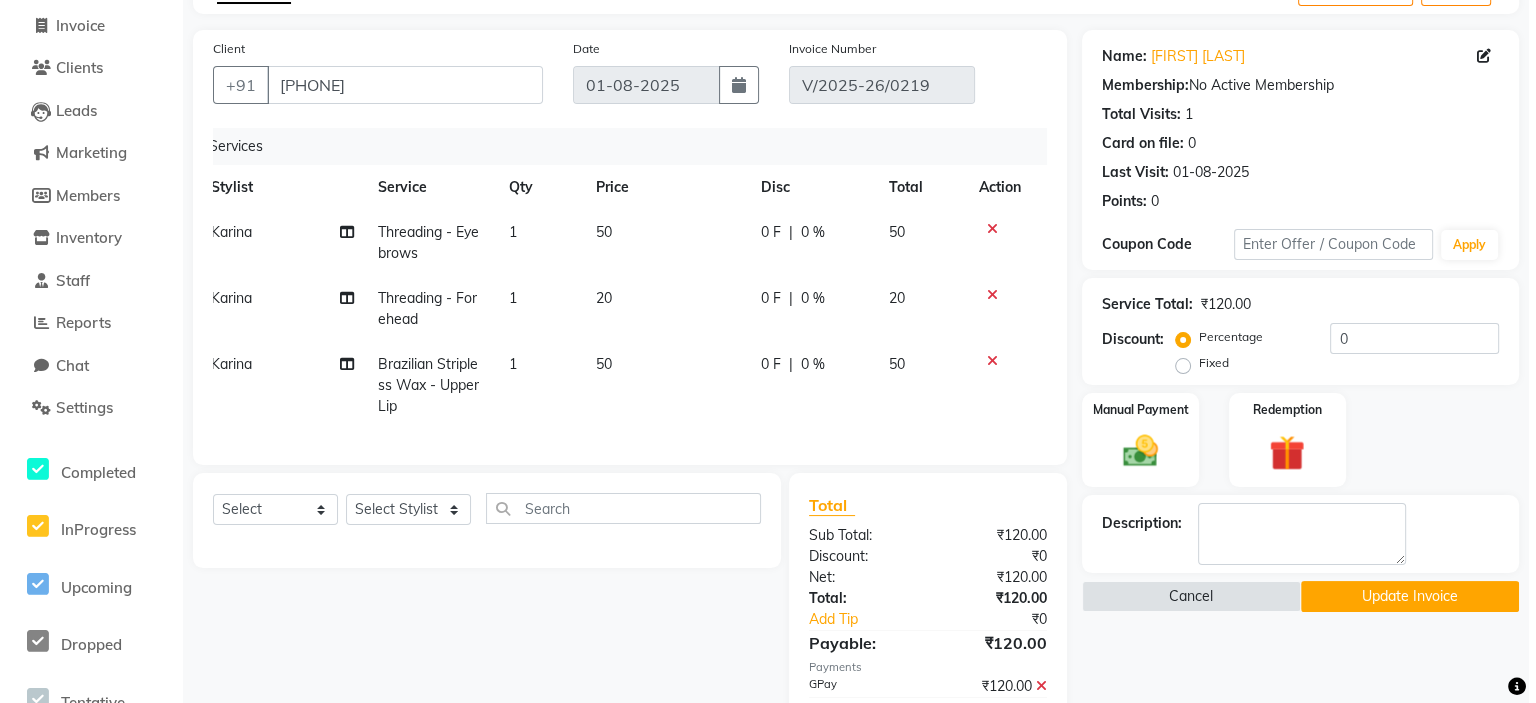 scroll, scrollTop: 122, scrollLeft: 0, axis: vertical 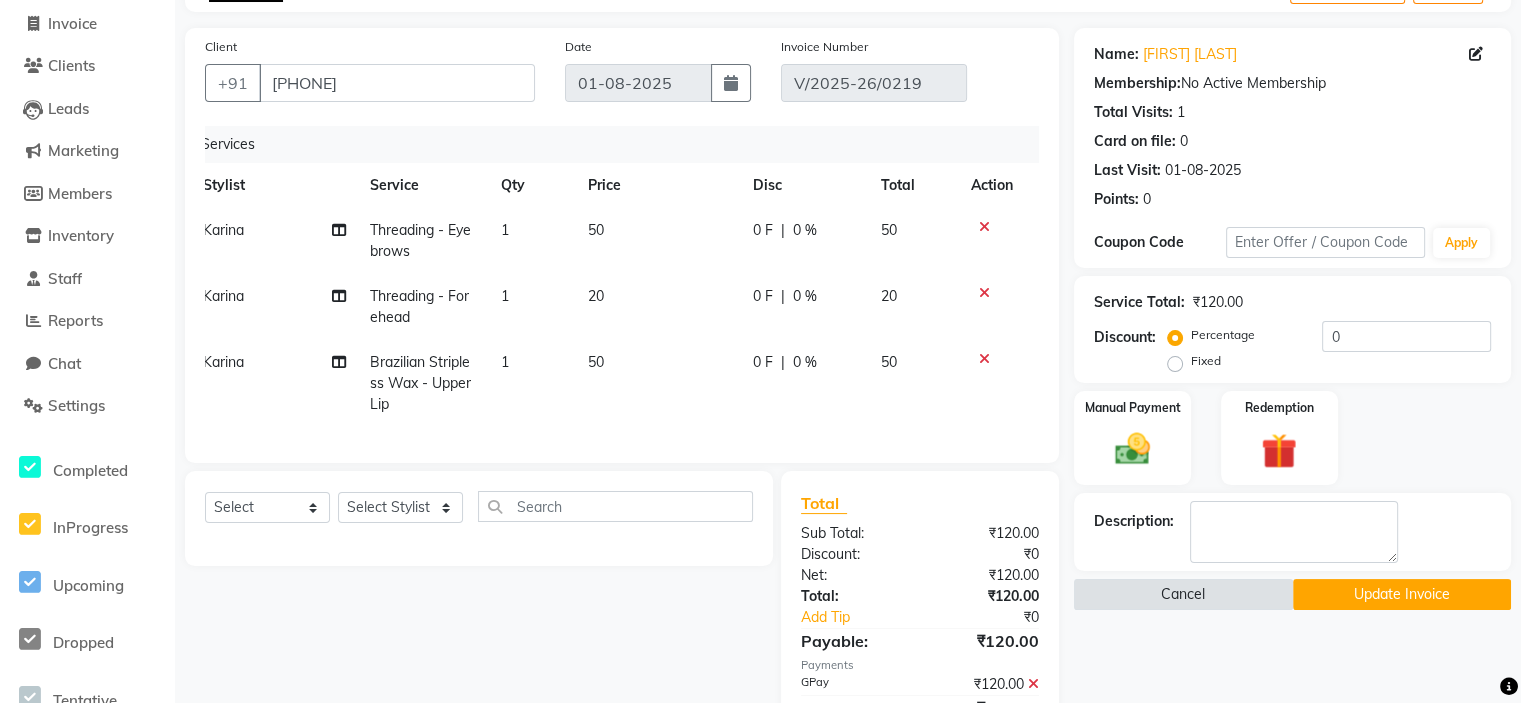 click on "Cancel" 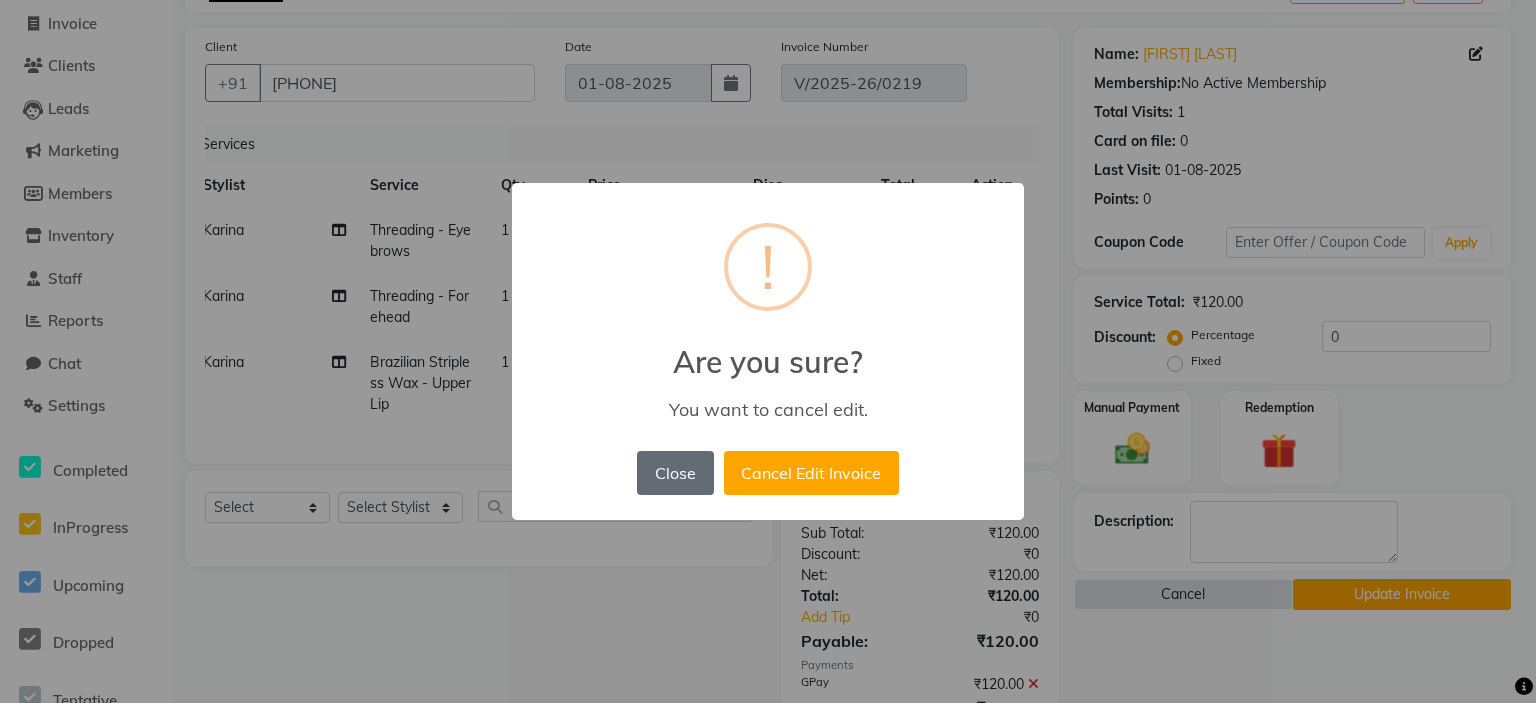 click on "Close" at bounding box center (675, 473) 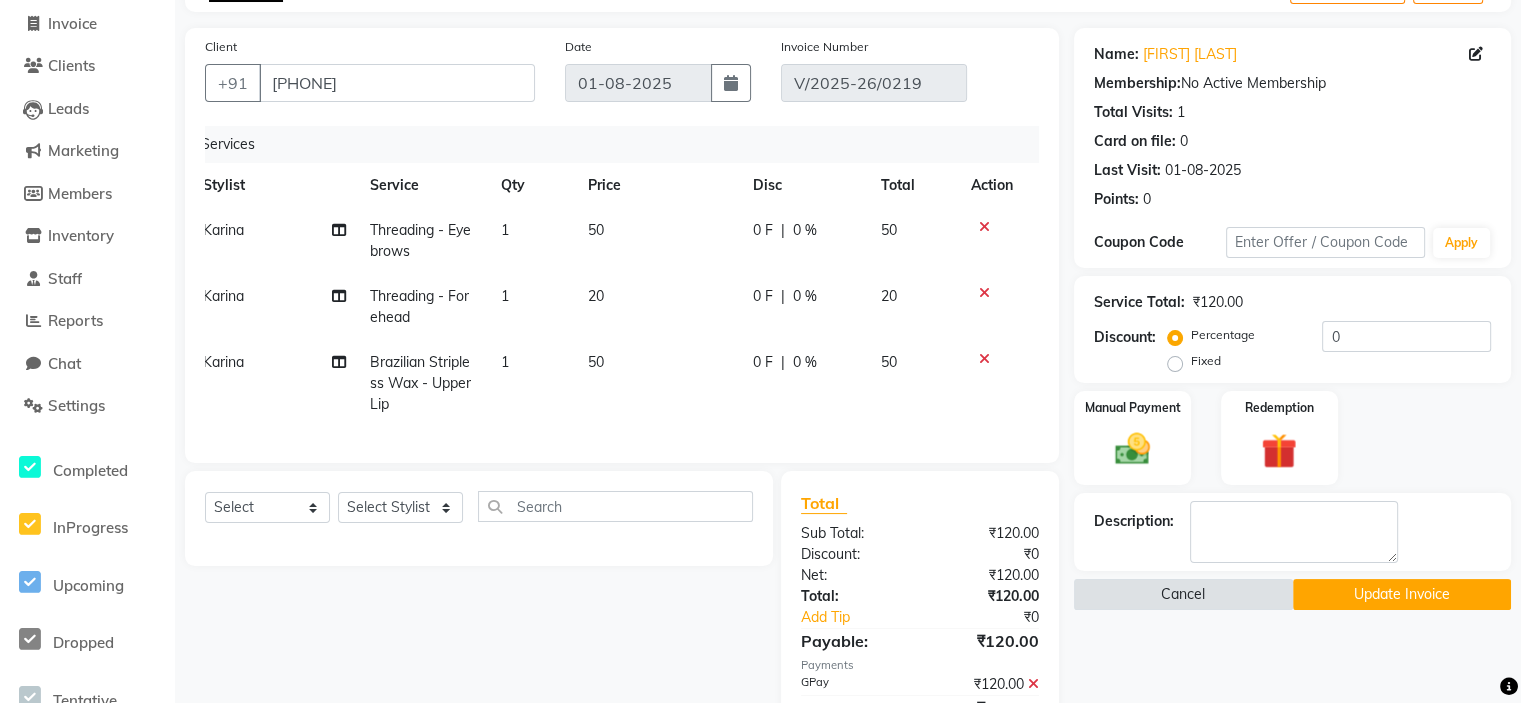 click on "Cancel" 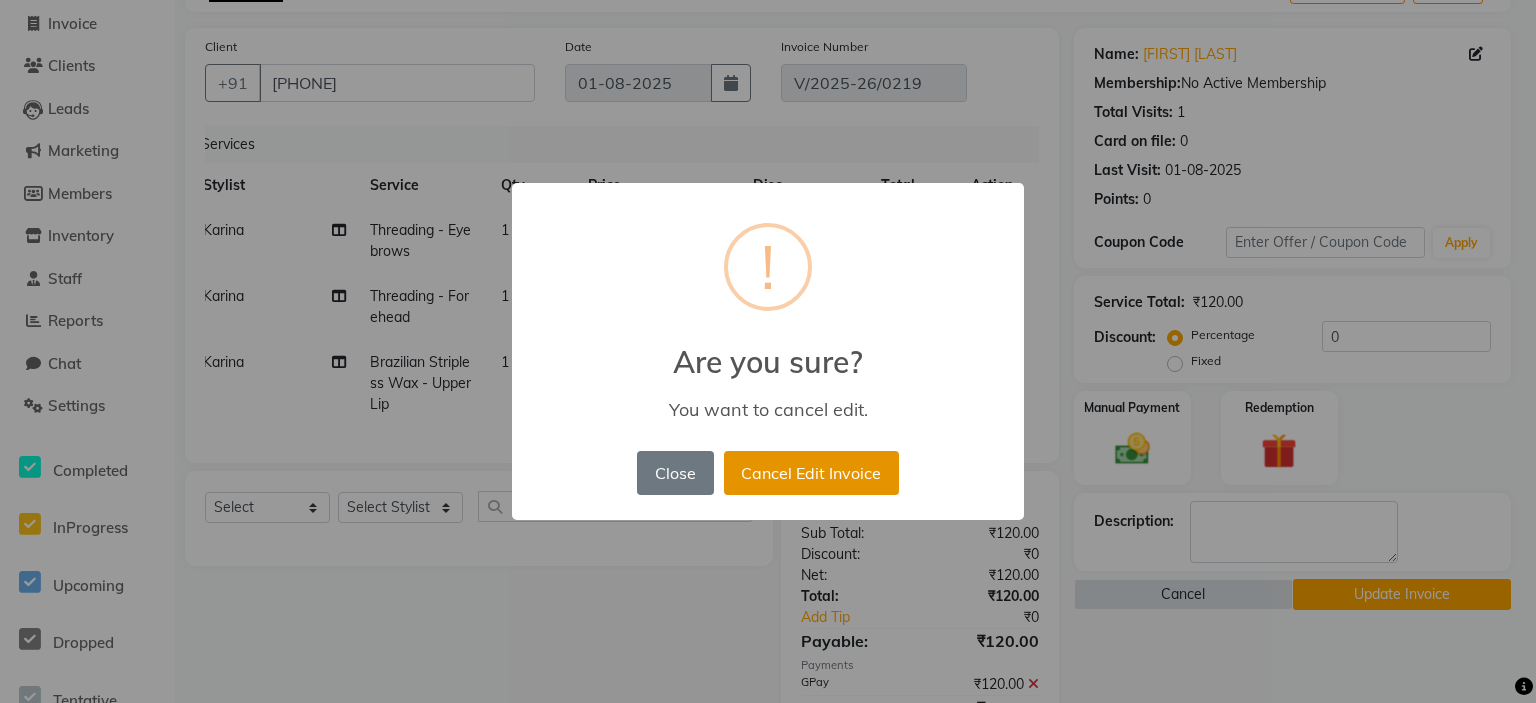 click on "Cancel Edit Invoice" at bounding box center [811, 473] 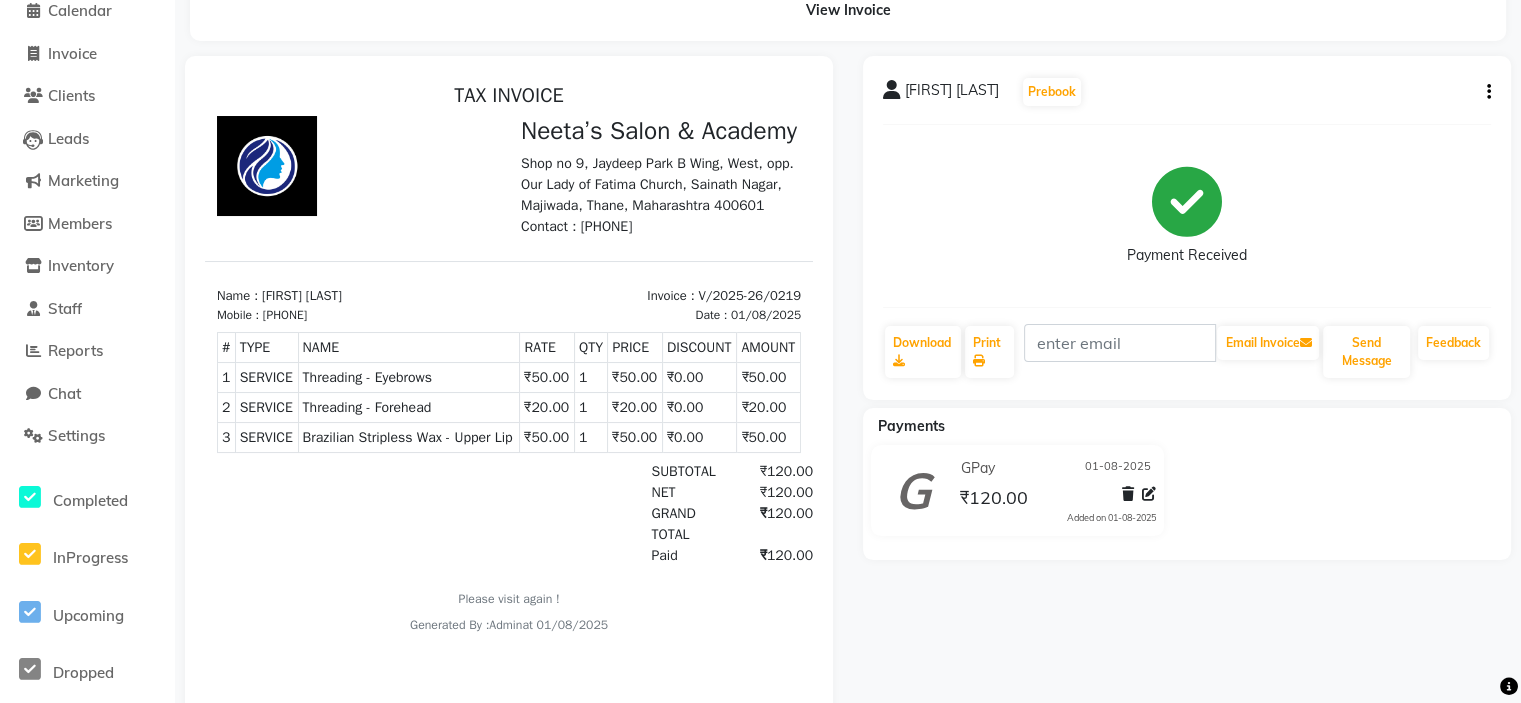 scroll, scrollTop: 108, scrollLeft: 0, axis: vertical 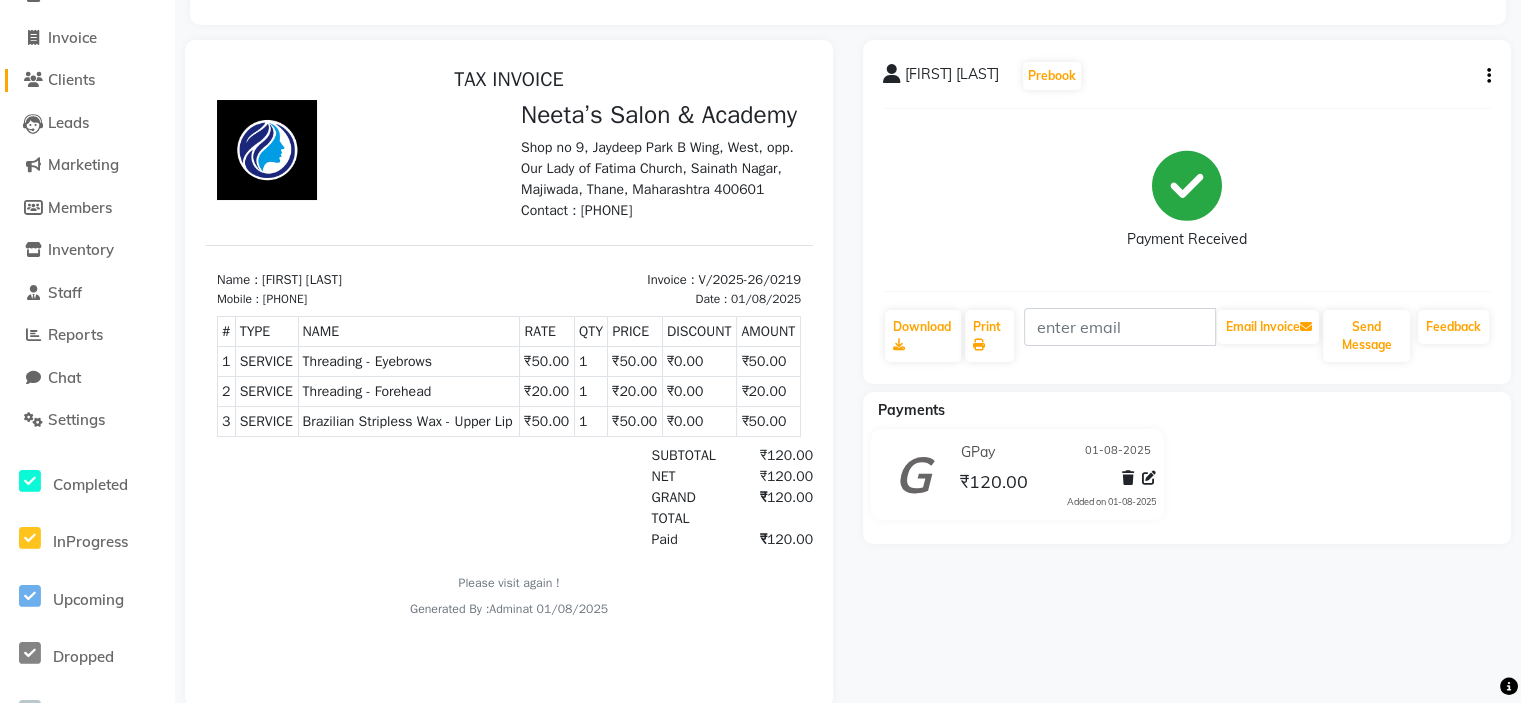 click on "Clients" 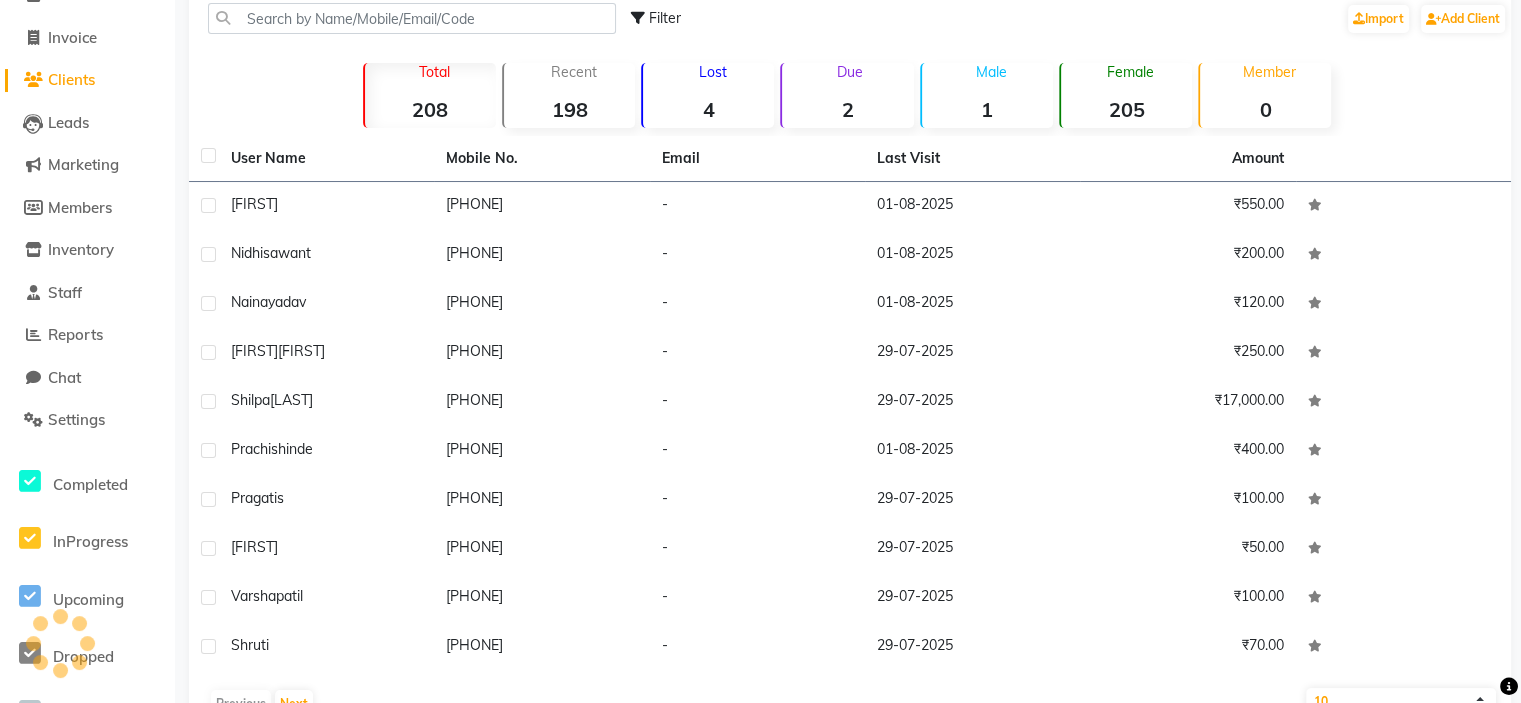 click on "Clients" 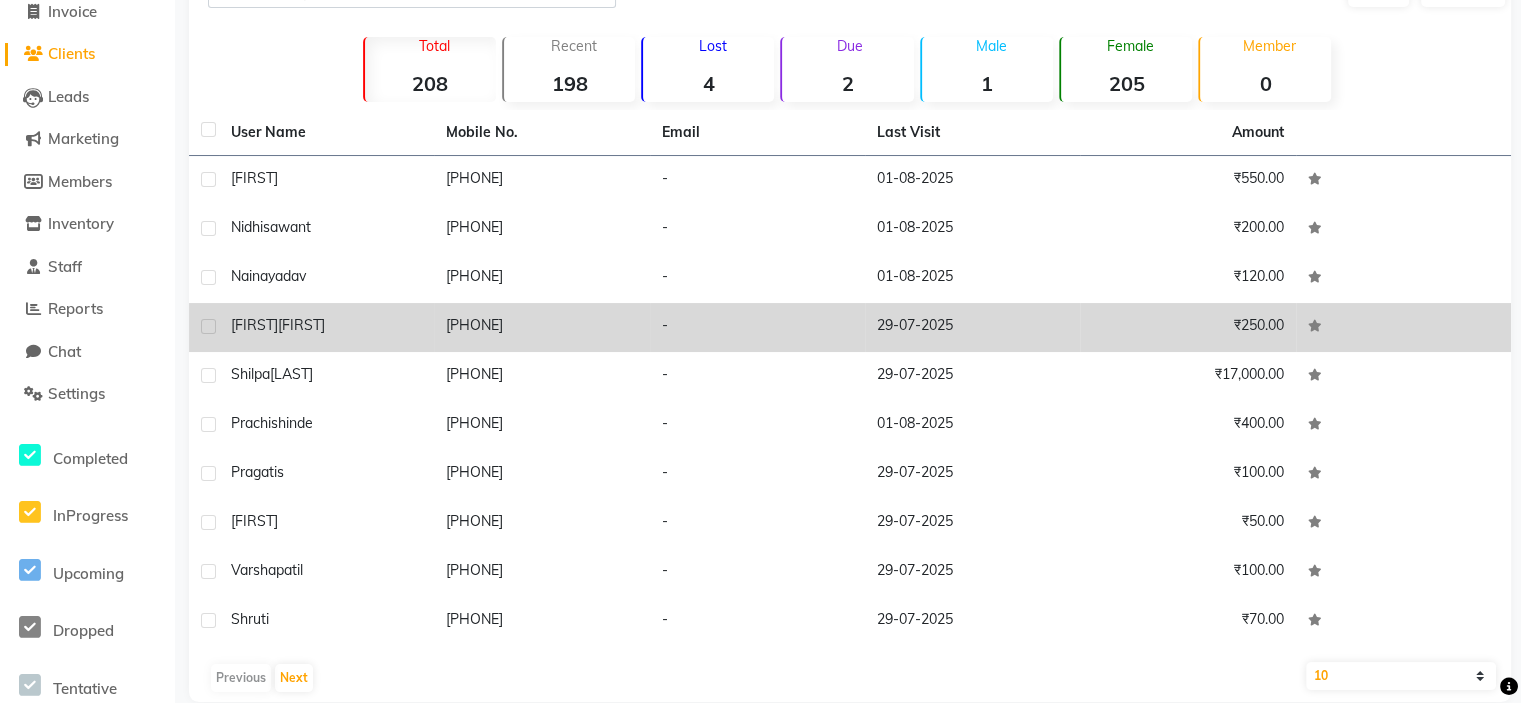 scroll, scrollTop: 139, scrollLeft: 0, axis: vertical 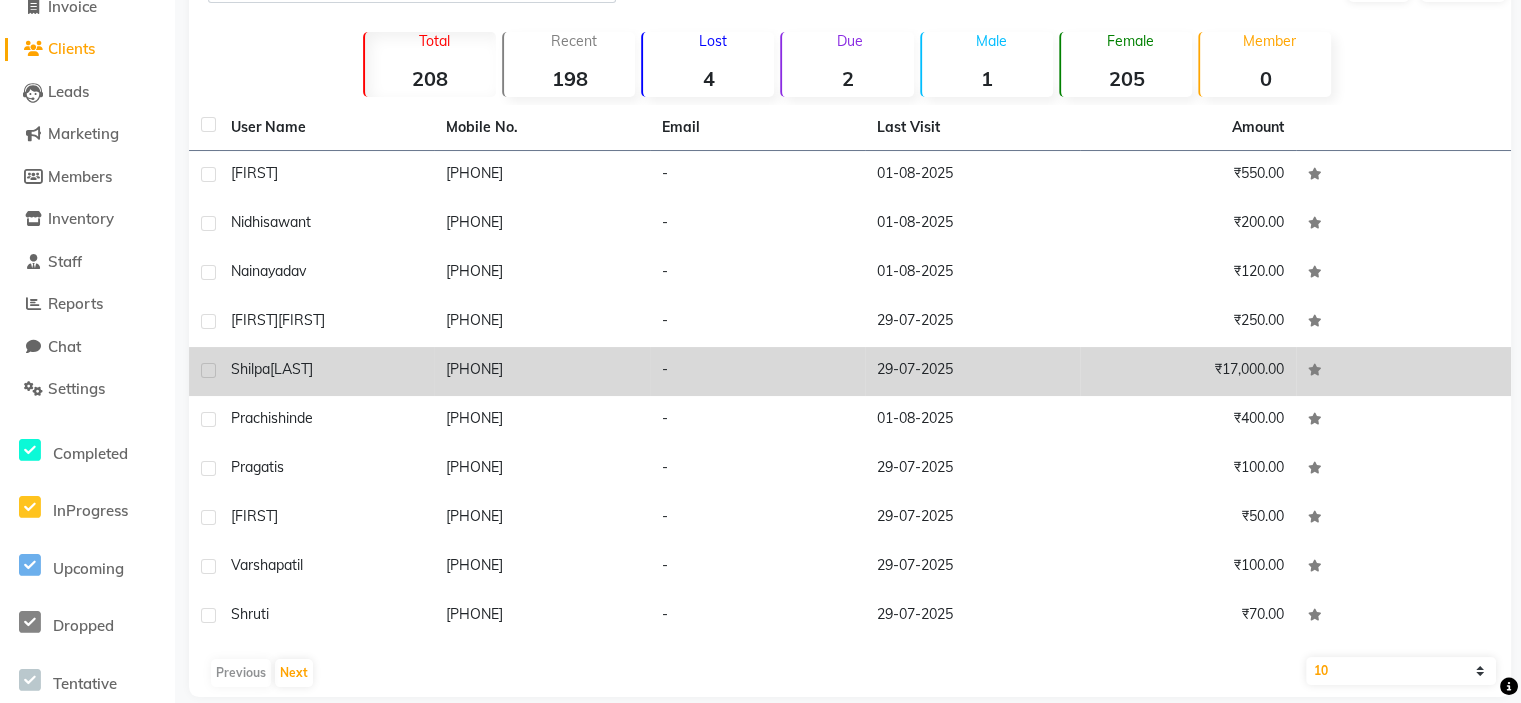 click on "[PHONE]" 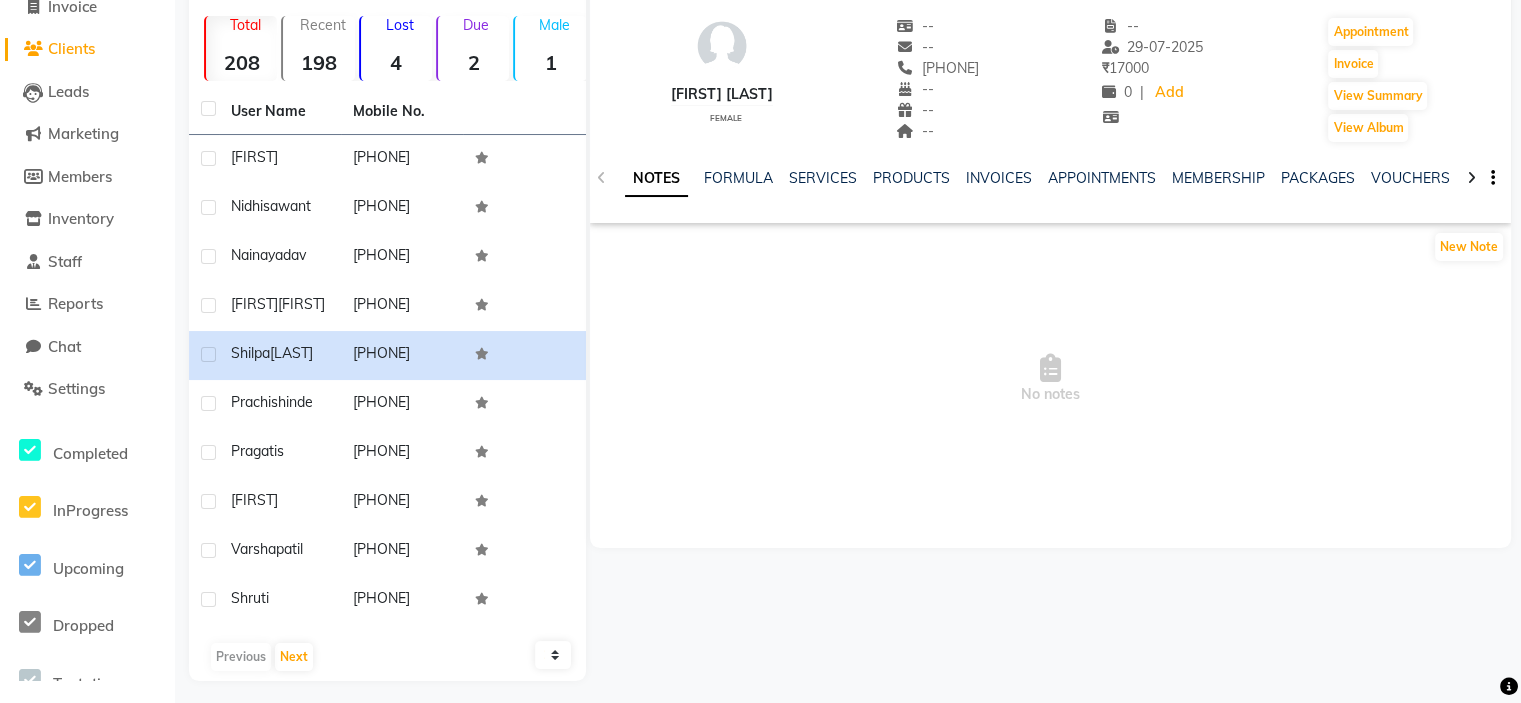 click on "SERVICES" 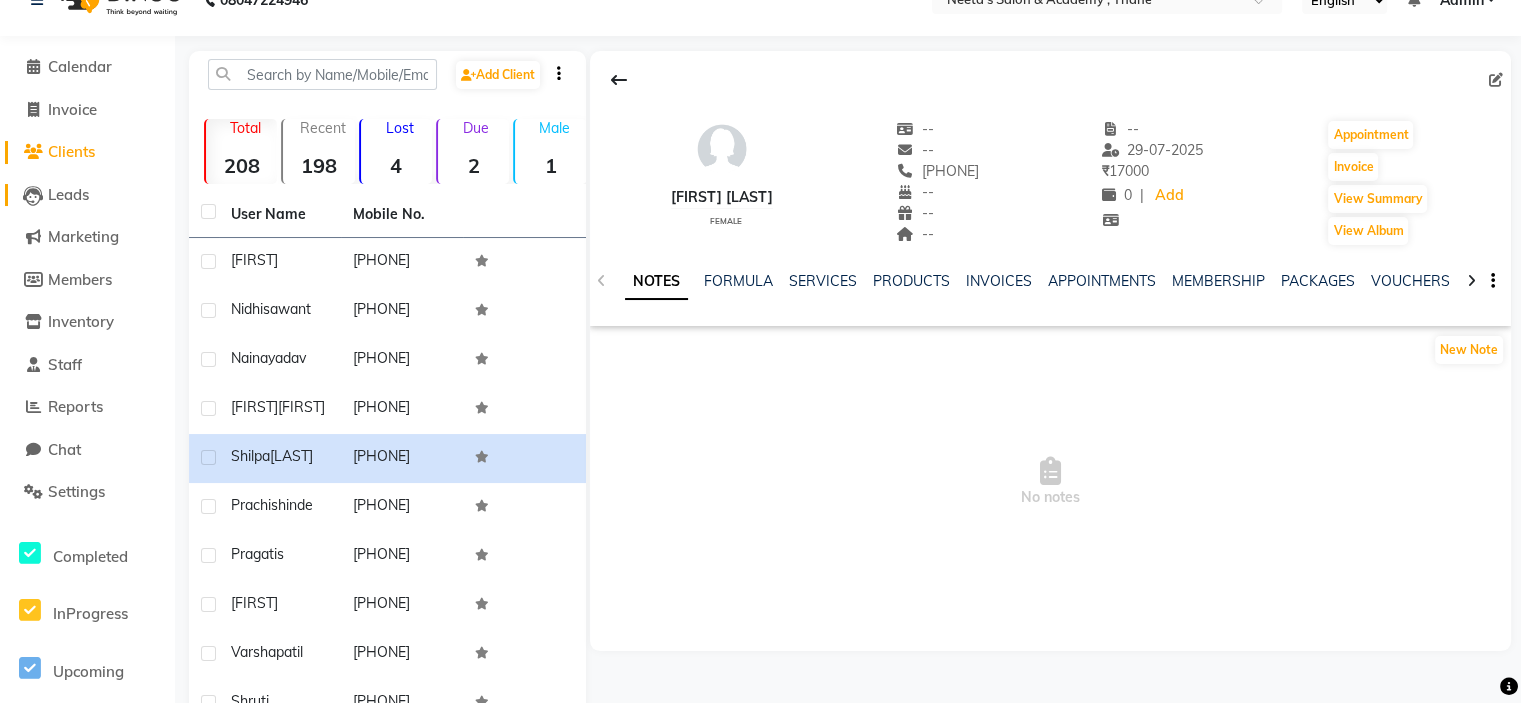 scroll, scrollTop: 30, scrollLeft: 0, axis: vertical 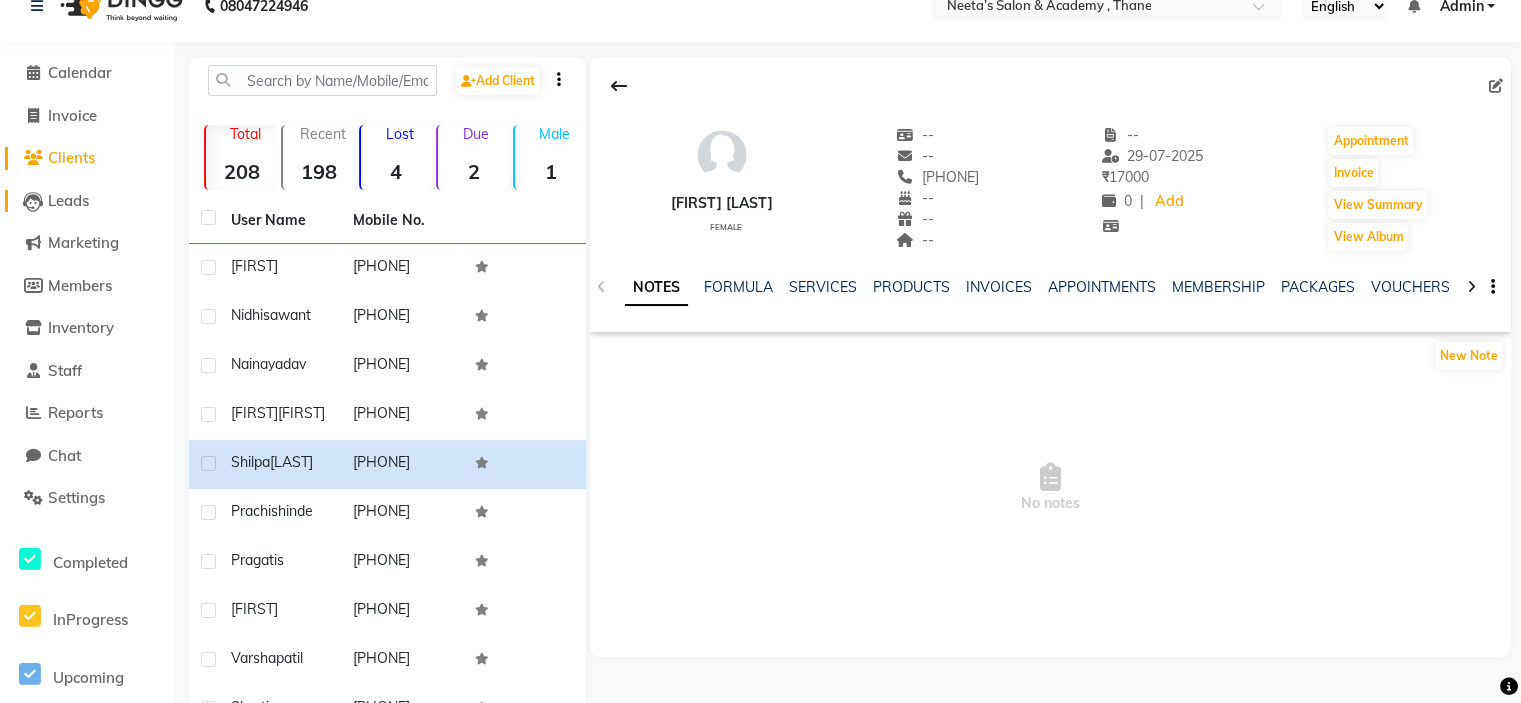 click on "Leads" 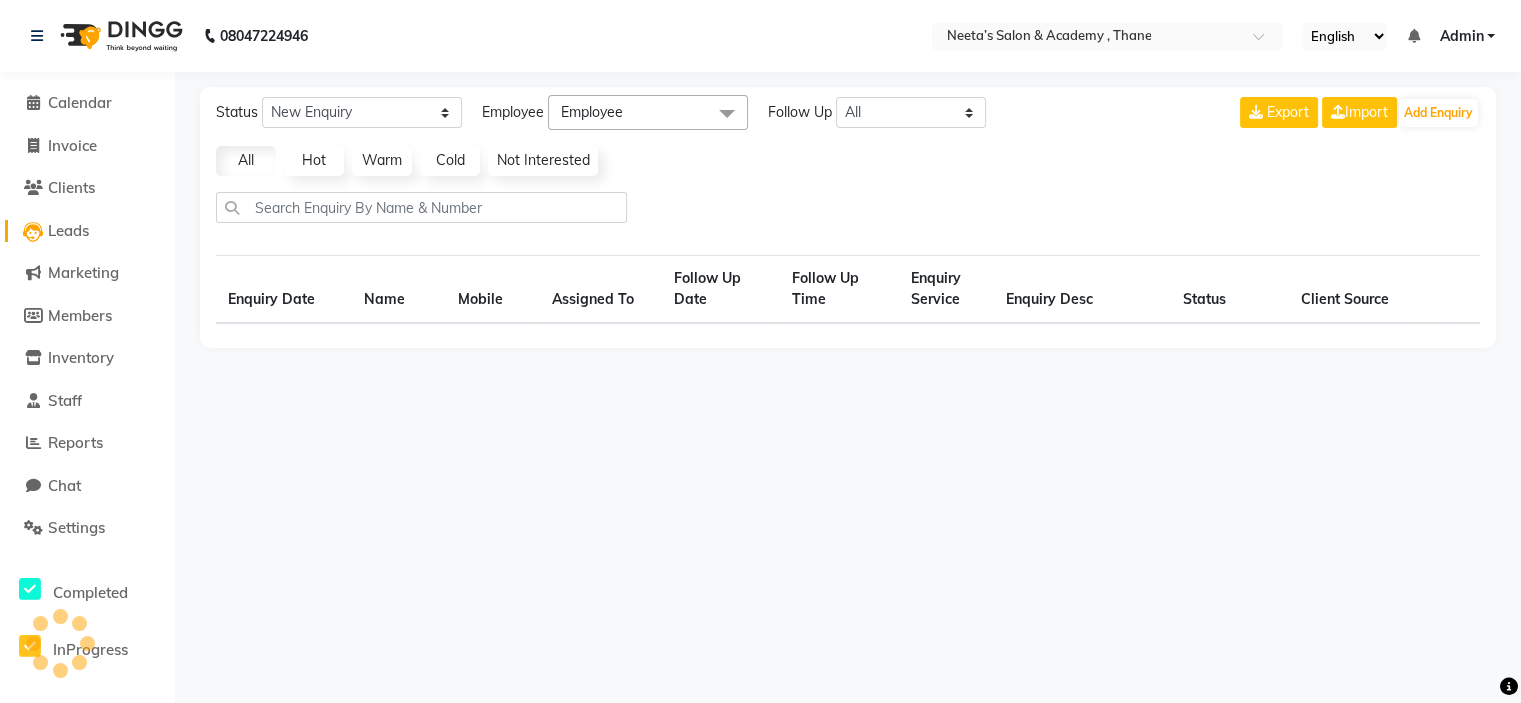 scroll, scrollTop: 0, scrollLeft: 0, axis: both 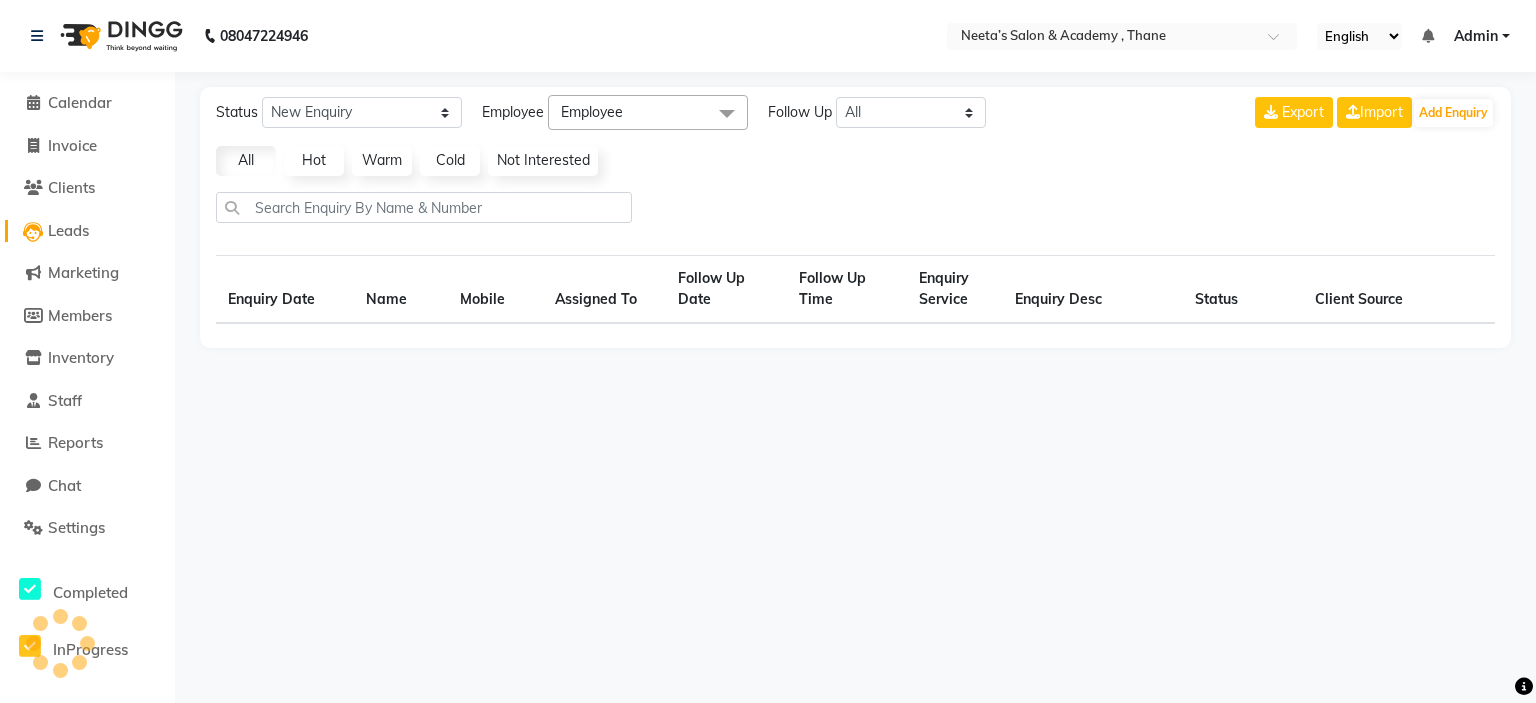 select on "10" 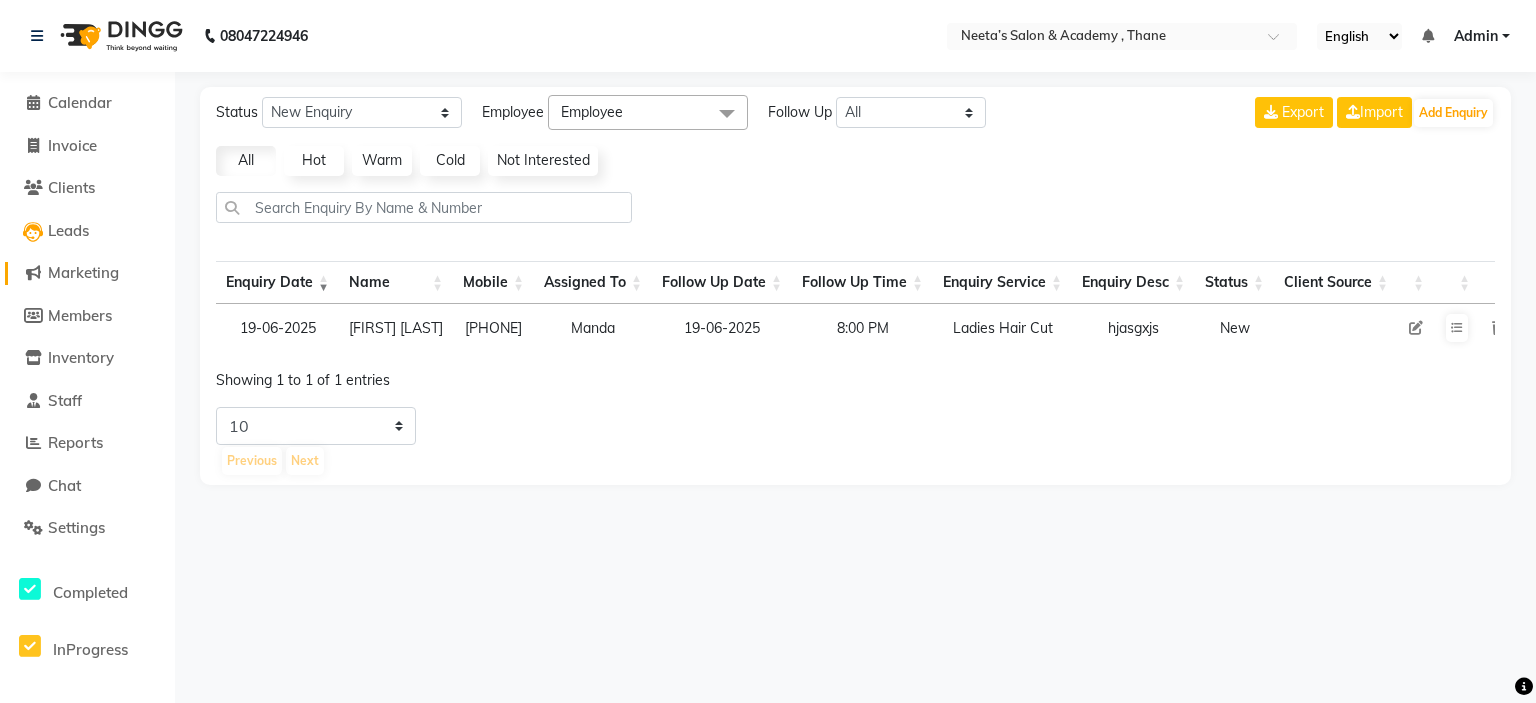 click on "Marketing" 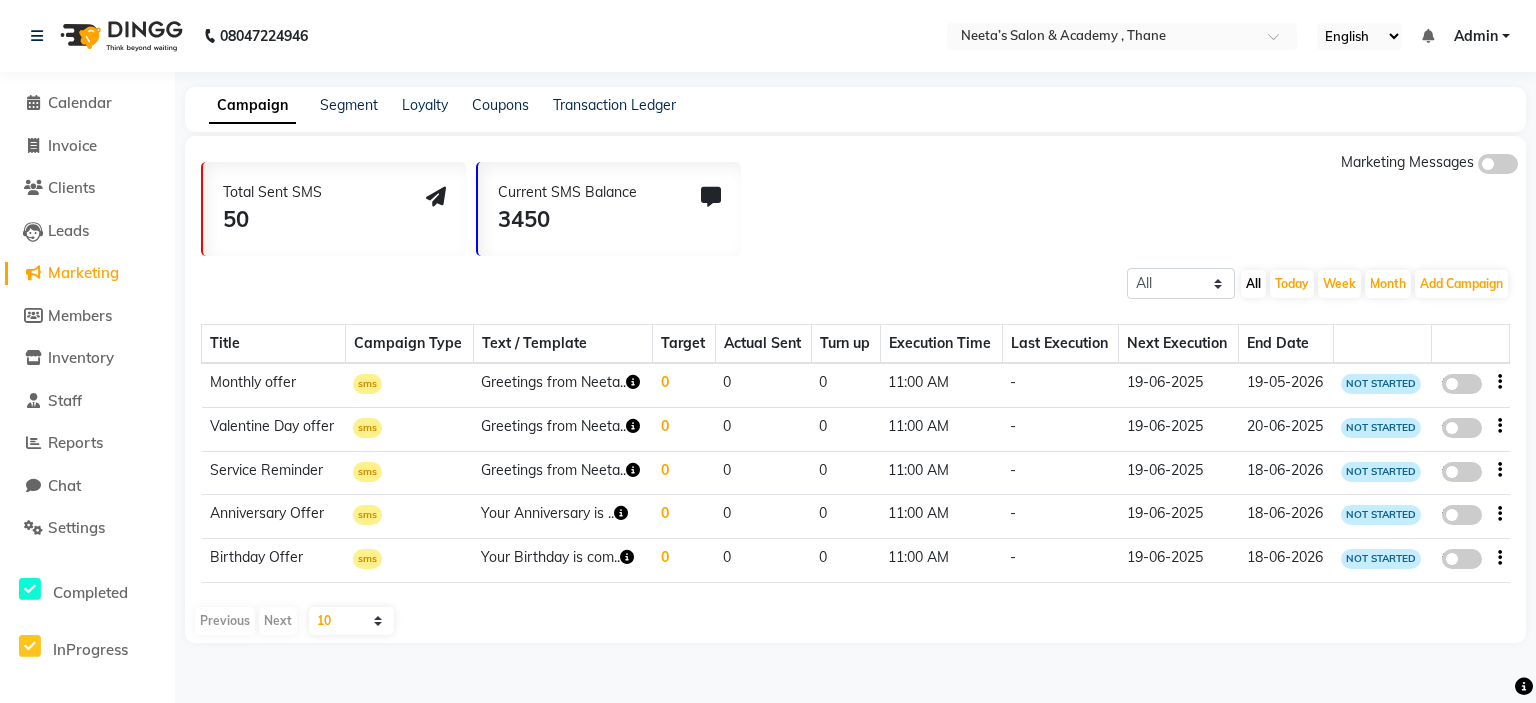click on "Members" 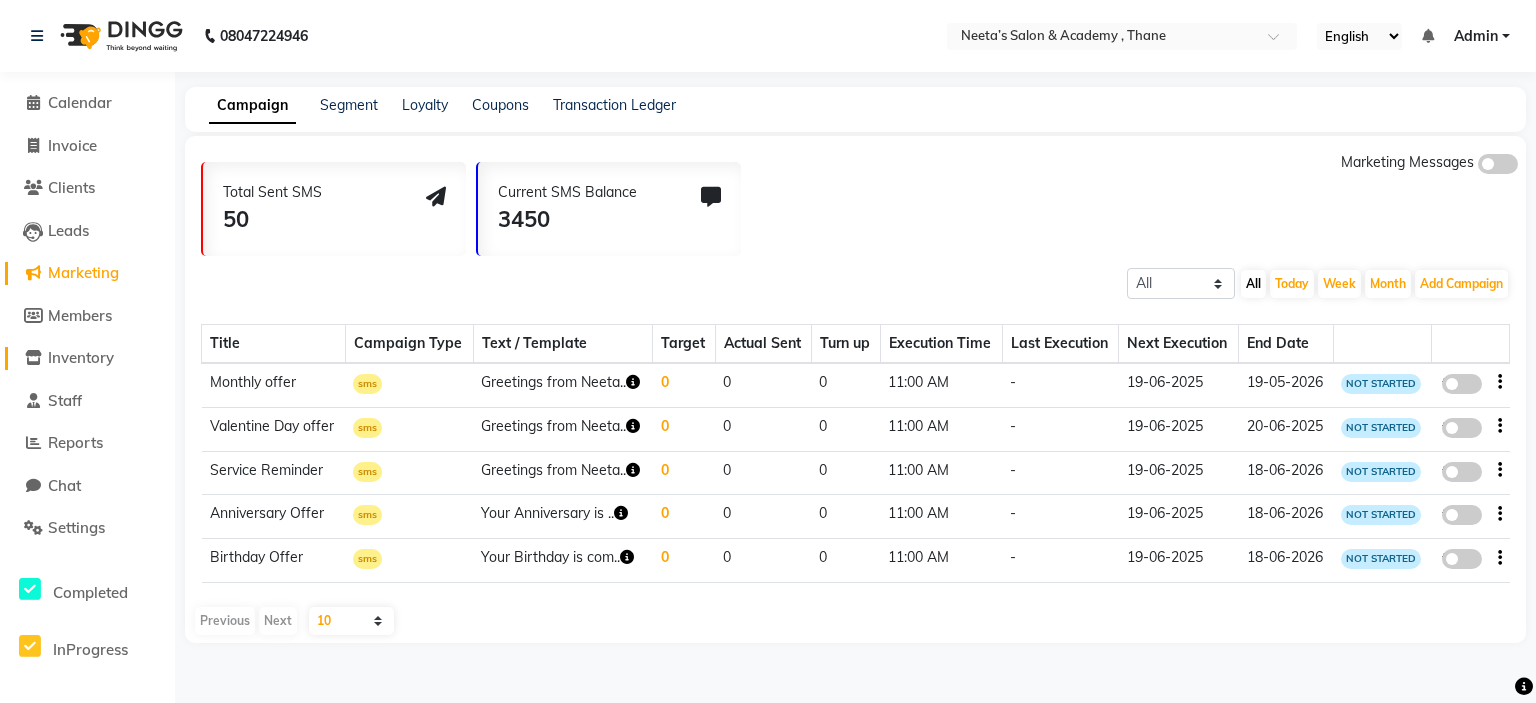 click on "Inventory" 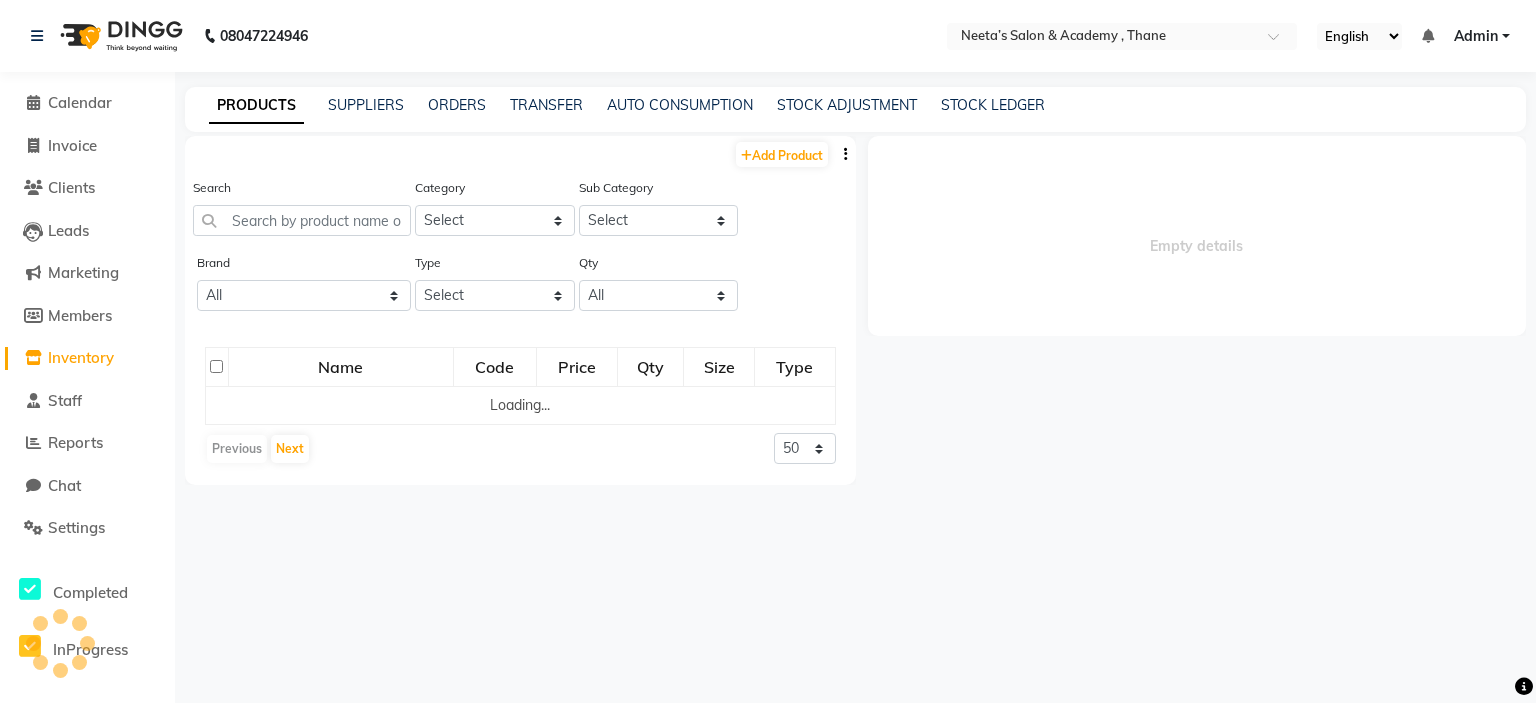 select 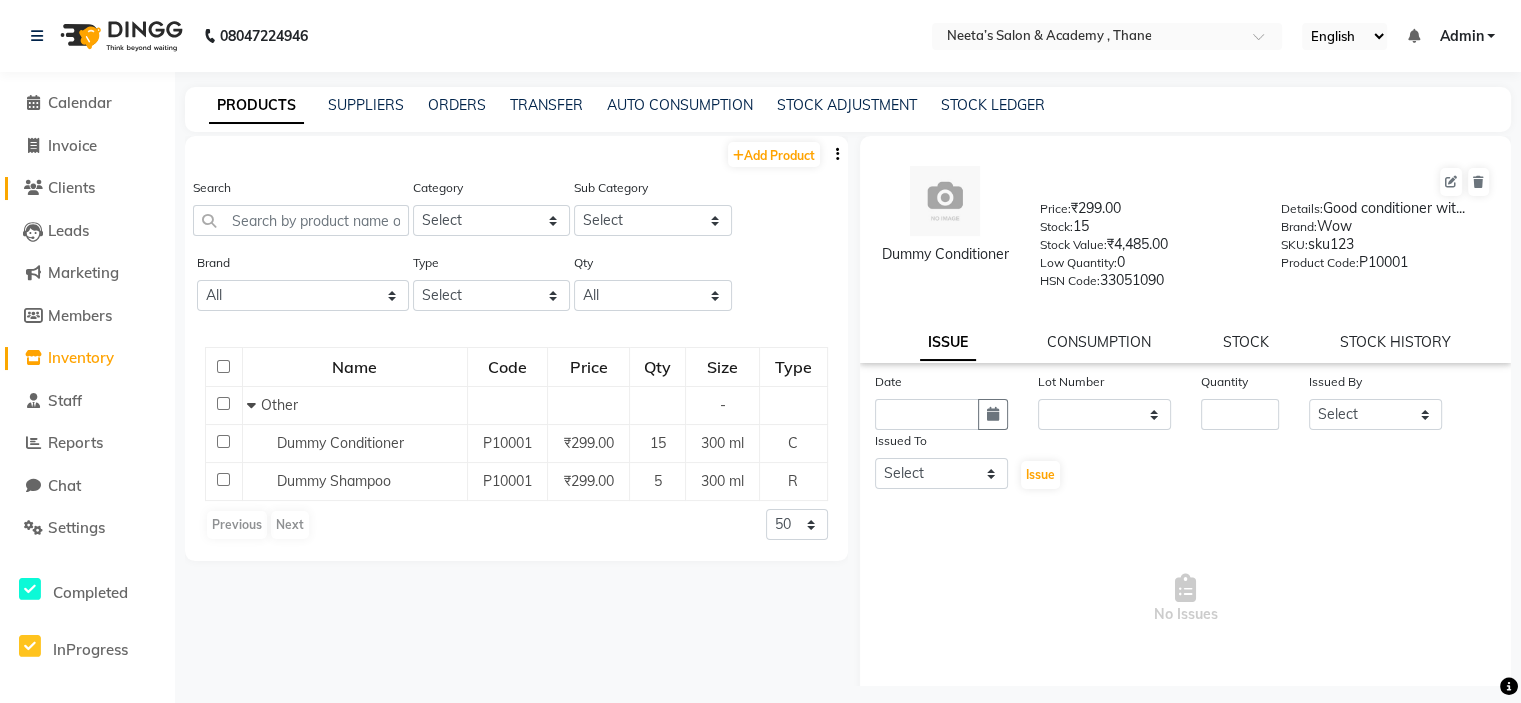 click on "Clients" 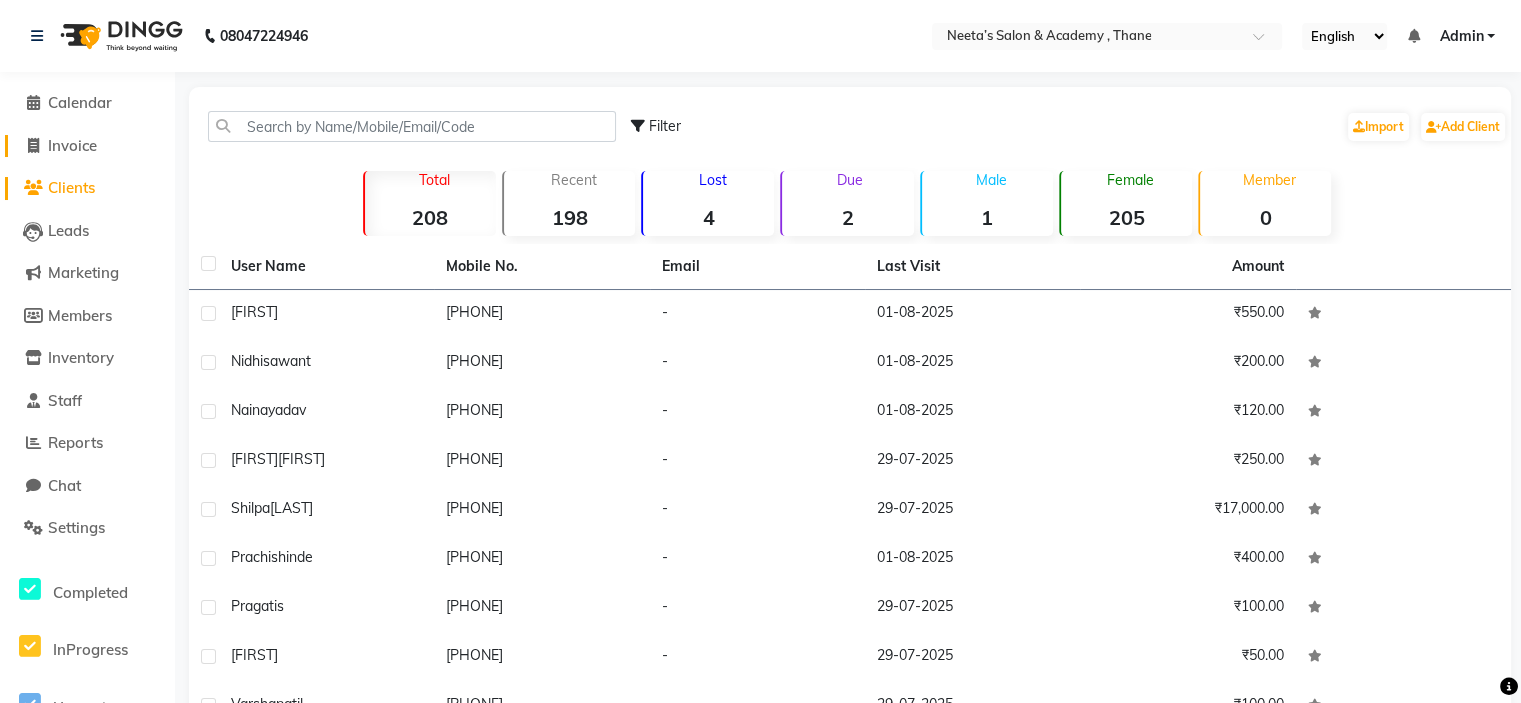 click on "Invoice" 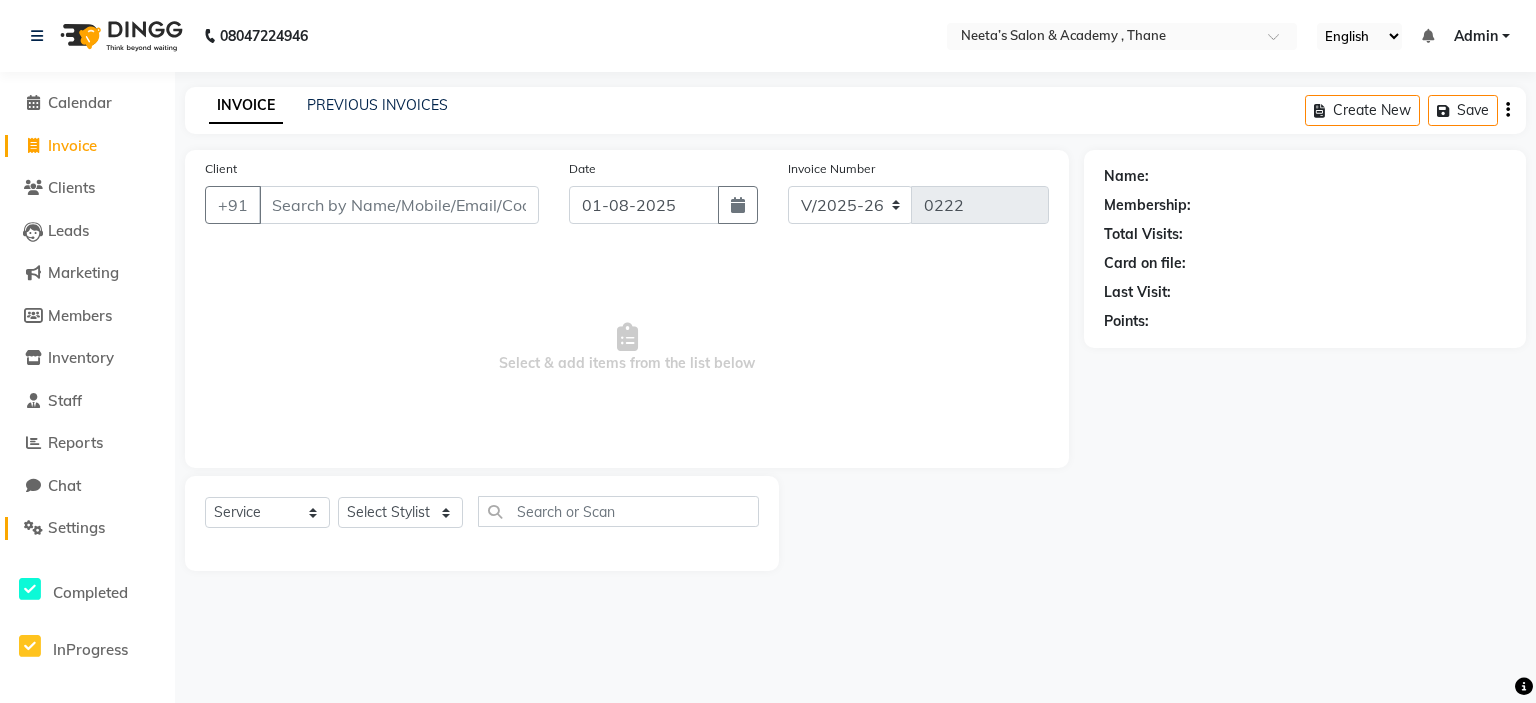 click on "Settings" 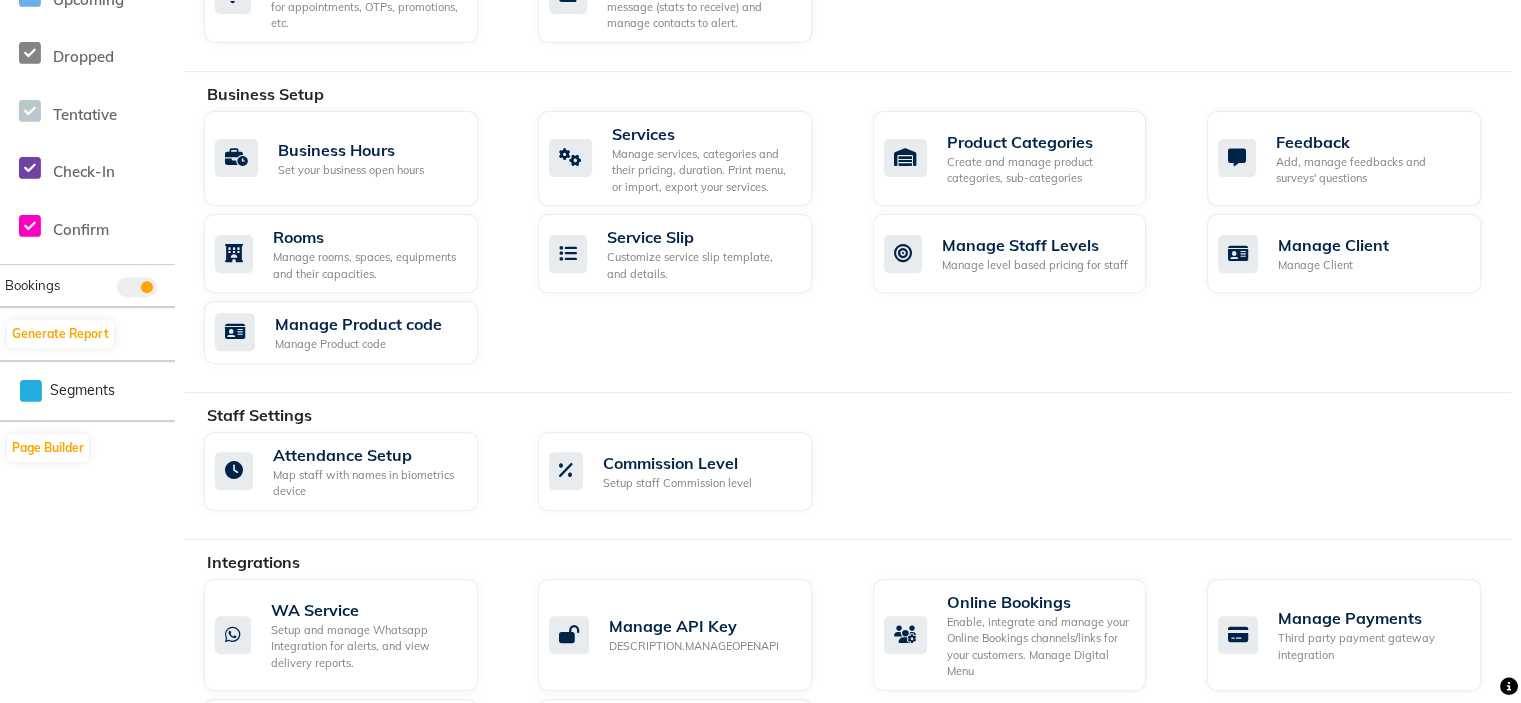 scroll, scrollTop: 951, scrollLeft: 0, axis: vertical 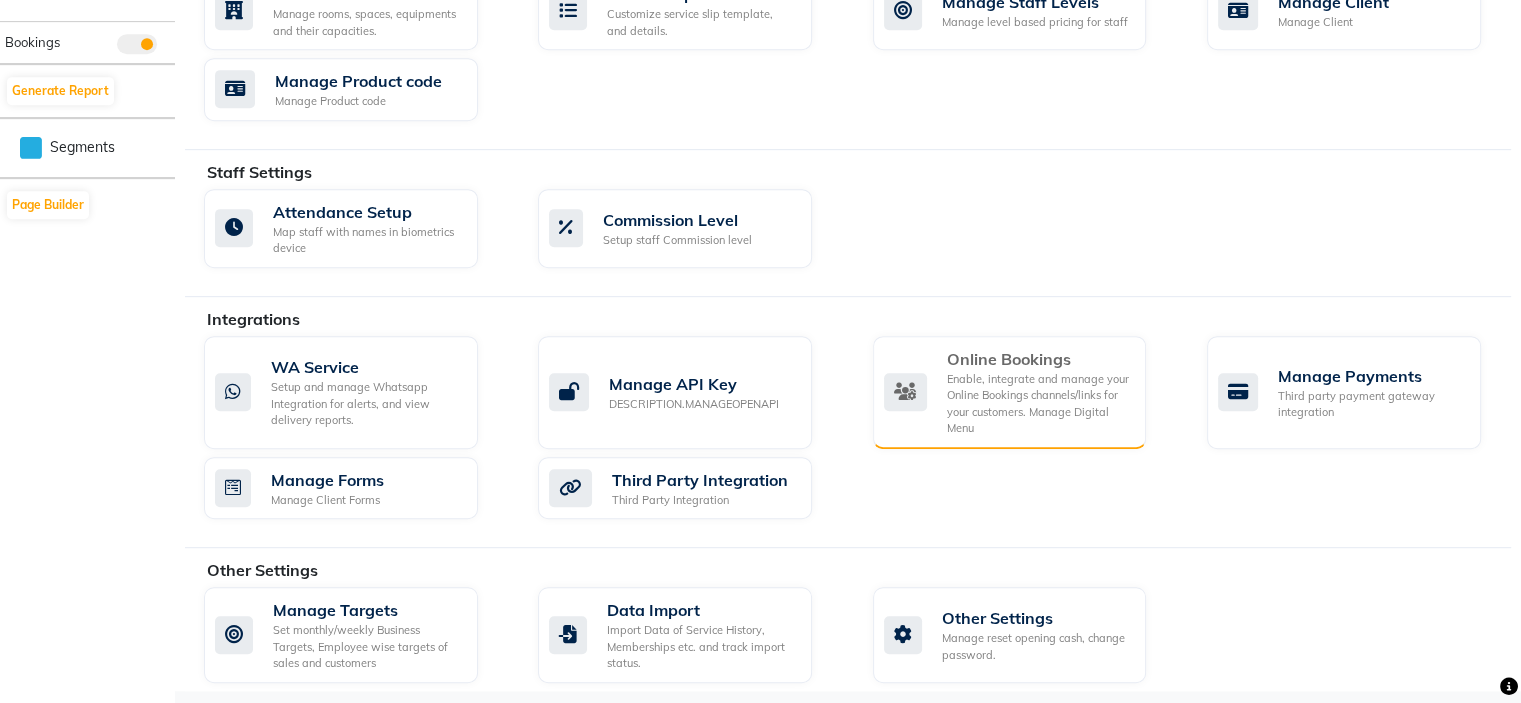 click on "Online Bookings" 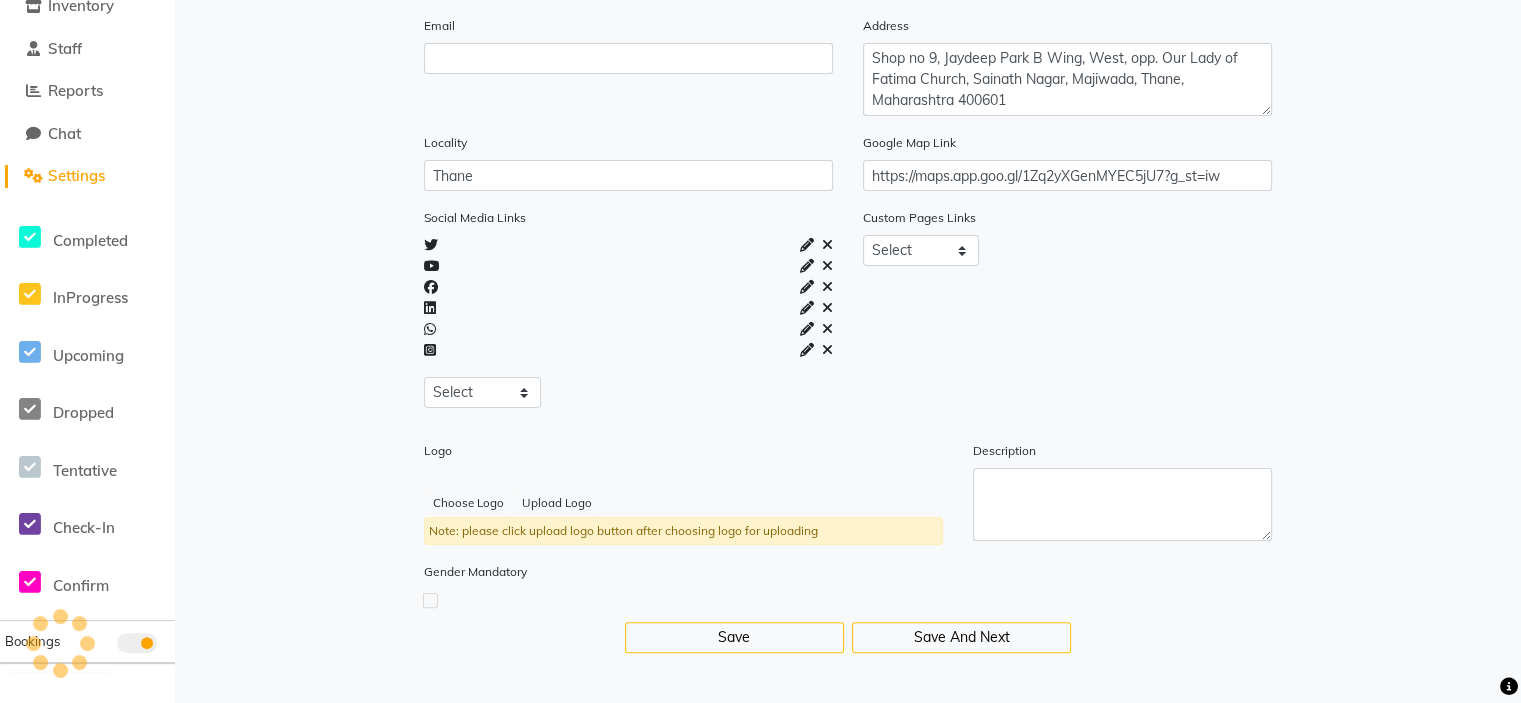 scroll, scrollTop: 0, scrollLeft: 0, axis: both 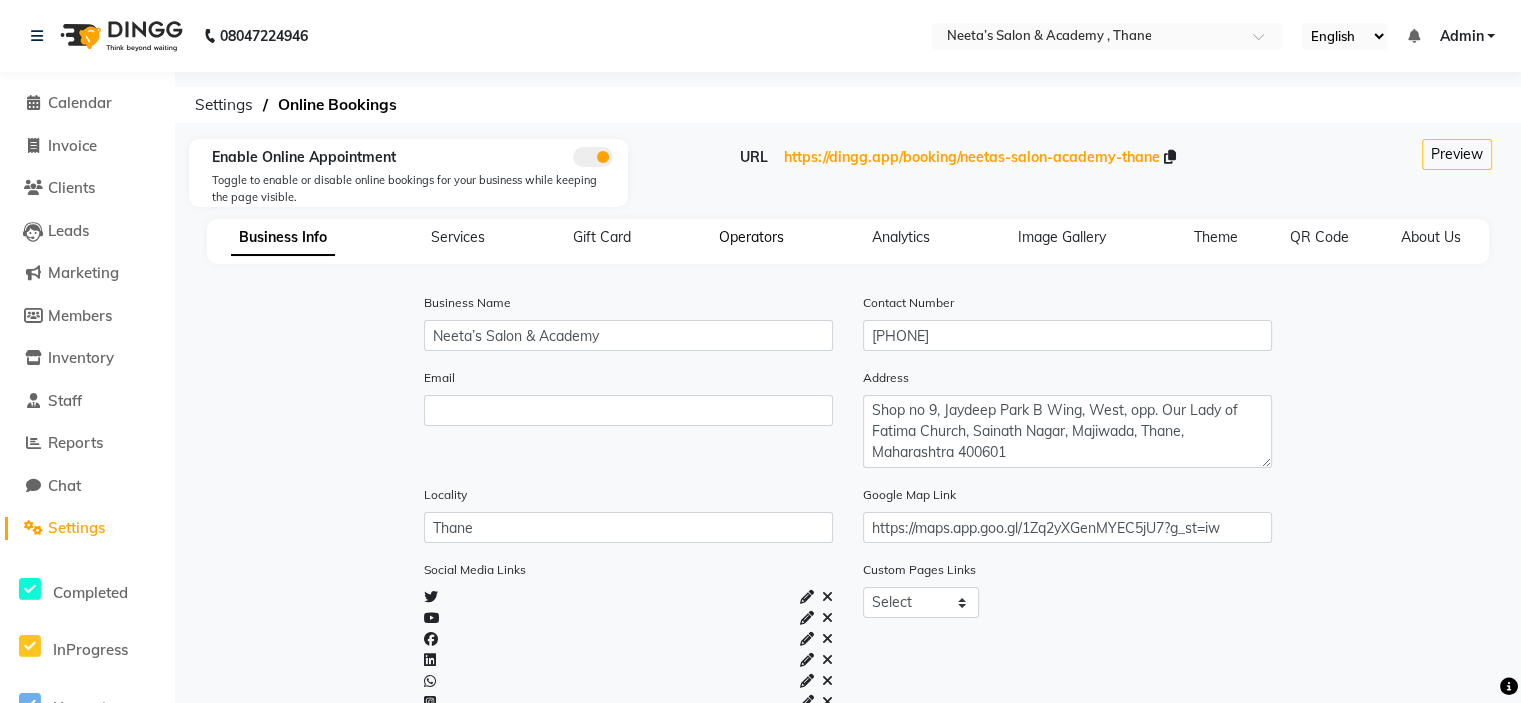 click on "Operators" 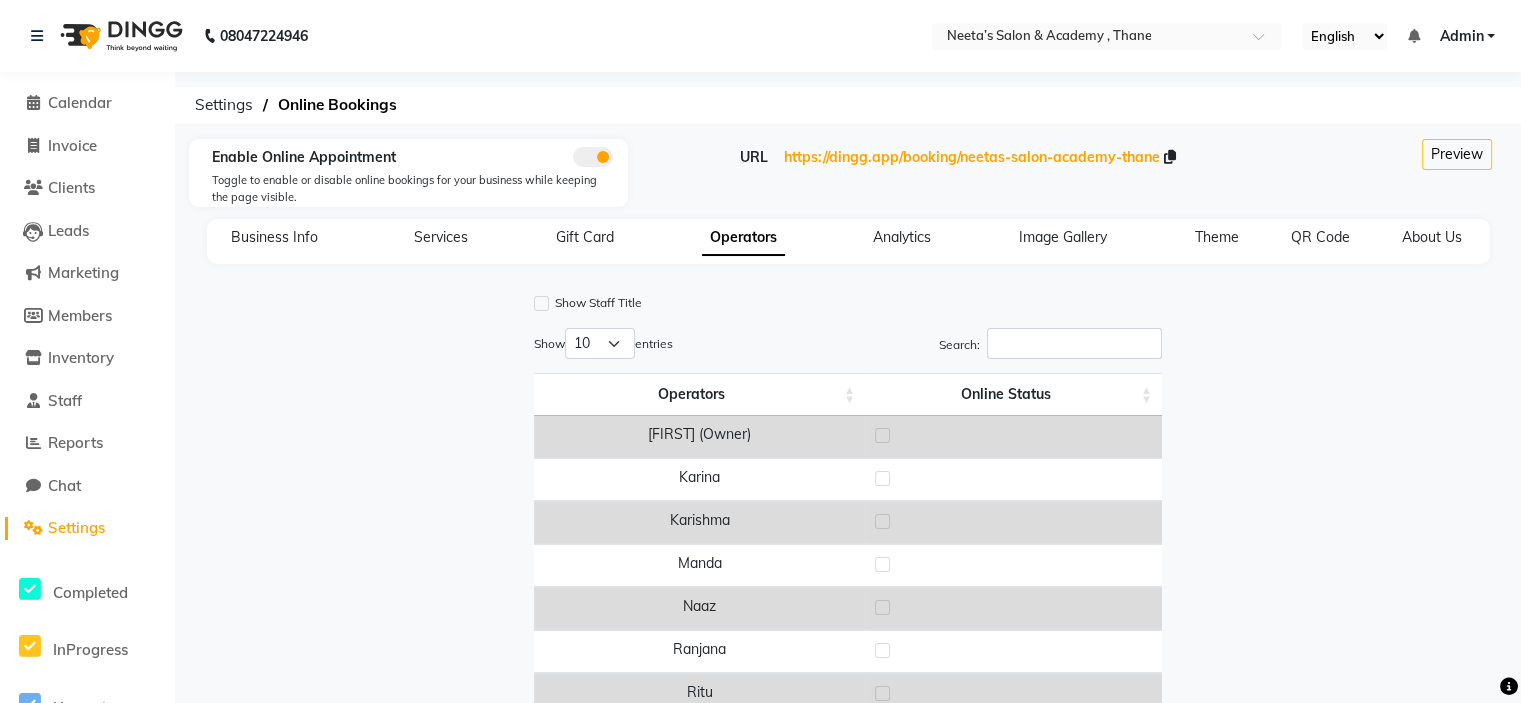 click at bounding box center [882, 435] 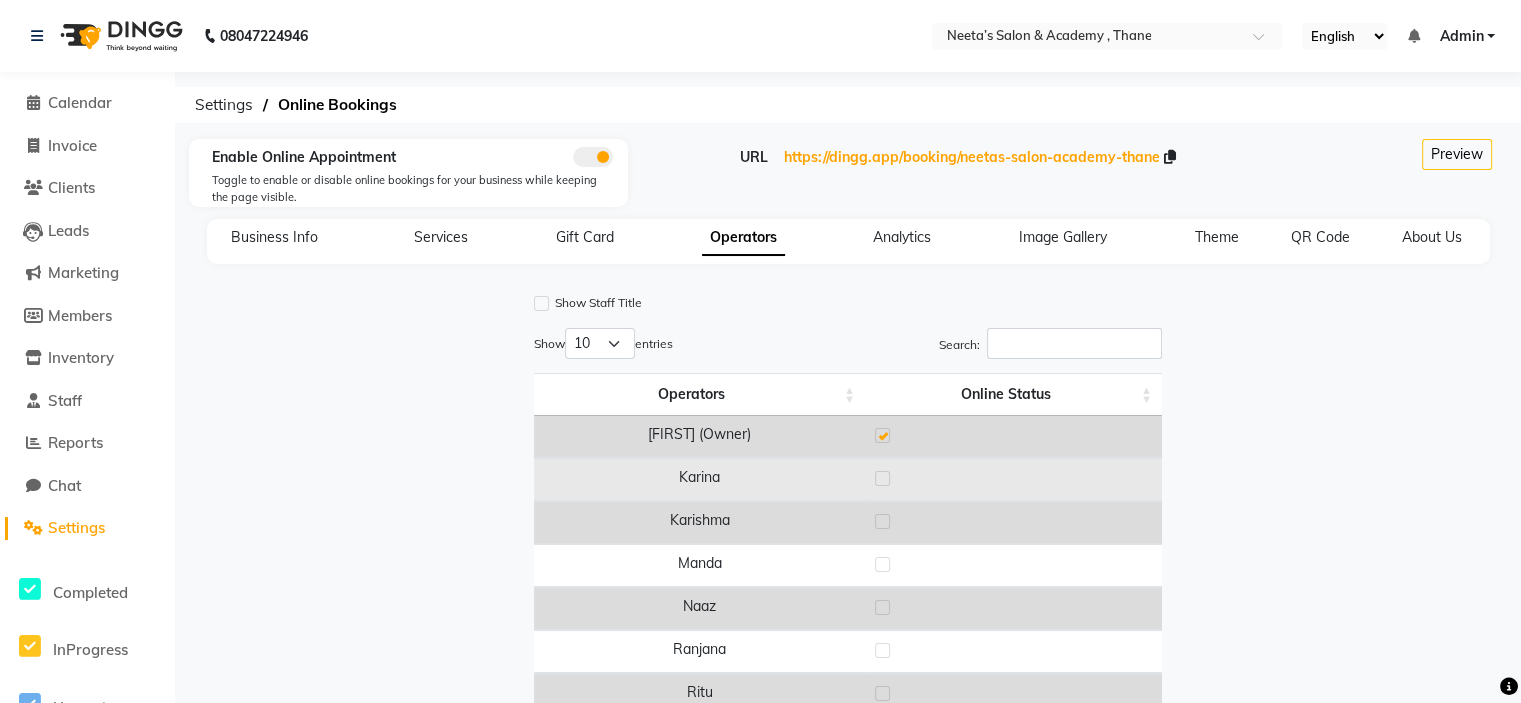 click at bounding box center (882, 478) 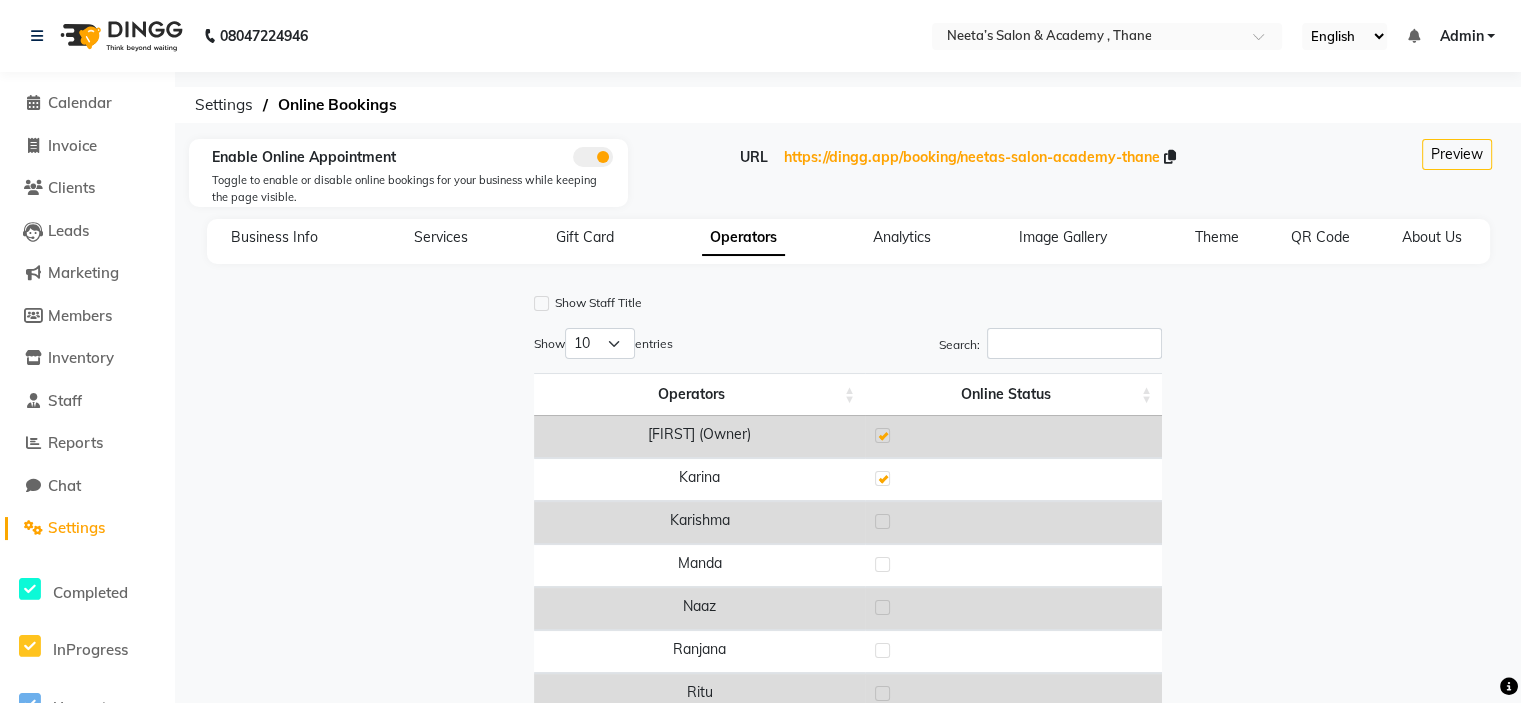 click at bounding box center [882, 521] 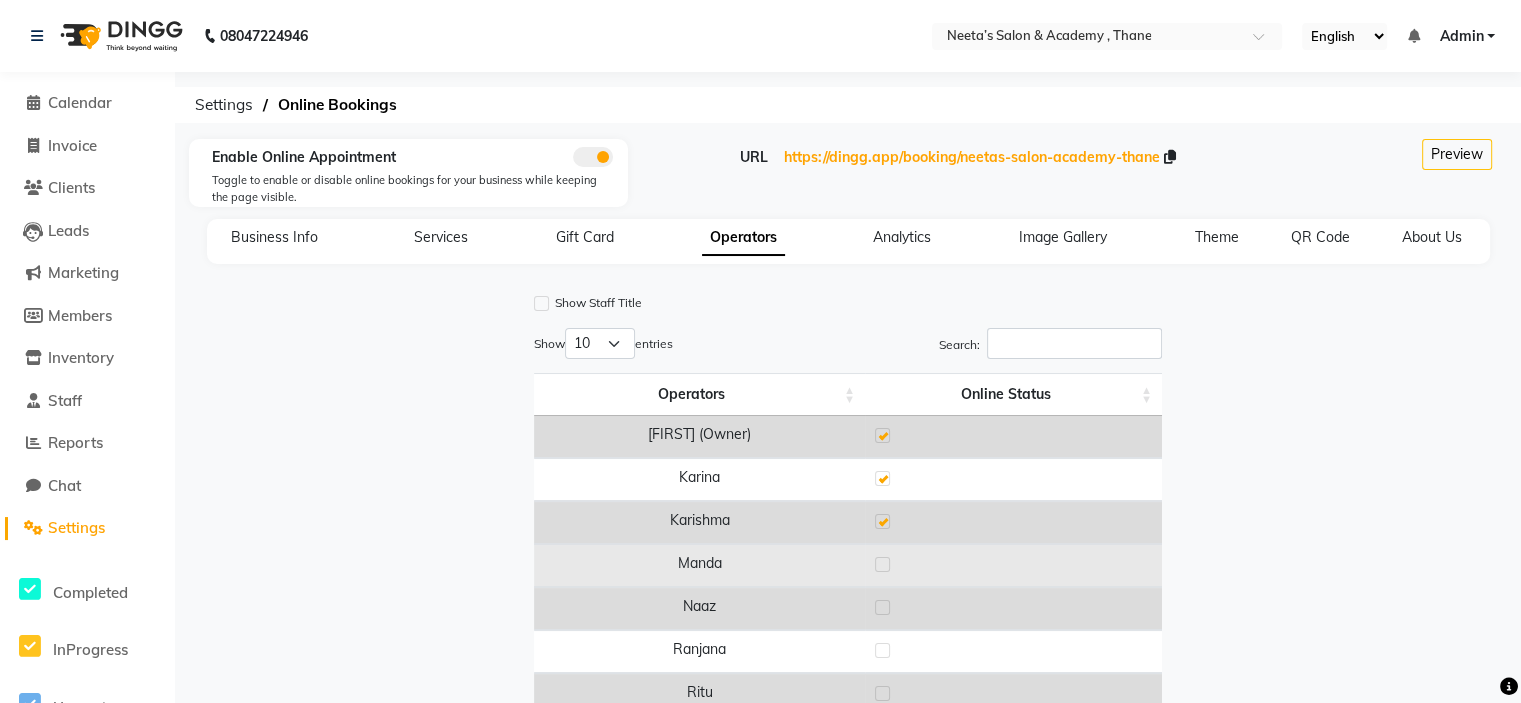 click at bounding box center [882, 564] 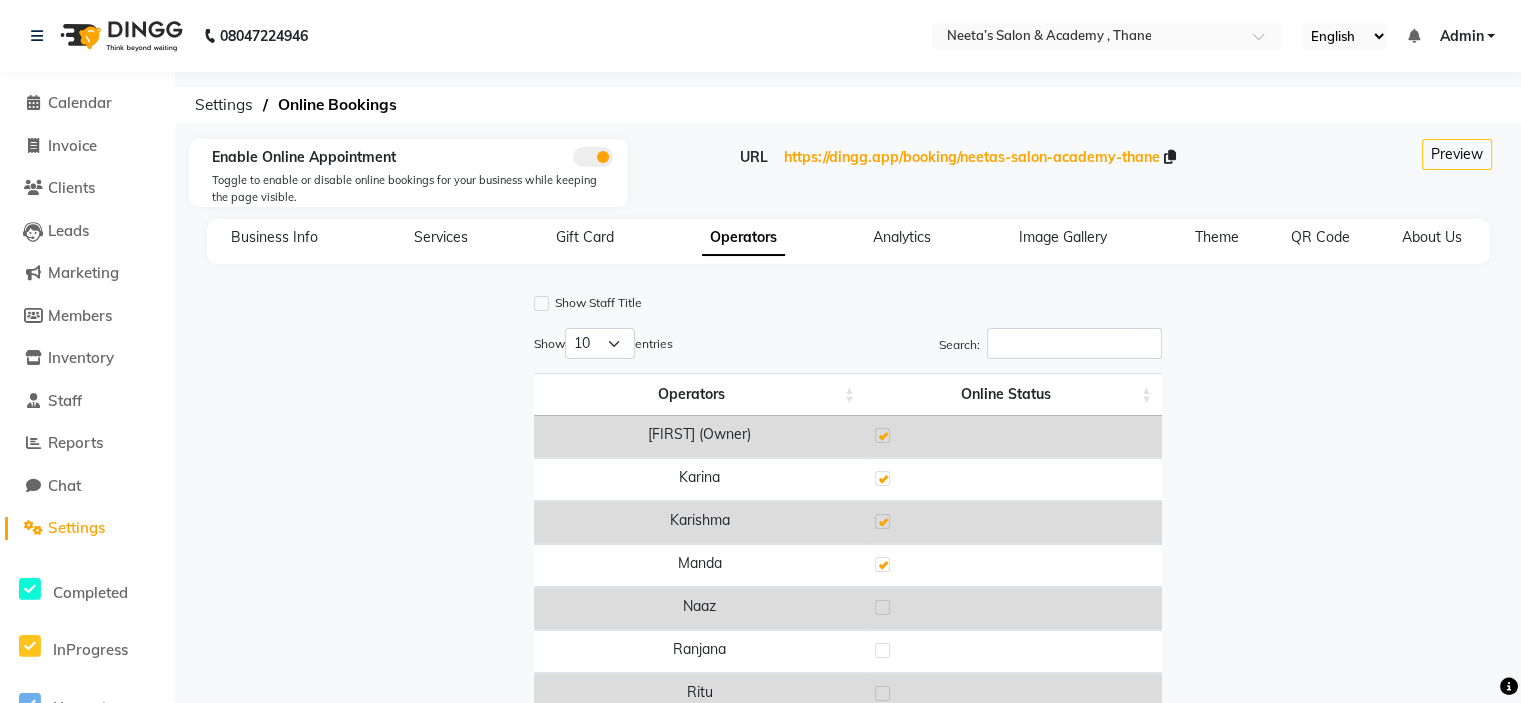 click at bounding box center [882, 607] 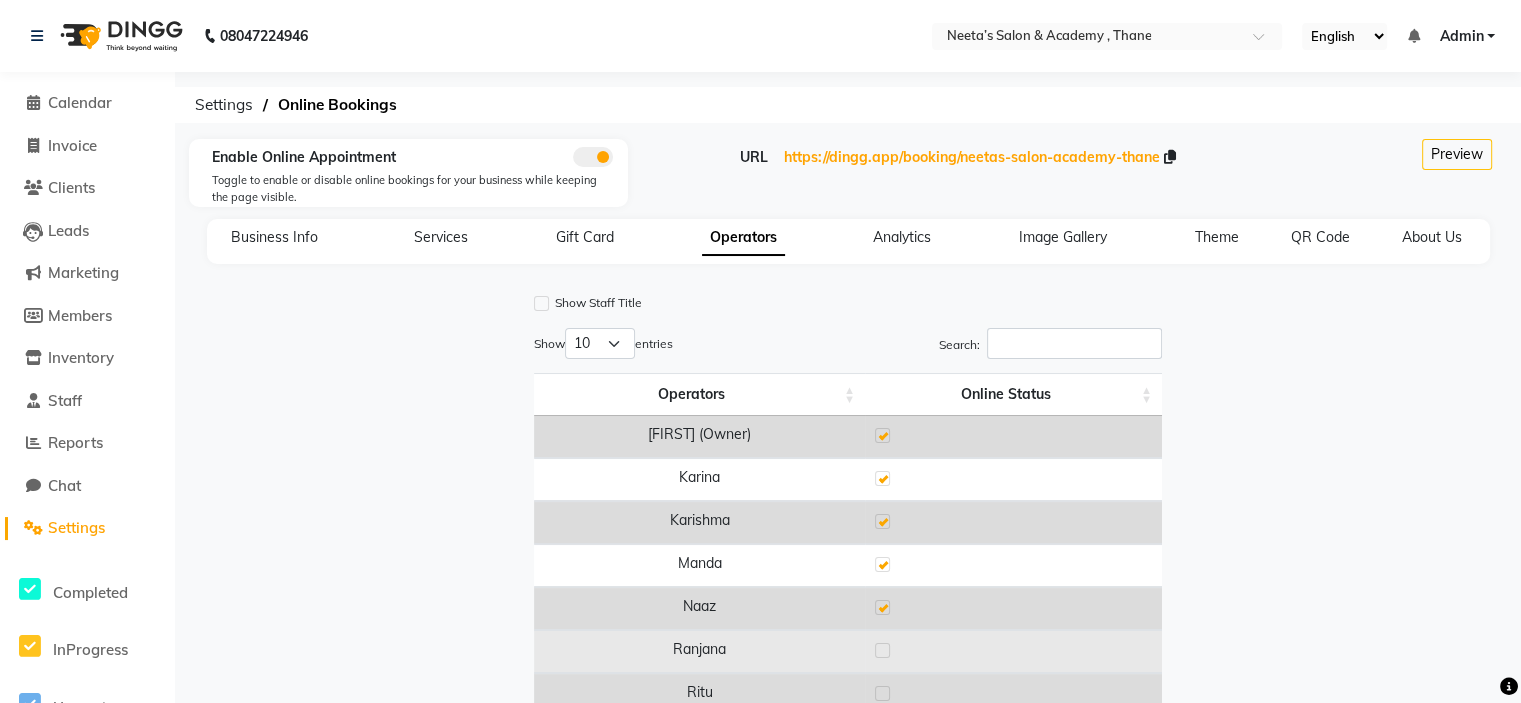 click at bounding box center (882, 650) 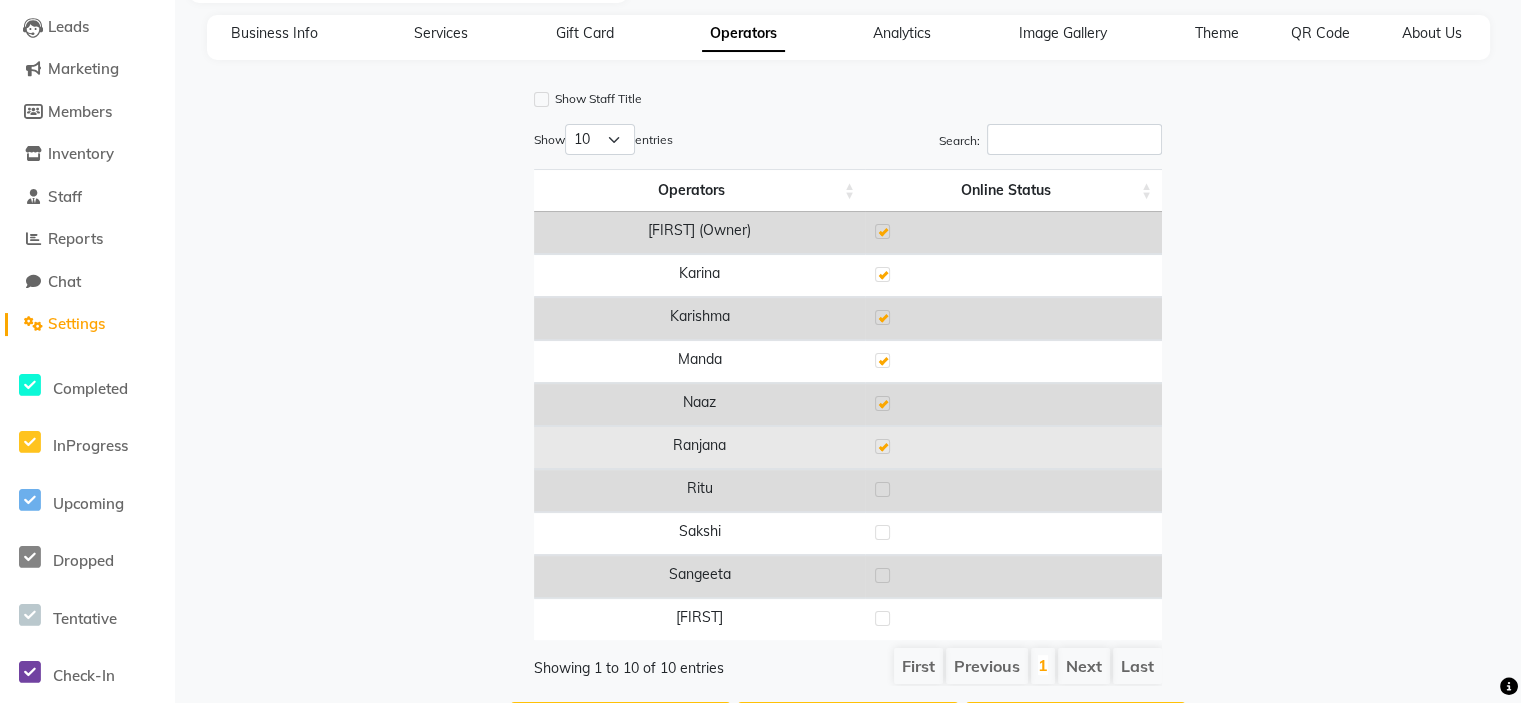 scroll, scrollTop: 220, scrollLeft: 0, axis: vertical 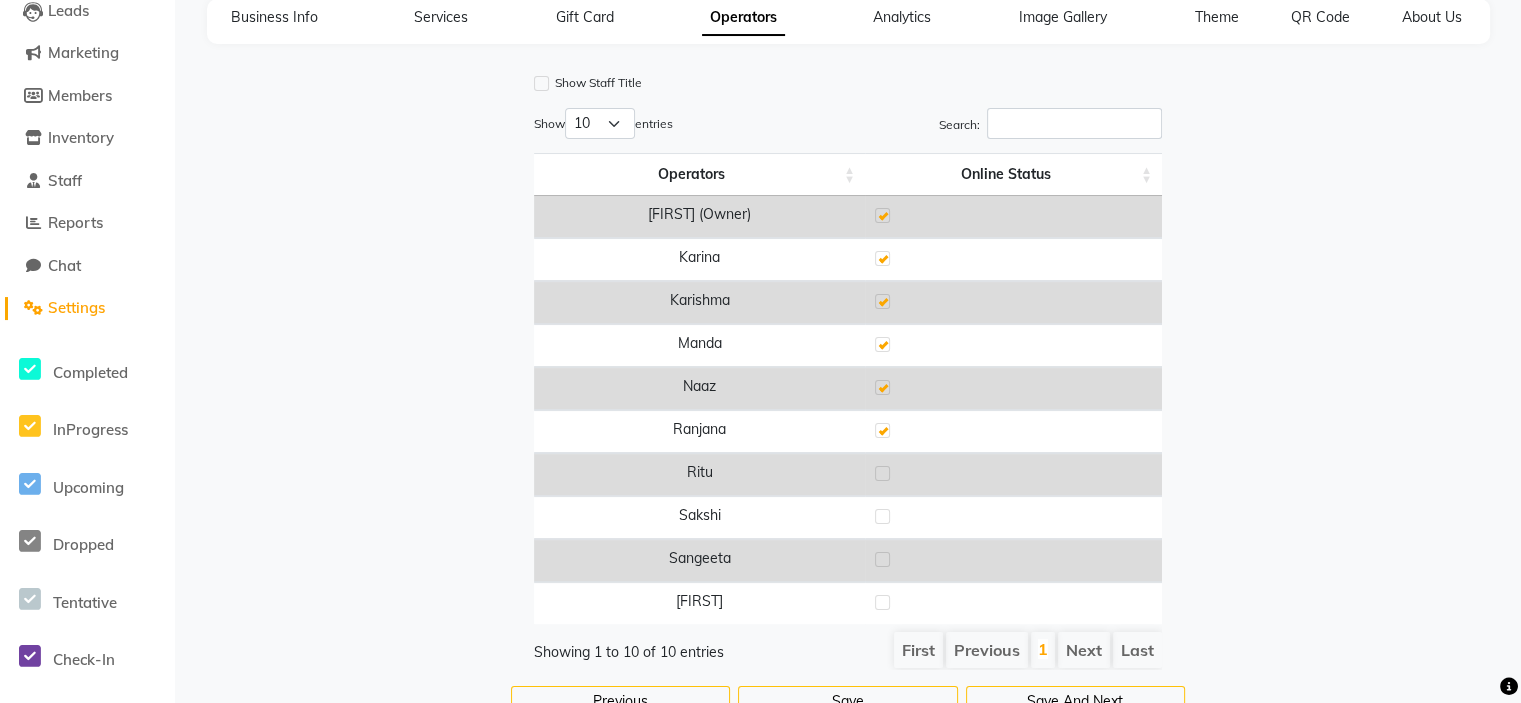 click at bounding box center [882, 473] 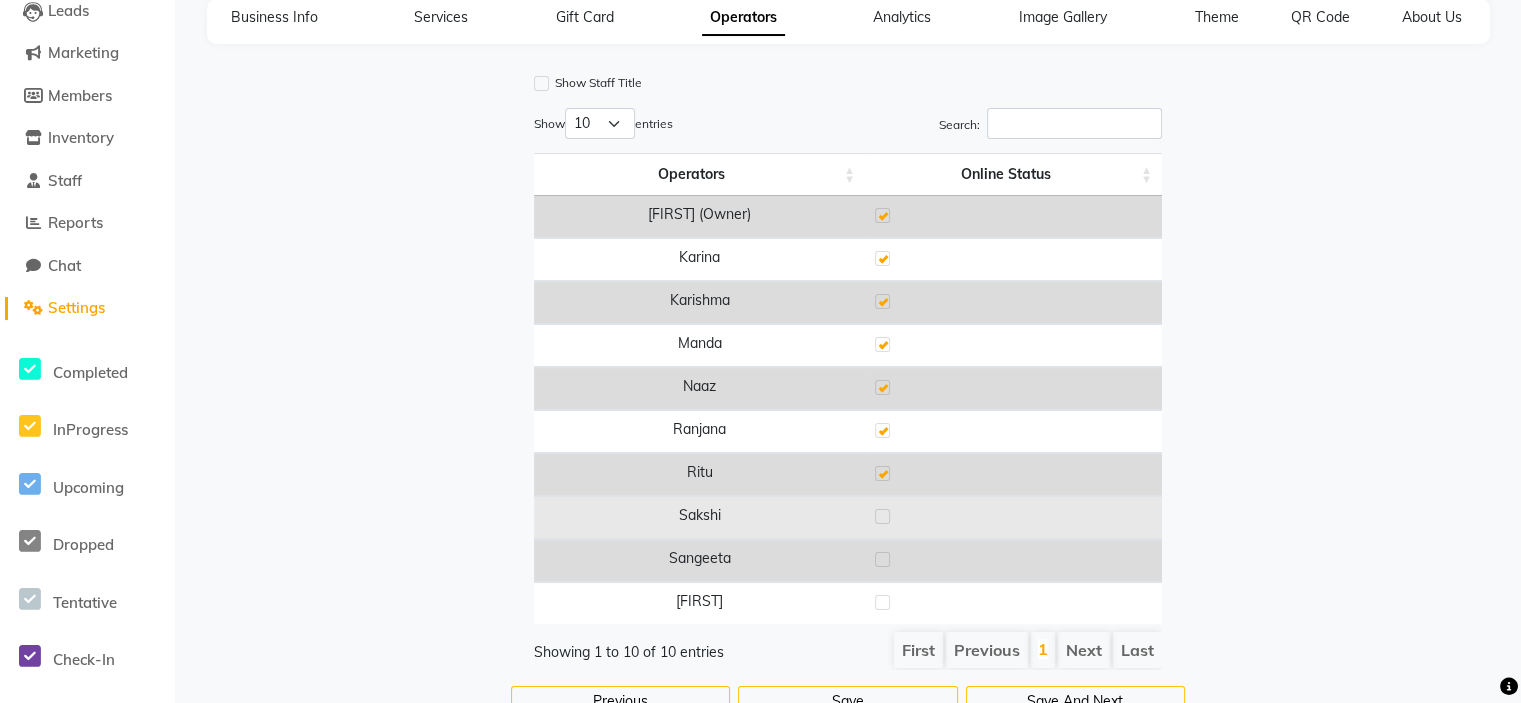 click at bounding box center (882, 516) 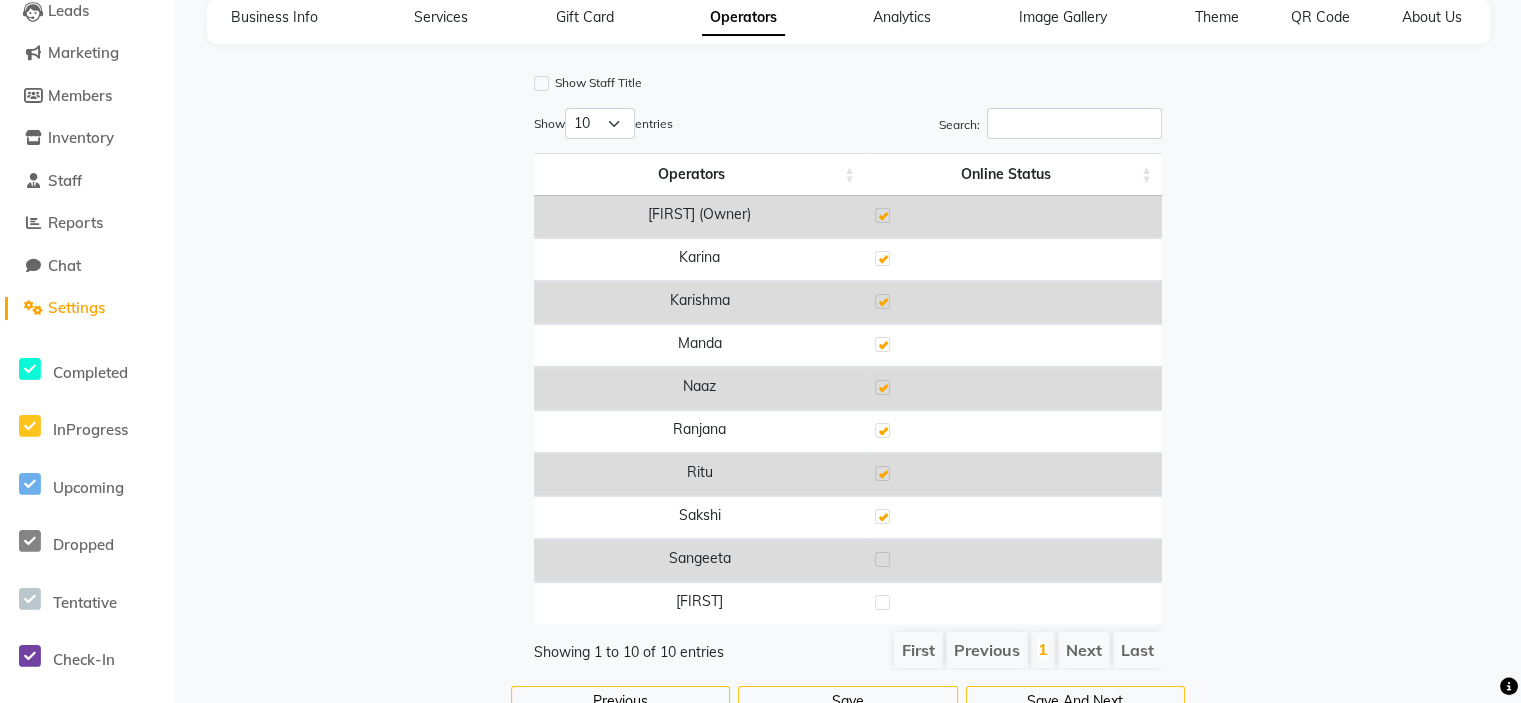 click at bounding box center (882, 559) 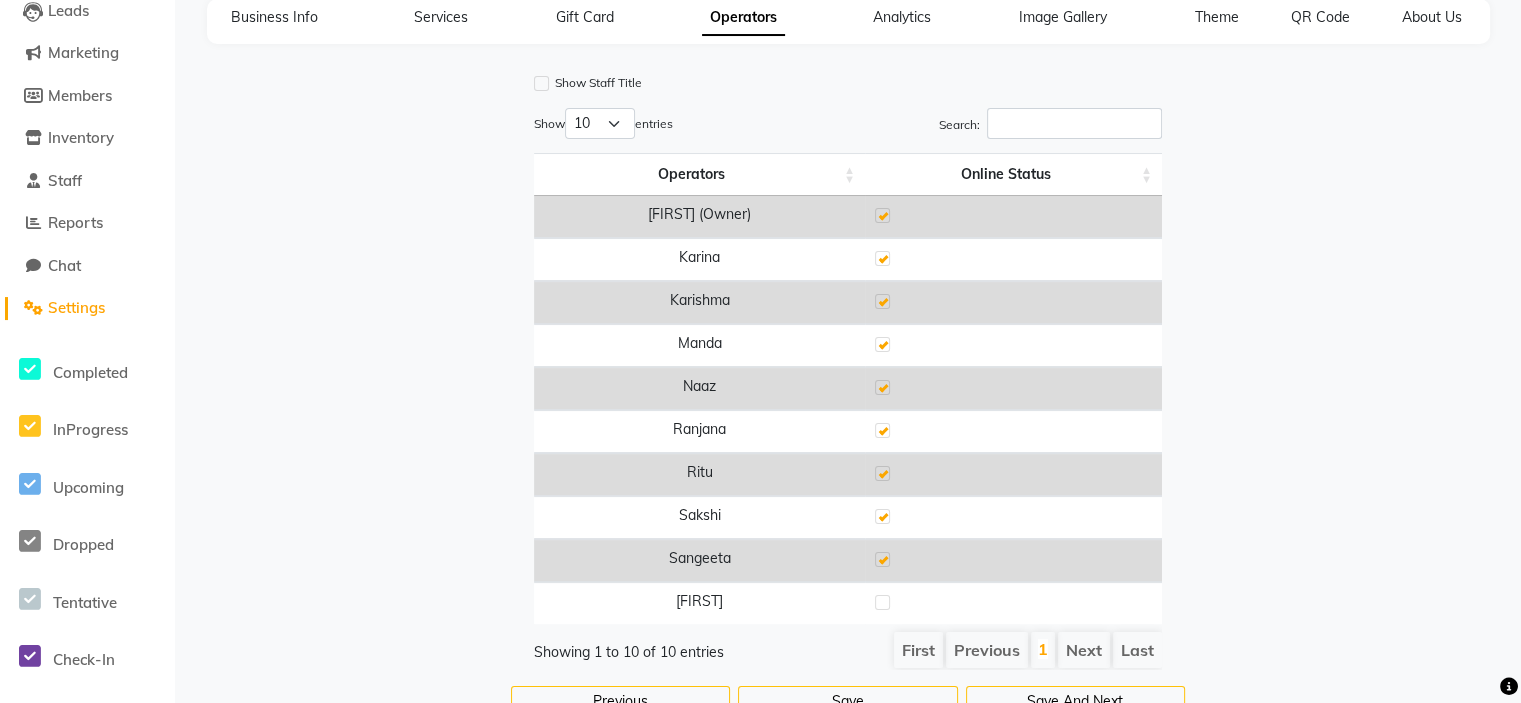 scroll, scrollTop: 295, scrollLeft: 0, axis: vertical 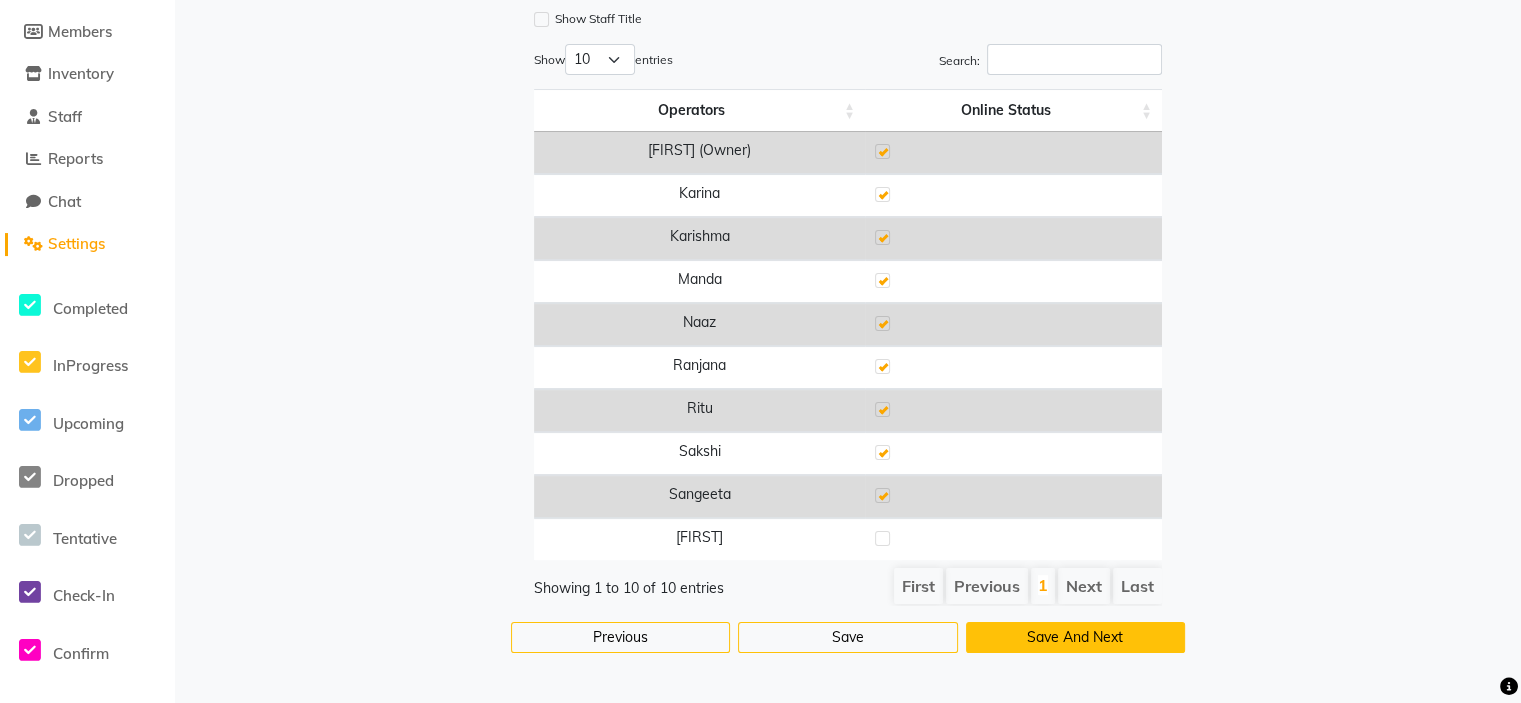 click on "Save And Next" 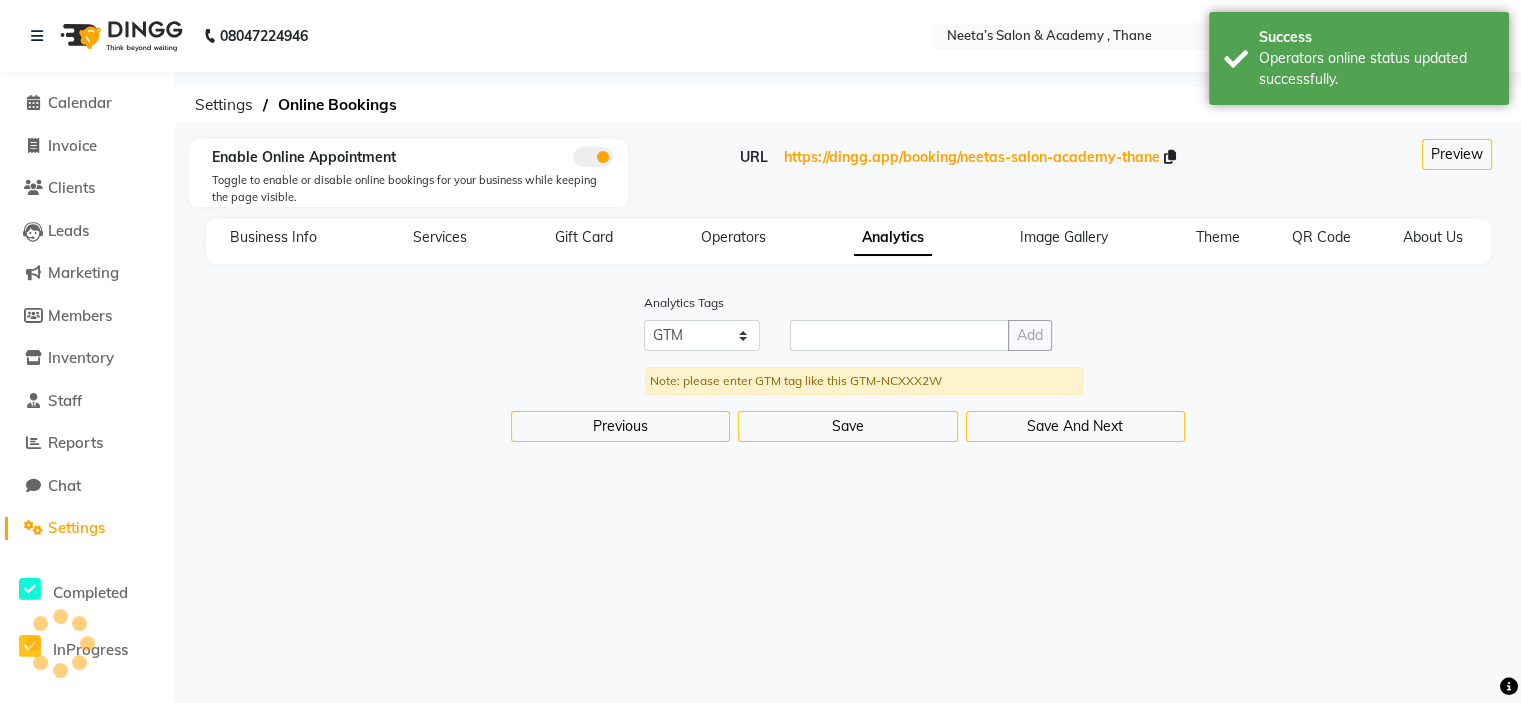scroll, scrollTop: 0, scrollLeft: 0, axis: both 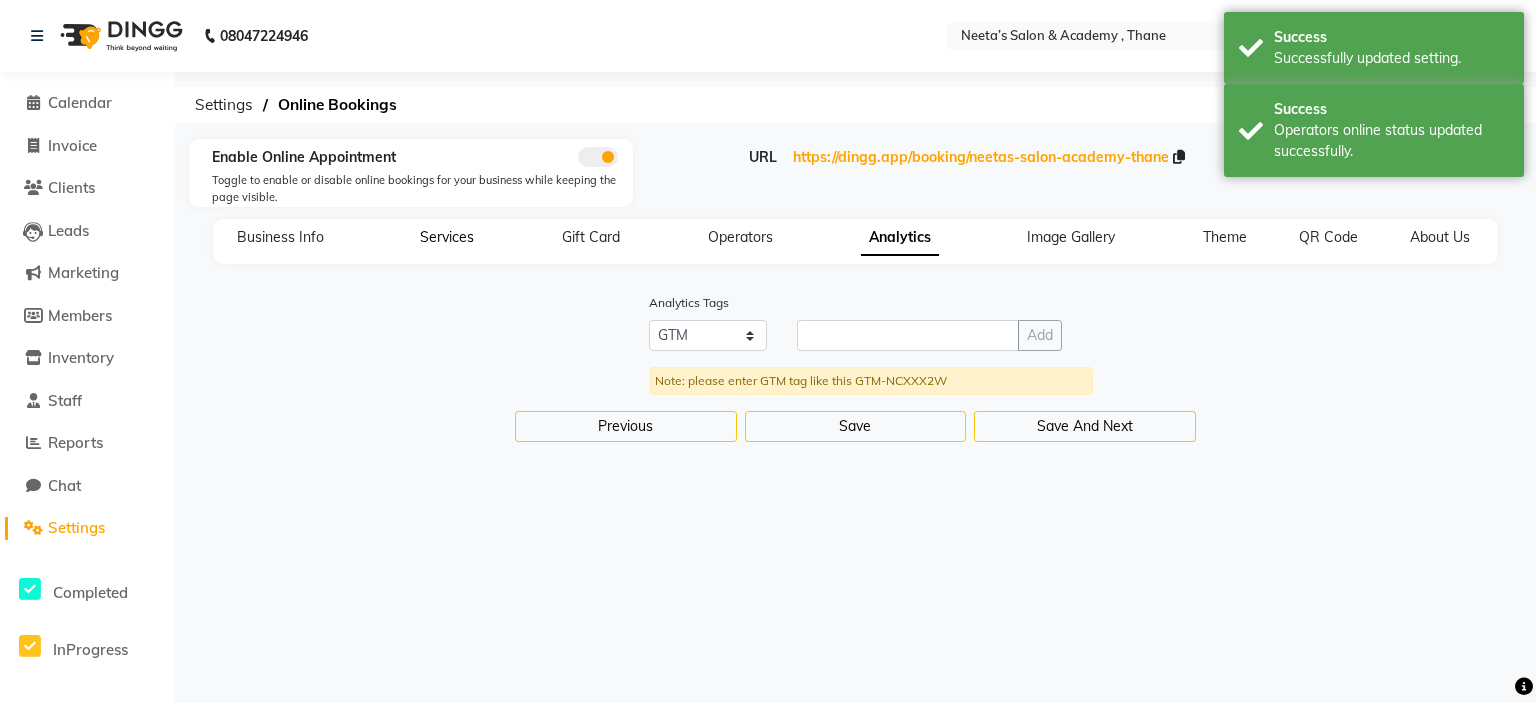 click on "Services" 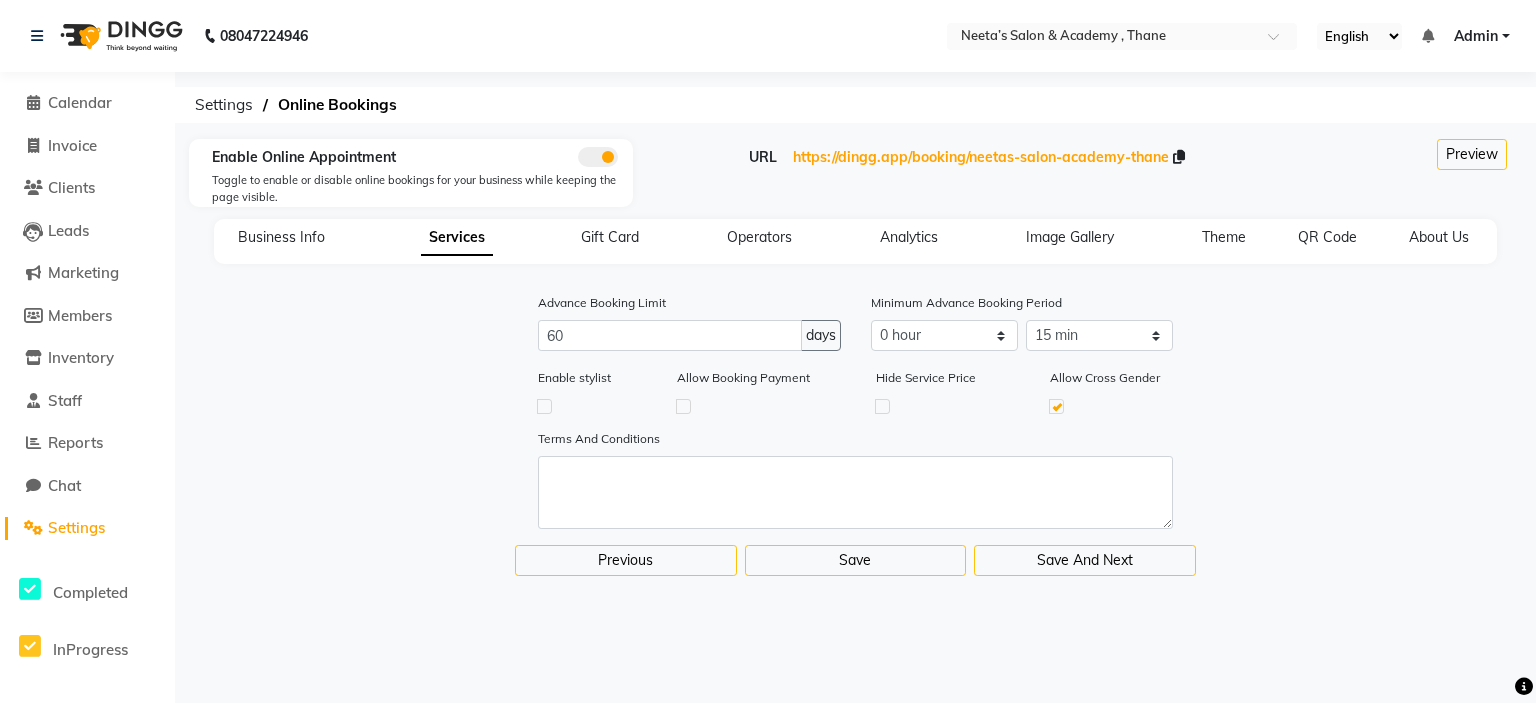 click 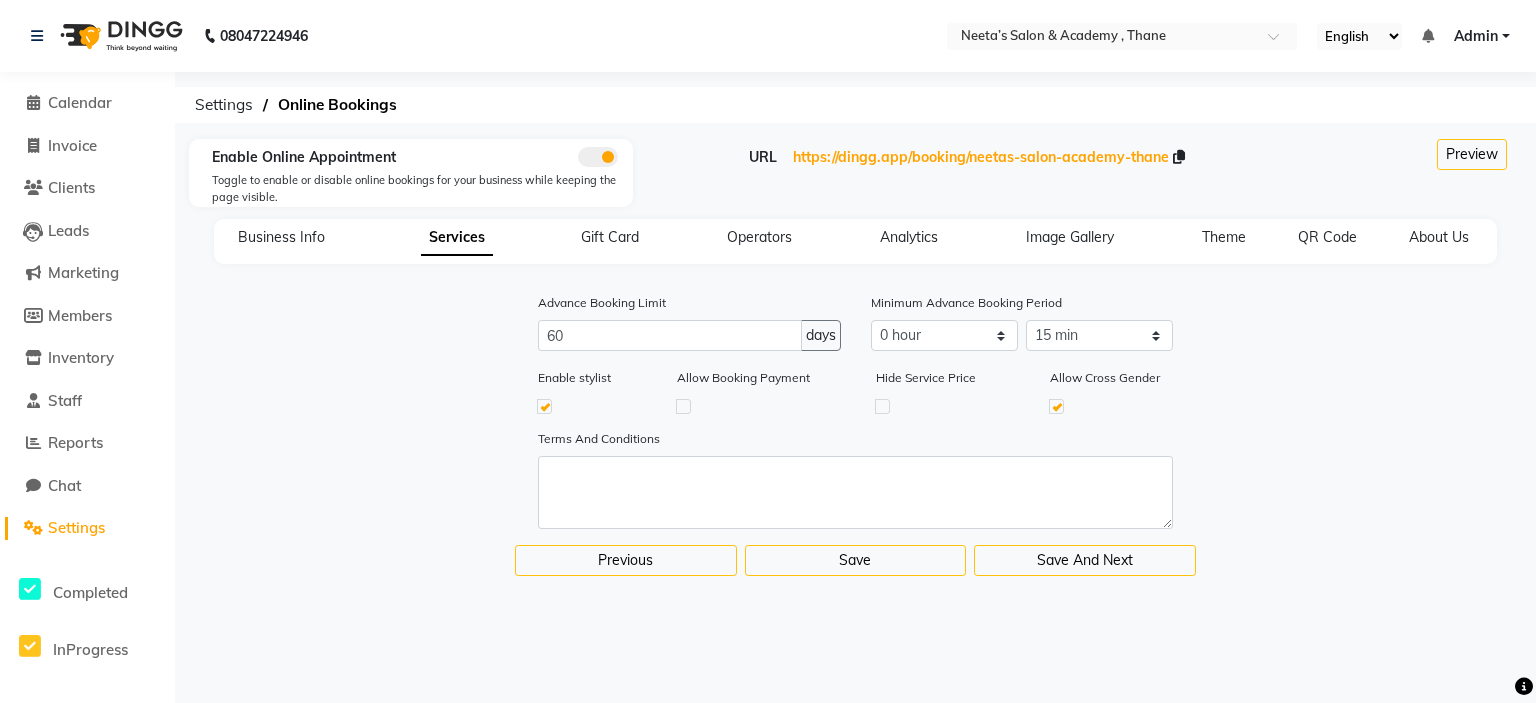 click 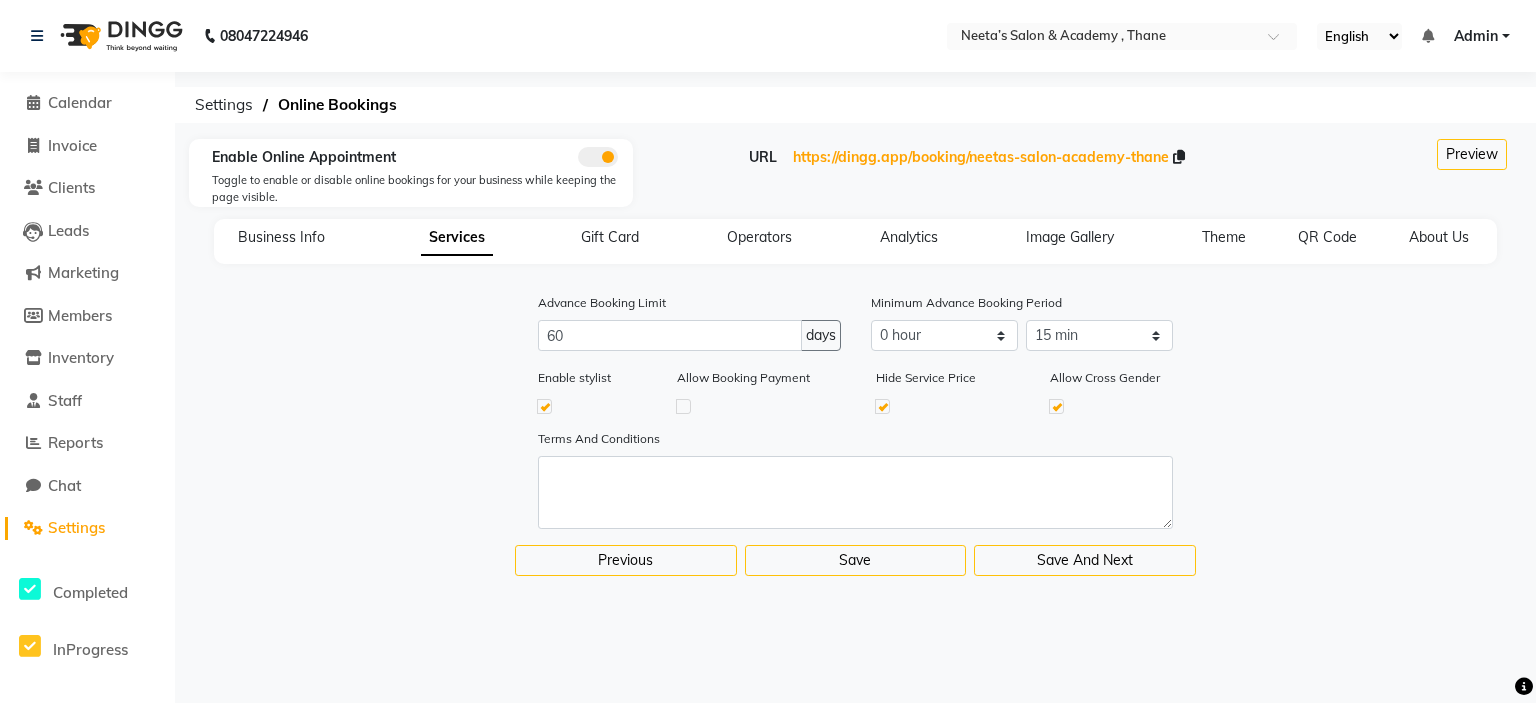 click on "Enable stylist Allow Booking Payment Hide Service Price  Allow Cross Gender" 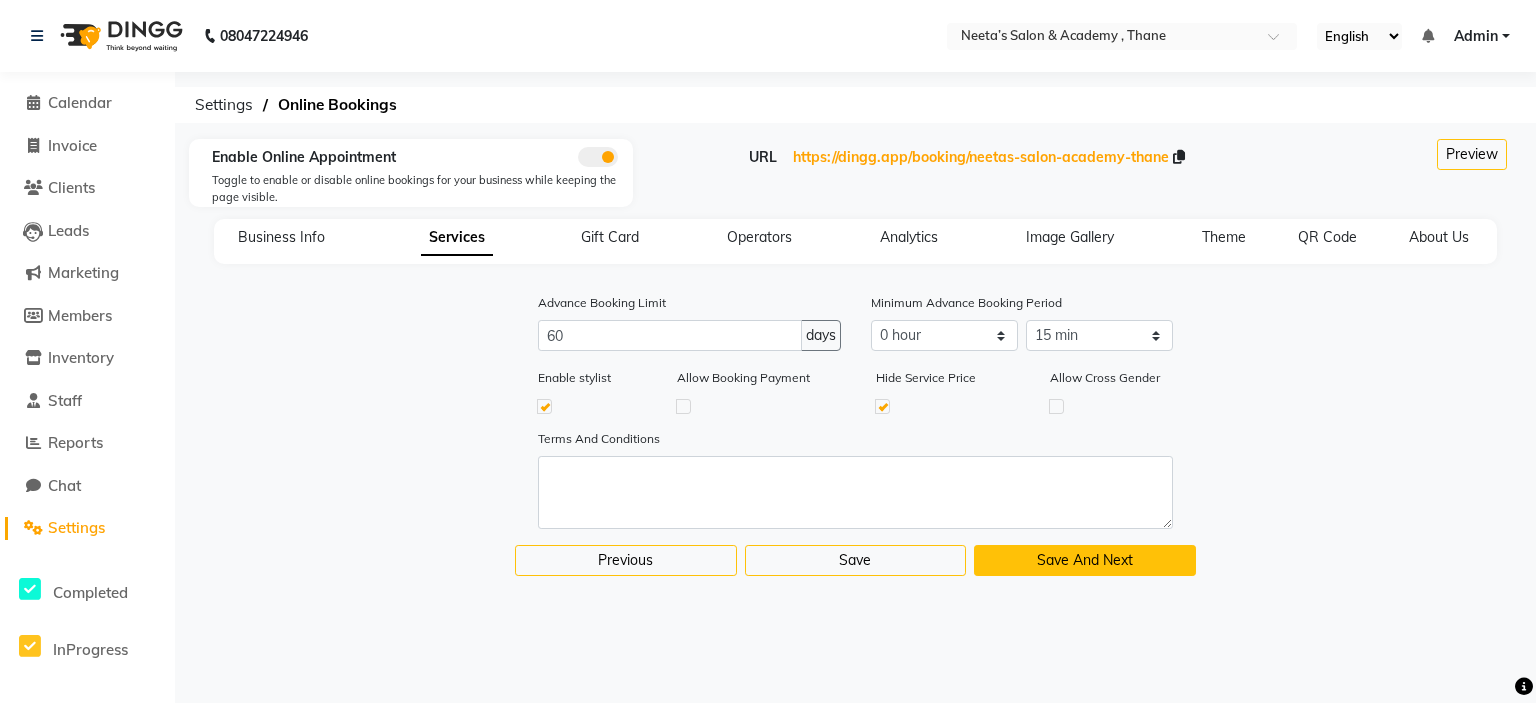click on "Save And Next" 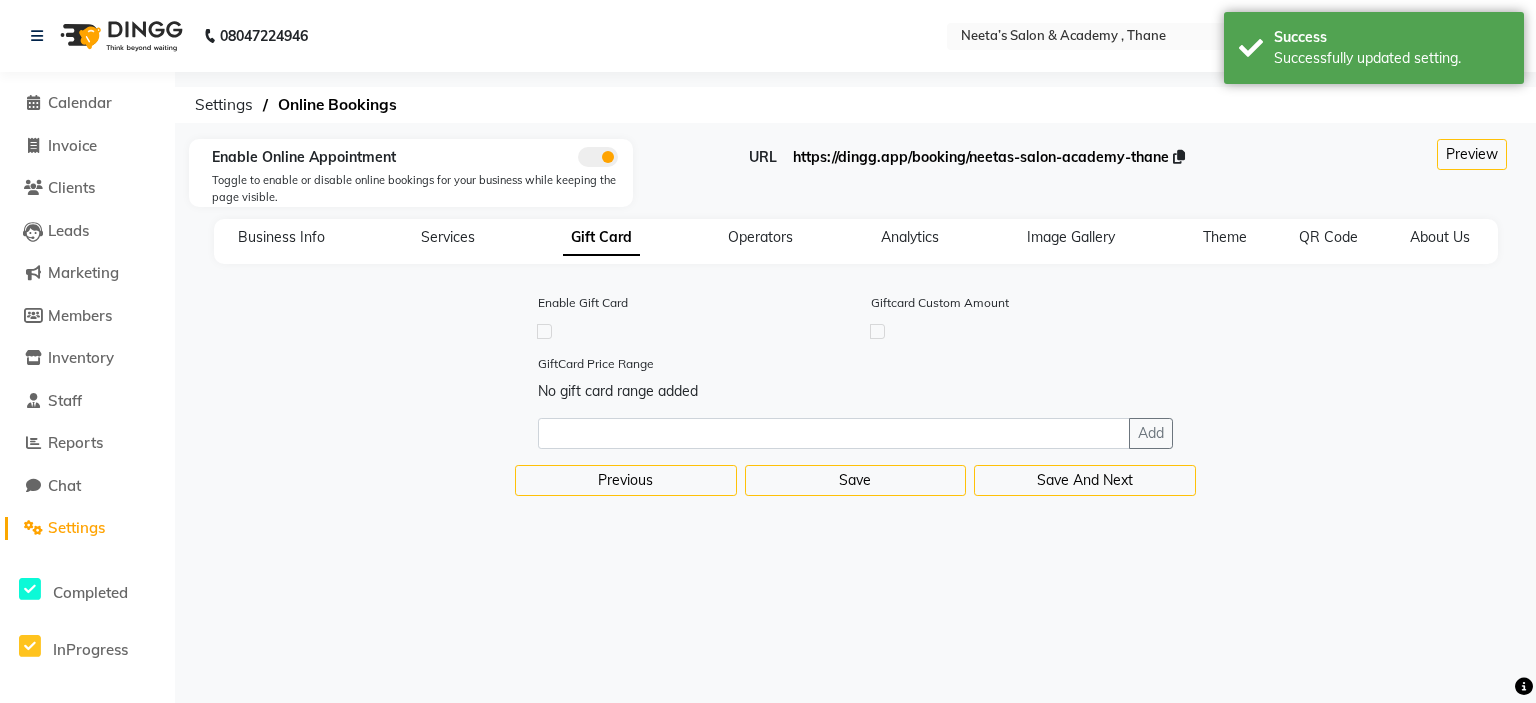 click on "https://dingg.app/booking/neetas-salon-academy-thane" 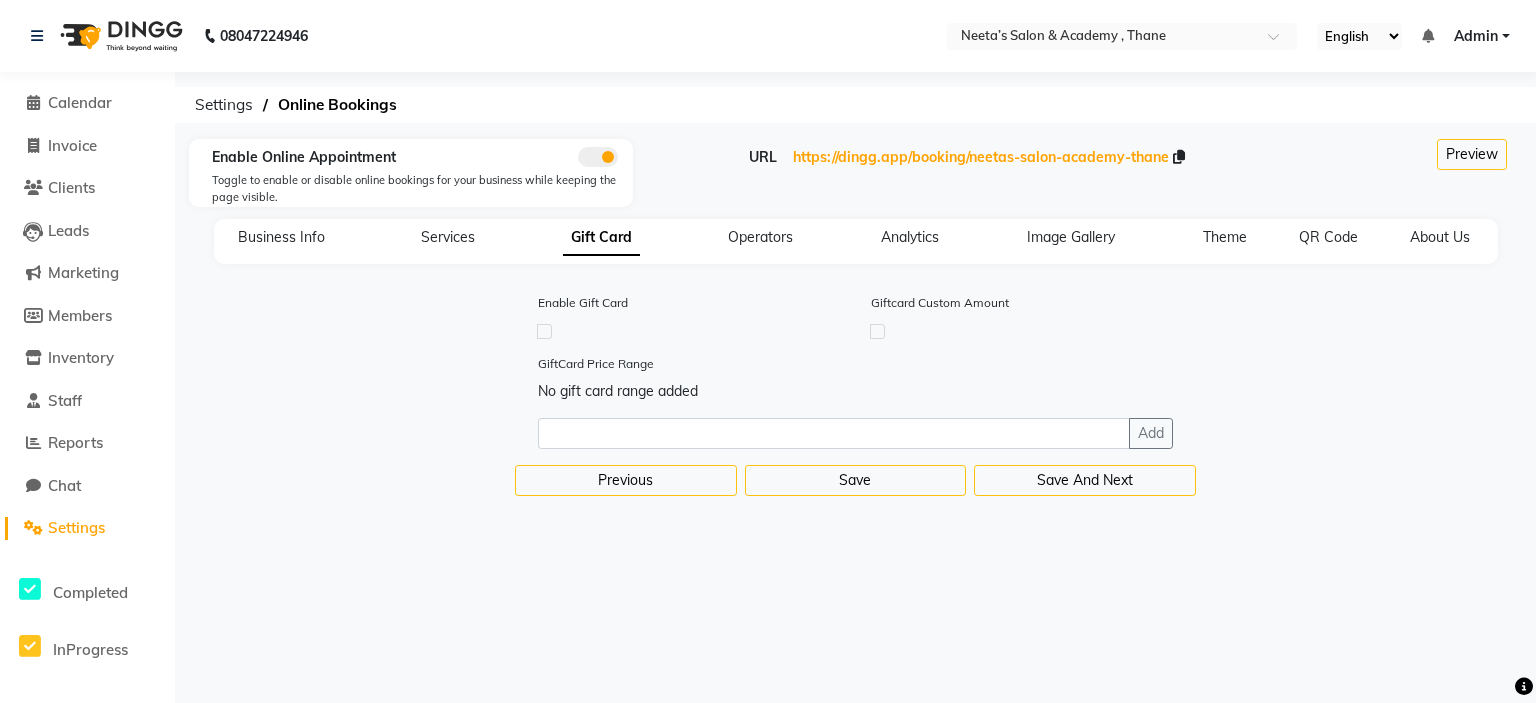 click 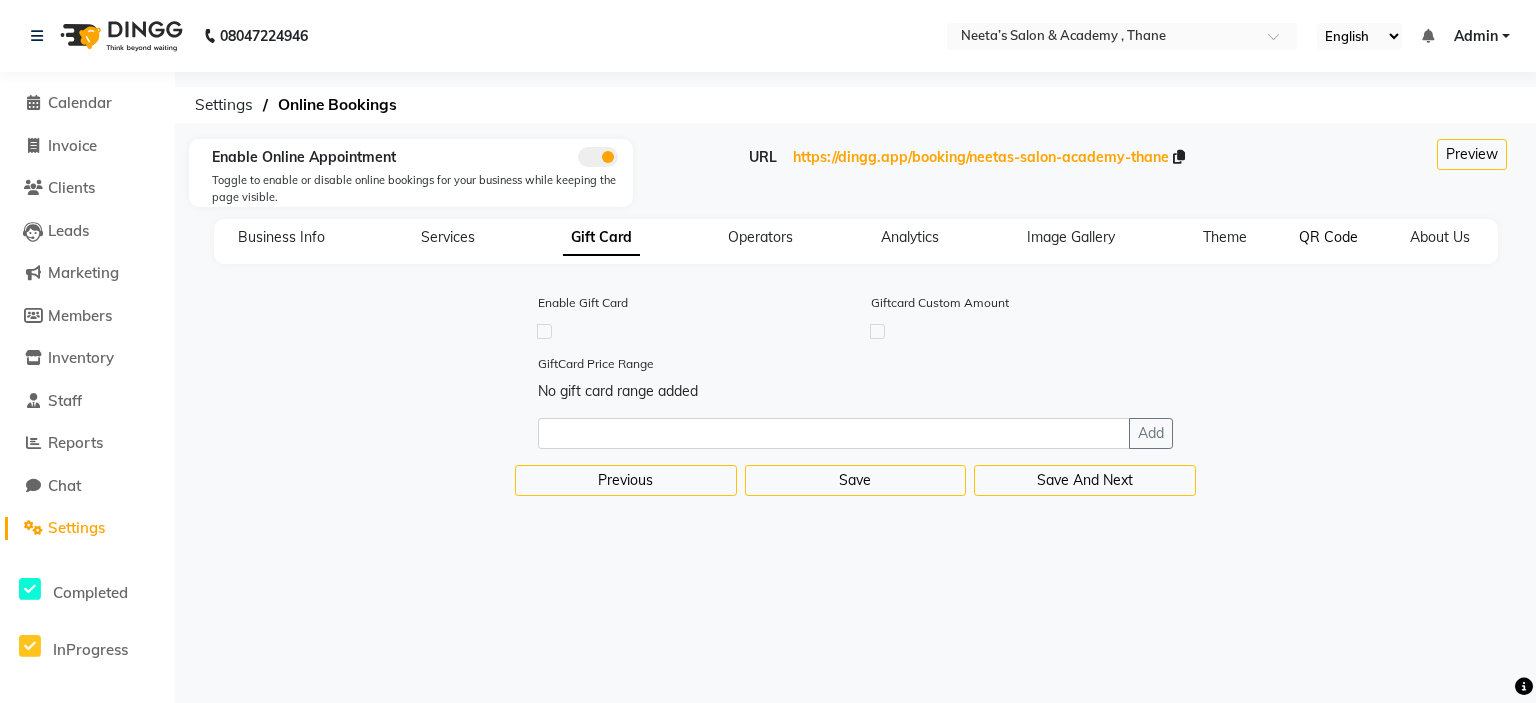 click on "QR Code" 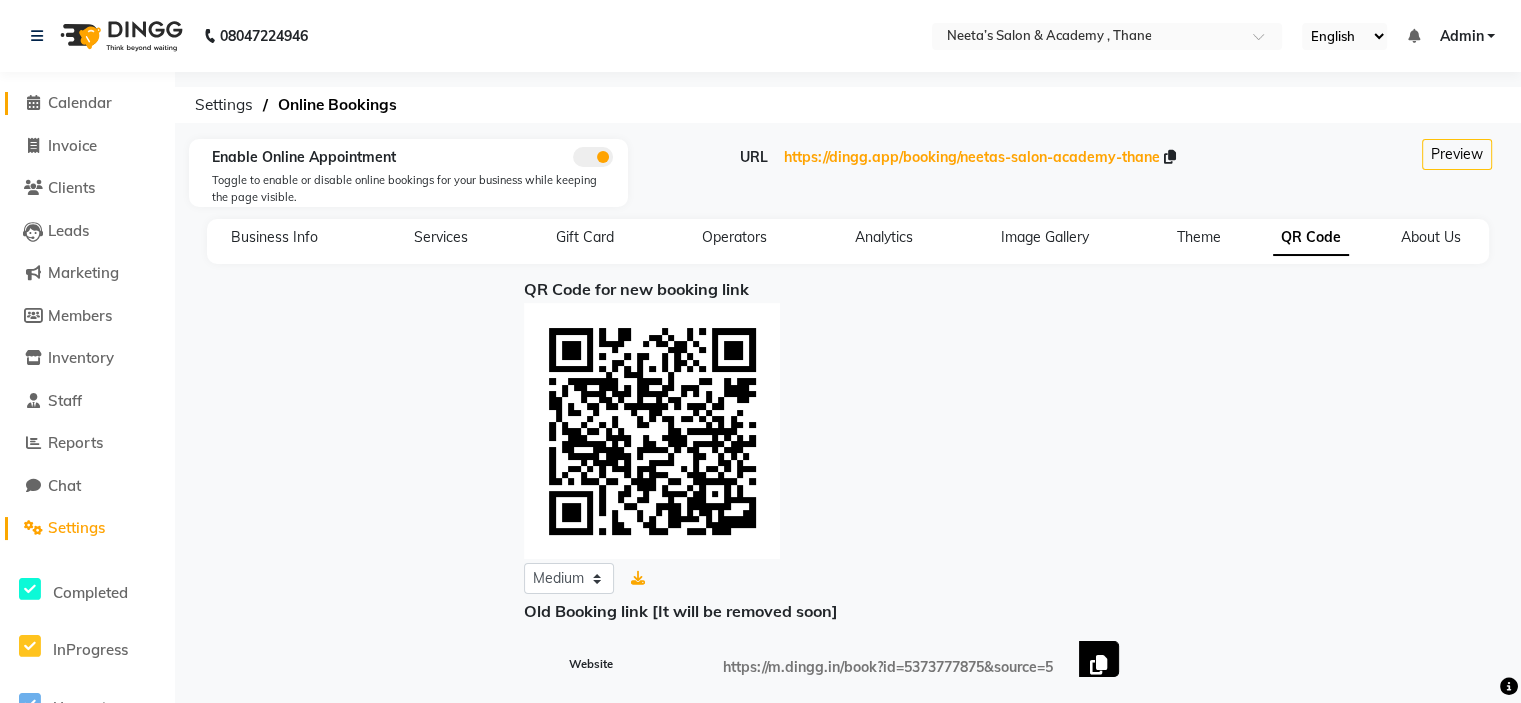 click on "Calendar" 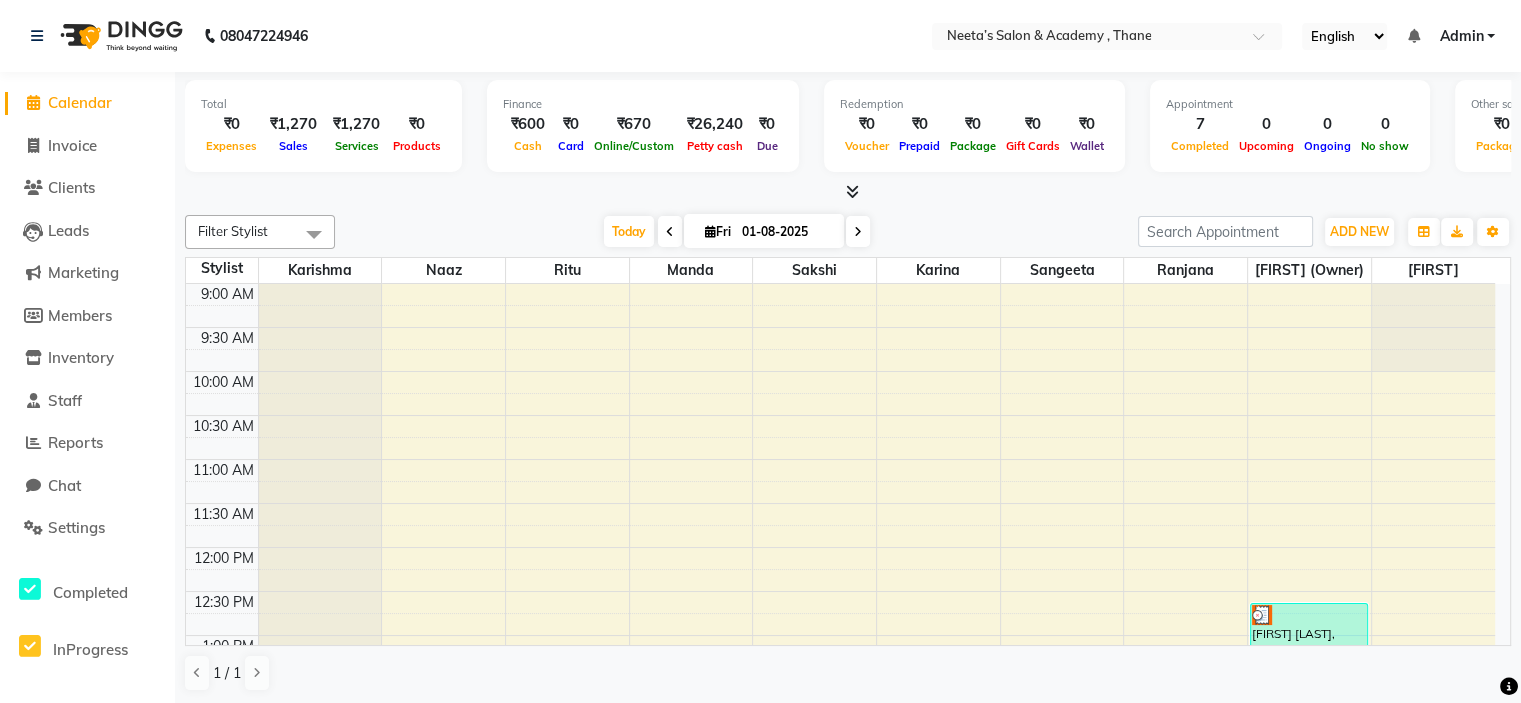 click at bounding box center (858, 231) 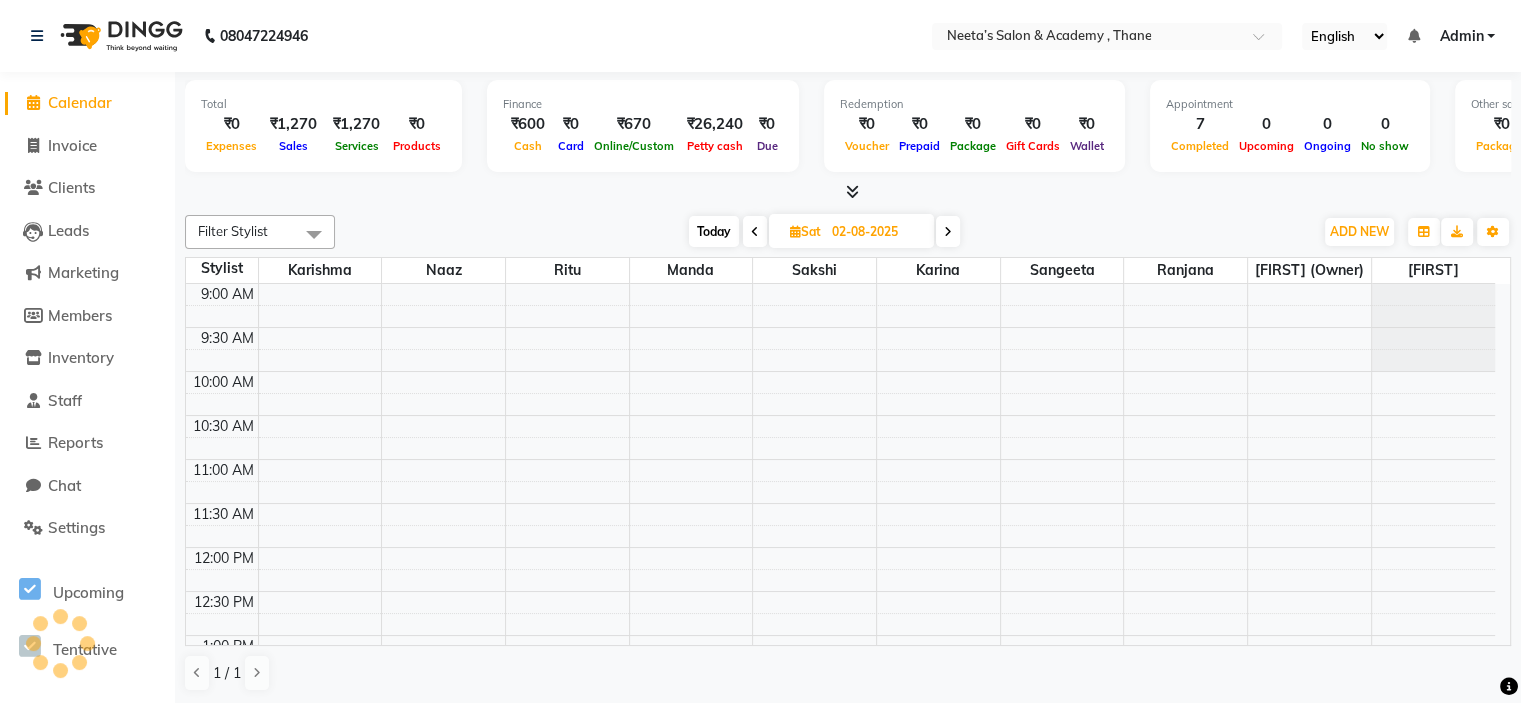 scroll, scrollTop: 699, scrollLeft: 0, axis: vertical 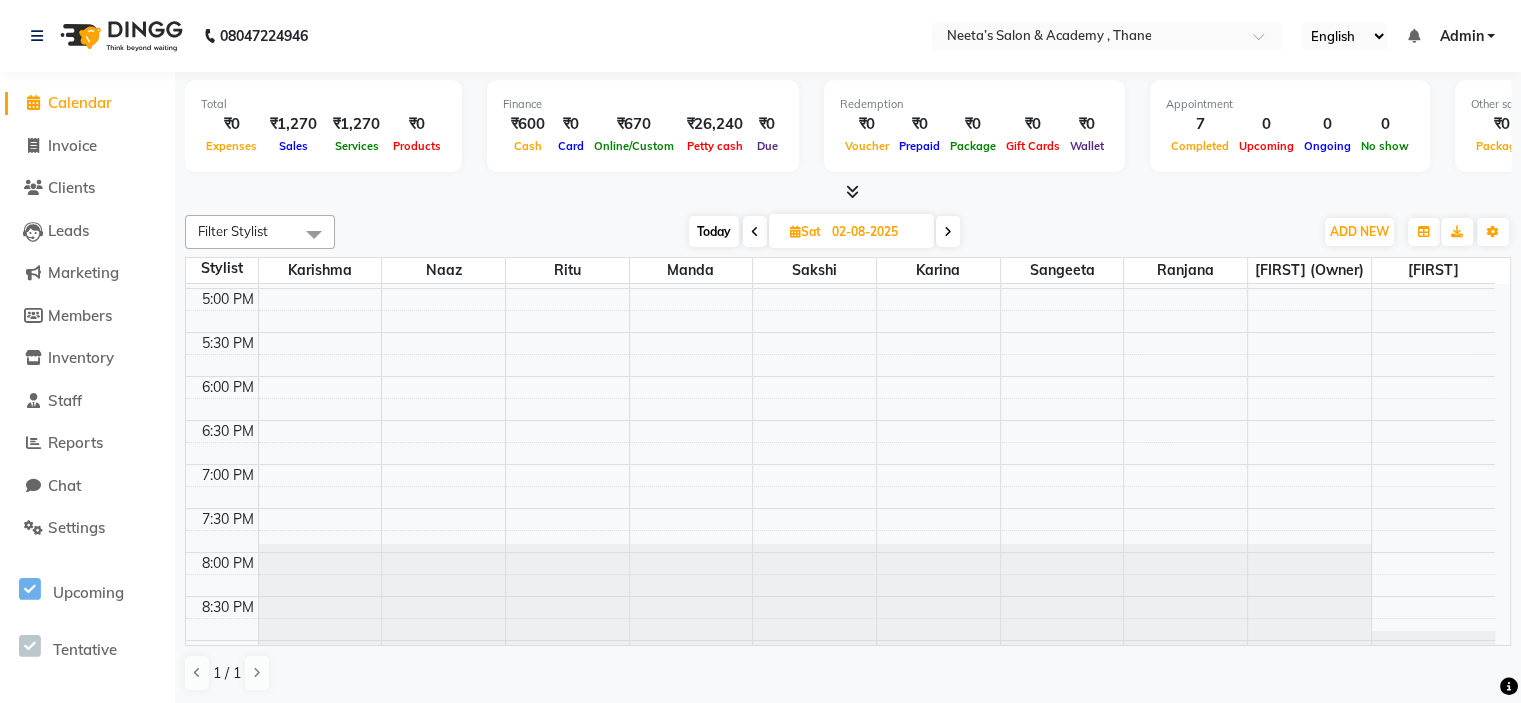 click at bounding box center (755, 232) 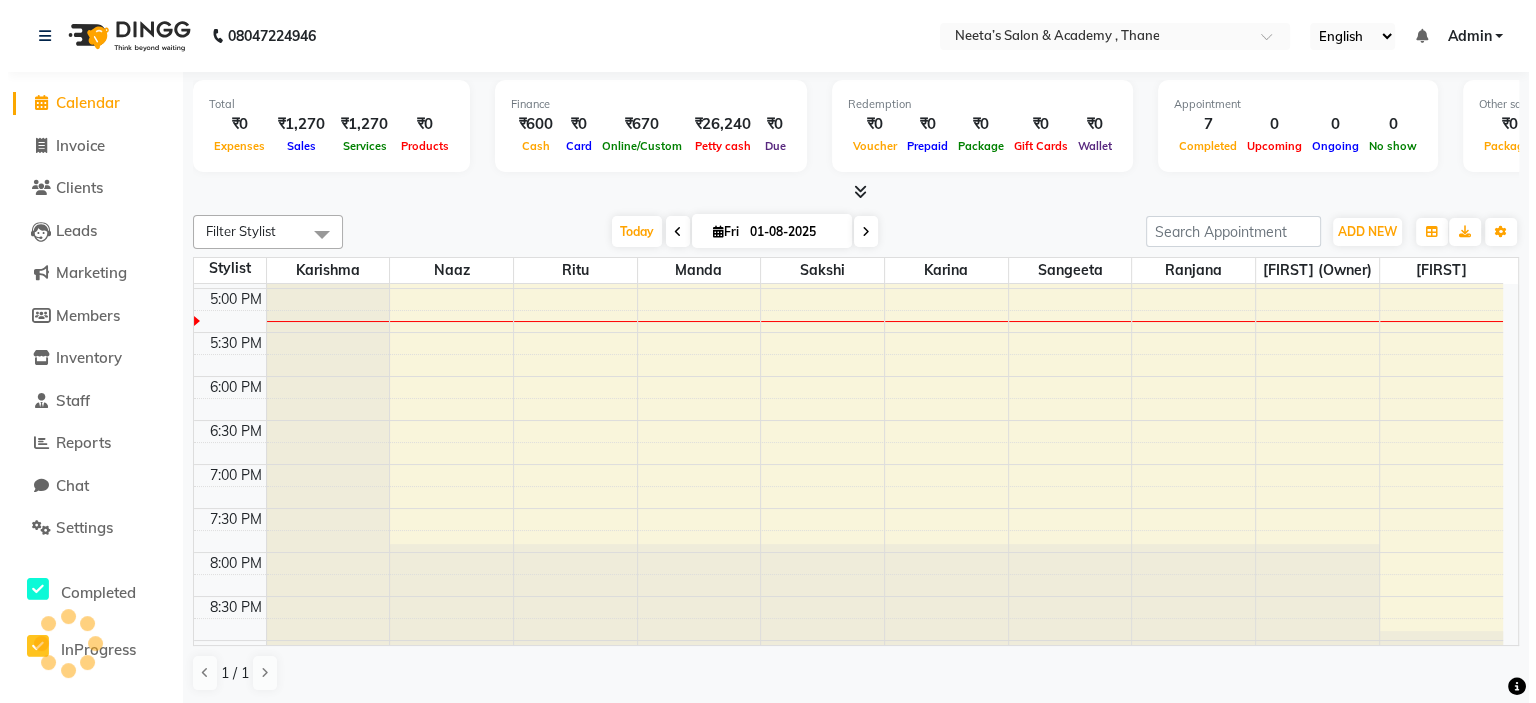scroll, scrollTop: 699, scrollLeft: 0, axis: vertical 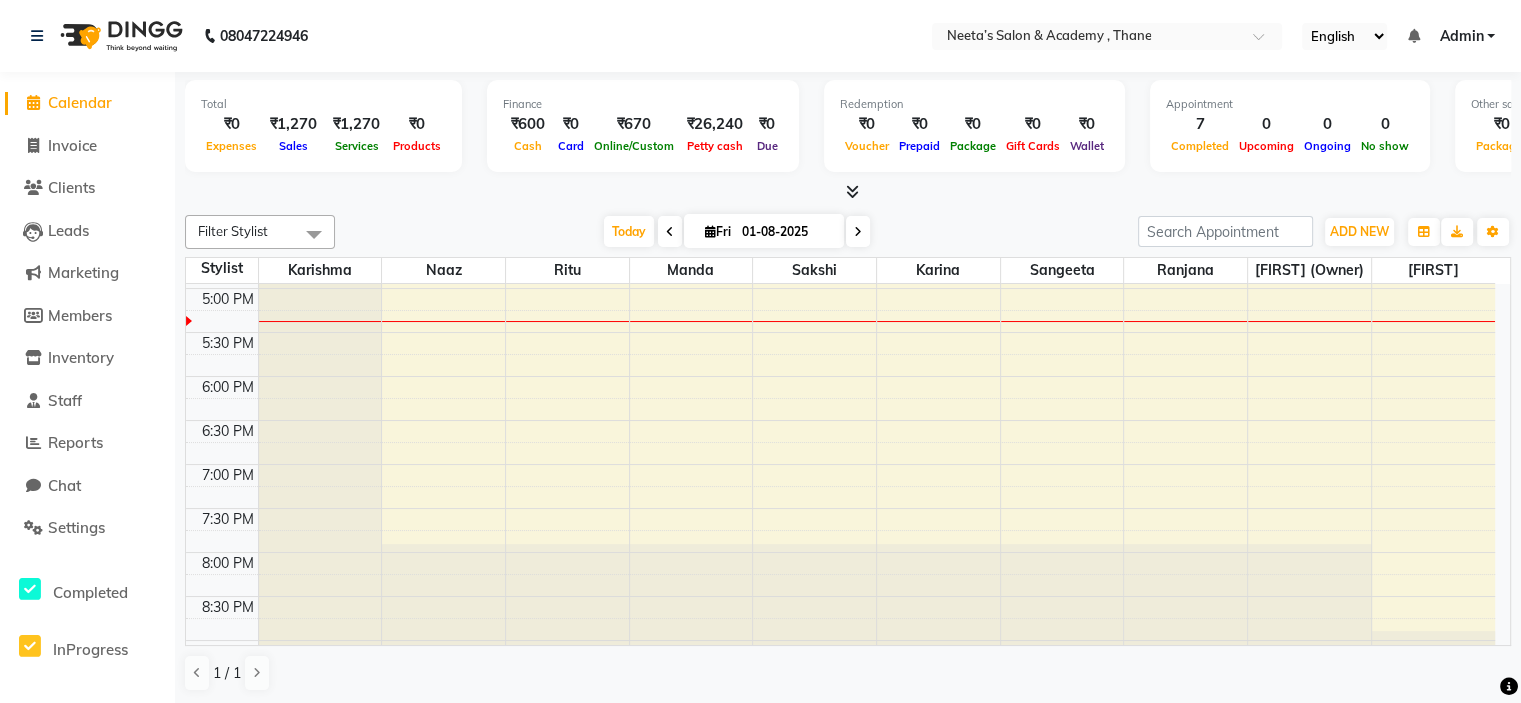 click at bounding box center (1413, 36) 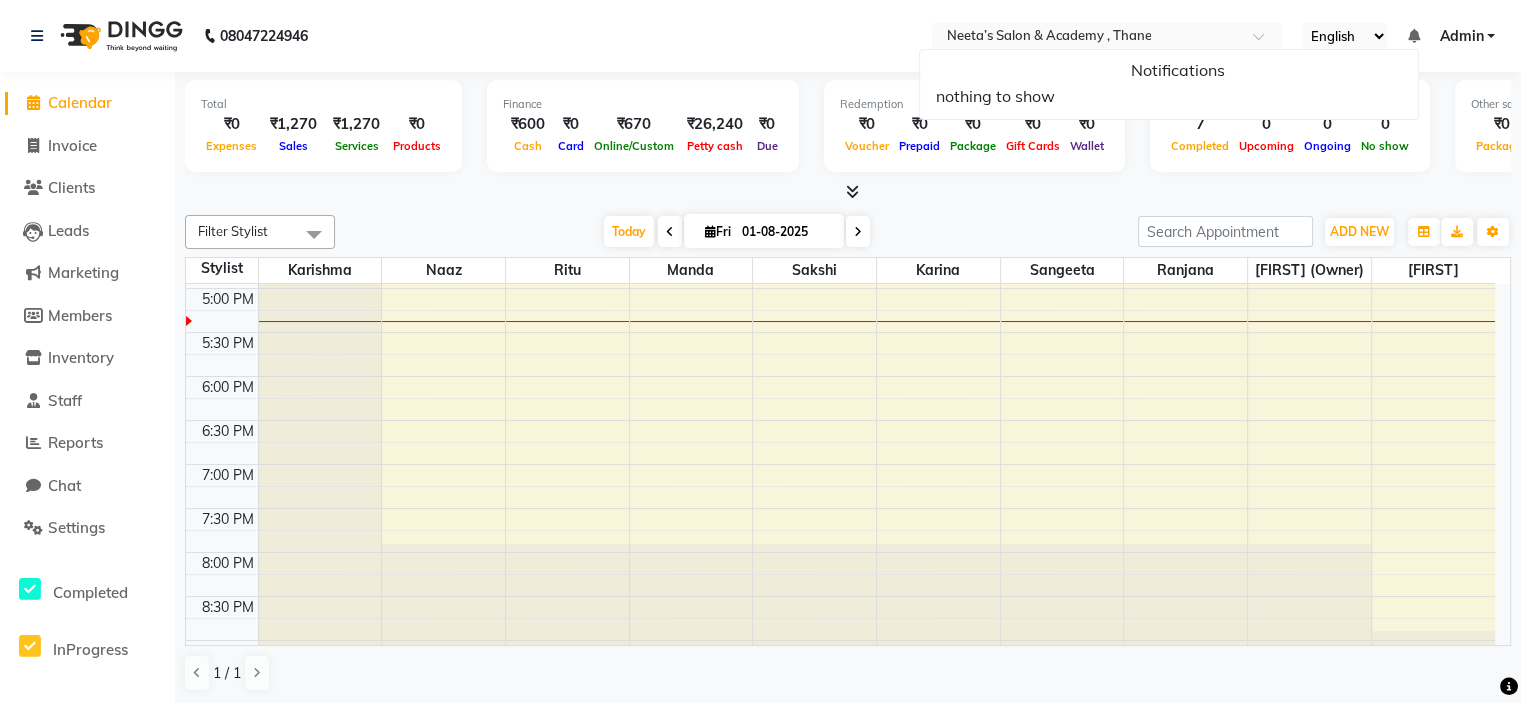 click on "Filter Stylist Select All  Jayashree (Owner) Karina Karishma Manda Naaz Ranjana Ritu Sakshi Sangeeta Sayee Today  Fri 01-08-2025 Toggle Dropdown Add Appointment Add Invoice Add Expense Add Attendance Add Client Add Transaction Toggle Dropdown Add Appointment Add Invoice Add Expense Add Attendance Add Client ADD NEW Toggle Dropdown Add Appointment Add Invoice Add Expense Add Attendance Add Client Add Transaction Filter Stylist Select All  Jayashree (Owner) Karina Karishma Manda Naaz Ranjana Ritu Sakshi Sangeeta Sayee Group By  Staff View   Room View  View as Vertical  Vertical - Week View  Horizontal  Horizontal - Week View  List  Toggle Dropdown Calendar Settings Manage Tags   Arrange Stylists   Reset Stylists  Full Screen  Show Available Stylist  Appointment Form Zoom 100% Staff/Room Display Count 10" at bounding box center (848, 232) 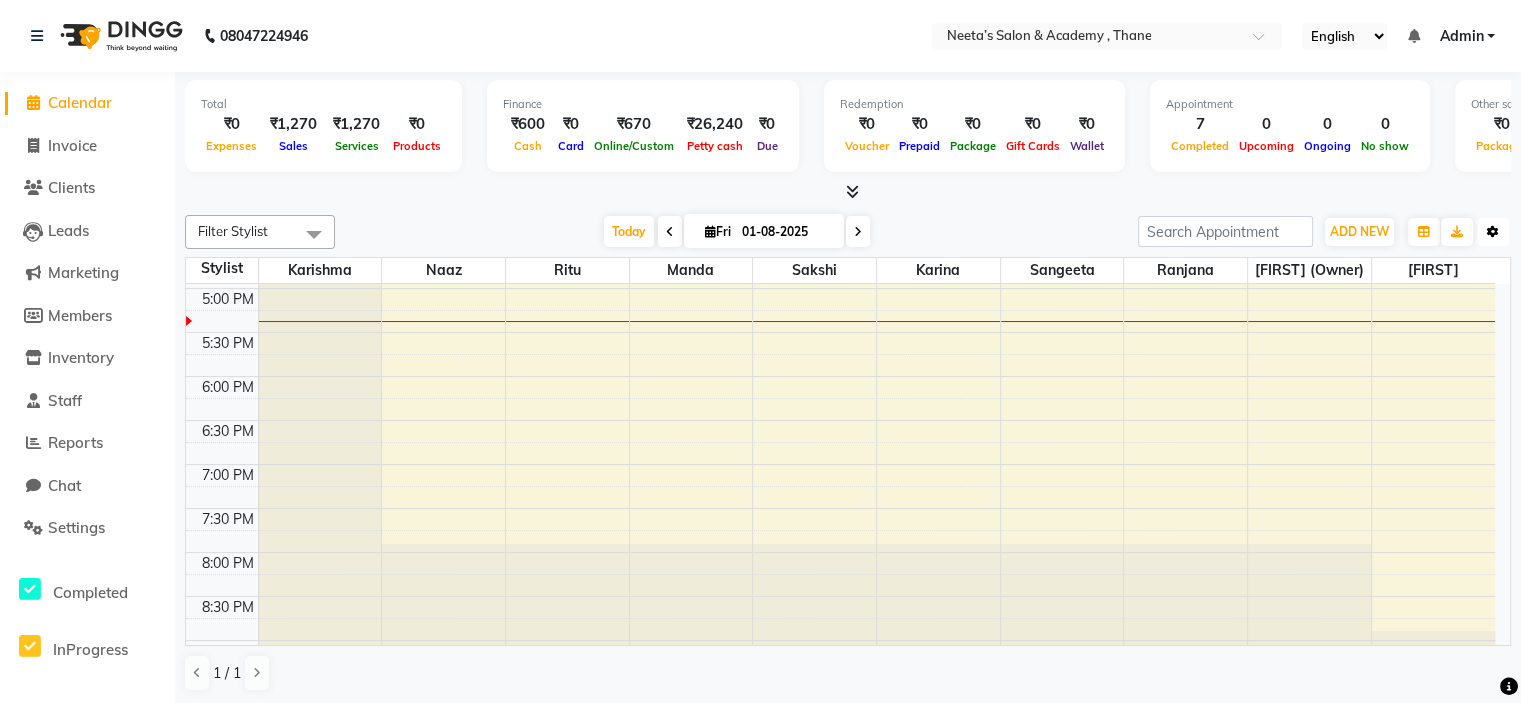 click at bounding box center [1493, 232] 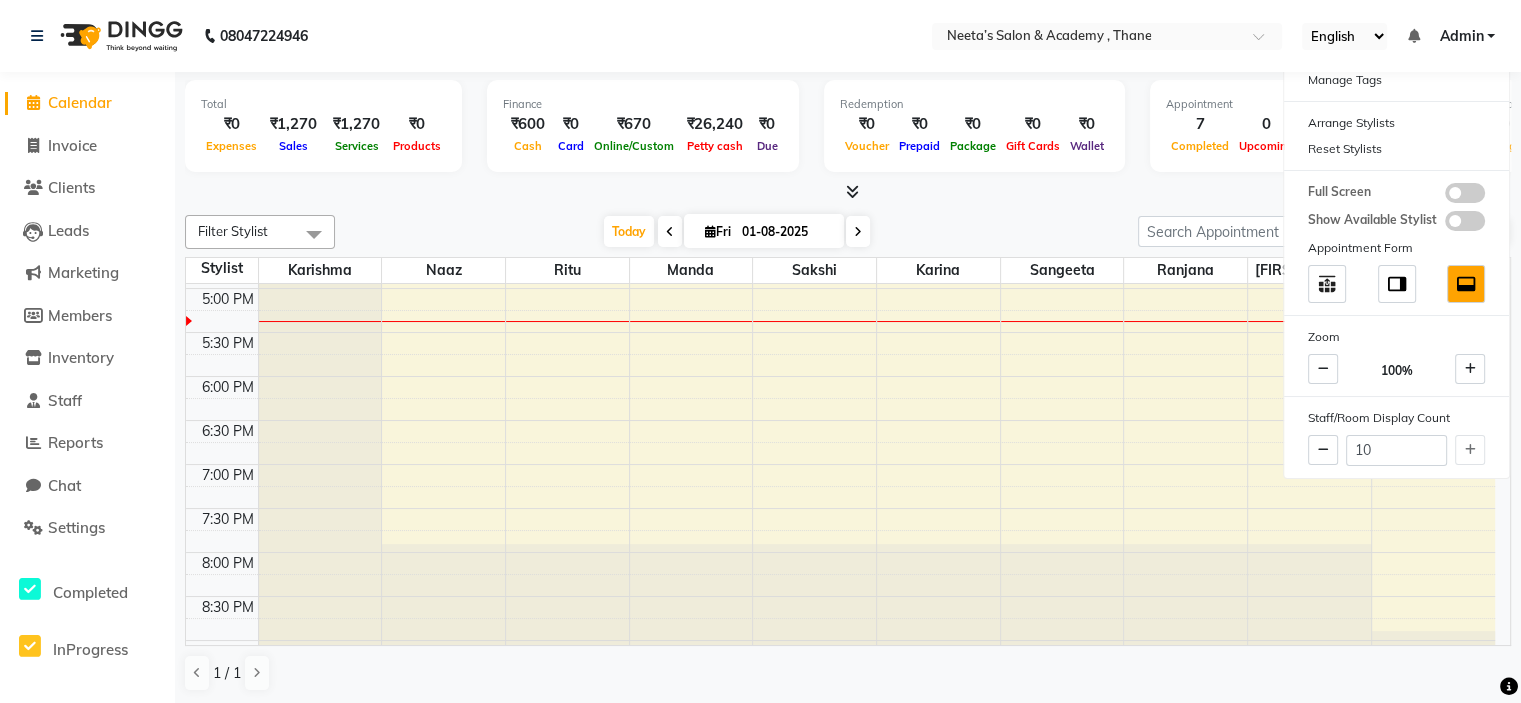 click at bounding box center (848, 192) 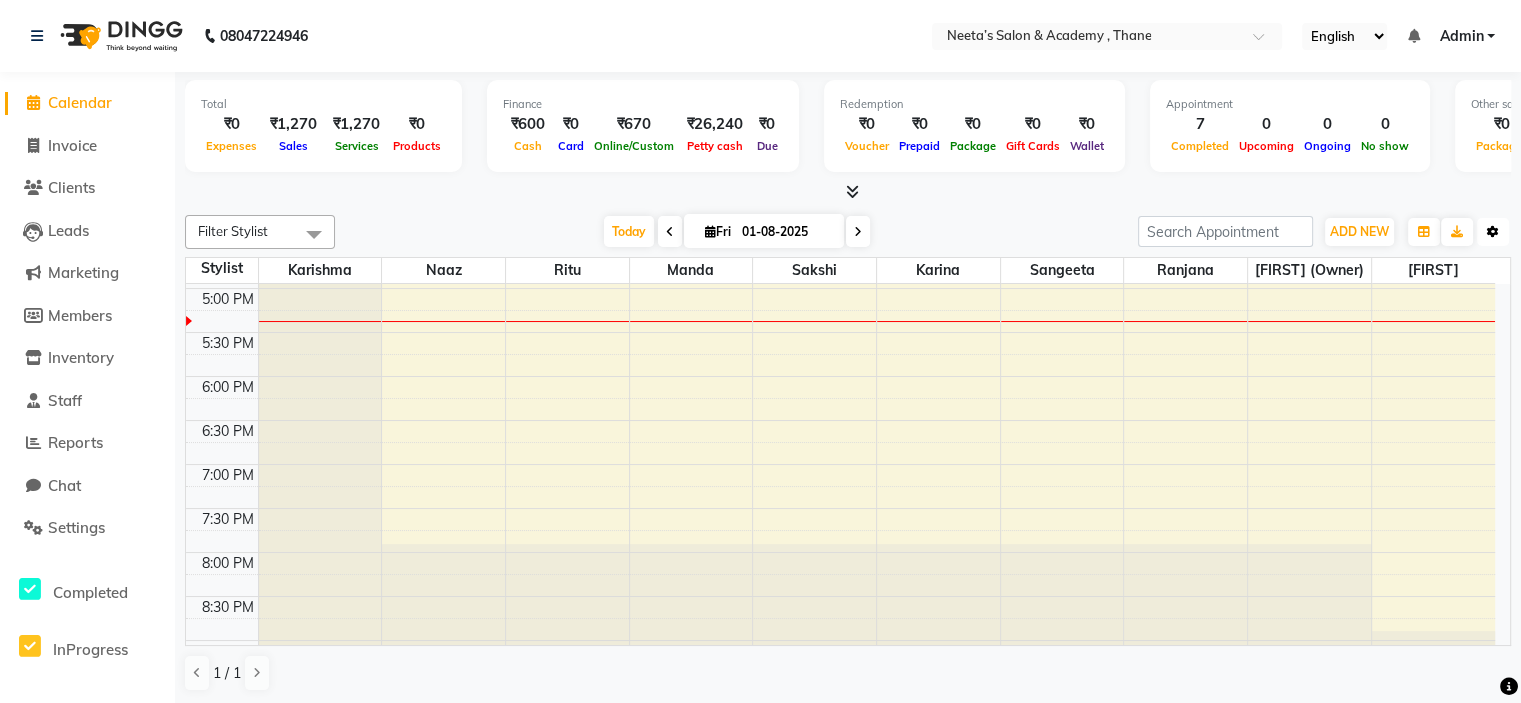 click at bounding box center [1493, 232] 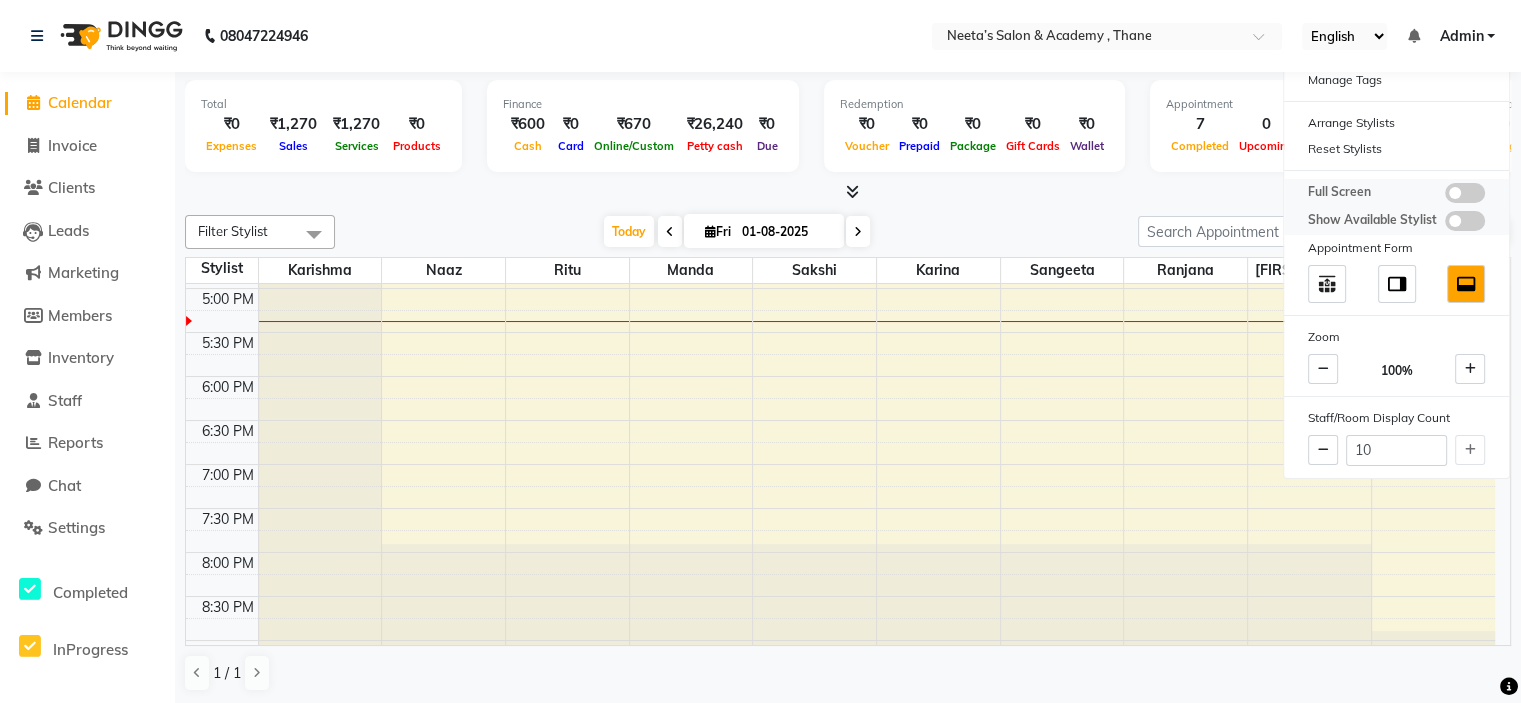 click at bounding box center [1465, 193] 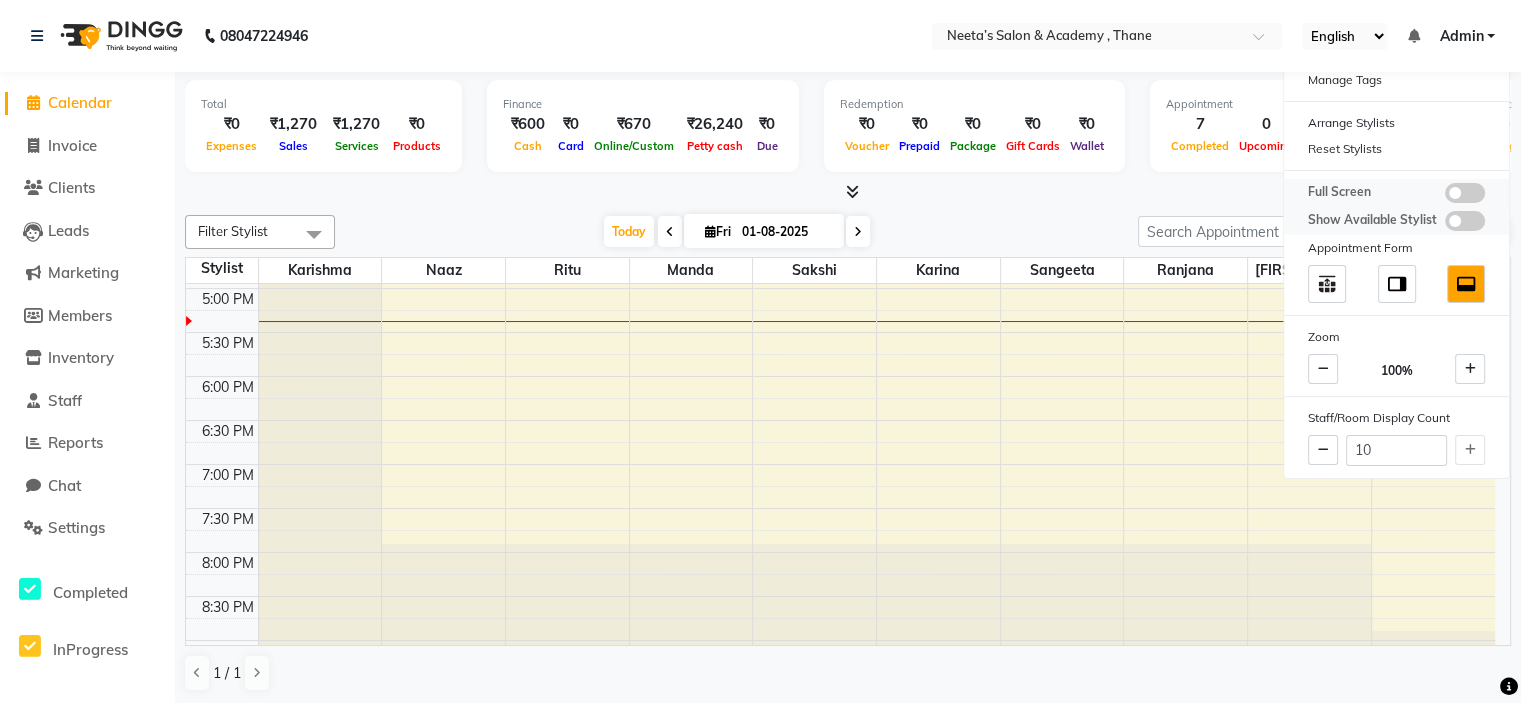 click at bounding box center [1445, 196] 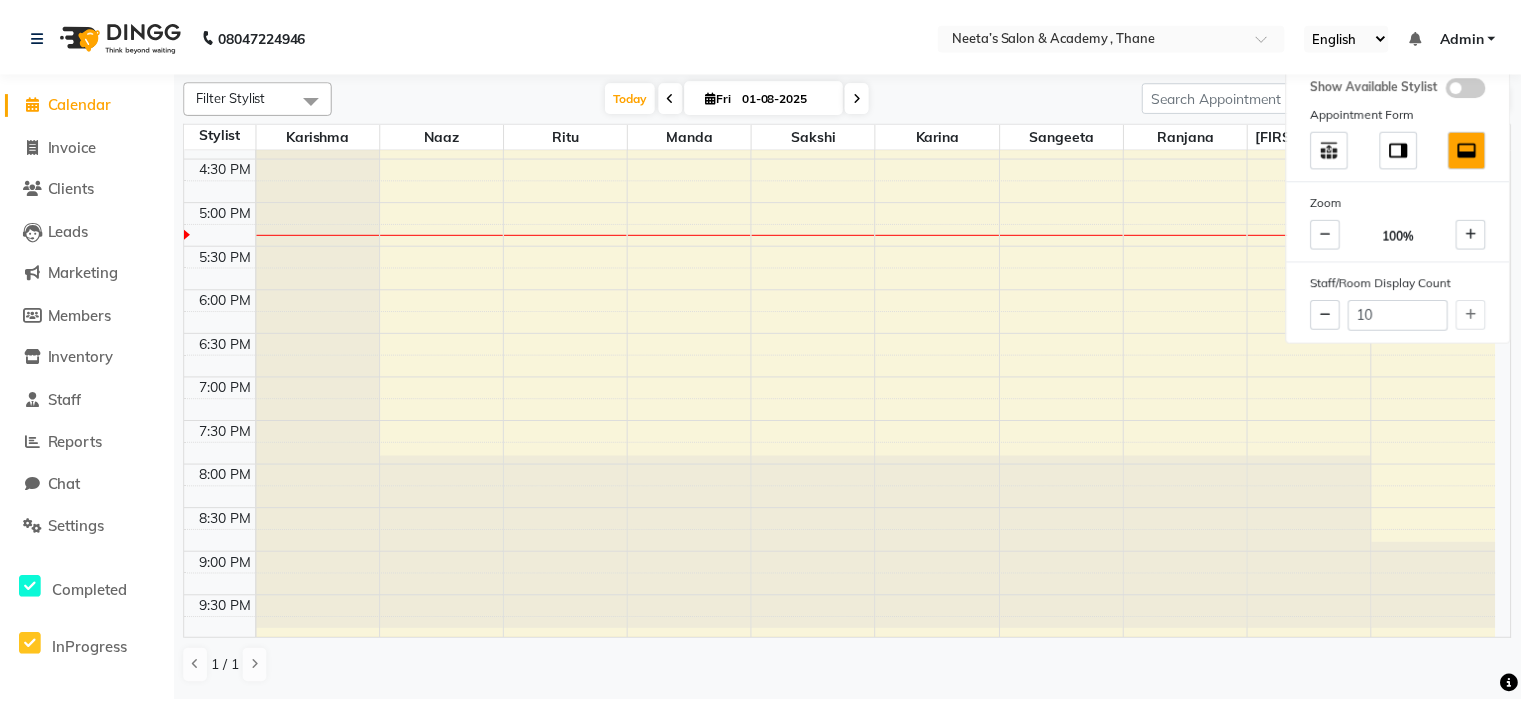 scroll, scrollTop: 521, scrollLeft: 0, axis: vertical 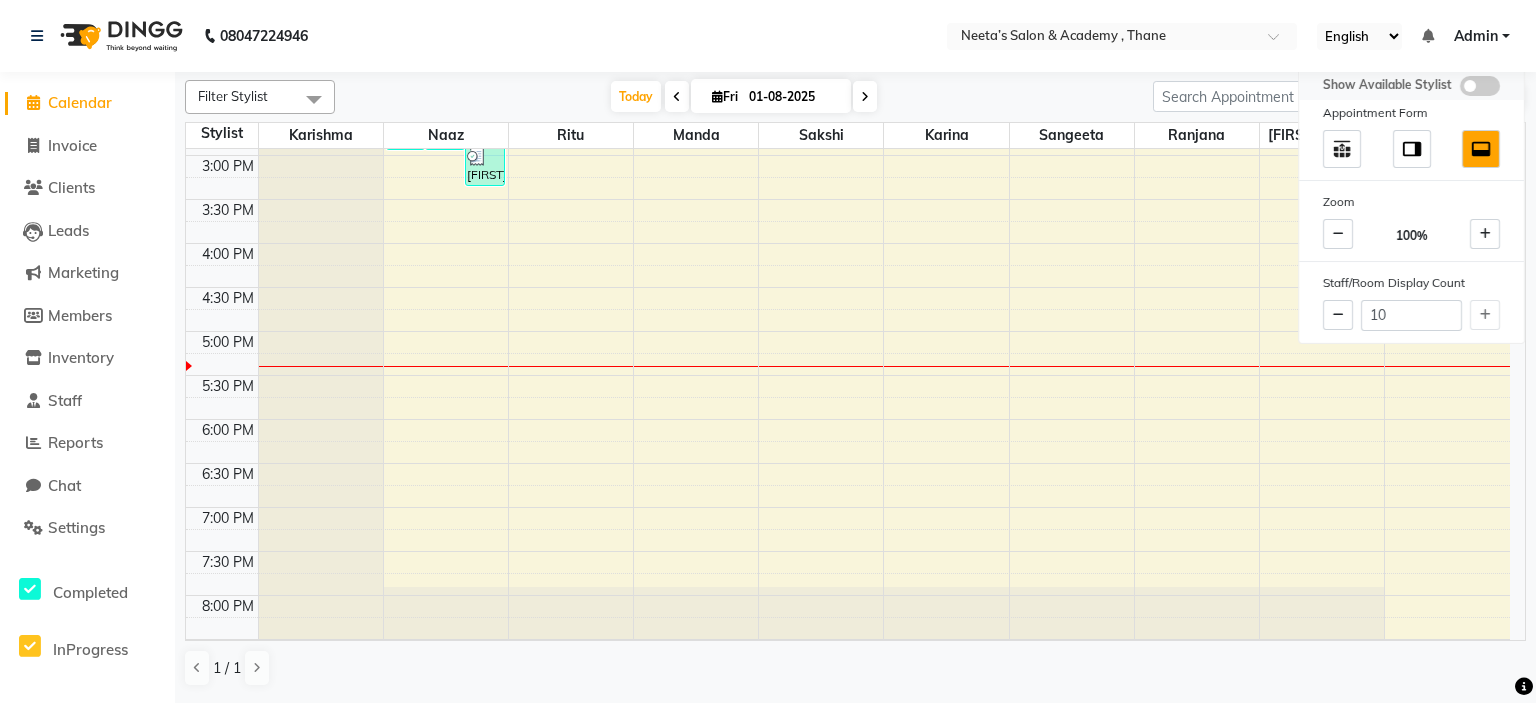 click at bounding box center (1480, 86) 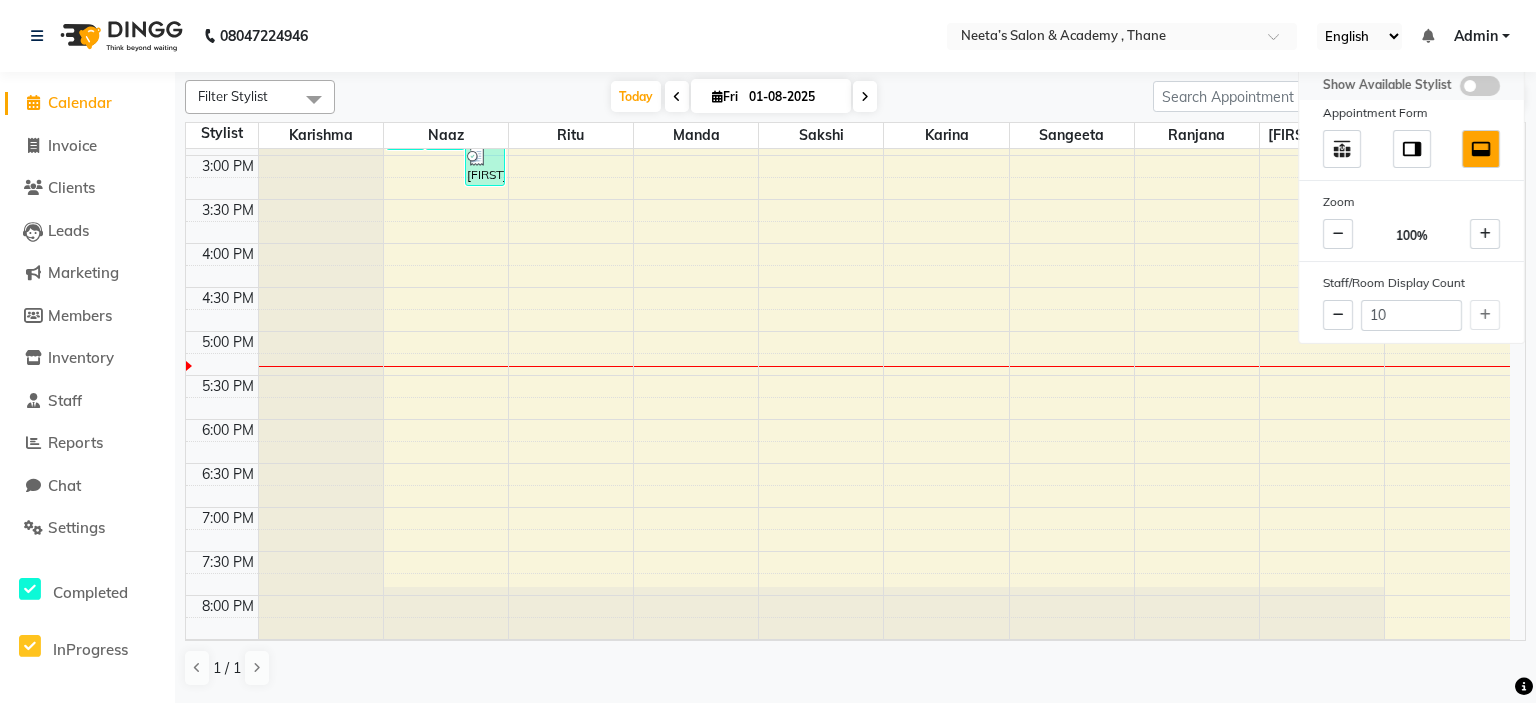 click at bounding box center (1460, 89) 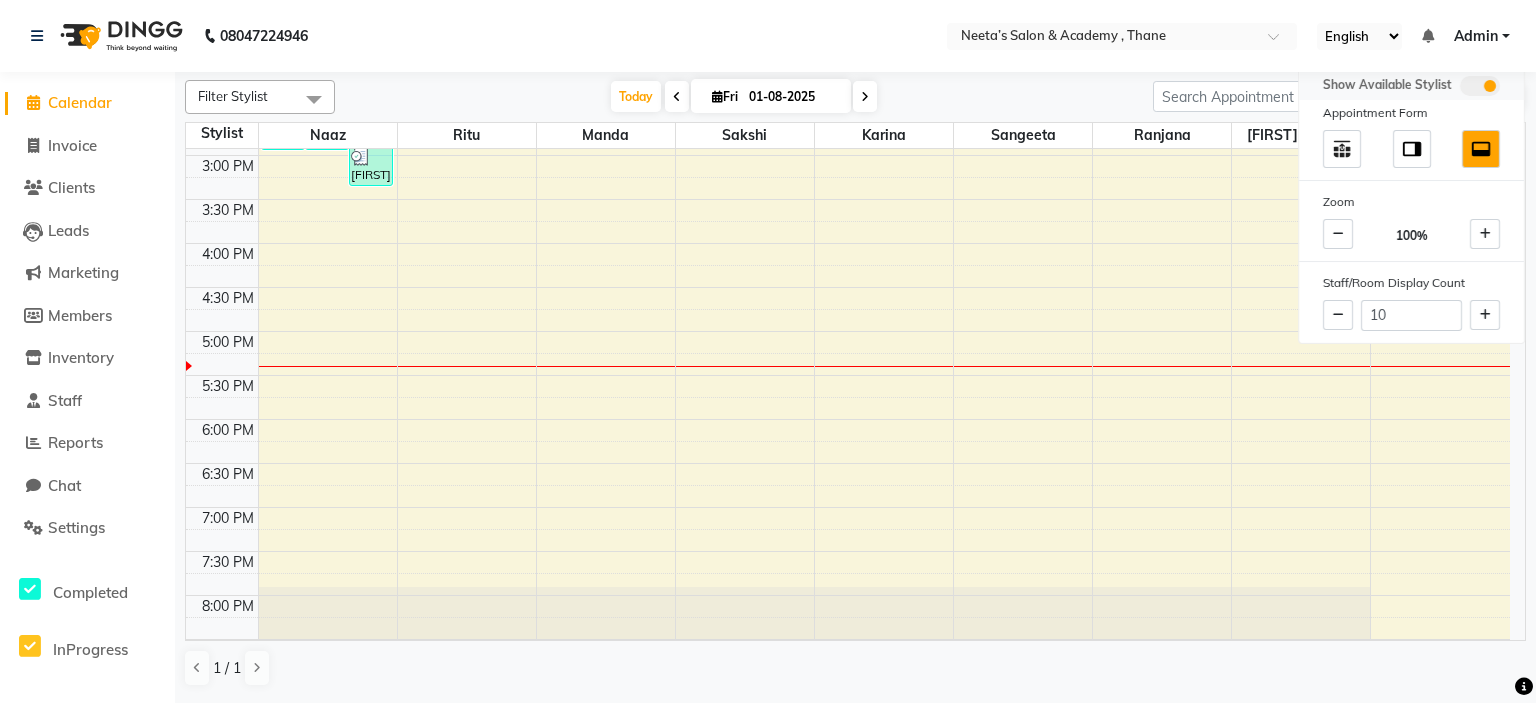 click at bounding box center (1480, 86) 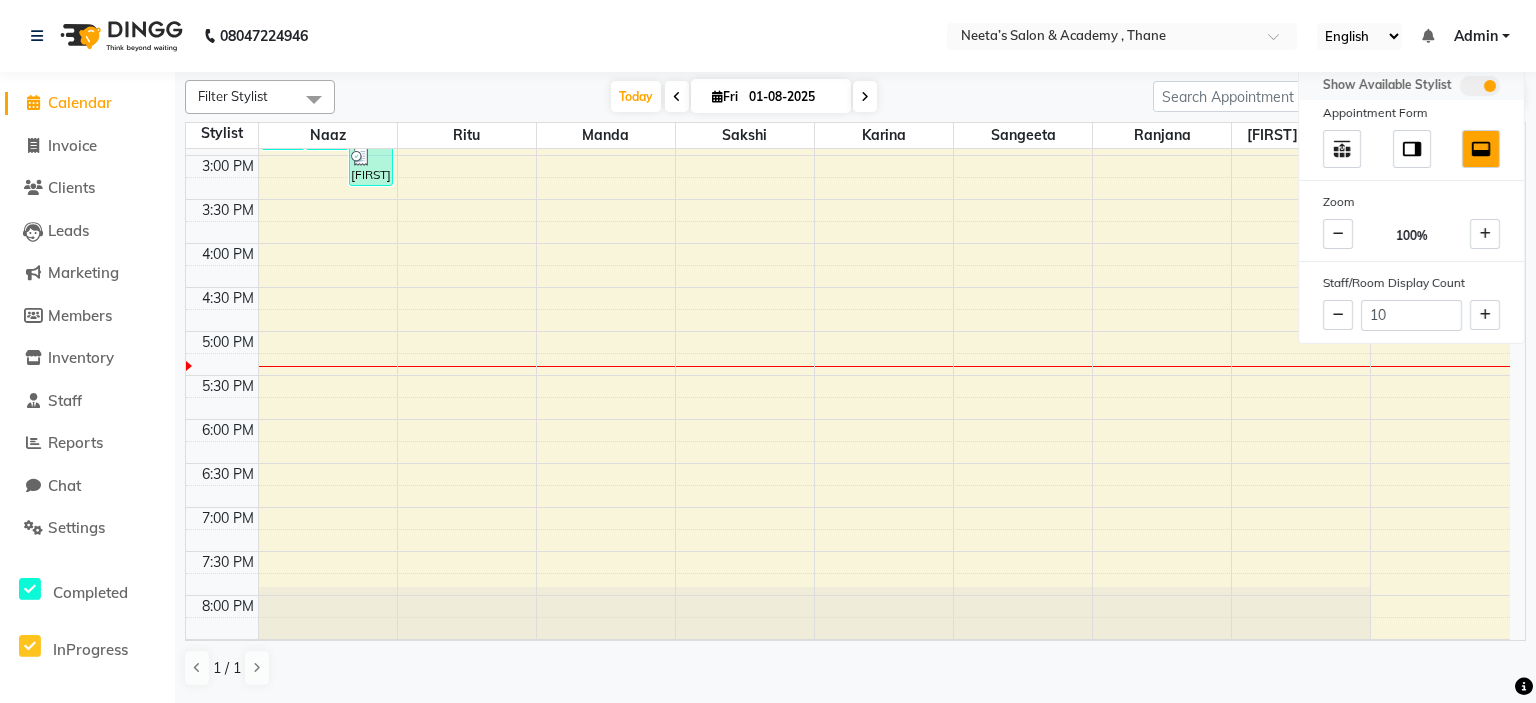 click at bounding box center (1460, 89) 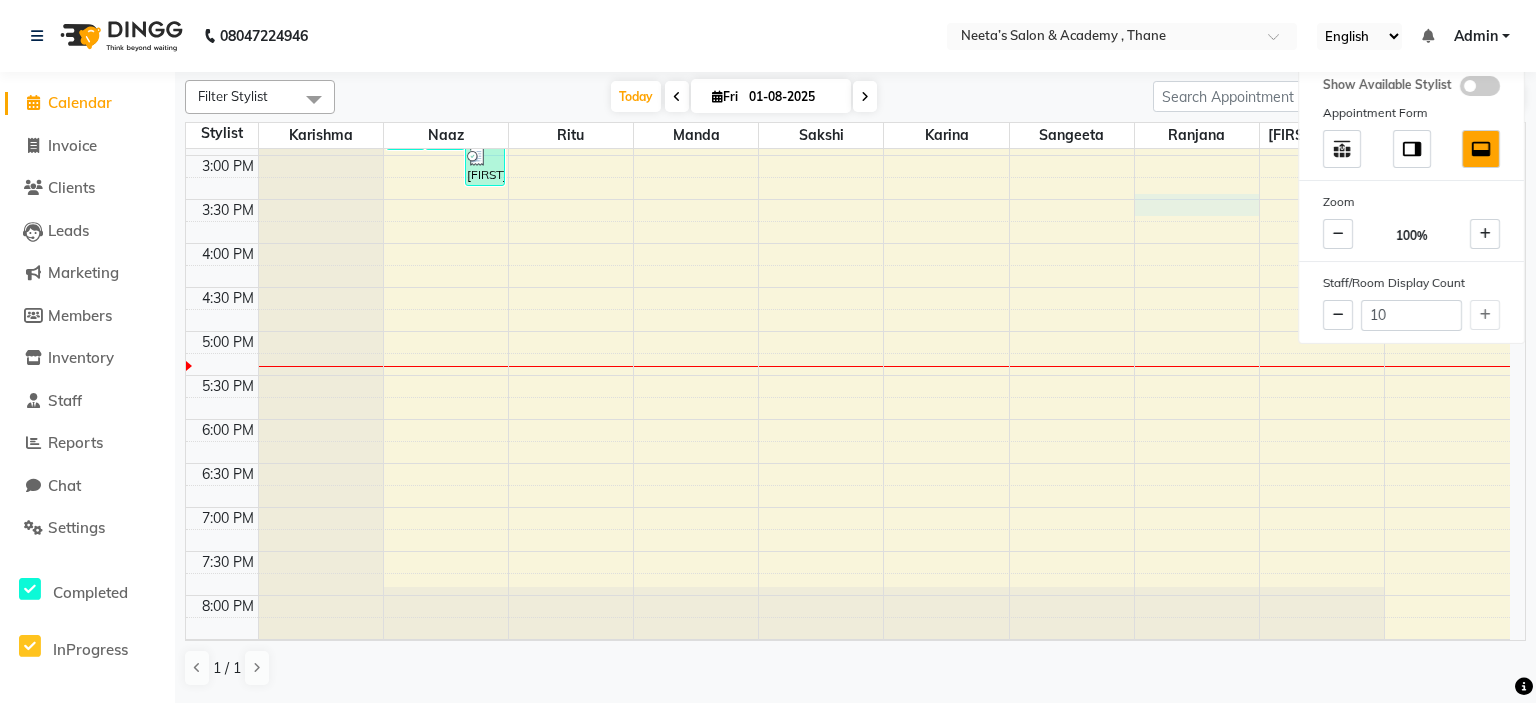 click on "9:00 AM 9:30 AM 10:00 AM 10:30 AM 11:00 AM 11:30 AM 12:00 PM 12:30 PM 1:00 PM 1:30 PM 2:00 PM 2:30 PM 3:00 PM 3:30 PM 4:00 PM 4:30 PM 5:00 PM 5:30 PM 6:00 PM 6:30 PM 7:00 PM 7:30 PM 8:00 PM 8:30 PM 9:00 PM 9:30 PM     [FIRST], TK05, 01:30 PM-03:00 PM, Threading - Eyebrows,Brazilian Stripless Wax - Full Face     [FIRST] [LAST], TK02, 02:30 PM-03:00 PM, Hair Cut - Straight haircut     [FIRST] [LAST], TK04, 02:55 PM-03:25 PM, Threading - Eyebrows     [FIRST] [LAST], TK03, 01:25 PM-02:55 PM, Threading - Eyebrows,Threading - Forehead,Brazilian Stripless Wax - Upper Lip     [FIRST] [LAST], TK02, 02:00 PM-02:30 PM, Hair Cut - Straight haircut     [FIRST] [LAST], TK04, 01:25 PM-02:55 PM, Brazilian Stripless Wax - Upper Lip,Brazilian Stripless Wax - Chin,Threading - Eyebrows     [FIRST] [LAST], TK01, 12:40 PM-02:10 PM, Threading - Eyebrows,Brazilian Stripless Wax - Upper Lip,Brazilian Stripless Wax - Chin" at bounding box center [848, 199] 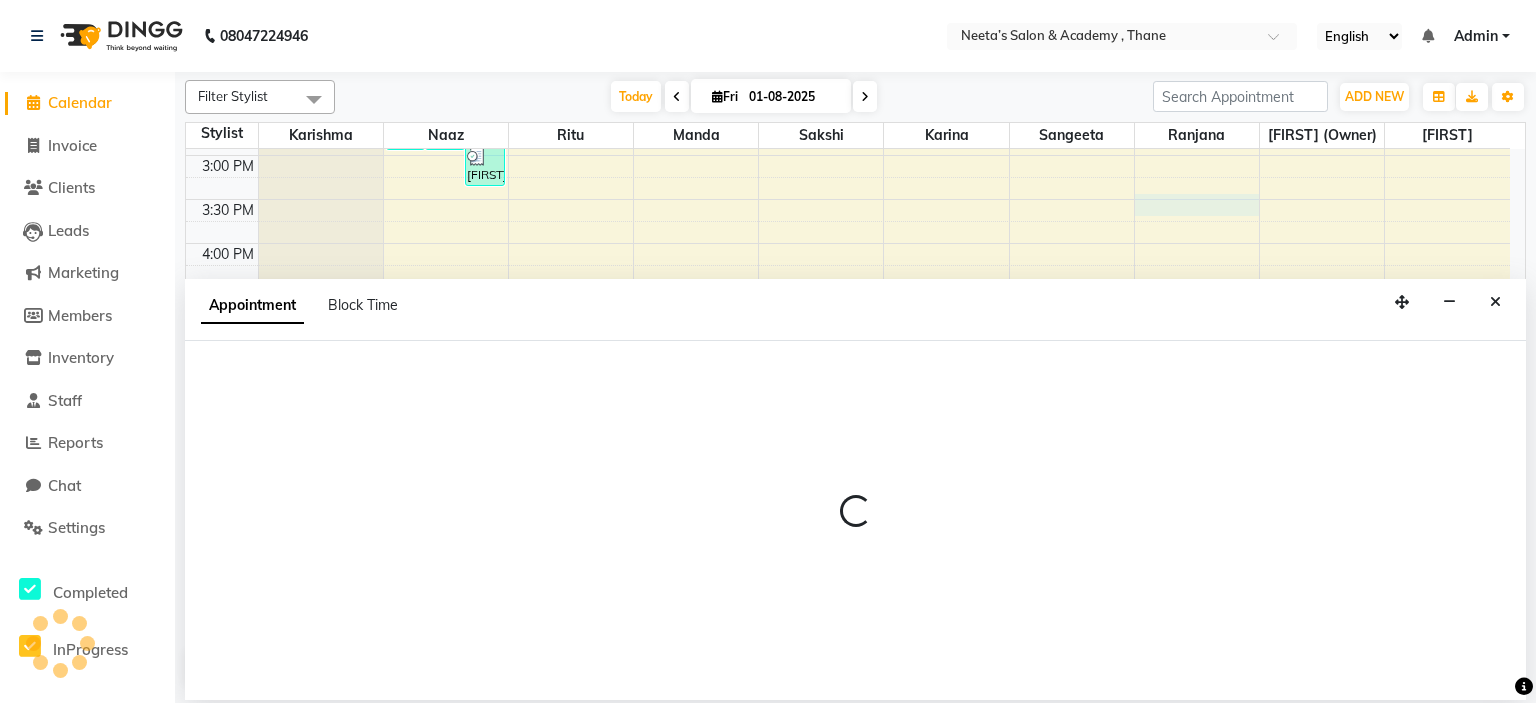 select on "84153" 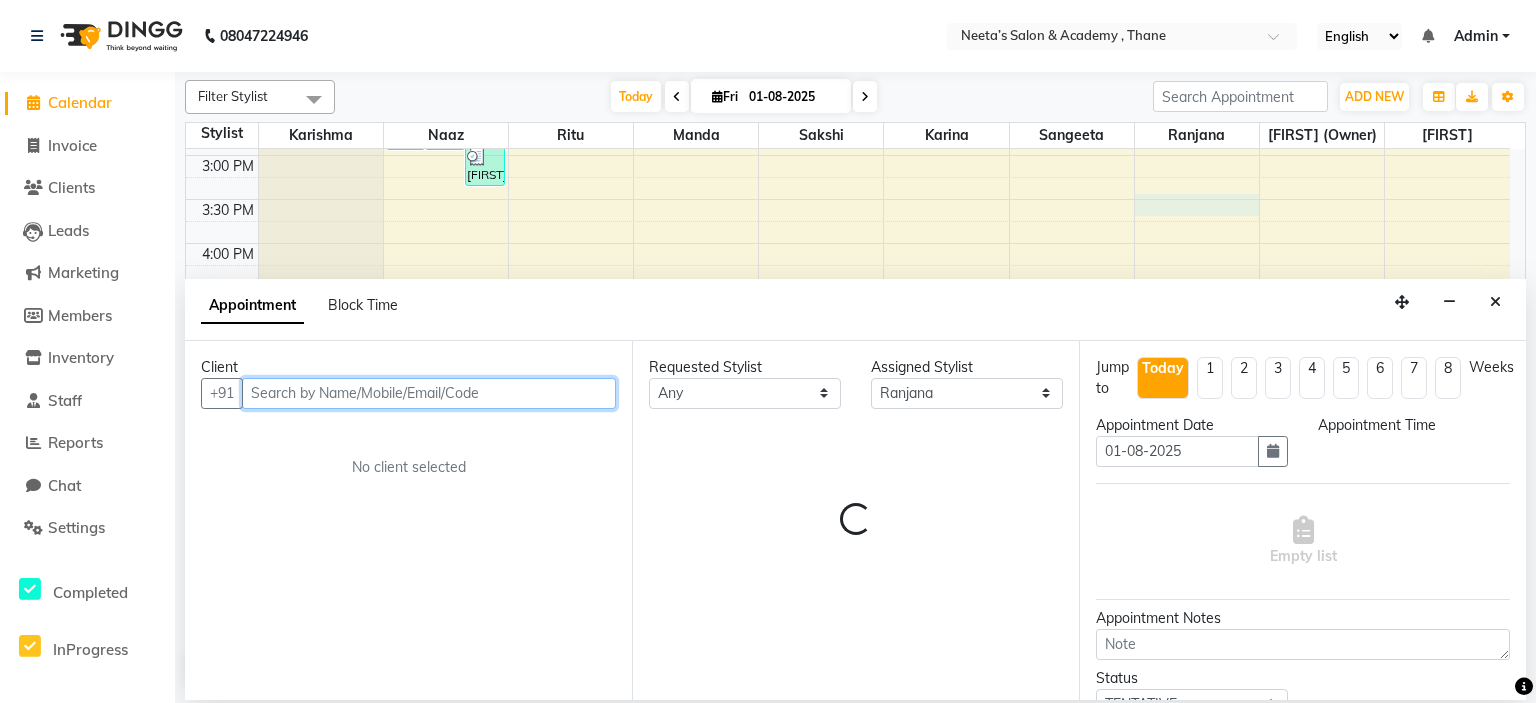 select on "930" 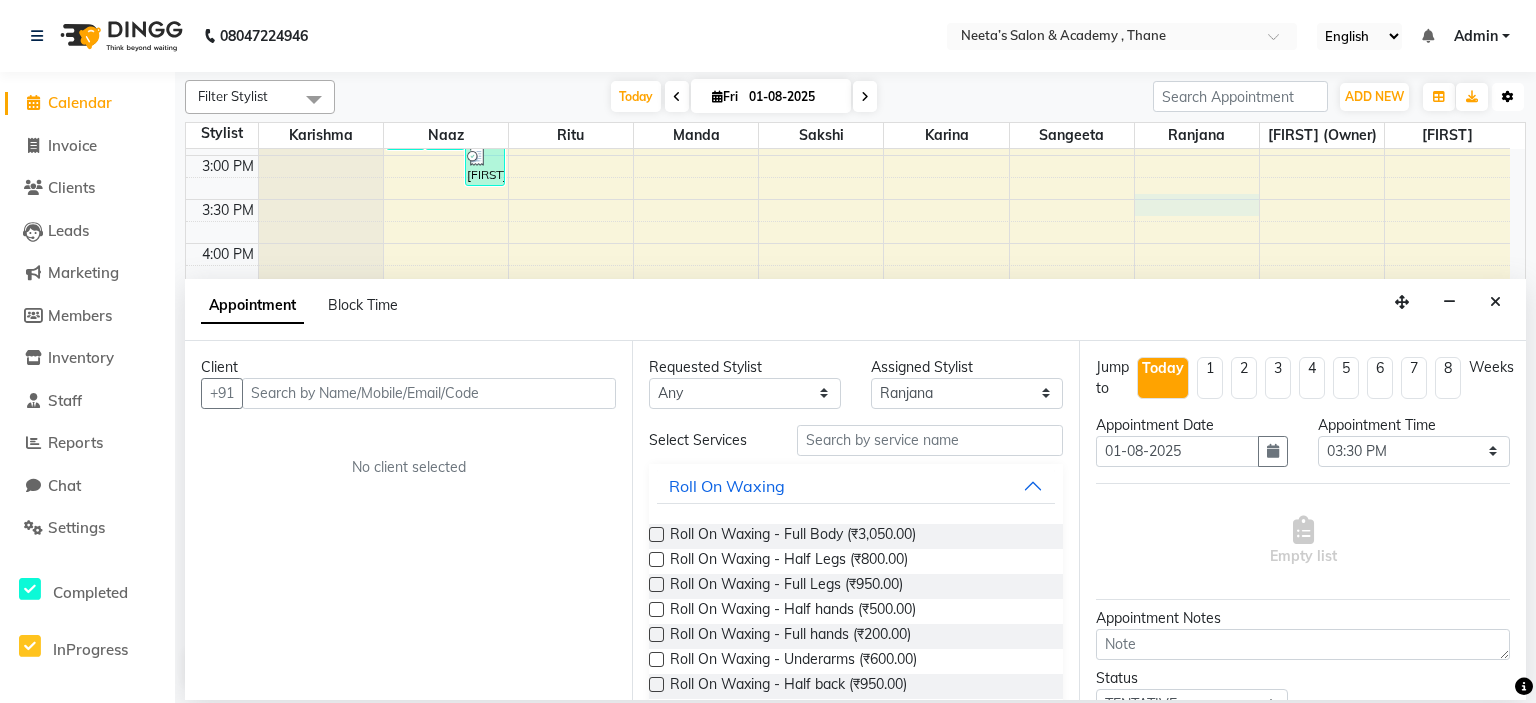 click at bounding box center [1508, 97] 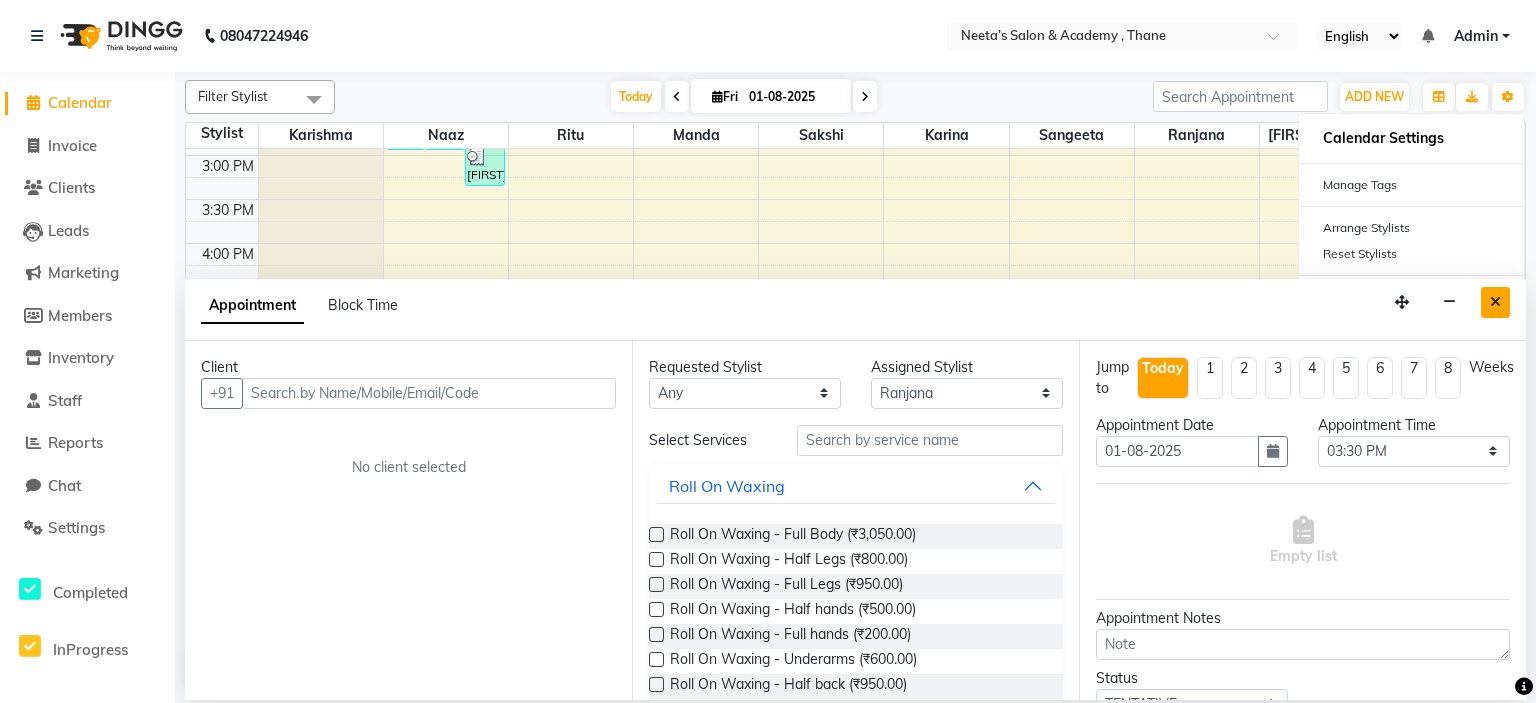 click at bounding box center [1495, 302] 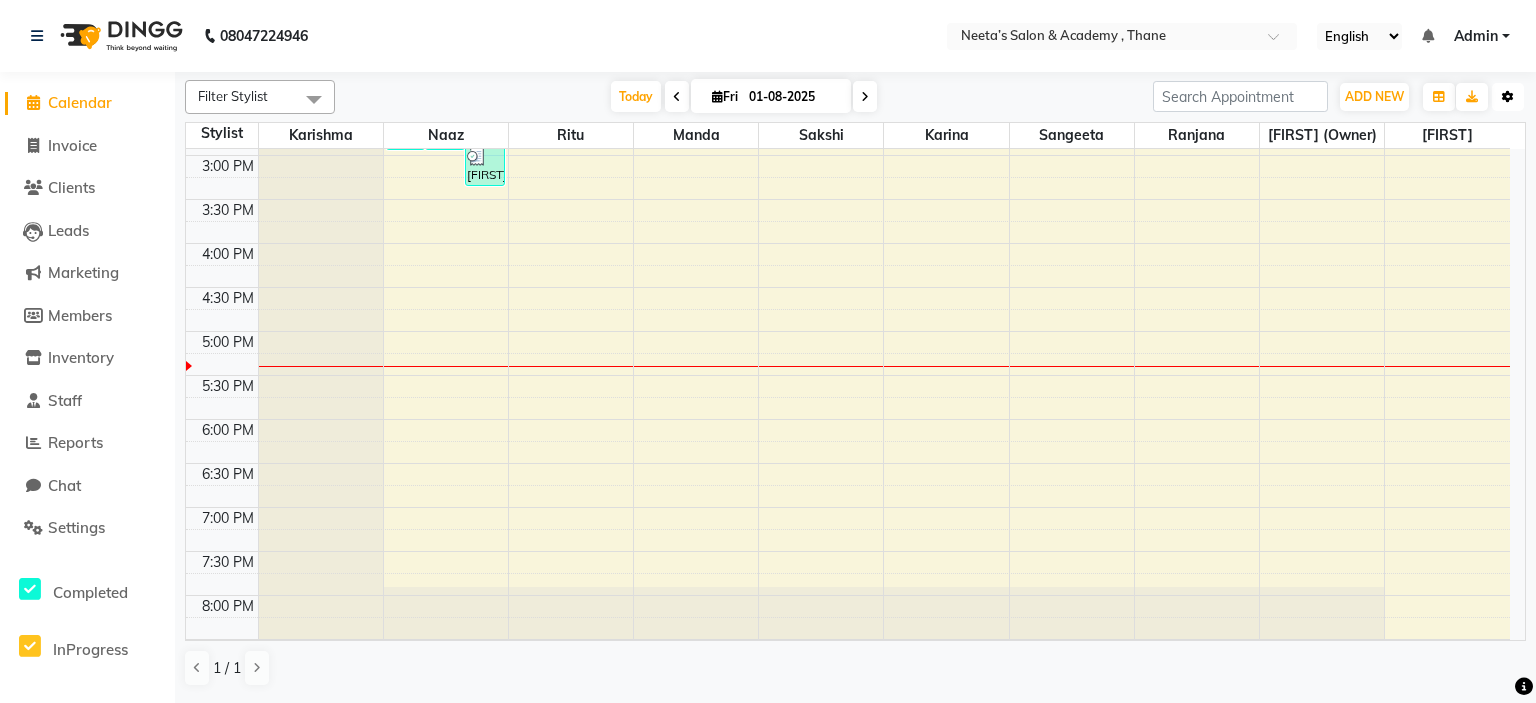 click at bounding box center [1508, 97] 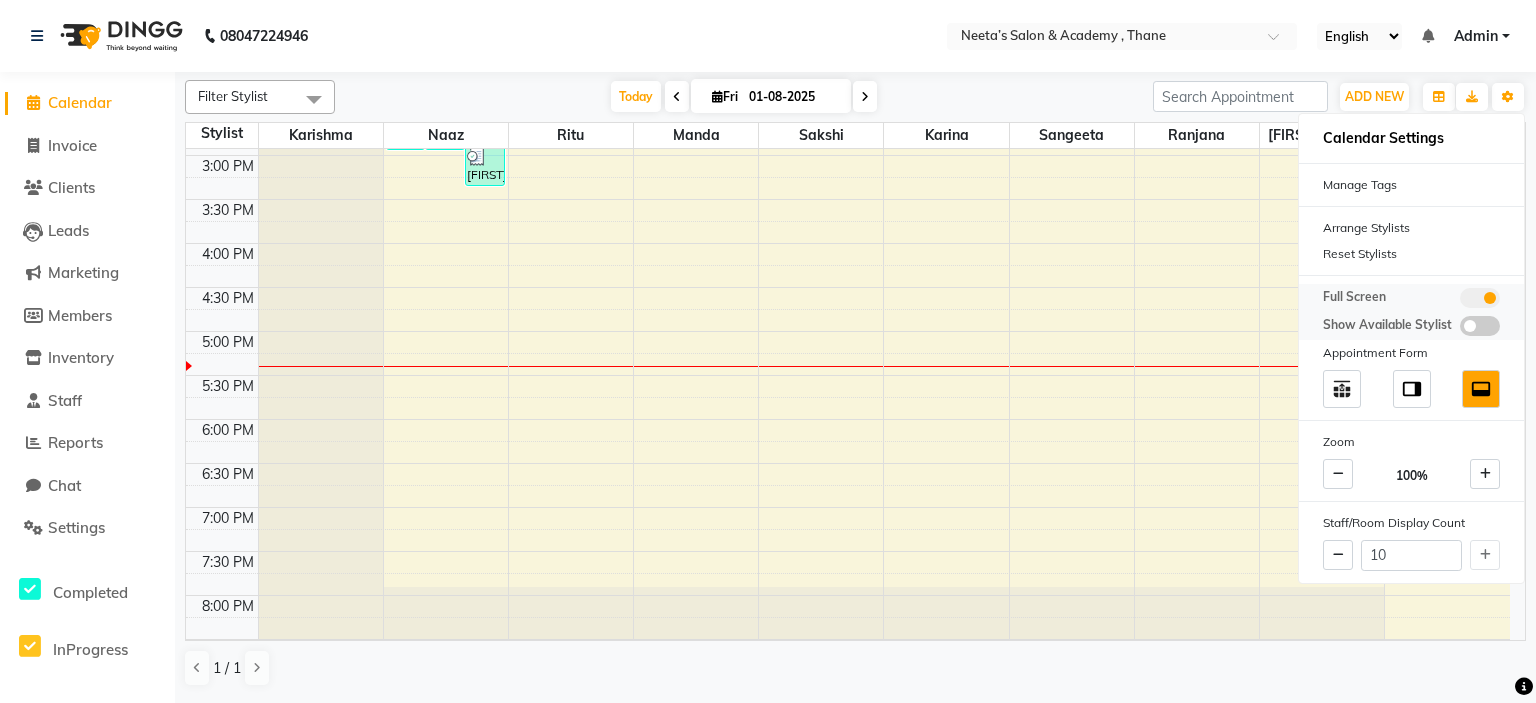 click at bounding box center [1480, 298] 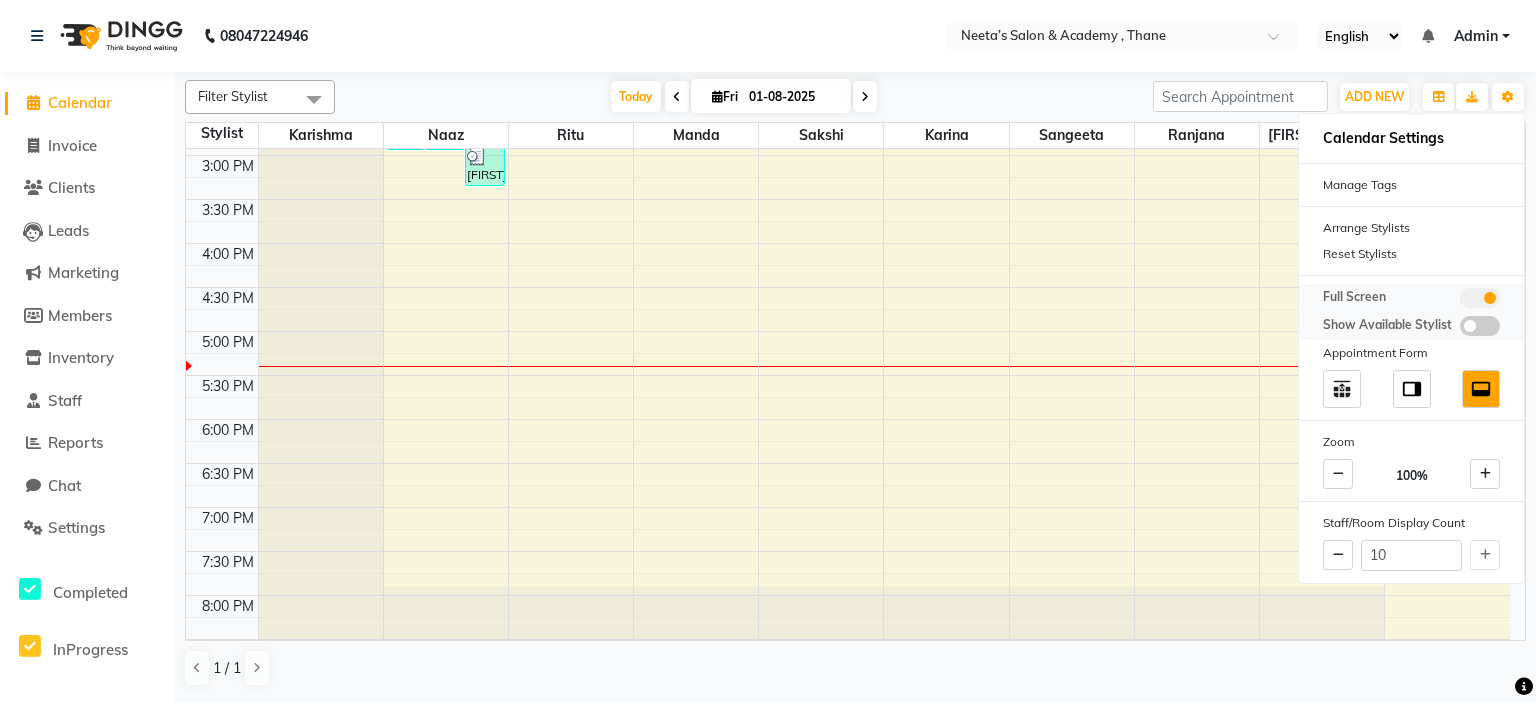 click at bounding box center [1460, 301] 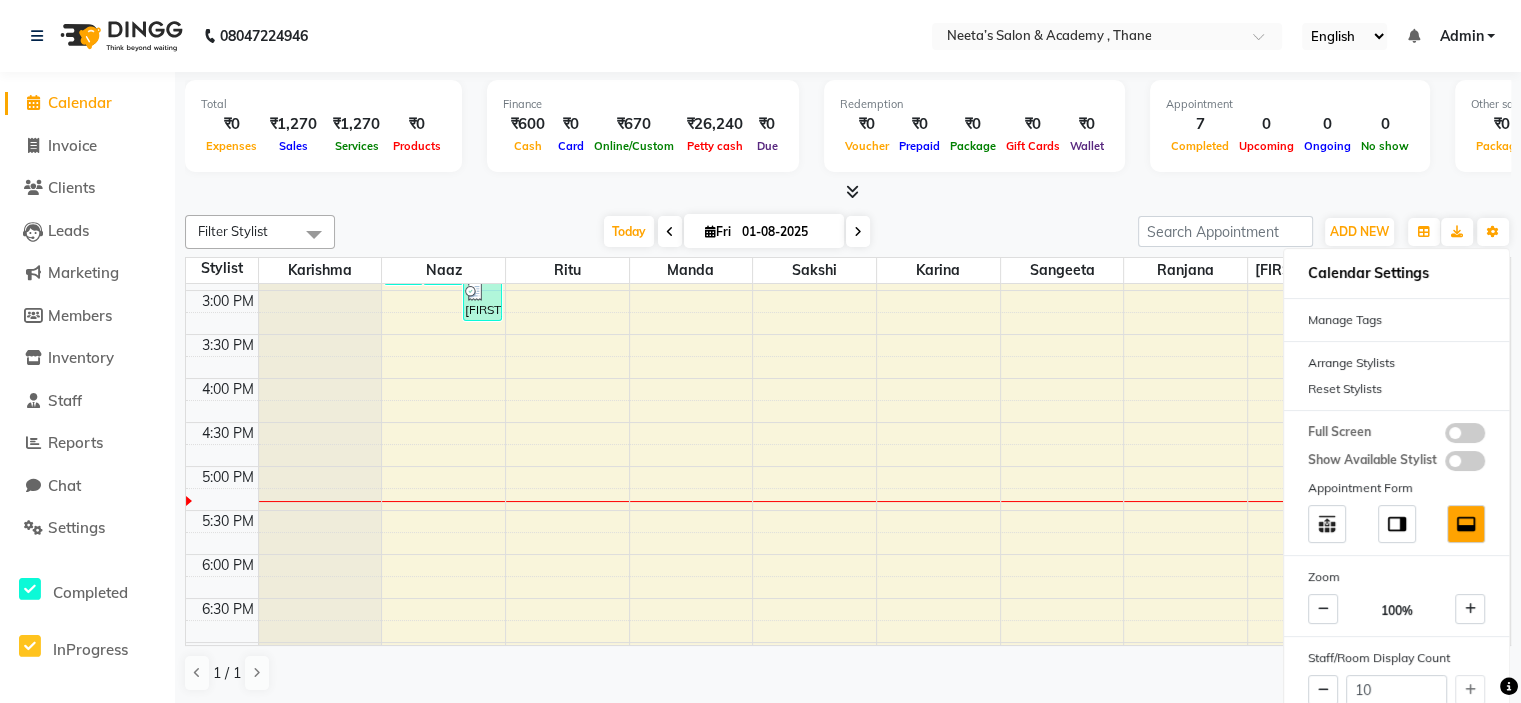 click on "Total  ₹0  Expenses ₹1,270  Sales ₹1,270  Services ₹0  Products Finance  ₹600  Cash ₹0  Card ₹670  Online/Custom ₹26,240 Petty cash ₹0 Due  Redemption  ₹0 Voucher ₹0 Prepaid ₹0 Package ₹0  Gift Cards ₹0  Wallet  Appointment  7 Completed 0 Upcoming 0 Ongoing 0 No show  Other sales  ₹0  Packages ₹0  Memberships ₹0  Vouchers ₹0  Prepaids ₹0  Gift Cards Filter Stylist Select All  [FIRST] (Owner) Karina Karishma Manda Naaz Ranjana Ritu Sakshi Sangeeta Sayee Today  Fri 01-08-2025 Toggle Dropdown Add Appointment Add Invoice Add Expense Add Attendance Add Client Add Transaction Toggle Dropdown Add Appointment Add Invoice Add Expense Add Attendance Add Client ADD NEW Toggle Dropdown Add Appointment Add Invoice Add Expense Add Attendance Add Client Add Transaction Filter Stylist Select All  [FIRST] (Owner) Karina Karishma Manda Naaz Ranjana Ritu Sakshi Sangeeta Sayee Group By  Staff View   Room View  View as Vertical  Vertical - Week View  Horizontal  Horizontal - Week View  10" 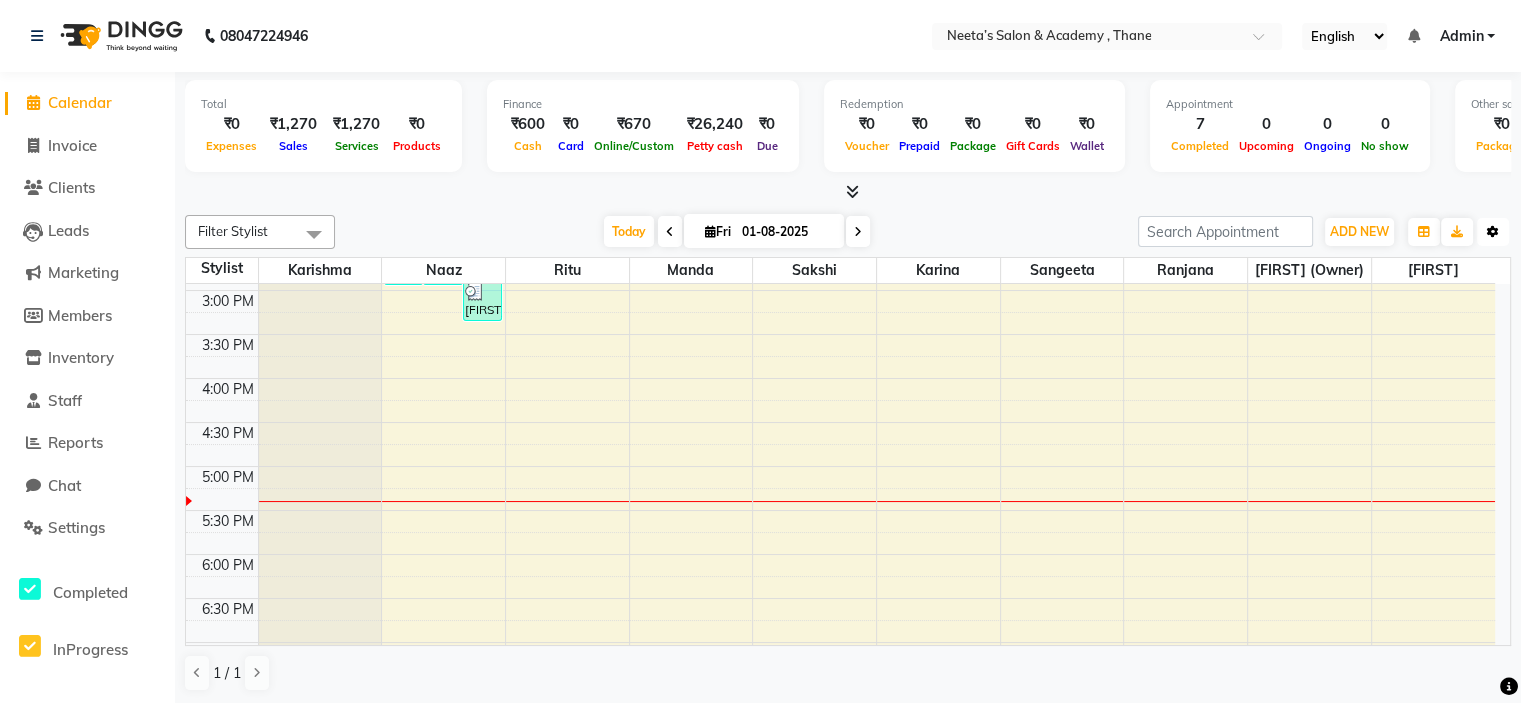 click at bounding box center [1493, 232] 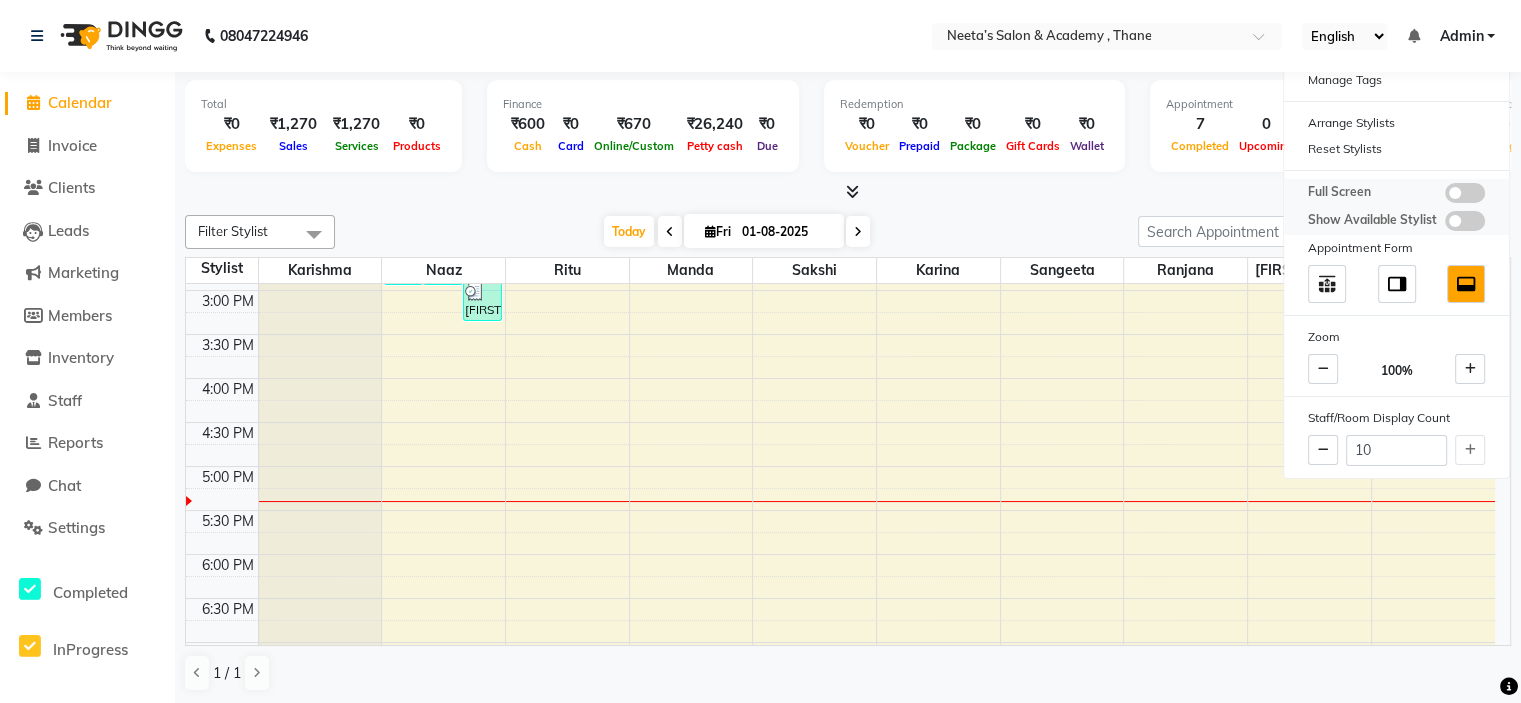 scroll, scrollTop: 0, scrollLeft: 0, axis: both 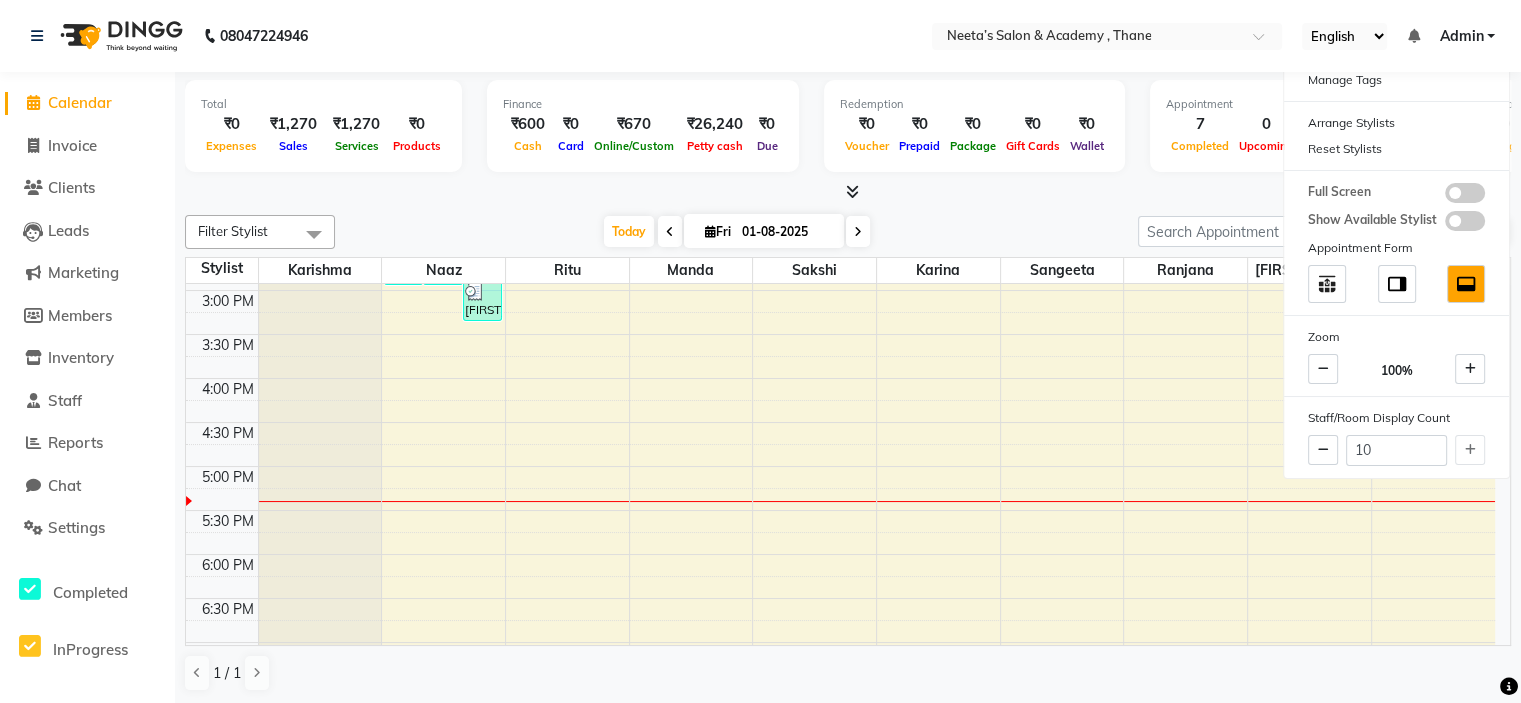 click at bounding box center (848, 192) 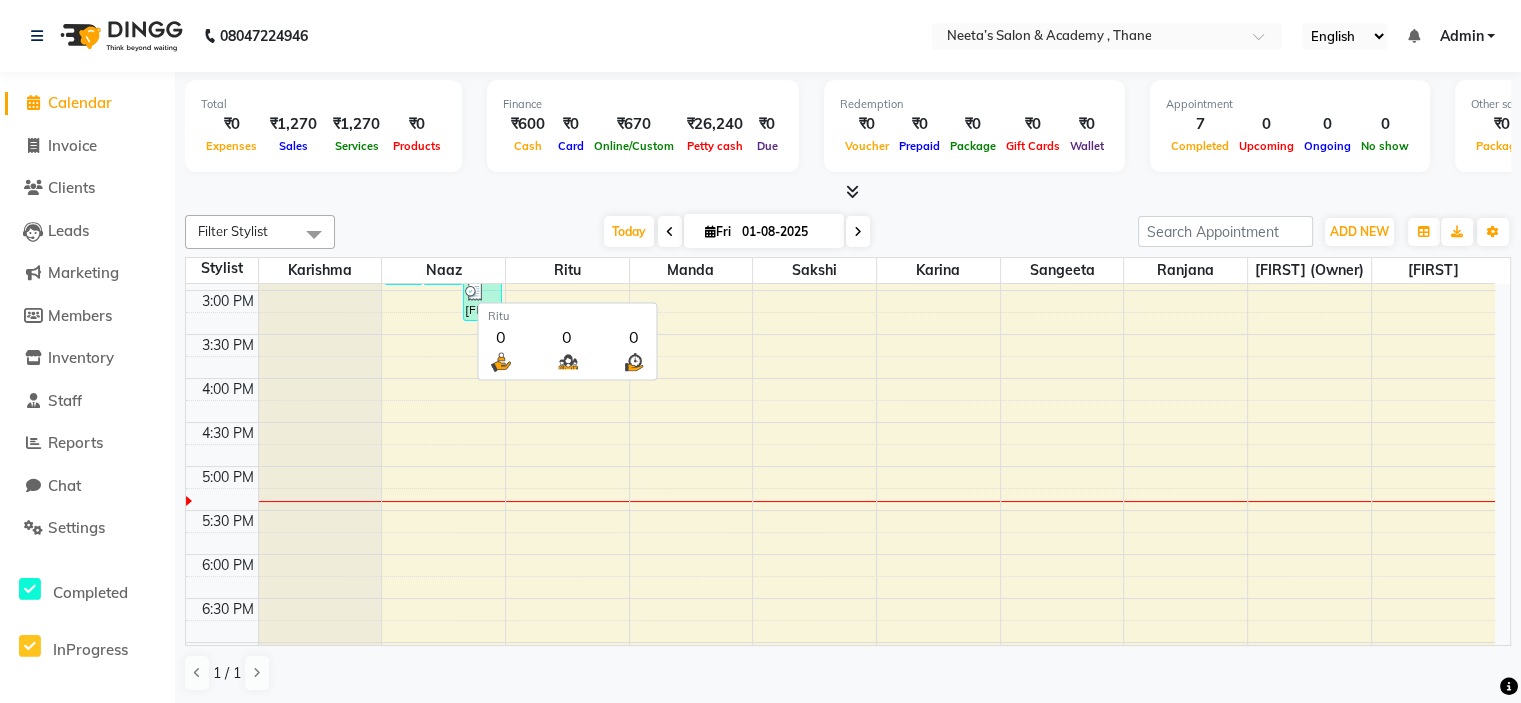 click on "Ritu" at bounding box center (567, 270) 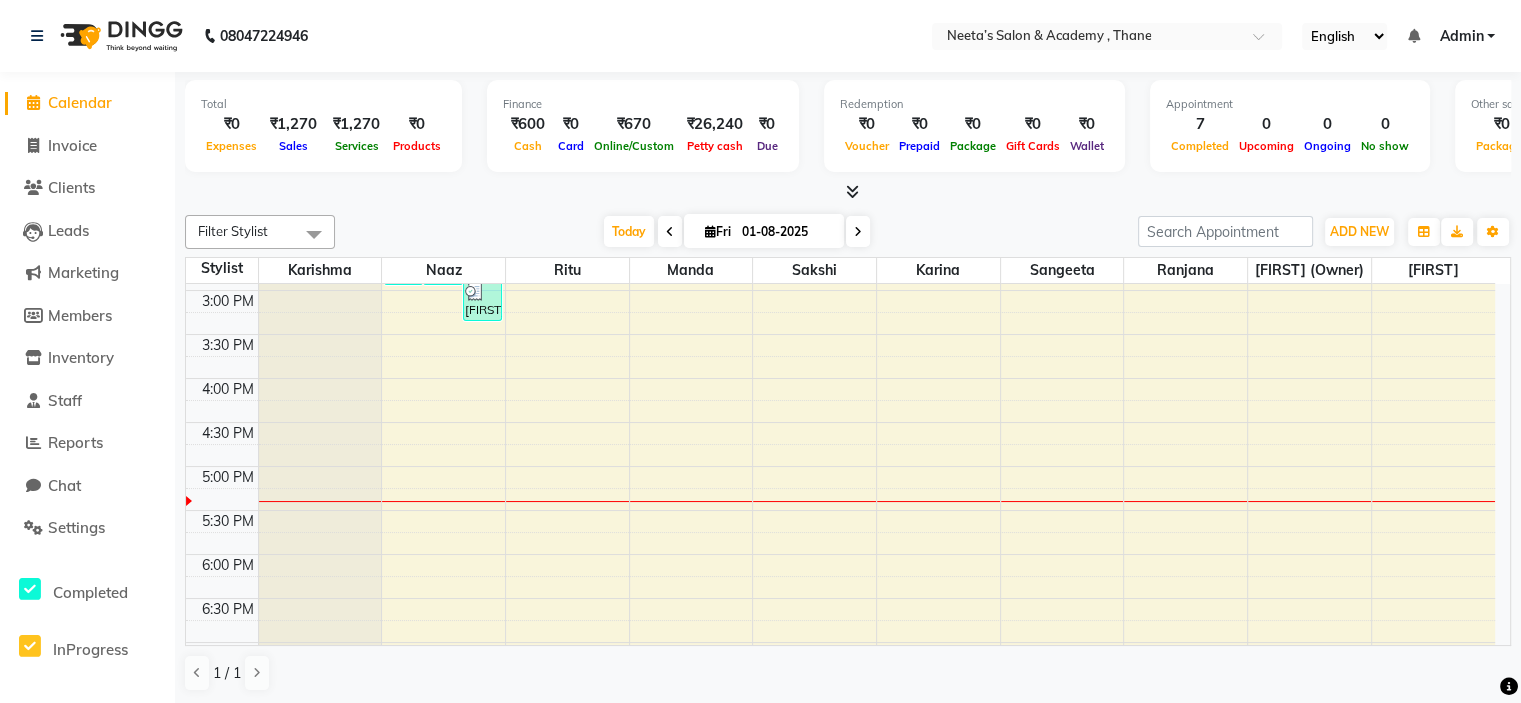 click on "9:00 AM 9:30 AM 10:00 AM 10:30 AM 11:00 AM 11:30 AM 12:00 PM 12:30 PM 1:00 PM 1:30 PM 2:00 PM 2:30 PM 3:00 PM 3:30 PM 4:00 PM 4:30 PM 5:00 PM 5:30 PM 6:00 PM 6:30 PM 7:00 PM 7:30 PM 8:00 PM 8:30 PM 9:00 PM 9:30 PM     [FIRST], TK05, 01:30 PM-03:00 PM, Threading - Eyebrows,Brazilian Stripless Wax - Full Face     [FIRST] [LAST], TK02, 02:30 PM-03:00 PM, Hair Cut - Straight haircut     [FIRST] [LAST], TK04, 02:55 PM-03:25 PM, Threading - Eyebrows     [FIRST] [LAST], TK03, 01:25 PM-02:55 PM, Threading - Eyebrows,Threading - Forehead,Brazilian Stripless Wax - Upper Lip     [FIRST] [LAST], TK02, 02:00 PM-02:30 PM, Hair Cut - Straight haircut     [FIRST] [LAST], TK04, 01:25 PM-02:55 PM, Brazilian Stripless Wax - Upper Lip,Brazilian Stripless Wax - Chin,Threading - Eyebrows     [FIRST] [LAST], TK01, 12:40 PM-02:10 PM, Threading - Eyebrows,Brazilian Stripless Wax - Upper Lip,Brazilian Stripless Wax - Chin" at bounding box center [840, 334] 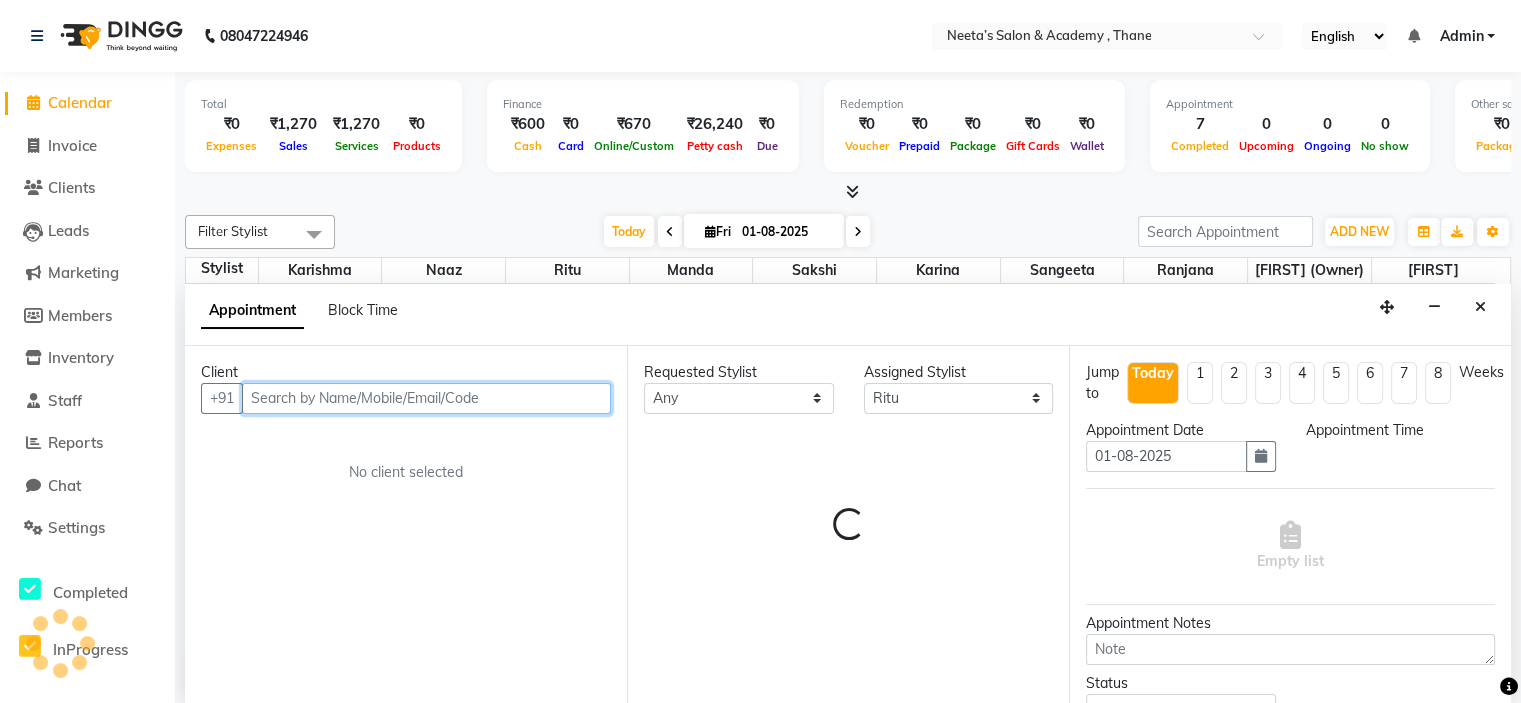 select on "930" 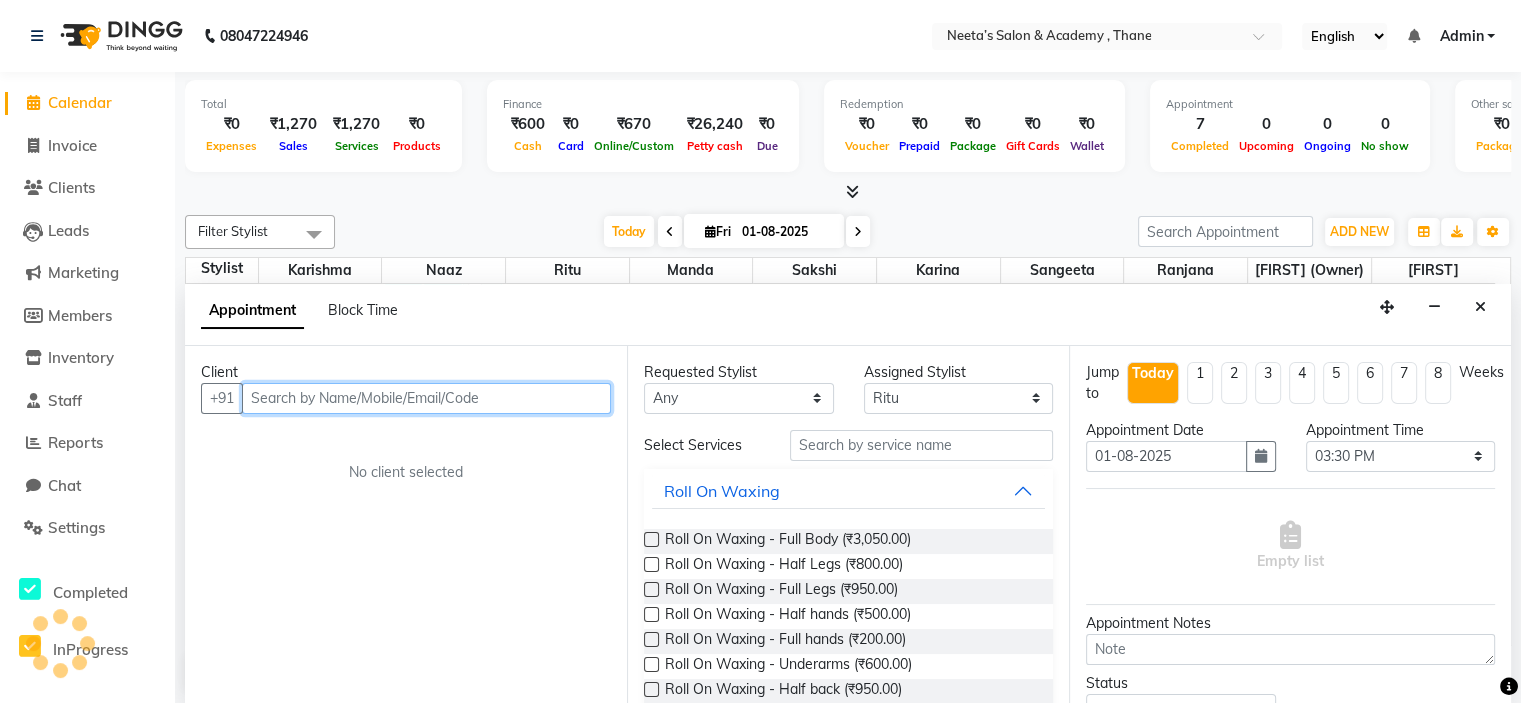 scroll, scrollTop: 0, scrollLeft: 0, axis: both 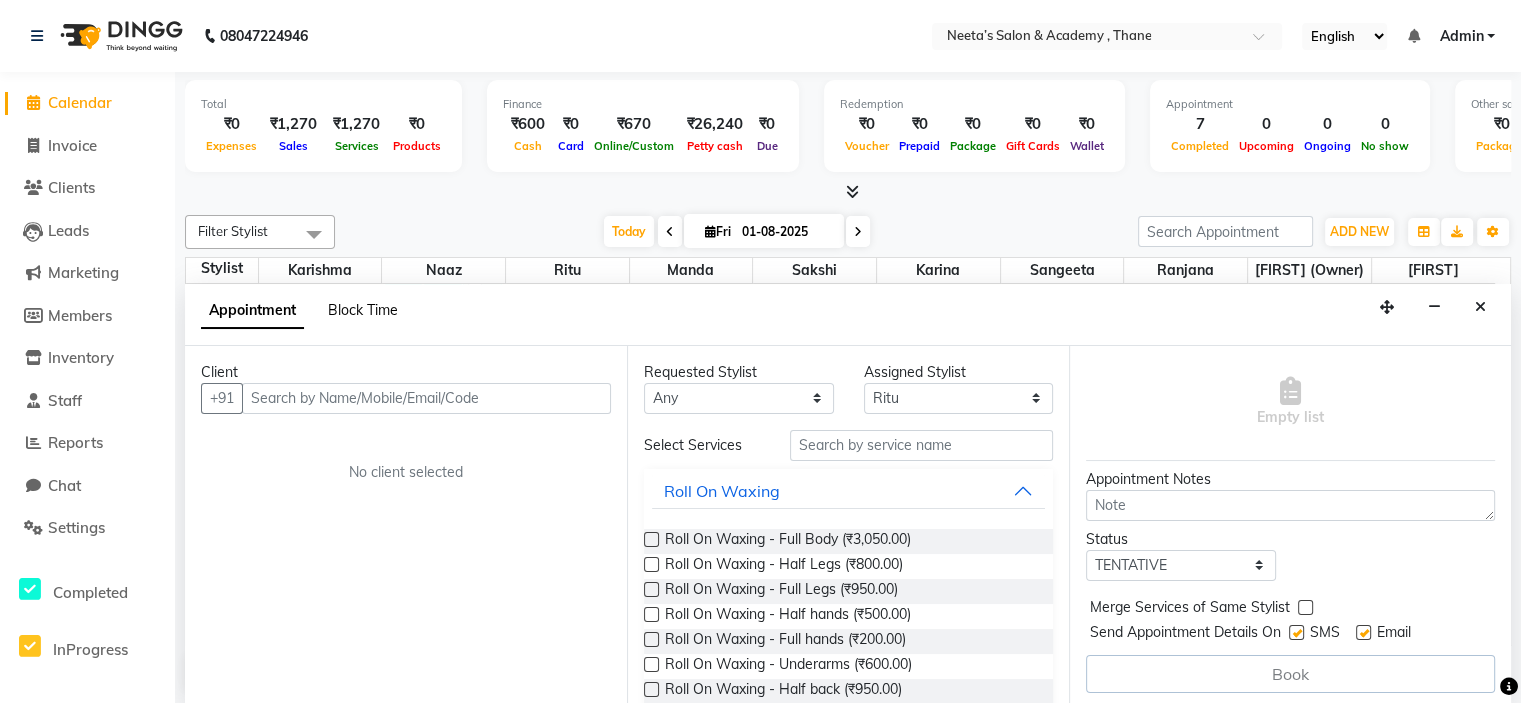 click on "Block Time" at bounding box center (363, 310) 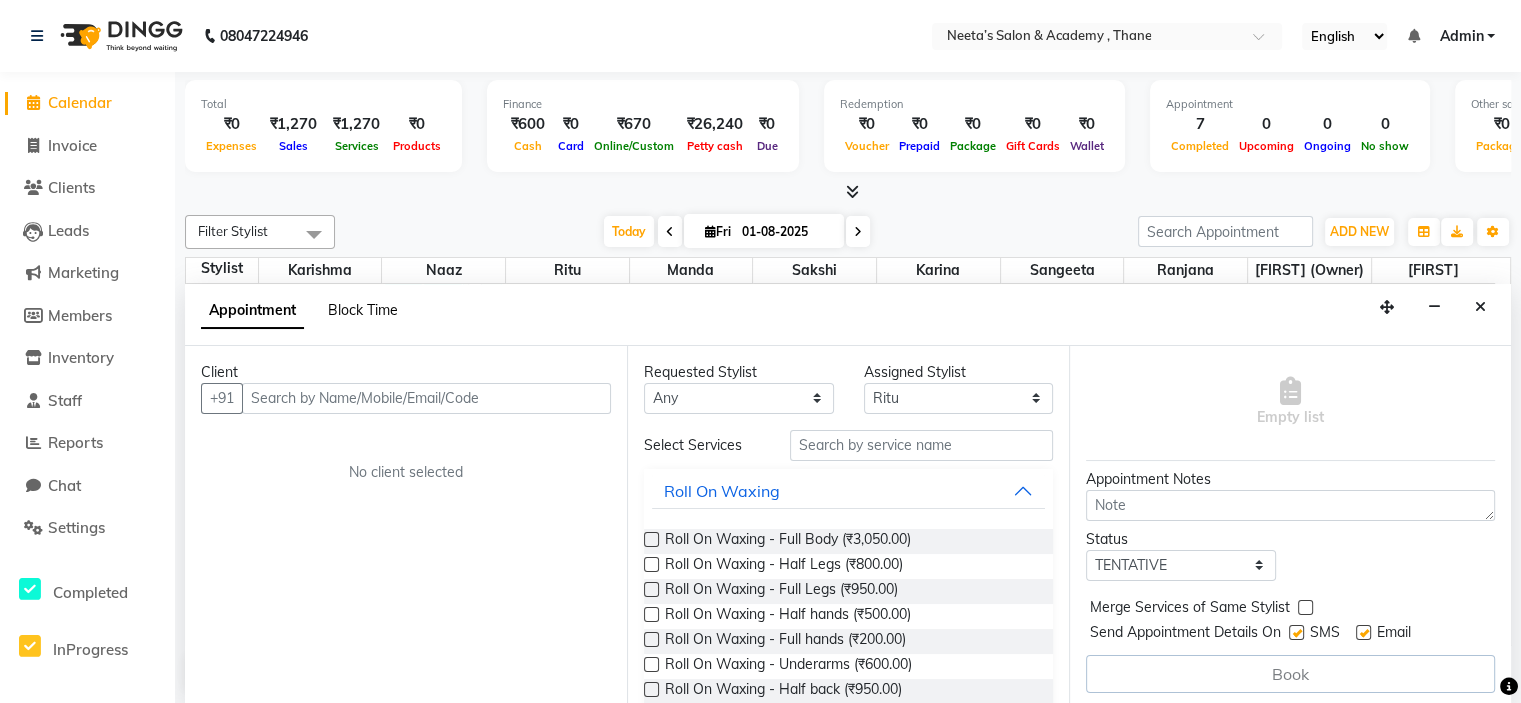 select on "84146" 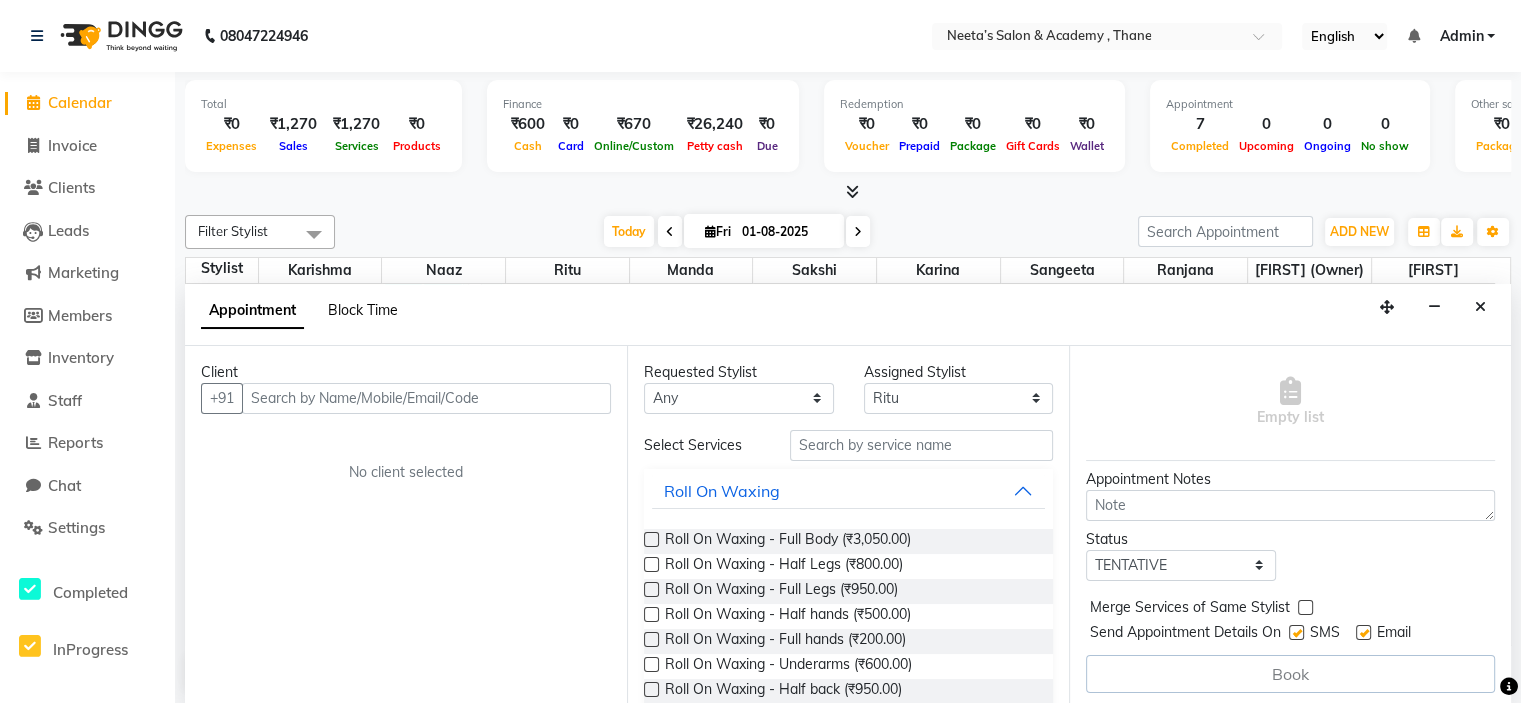 select on "930" 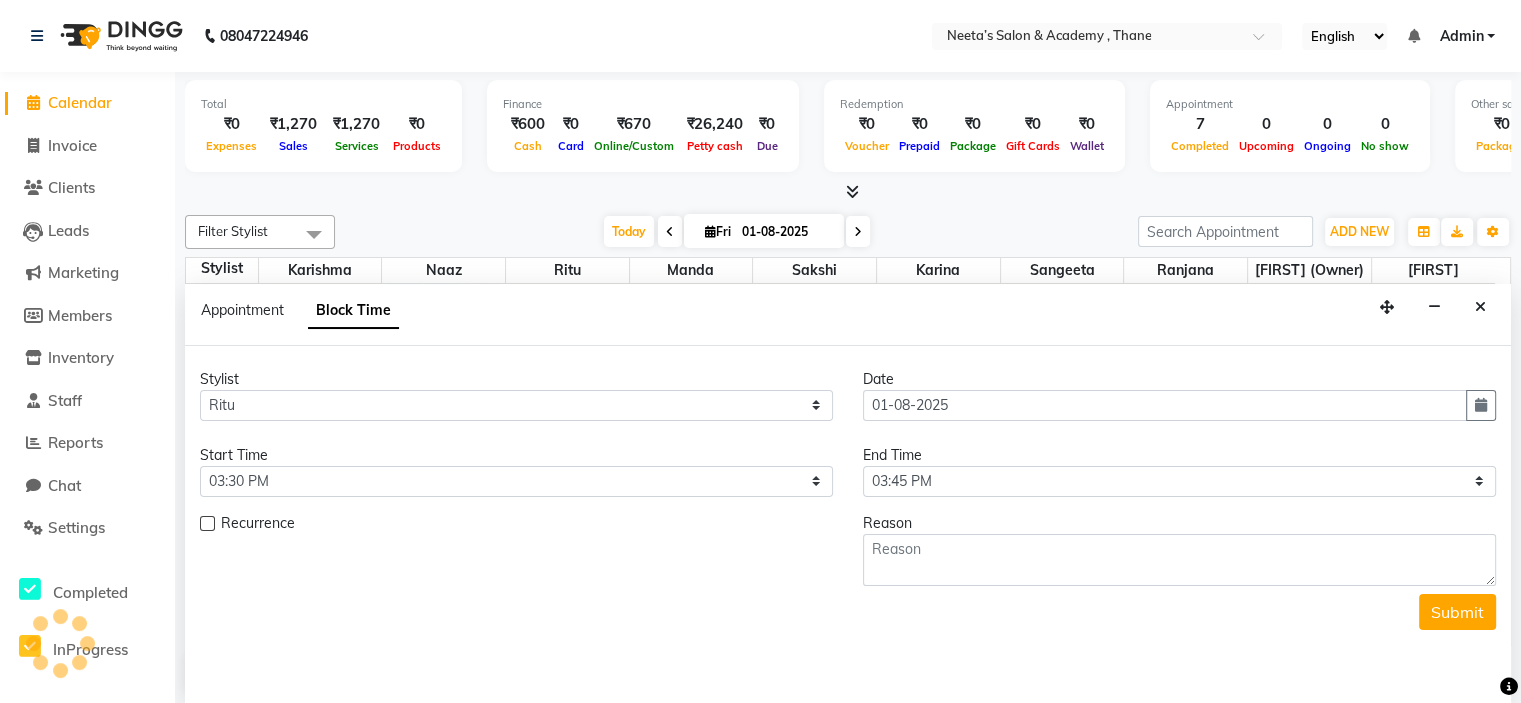 scroll, scrollTop: 699, scrollLeft: 0, axis: vertical 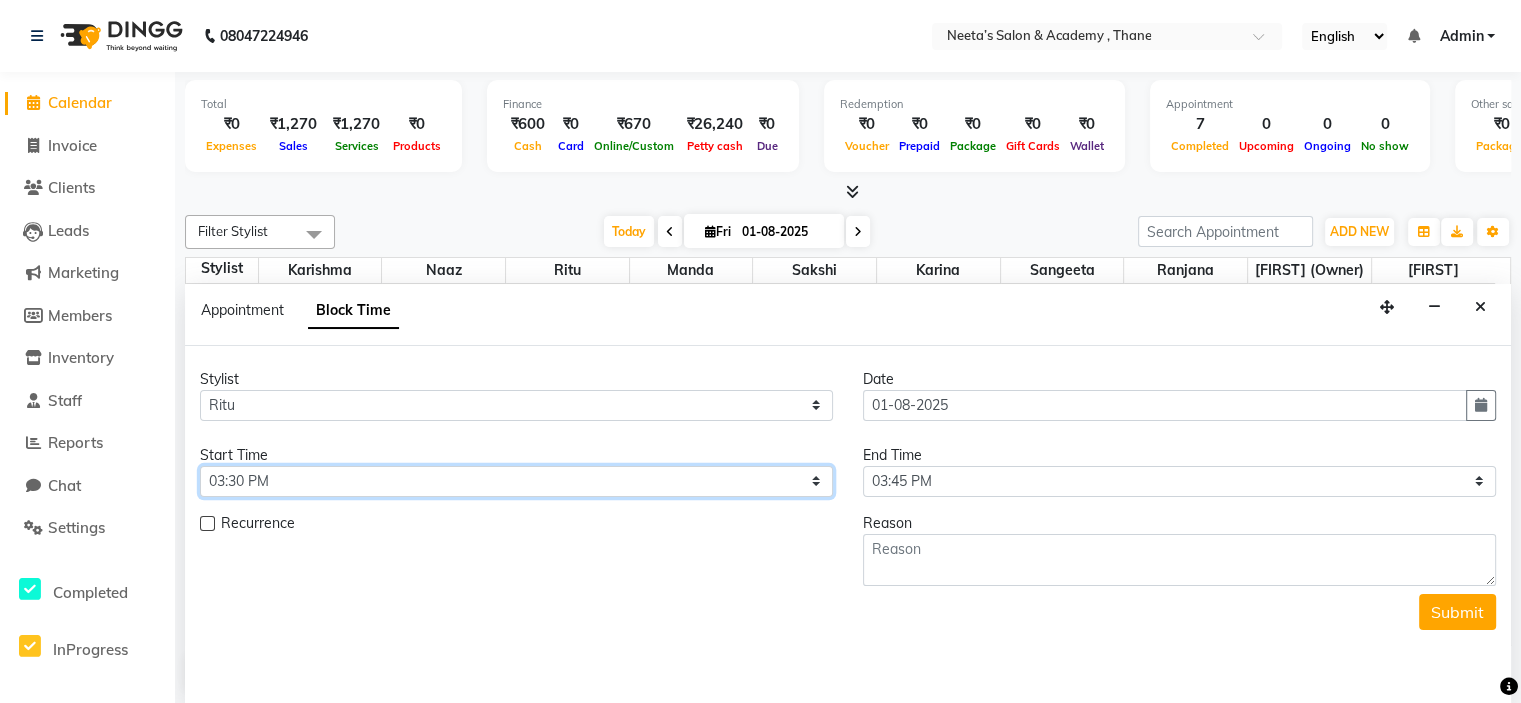 click on "Select 10:00 AM 10:15 AM 10:30 AM 10:45 AM 11:00 AM 11:15 AM 11:30 AM 11:45 AM 12:00 PM 12:15 PM 12:30 PM 12:45 PM 01:00 PM 01:15 PM 01:30 PM 01:45 PM 02:00 PM 02:15 PM 02:30 PM 02:45 PM 03:00 PM 03:15 PM 03:30 PM 03:45 PM 04:00 PM 04:15 PM 04:30 PM 04:45 PM 05:00 PM 05:15 PM 05:30 PM 05:45 PM 06:00 PM 06:15 PM 06:30 PM 06:45 PM 07:00 PM 07:15 PM 07:30 PM 07:45 PM 08:00 PM 08:15 PM 08:30 PM 08:45 PM 09:00 PM" at bounding box center [516, 481] 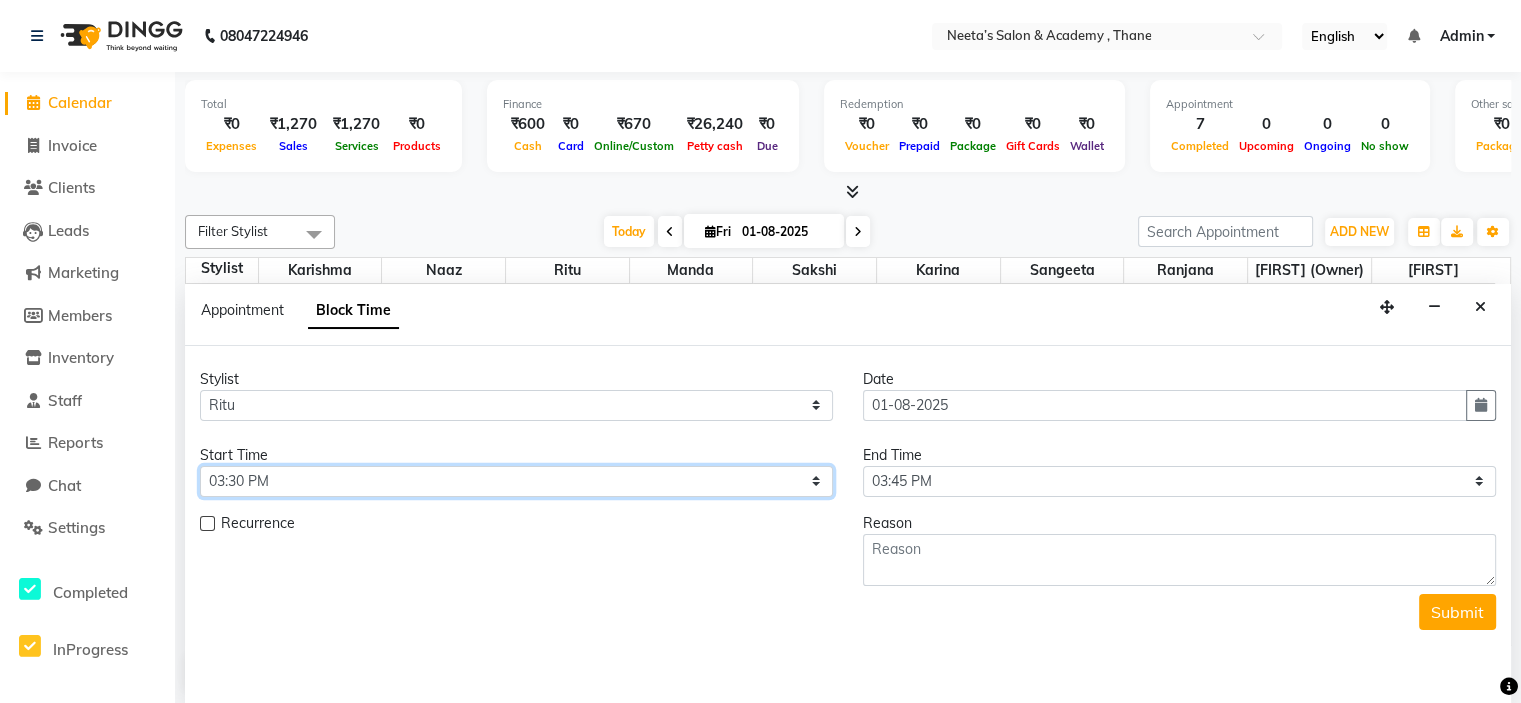 select on "600" 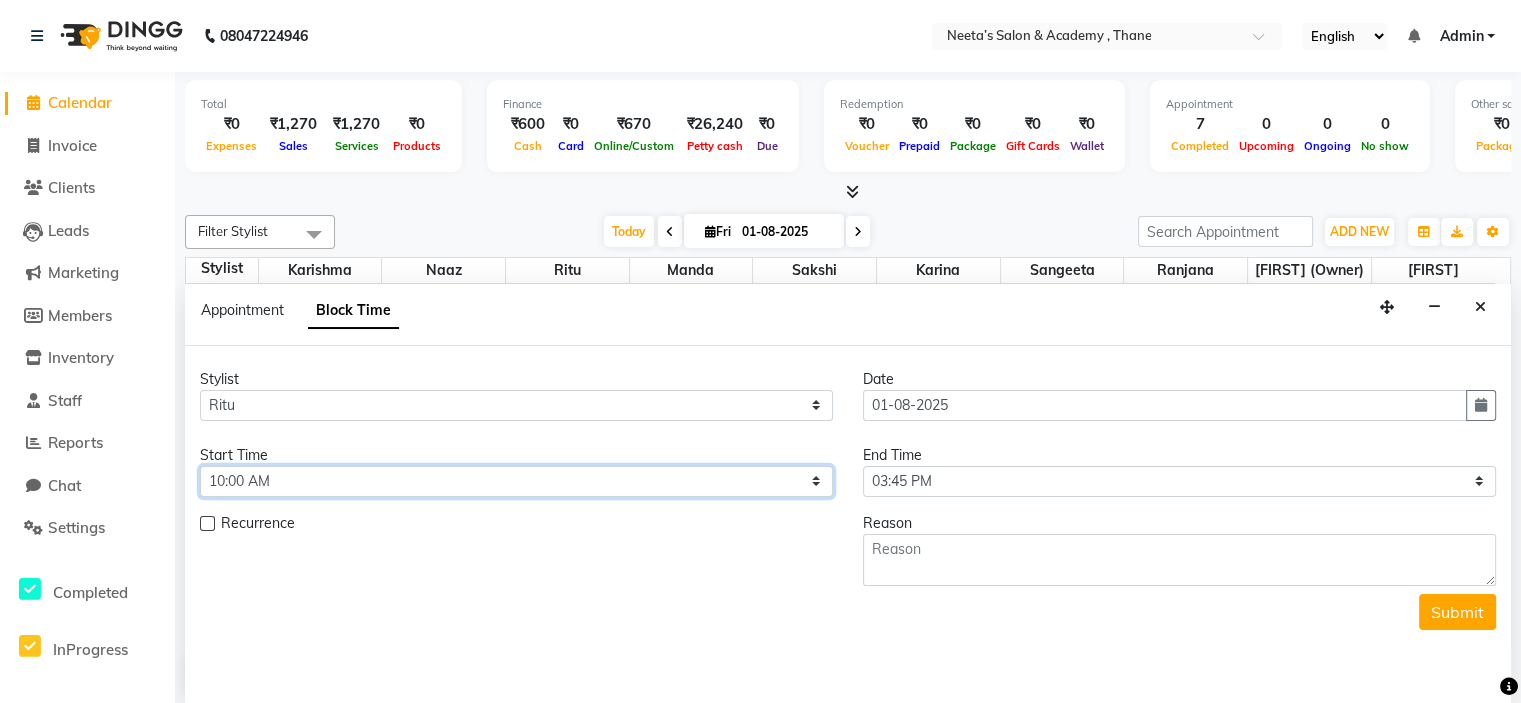 click on "Select 10:00 AM 10:15 AM 10:30 AM 10:45 AM 11:00 AM 11:15 AM 11:30 AM 11:45 AM 12:00 PM 12:15 PM 12:30 PM 12:45 PM 01:00 PM 01:15 PM 01:30 PM 01:45 PM 02:00 PM 02:15 PM 02:30 PM 02:45 PM 03:00 PM 03:15 PM 03:30 PM 03:45 PM 04:00 PM 04:15 PM 04:30 PM 04:45 PM 05:00 PM 05:15 PM 05:30 PM 05:45 PM 06:00 PM 06:15 PM 06:30 PM 06:45 PM 07:00 PM 07:15 PM 07:30 PM 07:45 PM 08:00 PM 08:15 PM 08:30 PM 08:45 PM 09:00 PM" at bounding box center [516, 481] 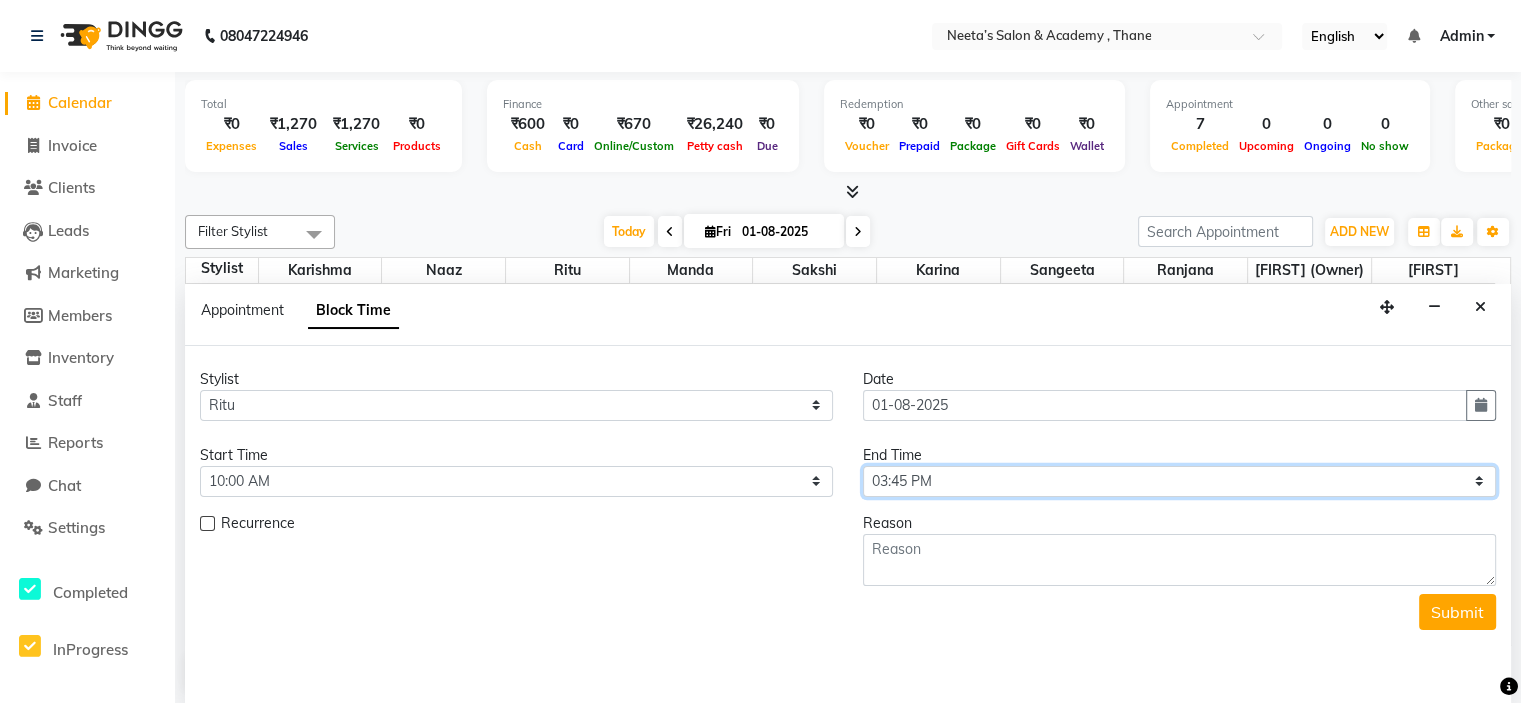 click on "Select 10:00 AM 10:15 AM 10:30 AM 10:45 AM 11:00 AM 11:15 AM 11:30 AM 11:45 AM 12:00 PM 12:15 PM 12:30 PM 12:45 PM 01:00 PM 01:15 PM 01:30 PM 01:45 PM 02:00 PM 02:15 PM 02:30 PM 02:45 PM 03:00 PM 03:15 PM 03:30 PM 03:45 PM 04:00 PM 04:15 PM 04:30 PM 04:45 PM 05:00 PM 05:15 PM 05:30 PM 05:45 PM 06:00 PM 06:15 PM 06:30 PM 06:45 PM 07:00 PM 07:15 PM 07:30 PM 07:45 PM 08:00 PM 08:15 PM 08:30 PM 08:45 PM 09:00 PM" at bounding box center (1179, 481) 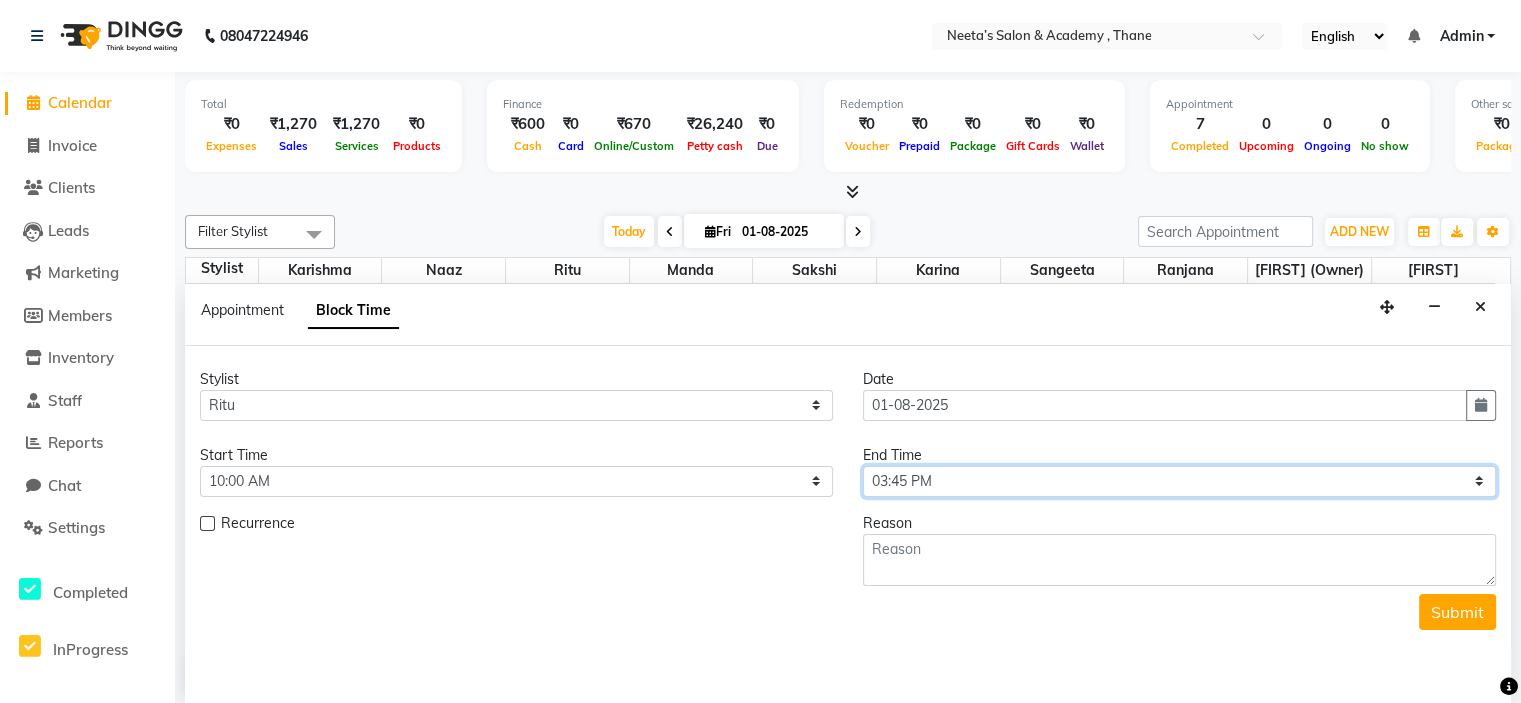 select on "1260" 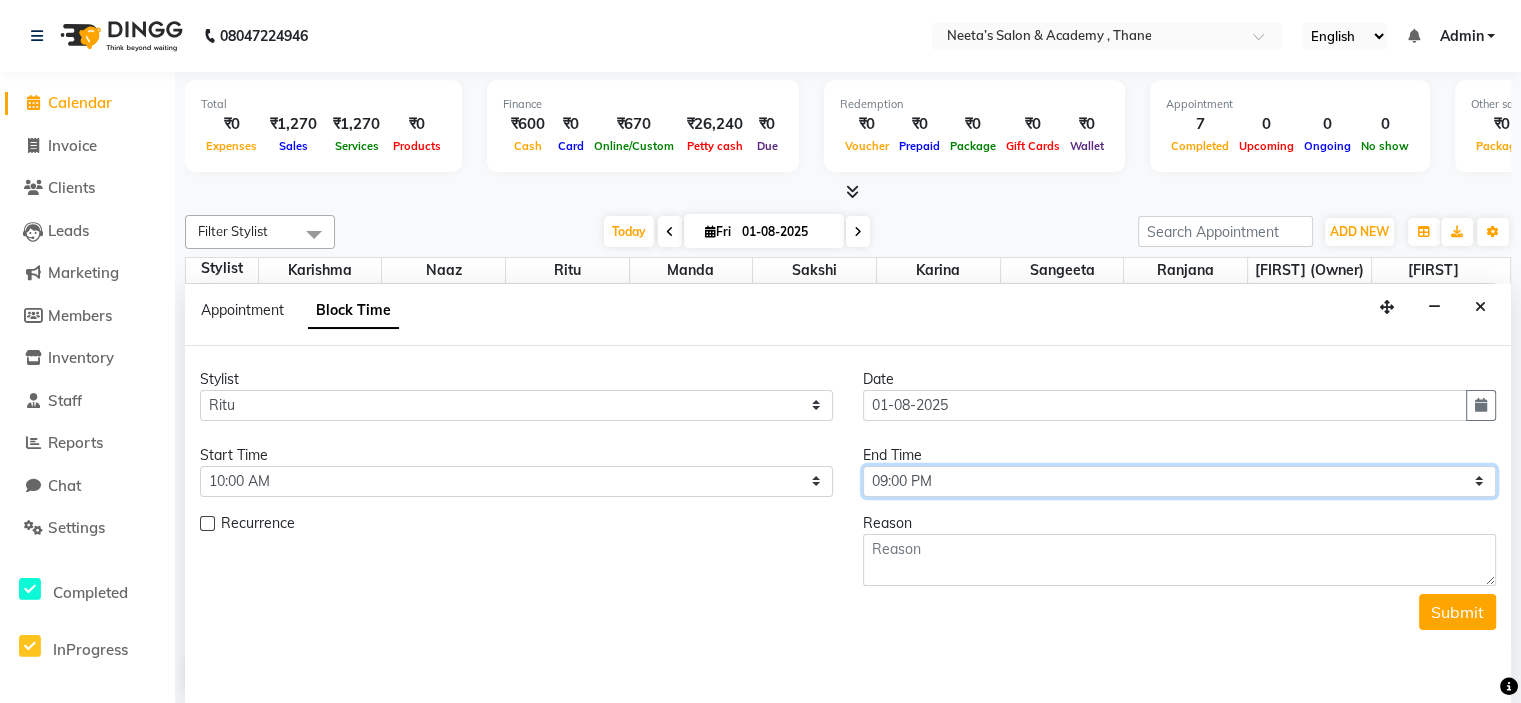 click on "Select 10:00 AM 10:15 AM 10:30 AM 10:45 AM 11:00 AM 11:15 AM 11:30 AM 11:45 AM 12:00 PM 12:15 PM 12:30 PM 12:45 PM 01:00 PM 01:15 PM 01:30 PM 01:45 PM 02:00 PM 02:15 PM 02:30 PM 02:45 PM 03:00 PM 03:15 PM 03:30 PM 03:45 PM 04:00 PM 04:15 PM 04:30 PM 04:45 PM 05:00 PM 05:15 PM 05:30 PM 05:45 PM 06:00 PM 06:15 PM 06:30 PM 06:45 PM 07:00 PM 07:15 PM 07:30 PM 07:45 PM 08:00 PM 08:15 PM 08:30 PM 08:45 PM 09:00 PM" at bounding box center (1179, 481) 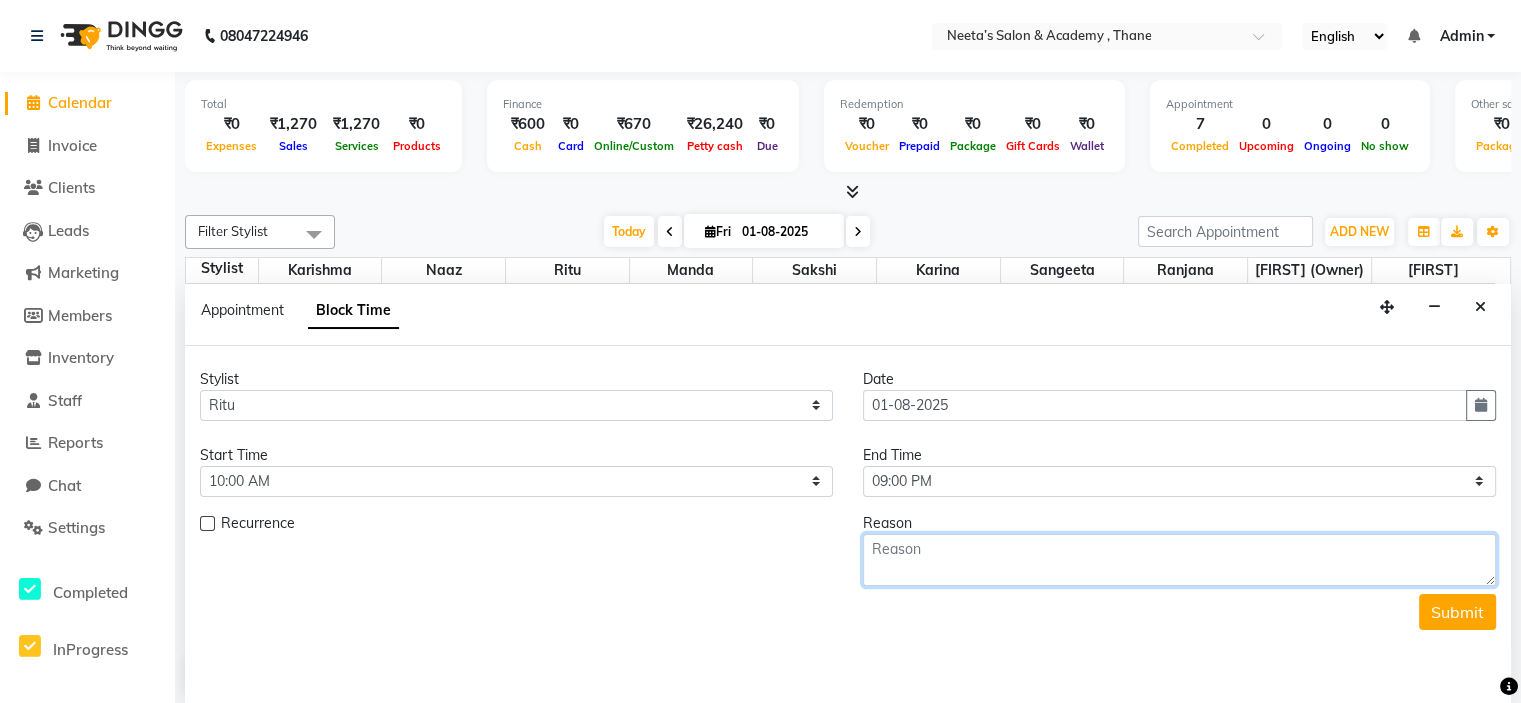 click at bounding box center (1179, 560) 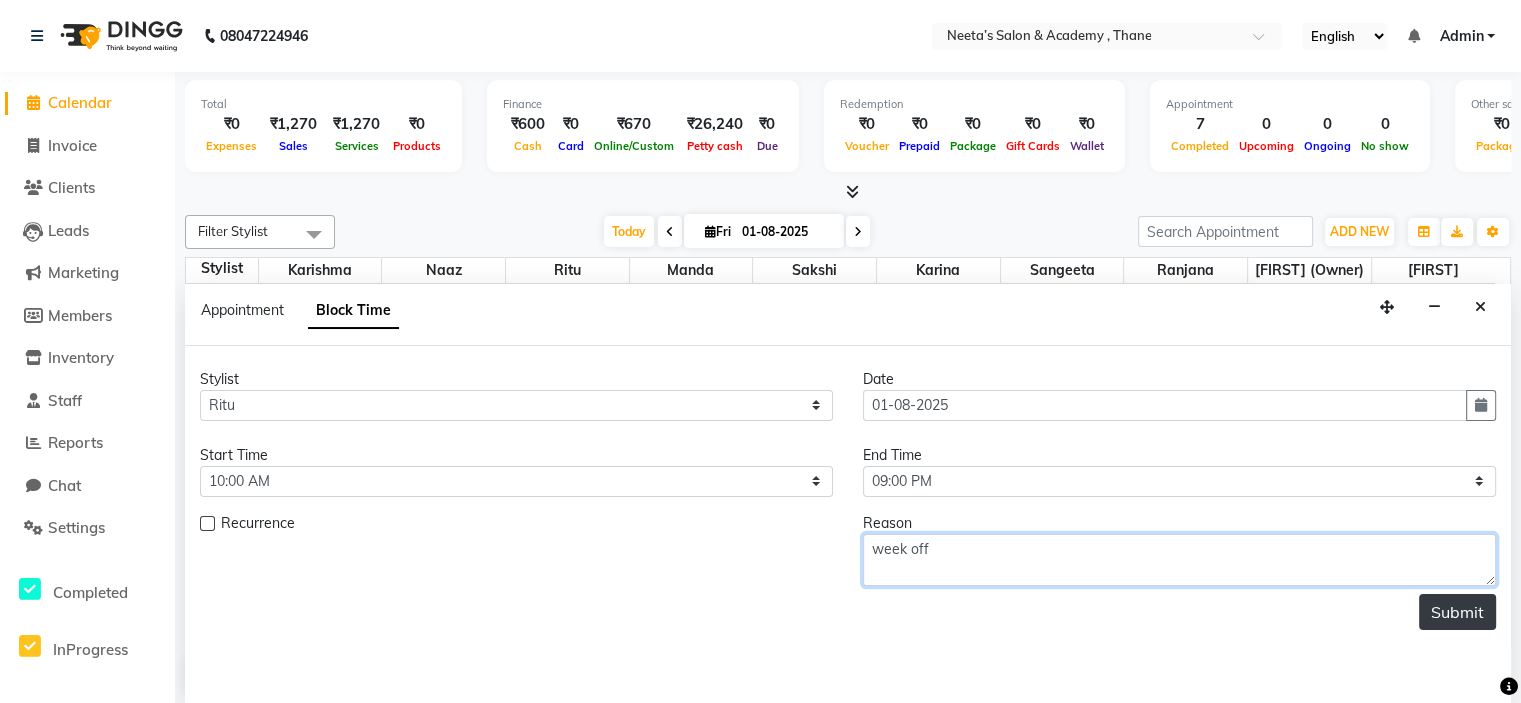 type on "week off" 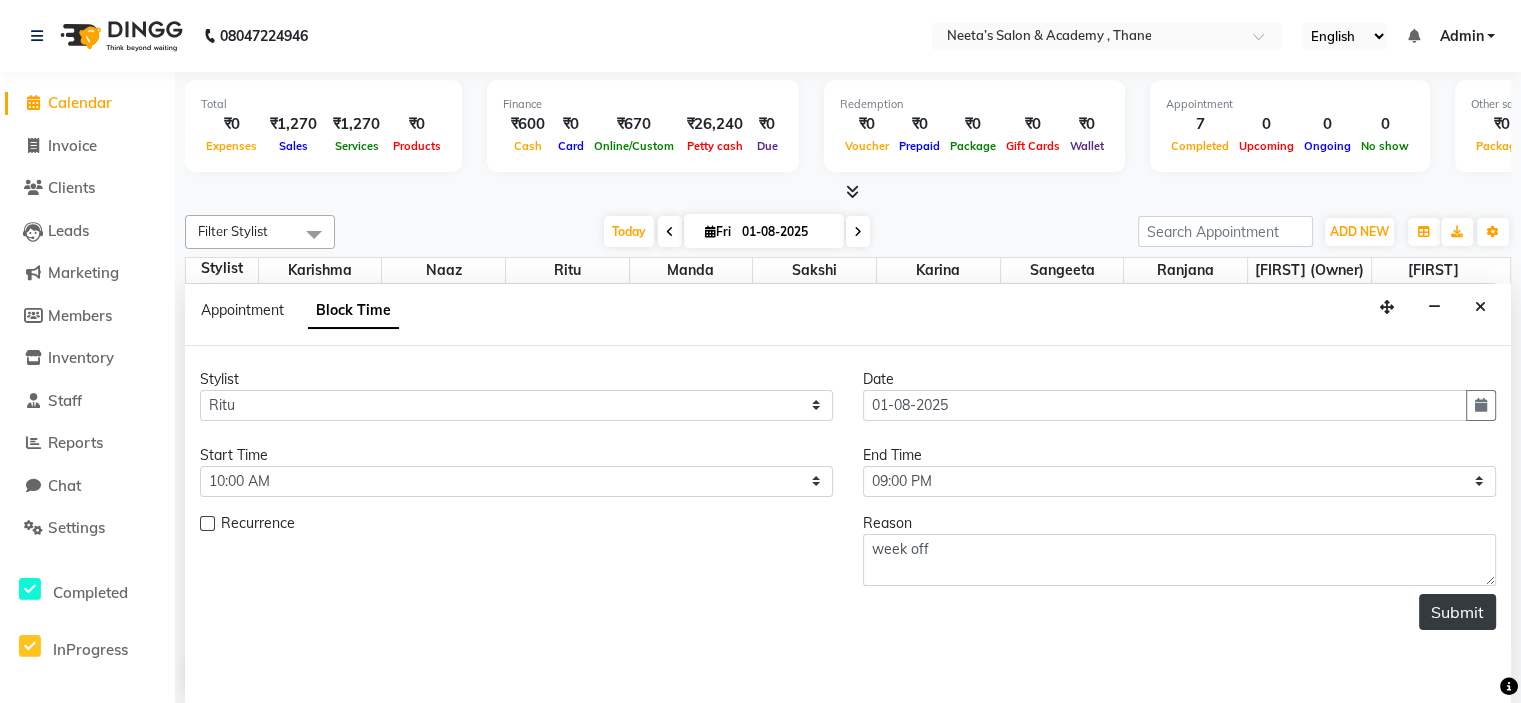 click on "Submit" at bounding box center [1457, 612] 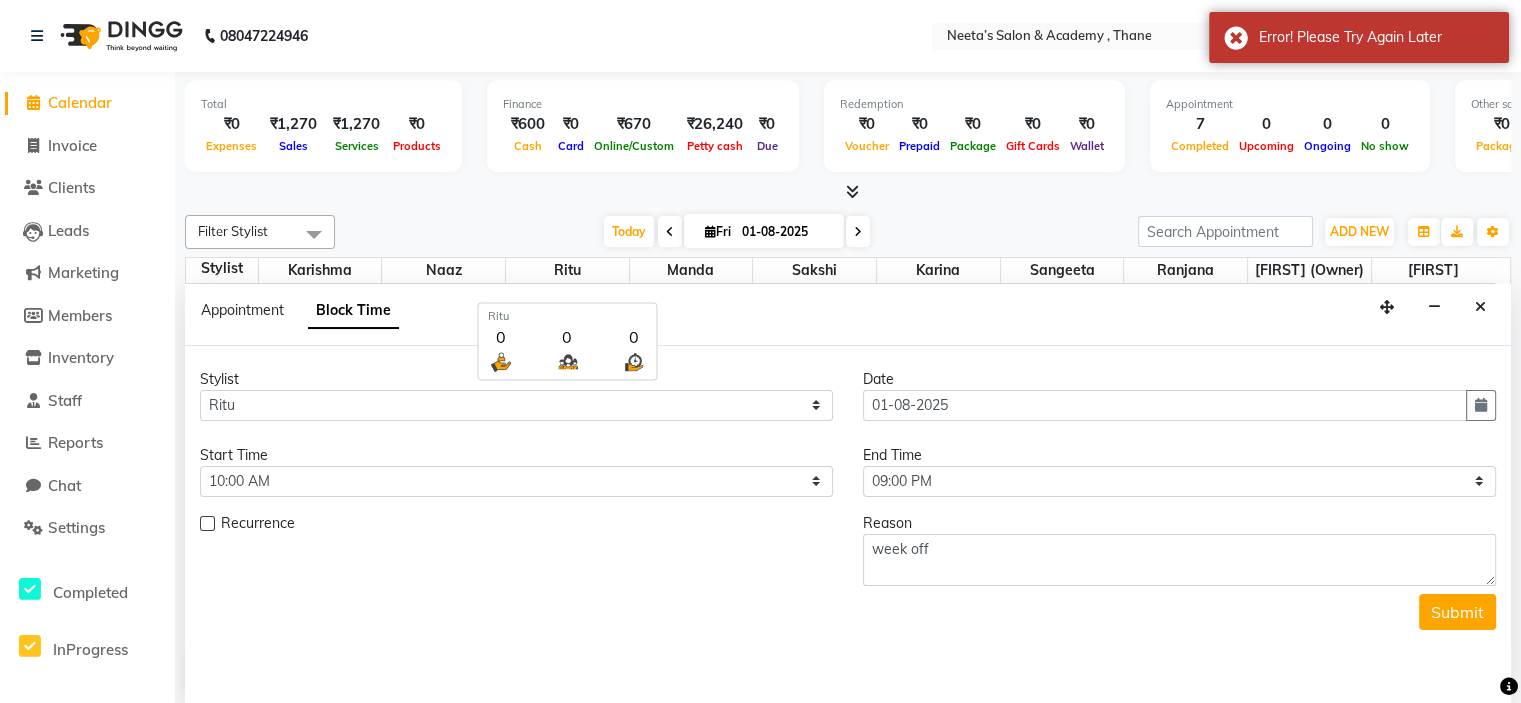 click on "Ritu" at bounding box center [567, 270] 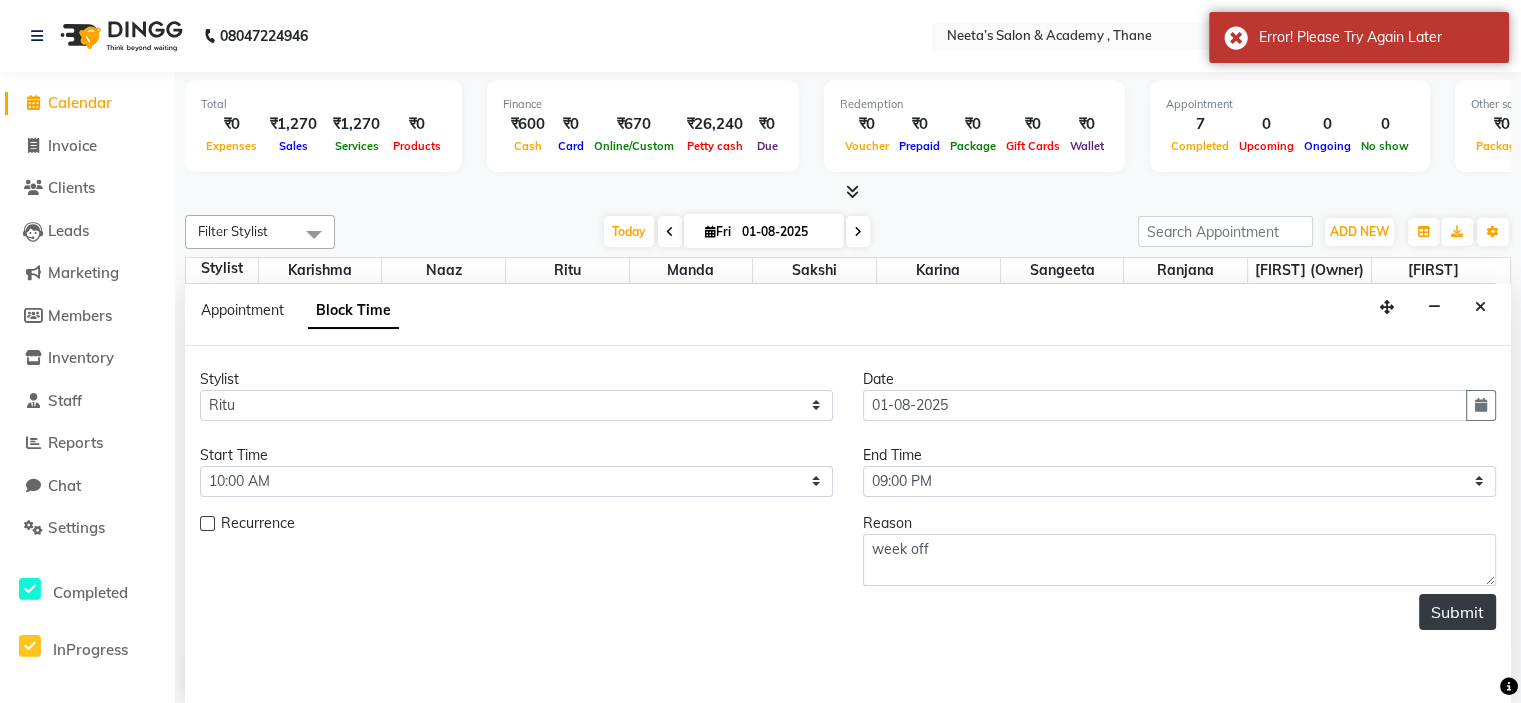 click on "Submit" at bounding box center [1457, 612] 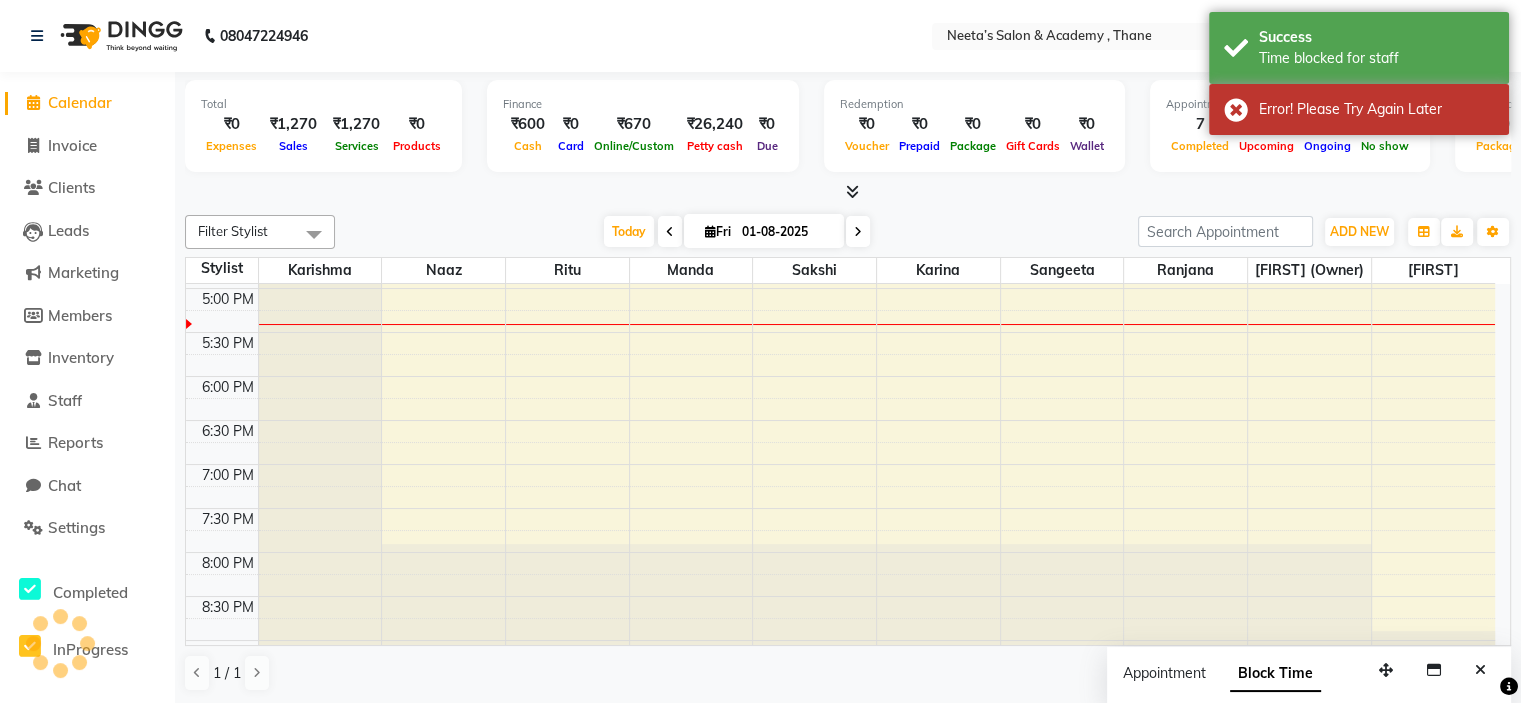 scroll, scrollTop: 0, scrollLeft: 0, axis: both 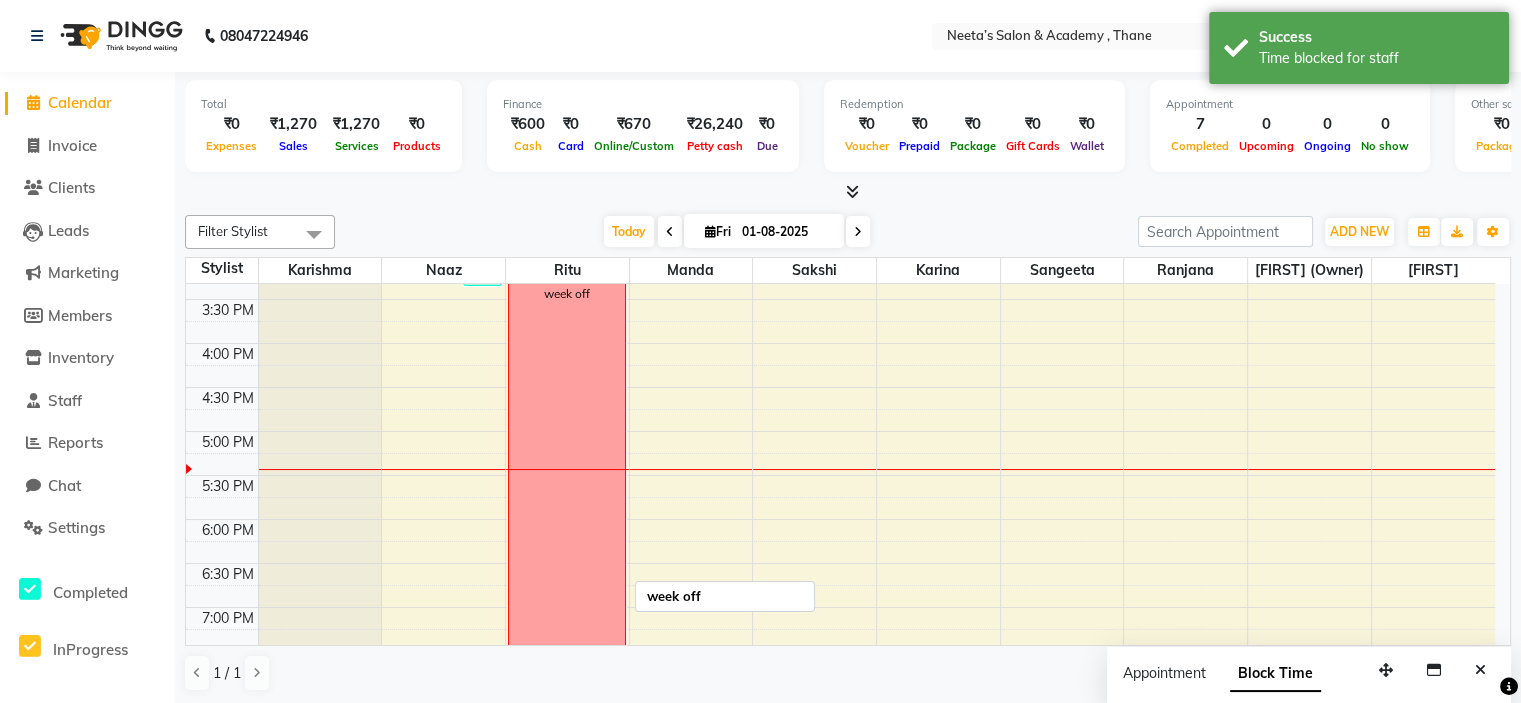 click on "week off" at bounding box center (567, 294) 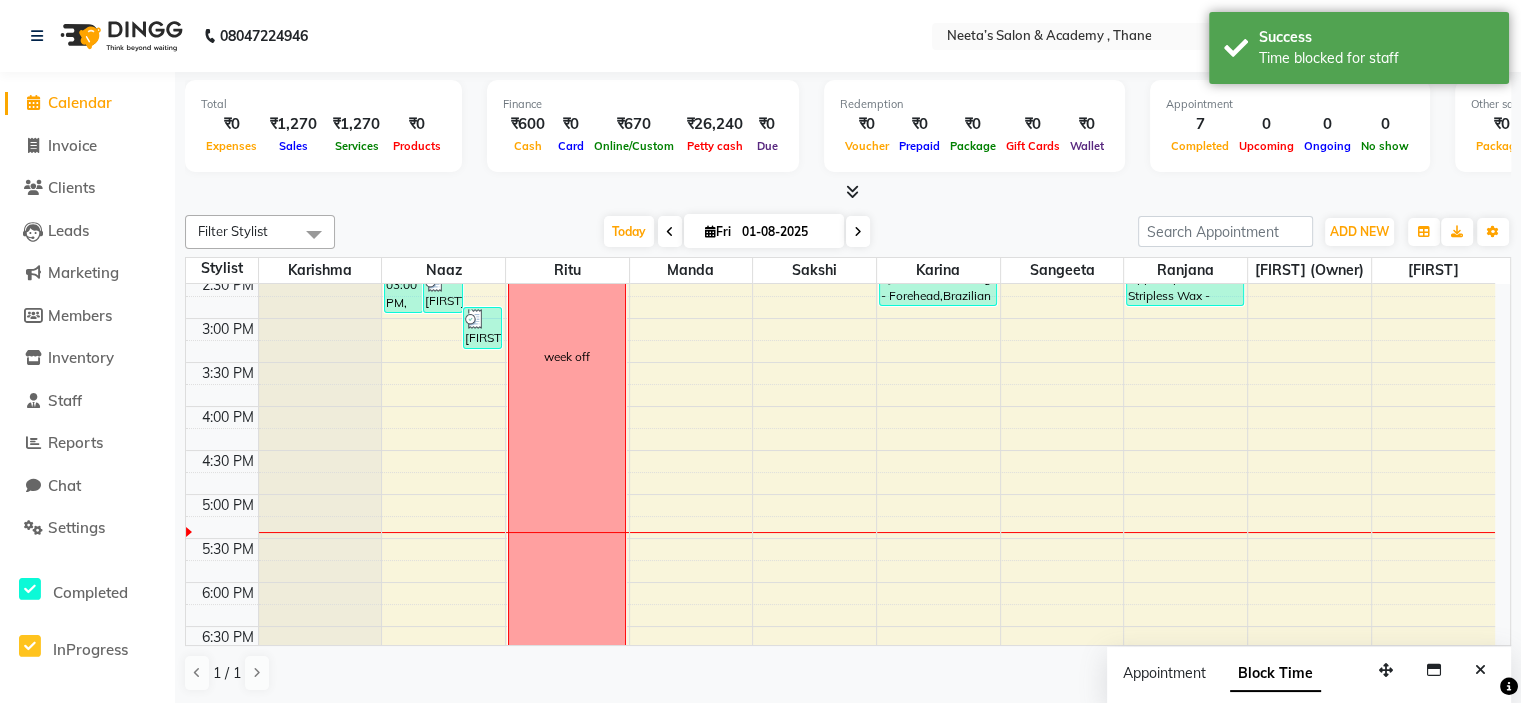 scroll, scrollTop: 492, scrollLeft: 0, axis: vertical 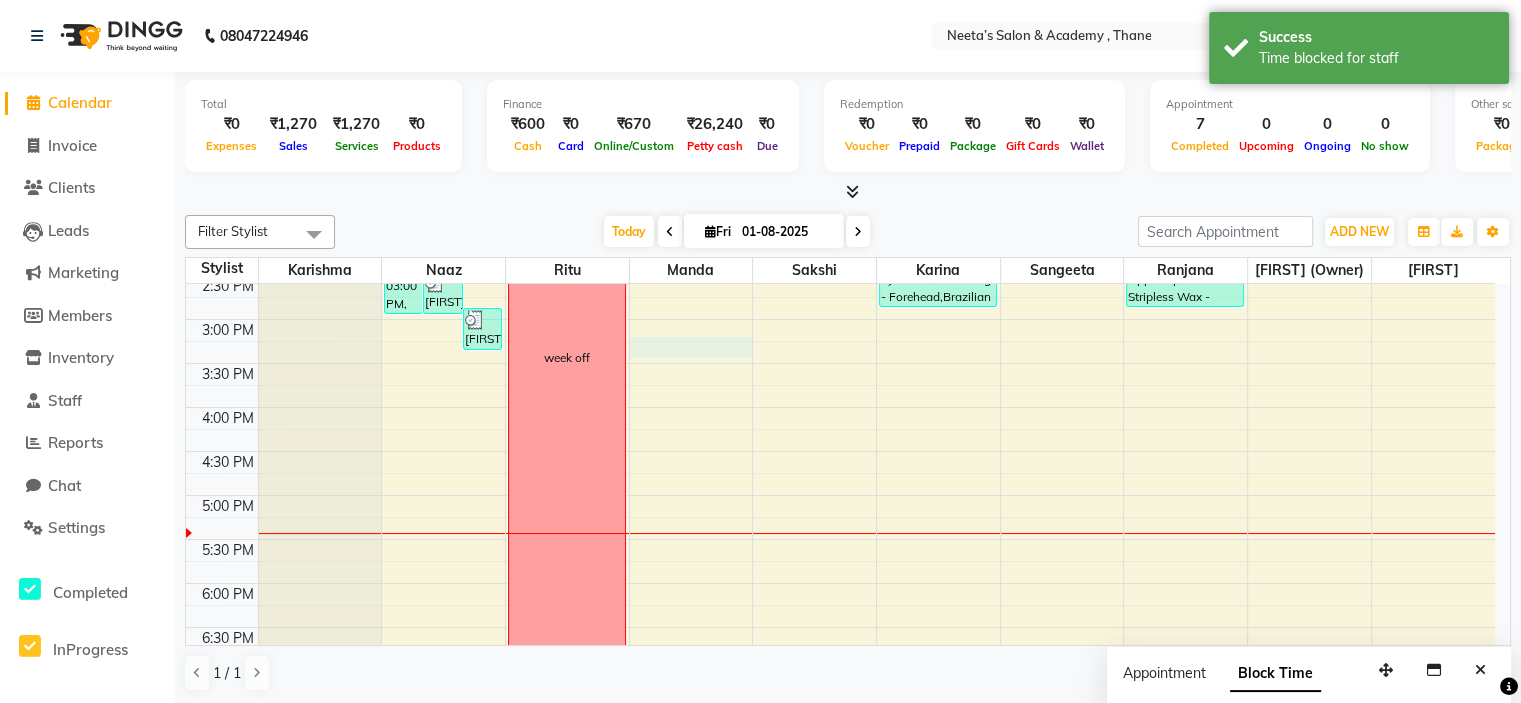 click on "9:00 AM 9:30 AM 10:00 AM 10:30 AM 11:00 AM 11:30 AM 12:00 PM 12:30 PM 1:00 PM 1:30 PM 2:00 PM 2:30 PM 3:00 PM 3:30 PM 4:00 PM 4:30 PM 5:00 PM 5:30 PM 6:00 PM 6:30 PM 7:00 PM 7:30 PM 8:00 PM 8:30 PM 9:00 PM 9:30 PM     [FIRST], TK05, 01:30 PM-03:00 PM, Threading - Eyebrows,Brazilian Stripless Wax - Full Face     [FIRST] [LAST], TK02, 02:30 PM-03:00 PM, Hair Cut - Straight haircut     [FIRST] [LAST], TK04, 02:55 PM-03:25 PM, Threading - Eyebrows  week off      [FIRST] [LAST], TK03, 01:25 PM-02:55 PM, Threading - Eyebrows,Threading - Forehead,Brazilian Stripless Wax - Upper Lip     [FIRST] [LAST], TK02, 02:00 PM-02:30 PM, Hair Cut - Straight haircut     [FIRST] [LAST], TK04, 01:25 PM-02:55 PM, Brazilian Stripless Wax - Upper Lip,Brazilian Stripless Wax - Chin,Threading - Eyebrows     [FIRST] [LAST], TK01, 12:40 PM-02:10 PM, Threading - Eyebrows,Brazilian Stripless Wax - Upper Lip,Brazilian Stripless Wax - Chin" at bounding box center (840, 363) 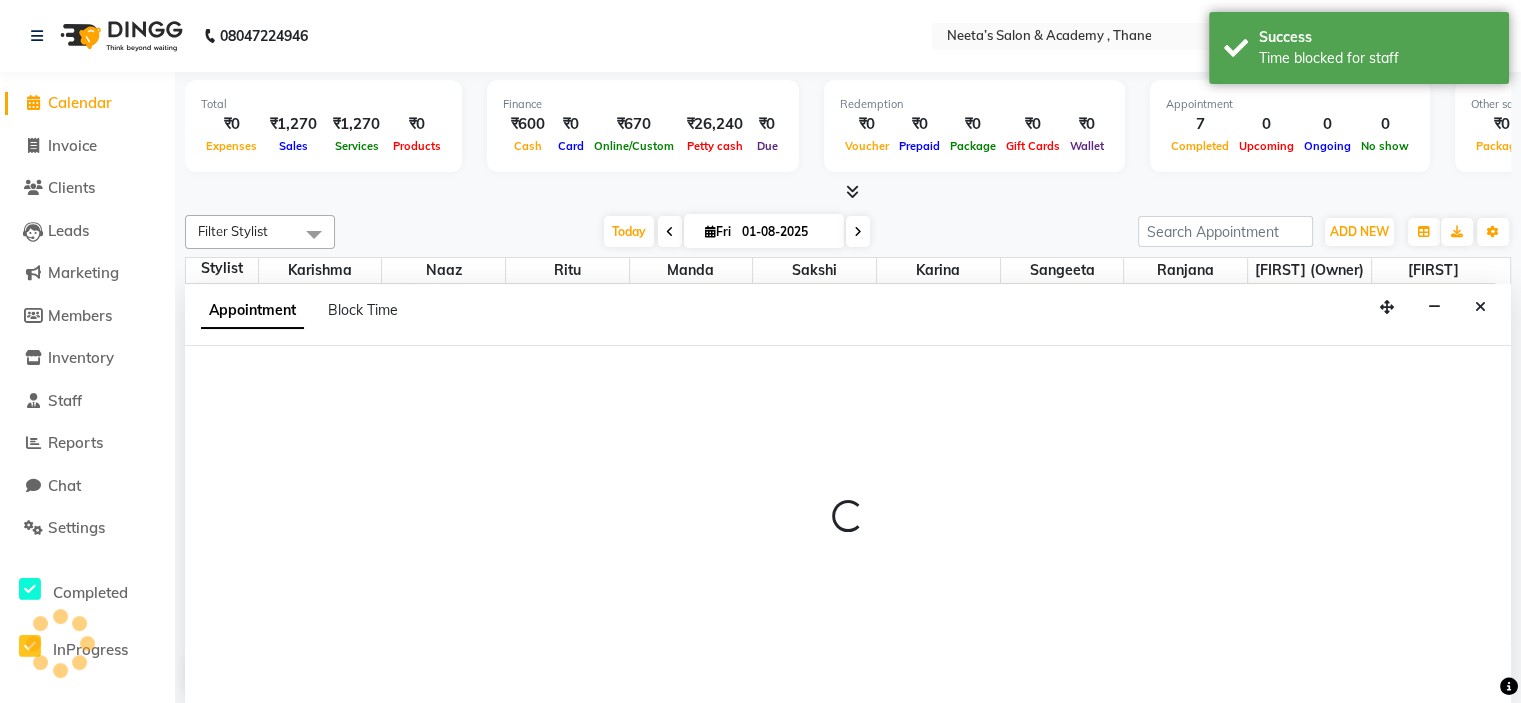 scroll, scrollTop: 0, scrollLeft: 0, axis: both 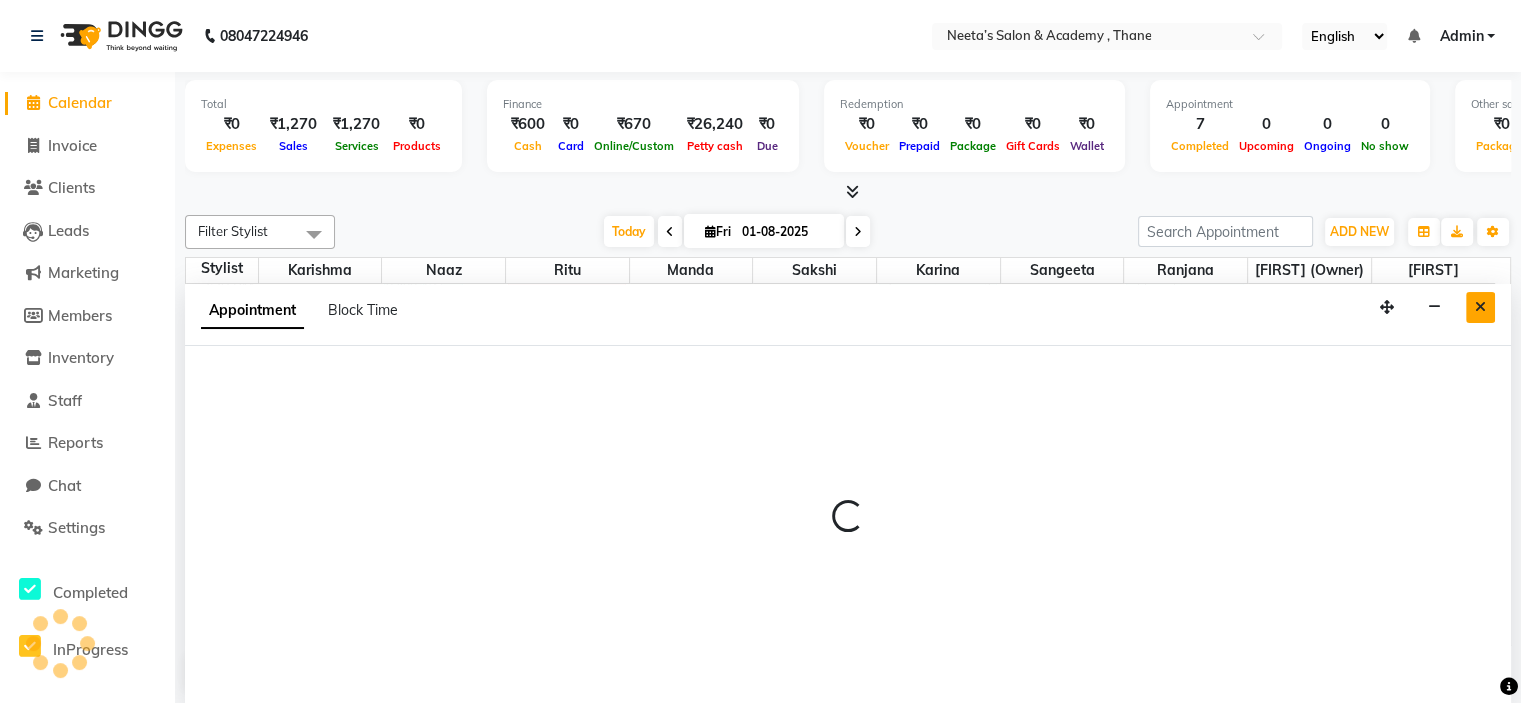 click at bounding box center [1480, 307] 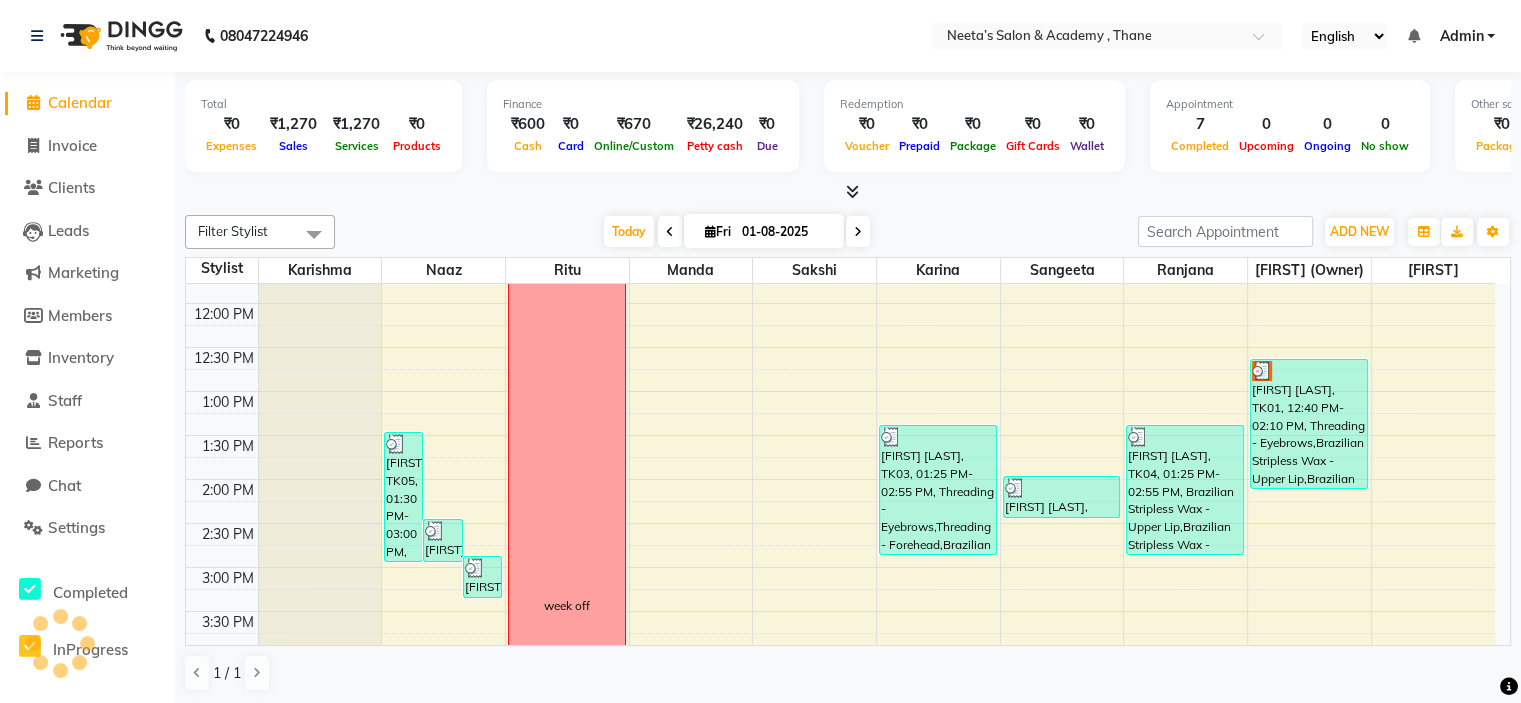 scroll, scrollTop: 0, scrollLeft: 0, axis: both 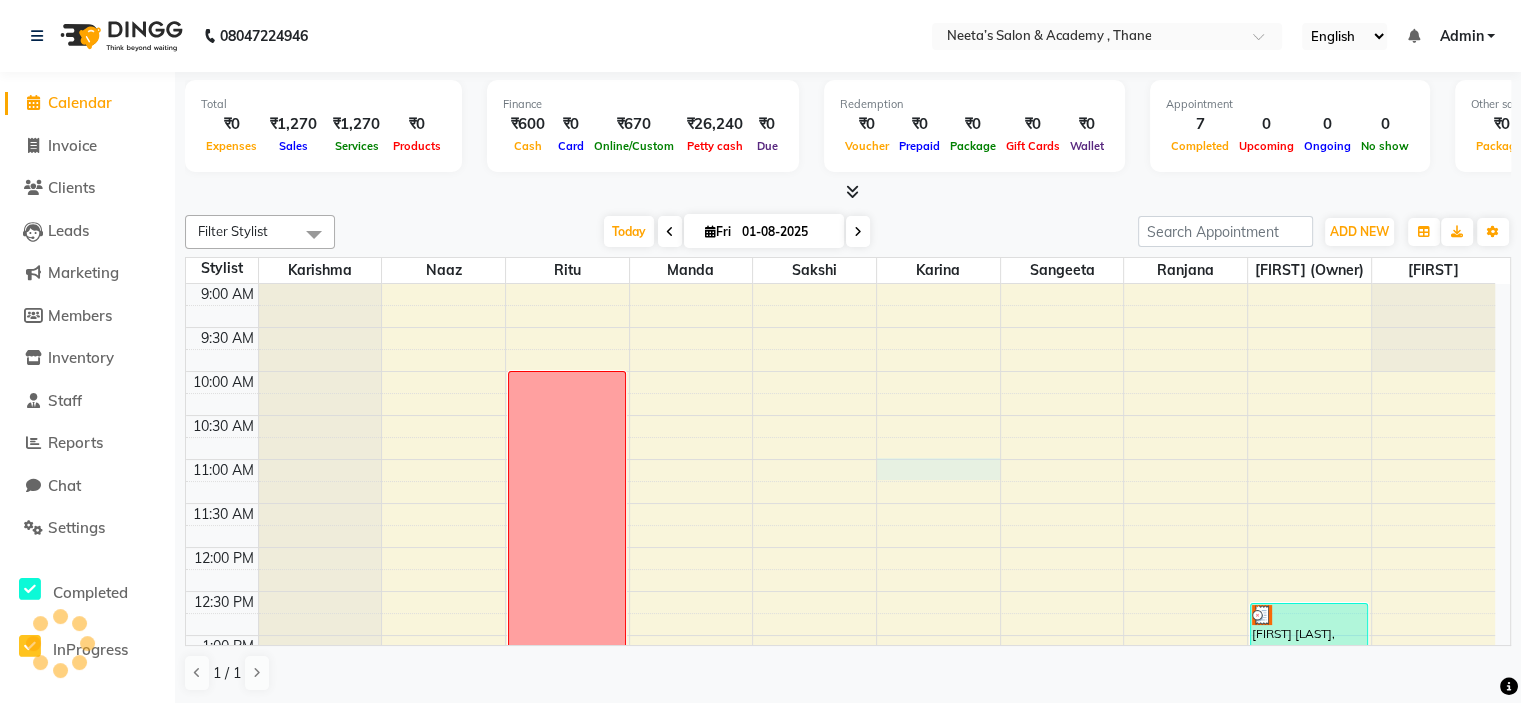 click on "9:00 AM 9:30 AM 10:00 AM 10:30 AM 11:00 AM 11:30 AM 12:00 PM 12:30 PM 1:00 PM 1:30 PM 2:00 PM 2:30 PM 3:00 PM 3:30 PM 4:00 PM 4:30 PM 5:00 PM 5:30 PM 6:00 PM 6:30 PM 7:00 PM 7:30 PM 8:00 PM 8:30 PM 9:00 PM 9:30 PM     [FIRST], TK05, 01:30 PM-03:00 PM, Threading - Eyebrows,Brazilian Stripless Wax - Full Face     [FIRST] [LAST], TK02, 02:30 PM-03:00 PM, Hair Cut - Straight haircut     [FIRST] [LAST], TK04, 02:55 PM-03:25 PM, Threading - Eyebrows  week off      [FIRST] [LAST], TK03, 01:25 PM-02:55 PM, Threading - Eyebrows,Threading - Forehead,Brazilian Stripless Wax - Upper Lip     [FIRST] [LAST], TK02, 02:00 PM-02:30 PM, Hair Cut - Straight haircut     [FIRST] [LAST], TK04, 01:25 PM-02:55 PM, Brazilian Stripless Wax - Upper Lip,Brazilian Stripless Wax - Chin,Threading - Eyebrows     [FIRST] [LAST], TK01, 12:40 PM-02:10 PM, Threading - Eyebrows,Brazilian Stripless Wax - Upper Lip,Brazilian Stripless Wax - Chin" at bounding box center (840, 855) 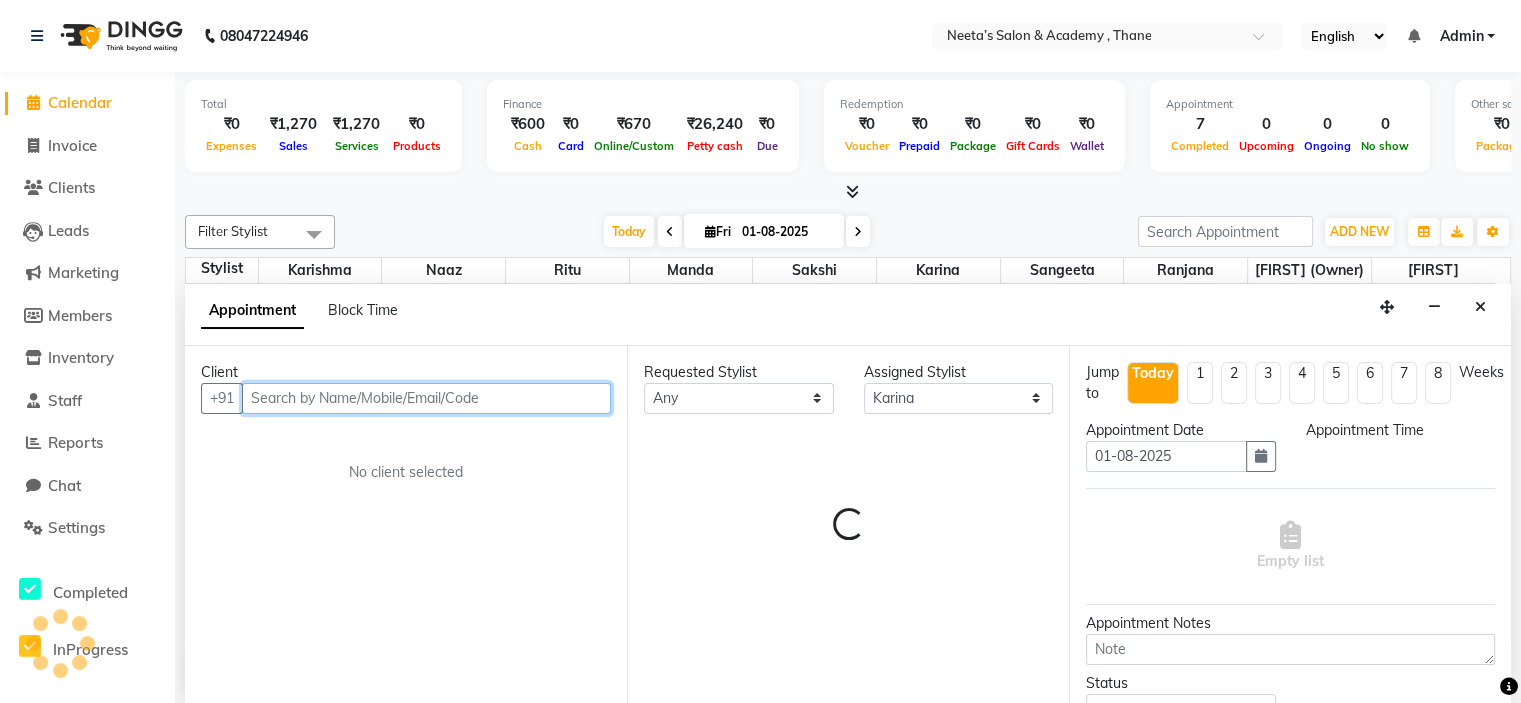 select on "660" 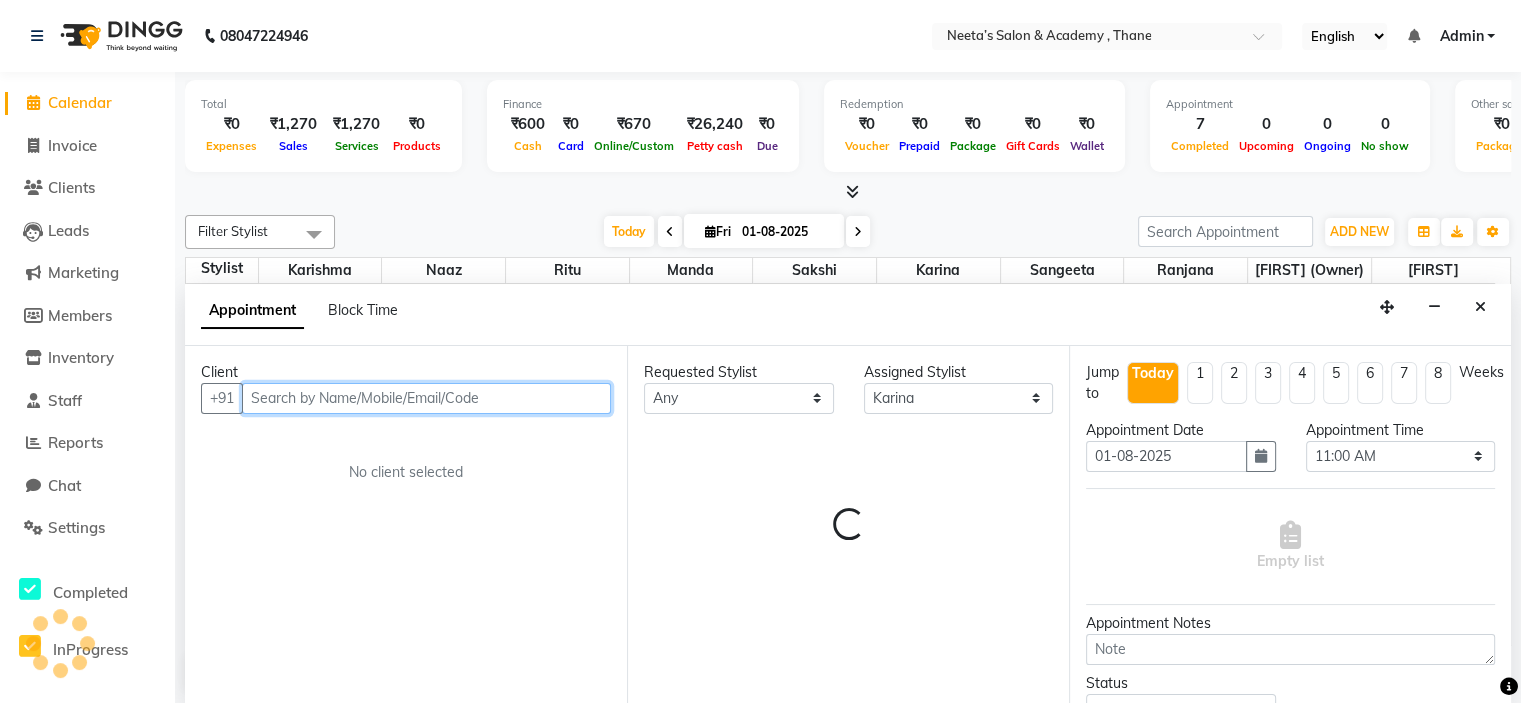 scroll, scrollTop: 0, scrollLeft: 0, axis: both 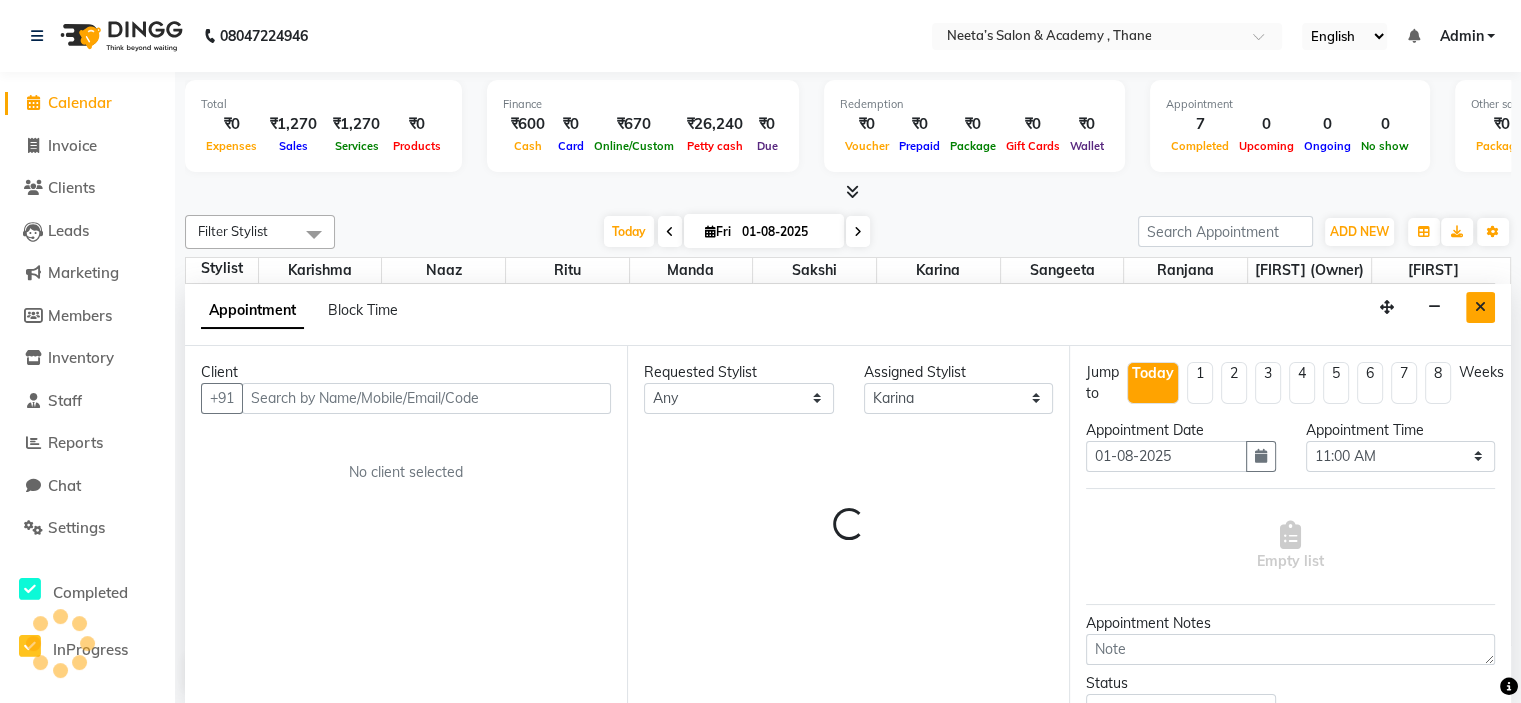 click at bounding box center (1480, 307) 